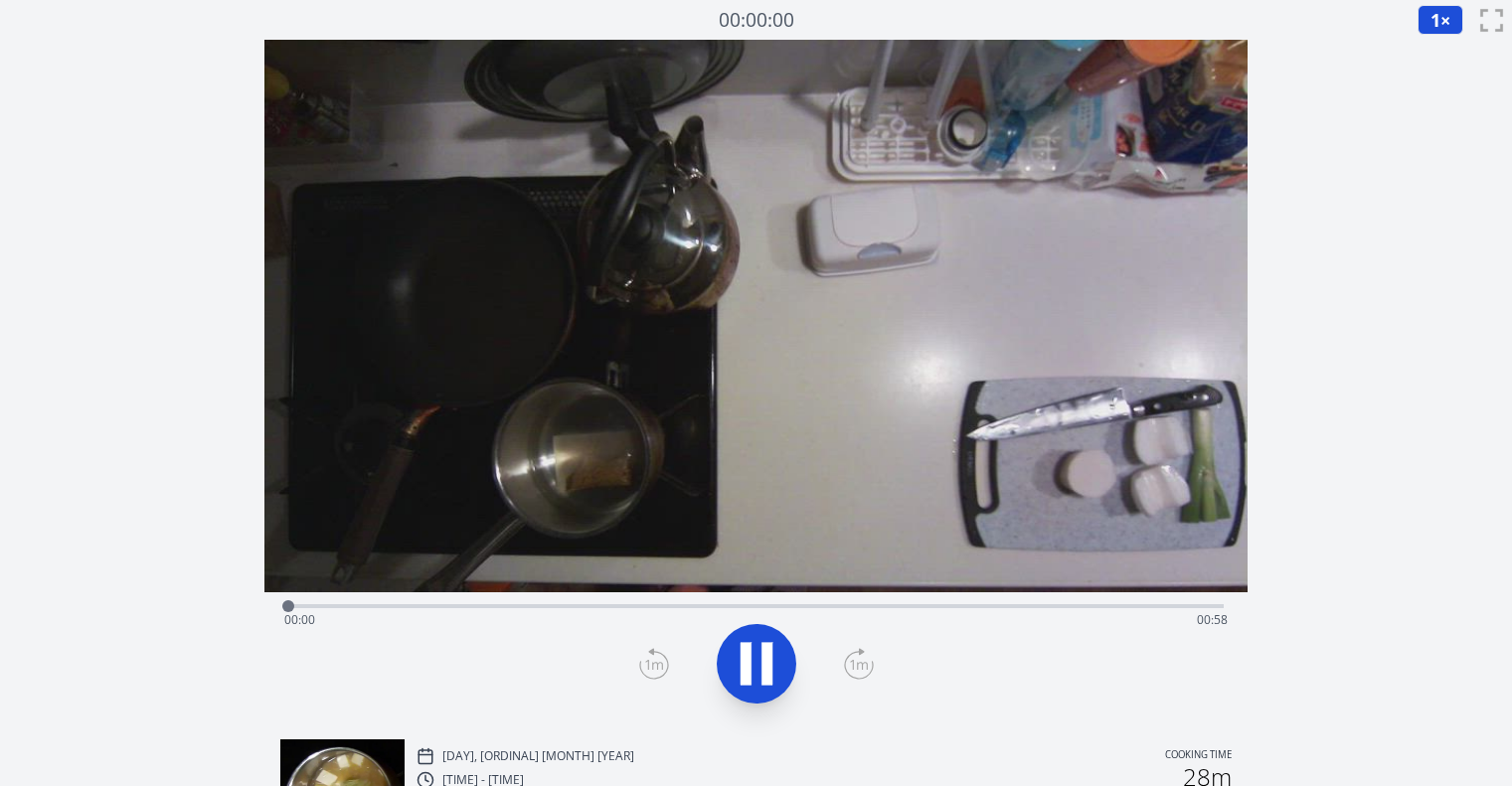 scroll, scrollTop: 0, scrollLeft: 0, axis: both 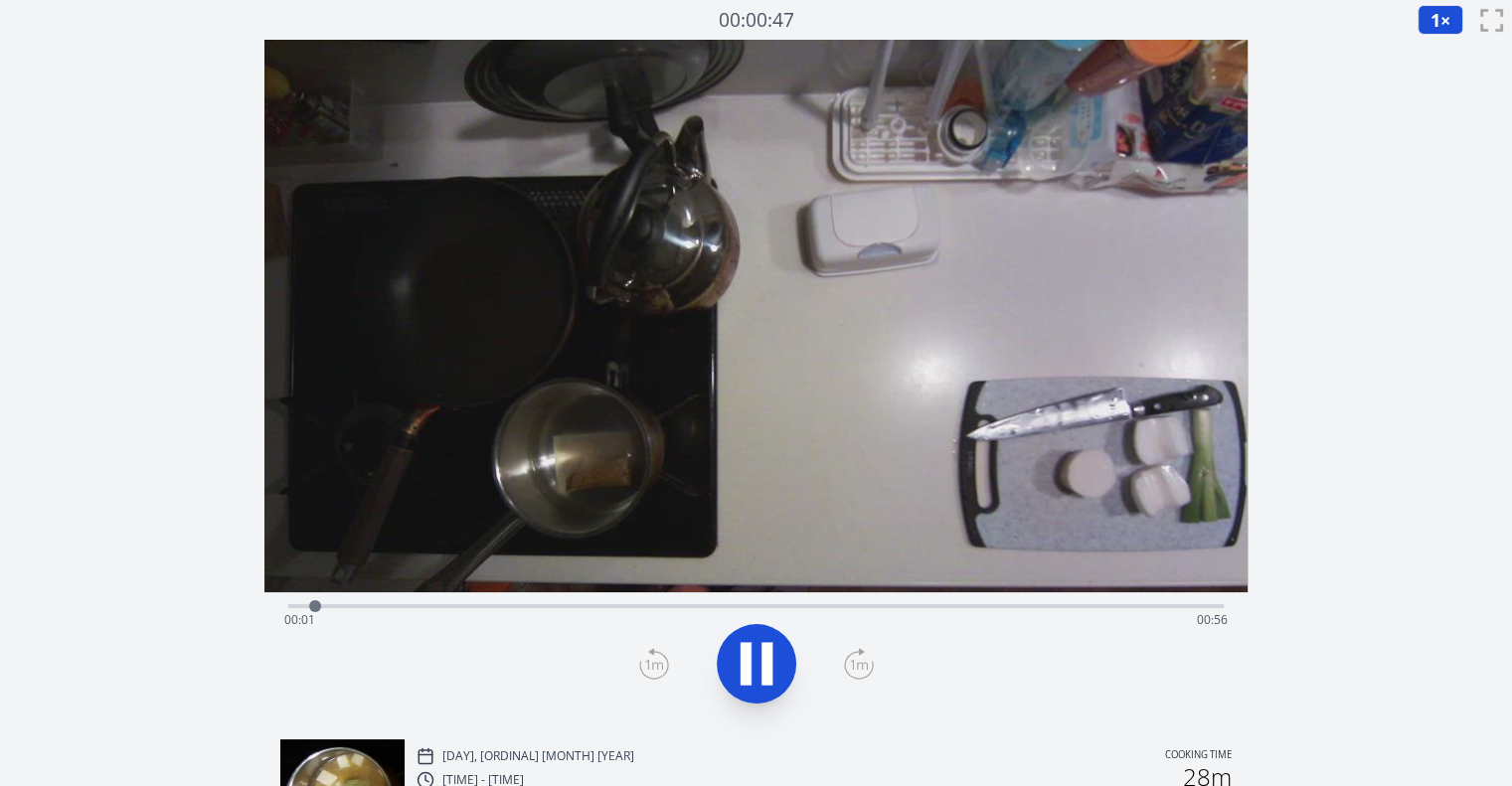 click on "Time elapsed:  [TIME]
Time remaining:  [TIME]" at bounding box center (756, 620) 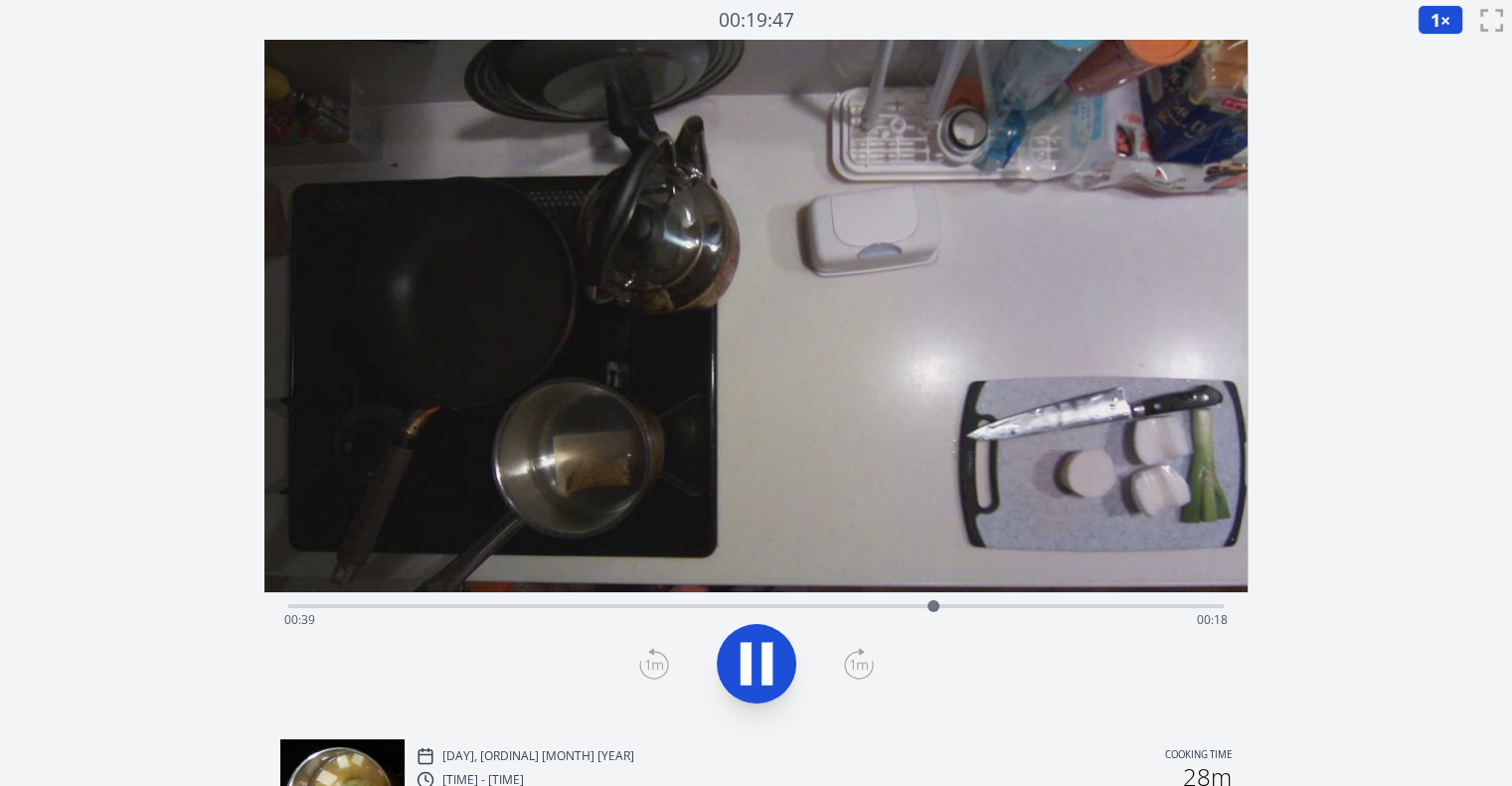 click 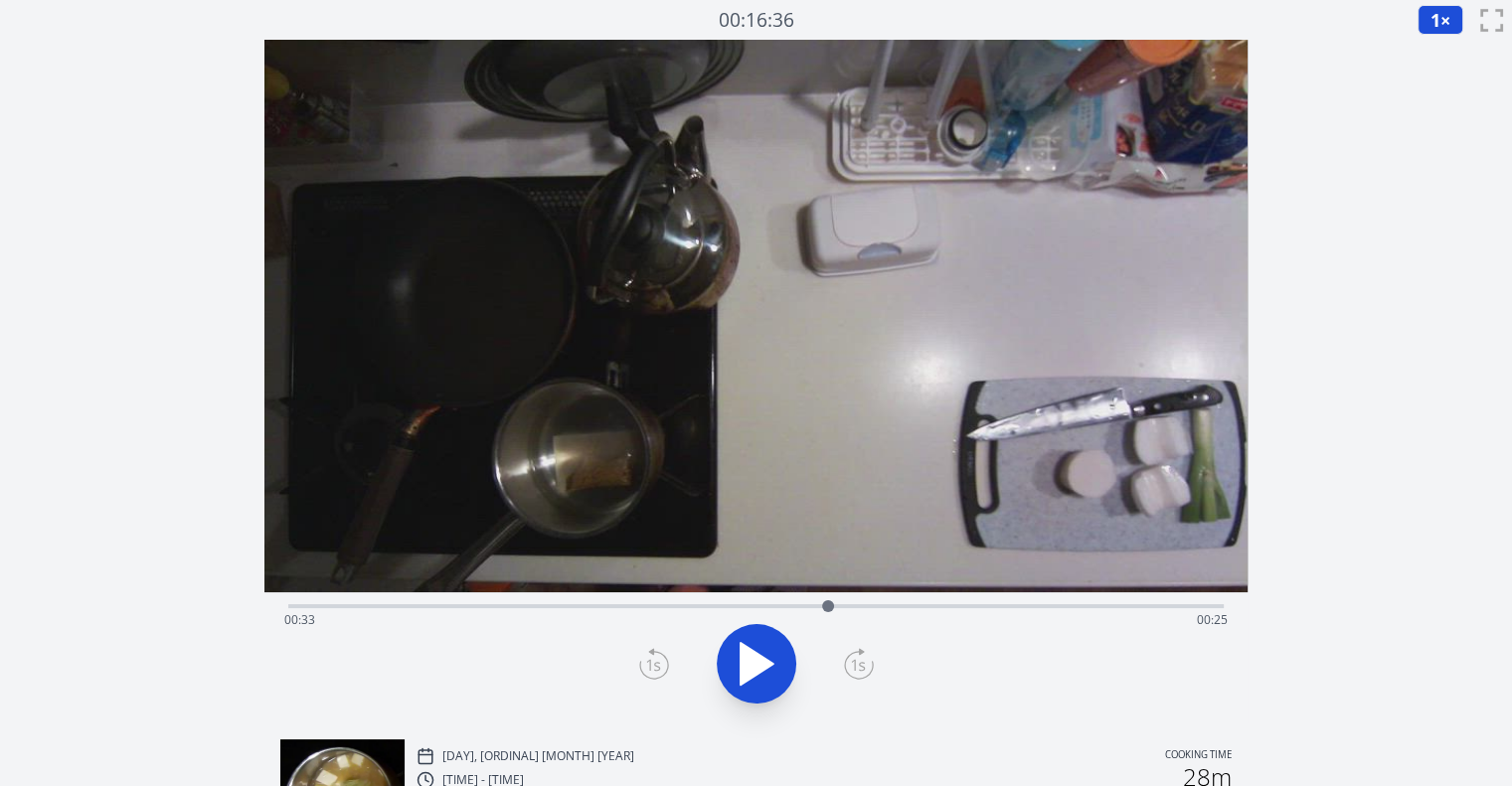 drag, startPoint x: 938, startPoint y: 603, endPoint x: 828, endPoint y: 624, distance: 111.986606 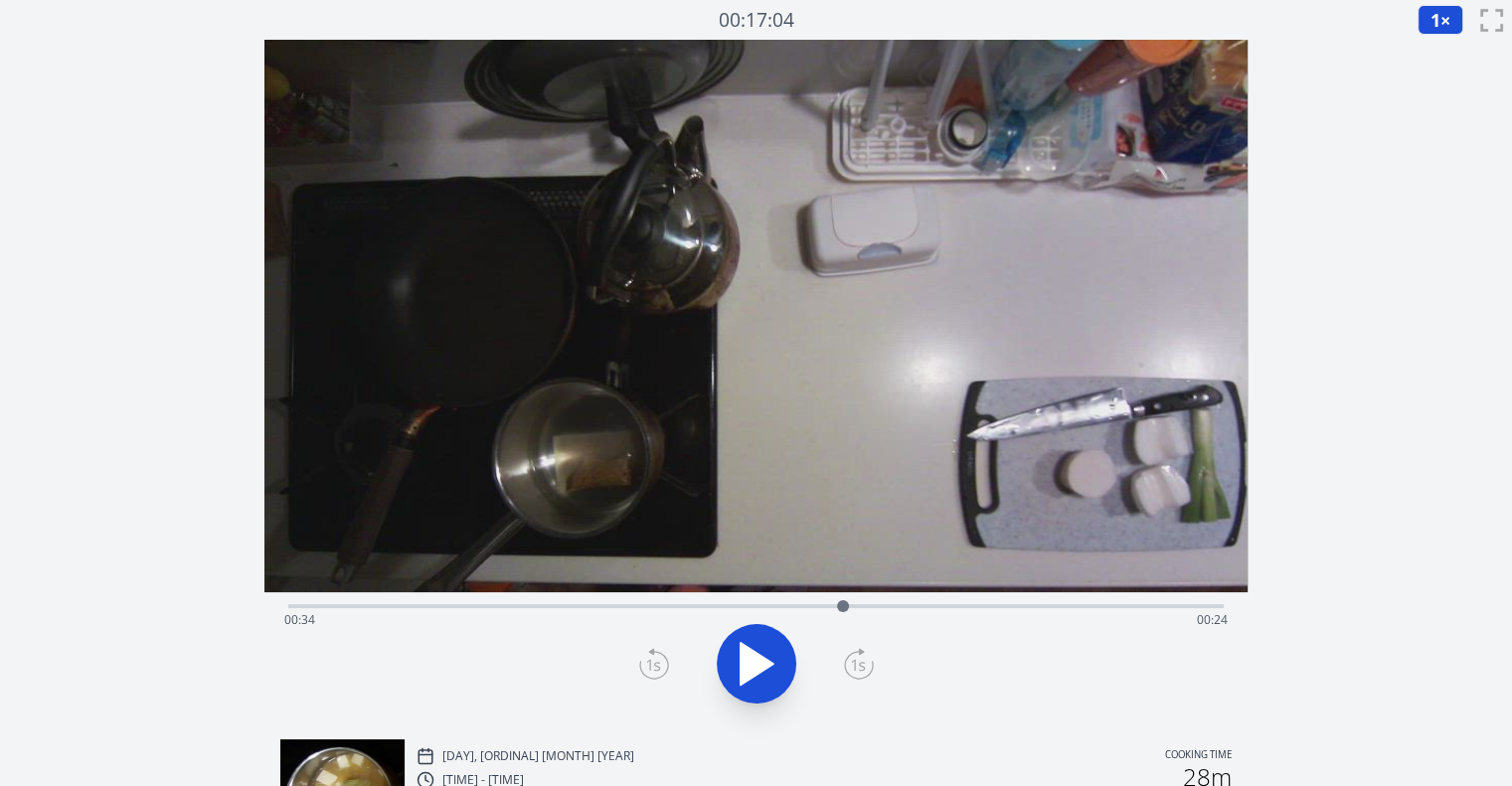 drag, startPoint x: 865, startPoint y: 609, endPoint x: 843, endPoint y: 592, distance: 27.802878 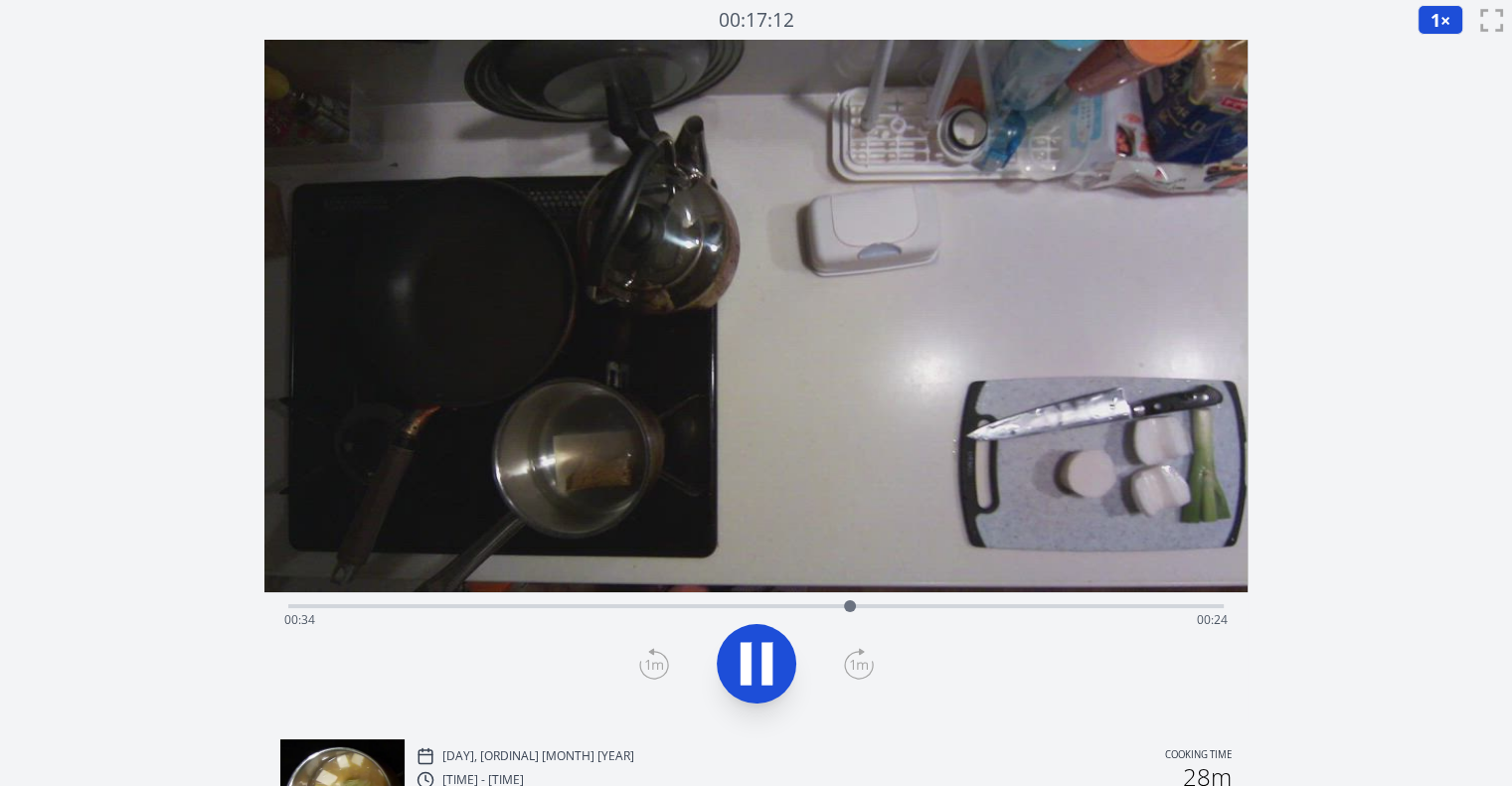 click 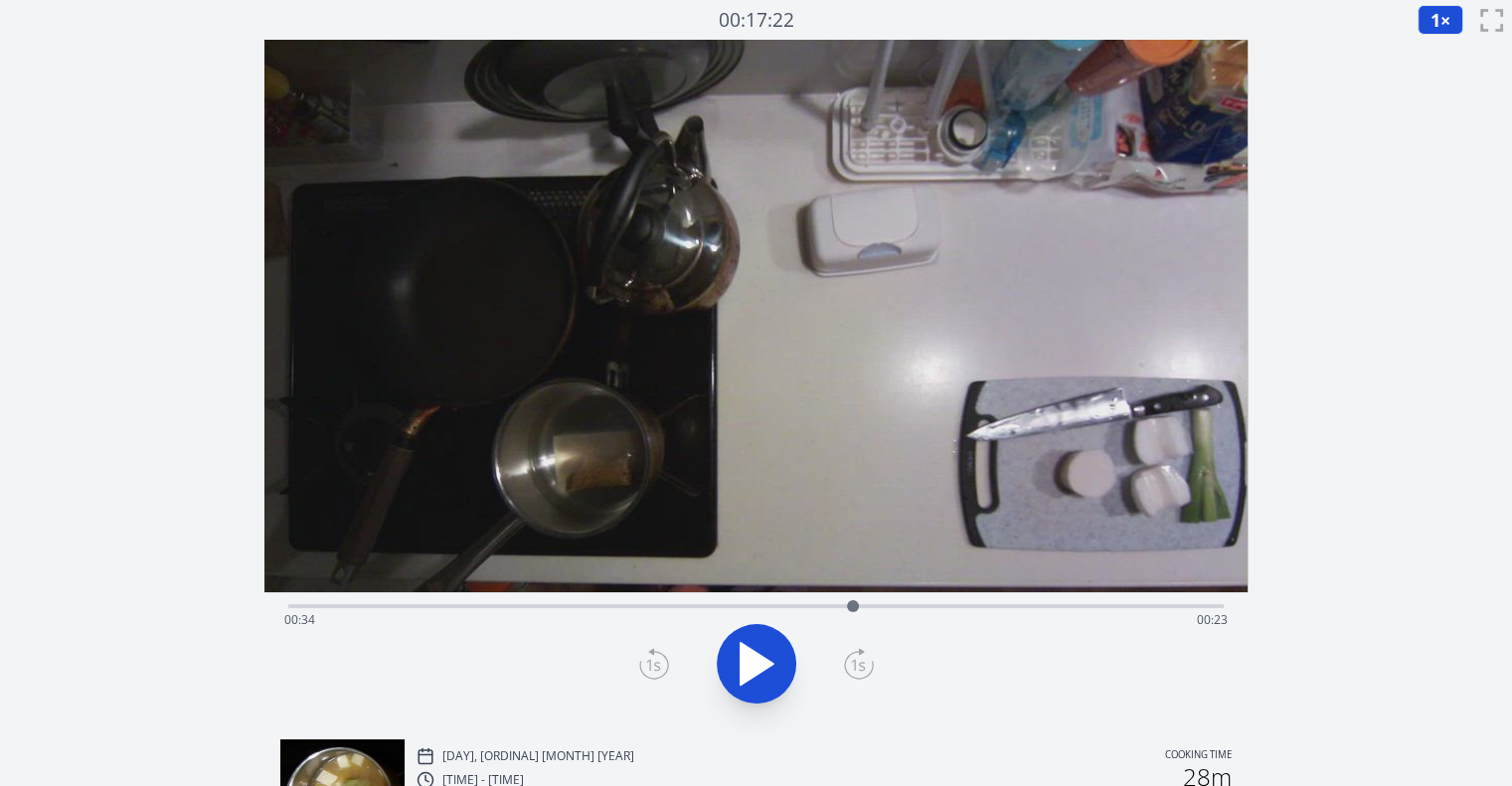 click 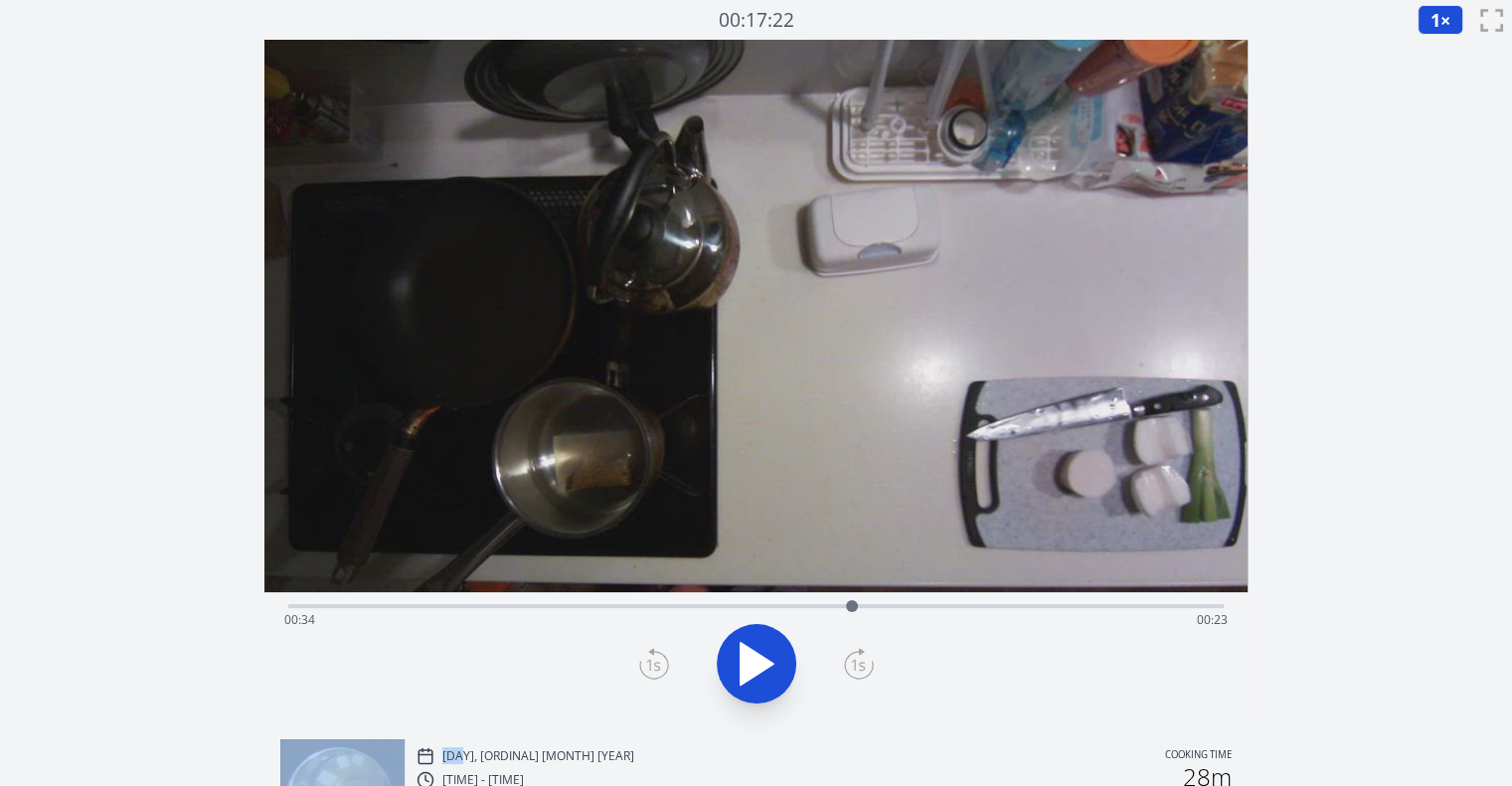 click 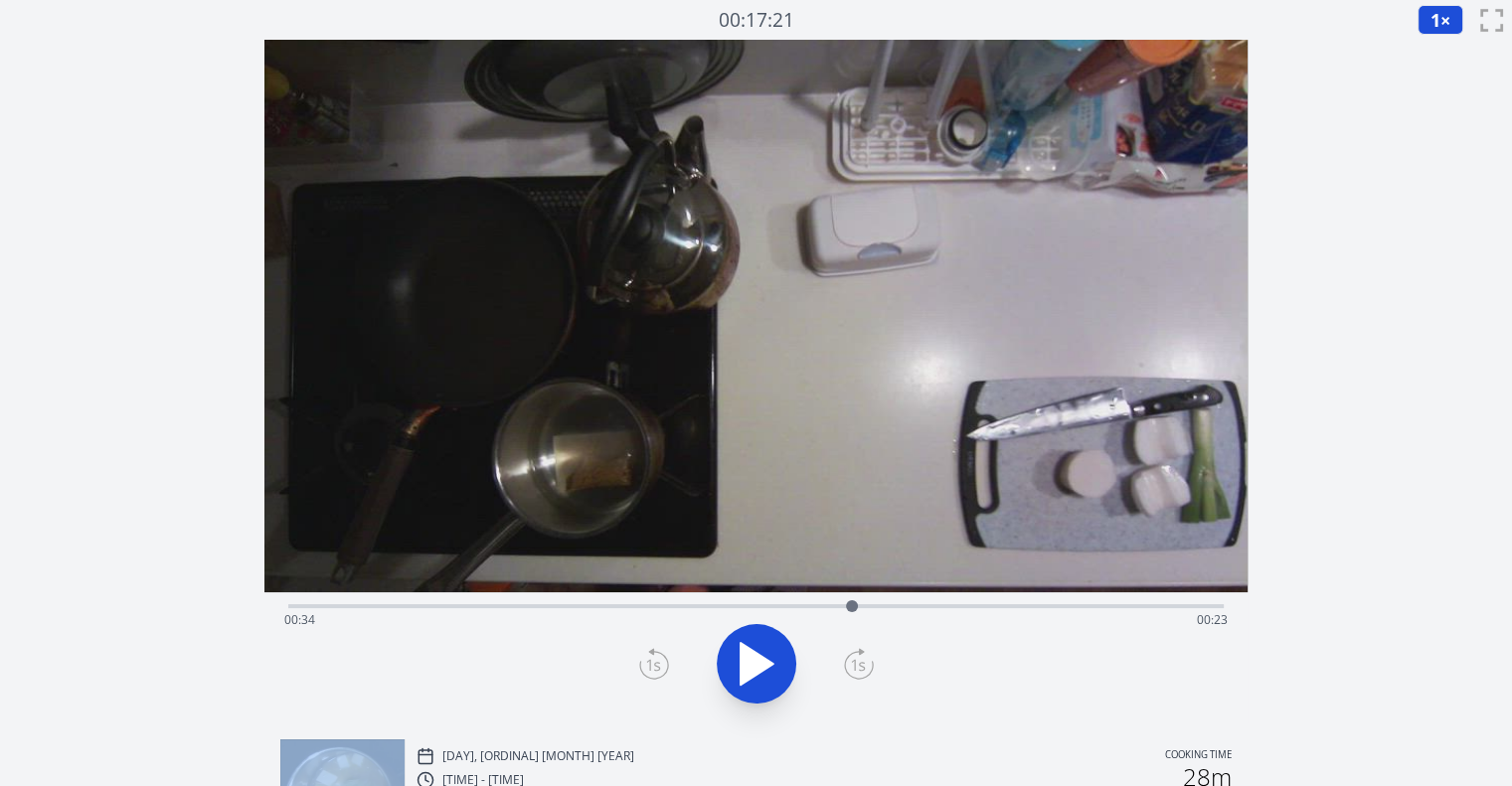 click 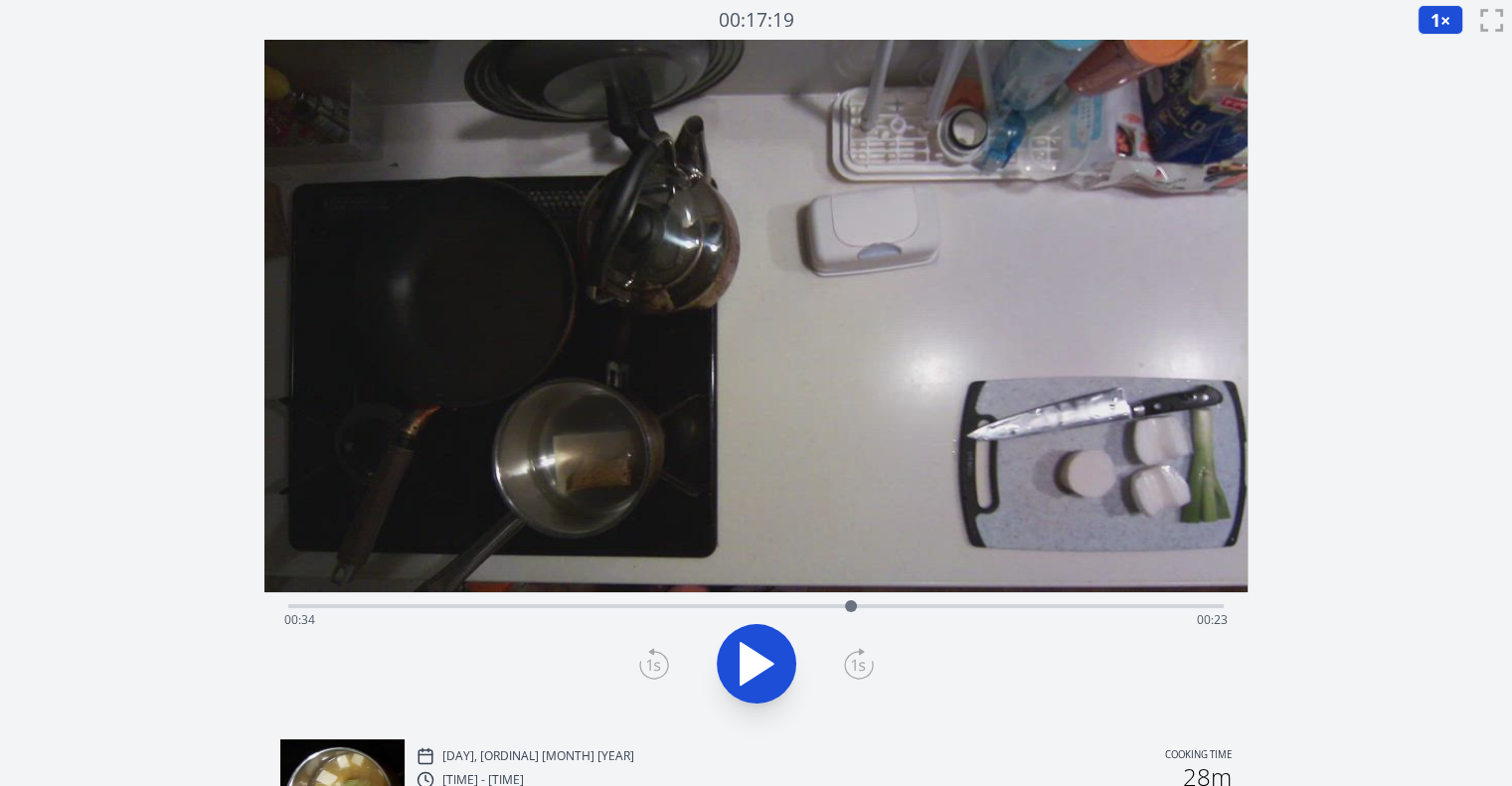 click 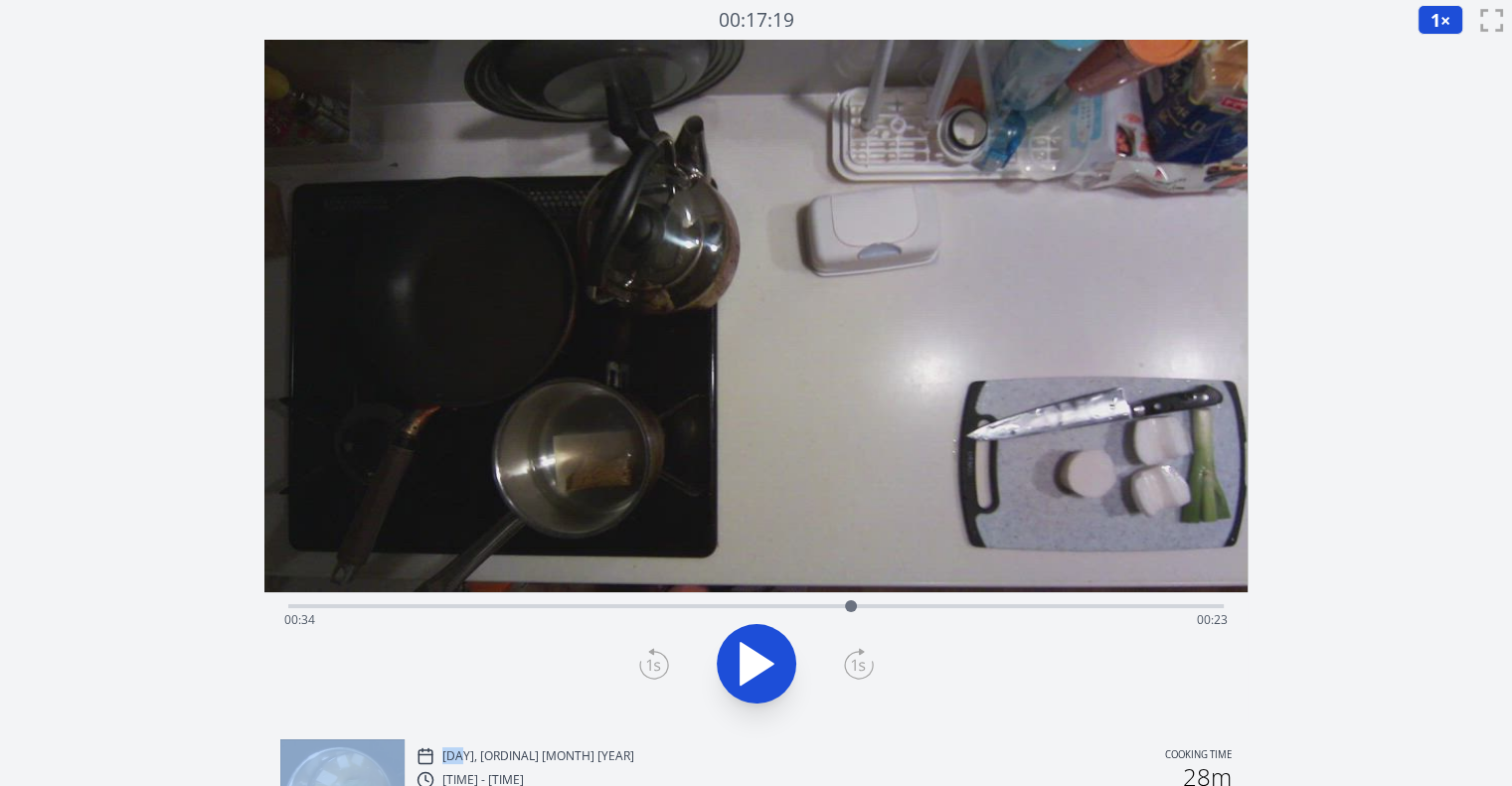 click 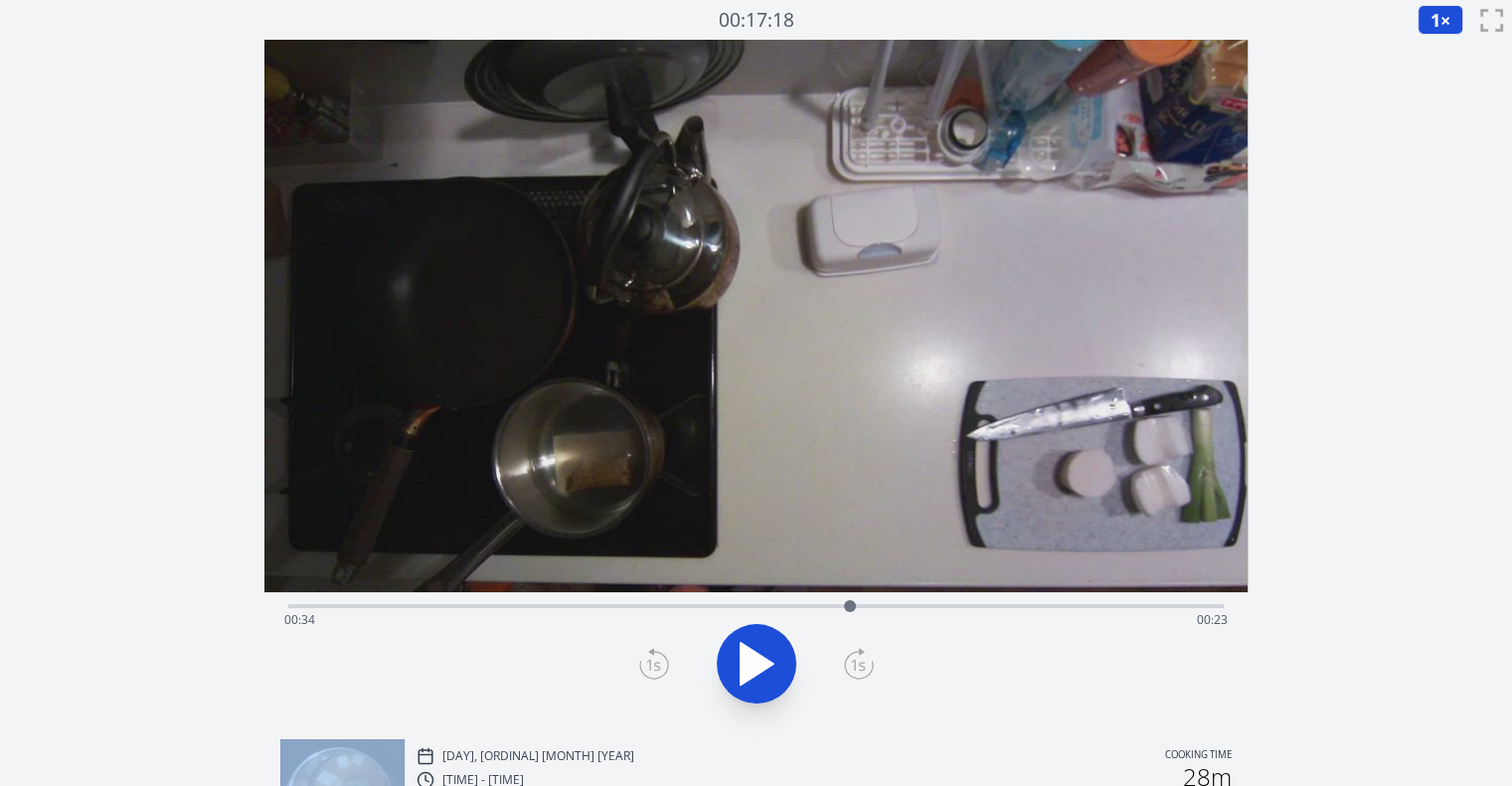 click 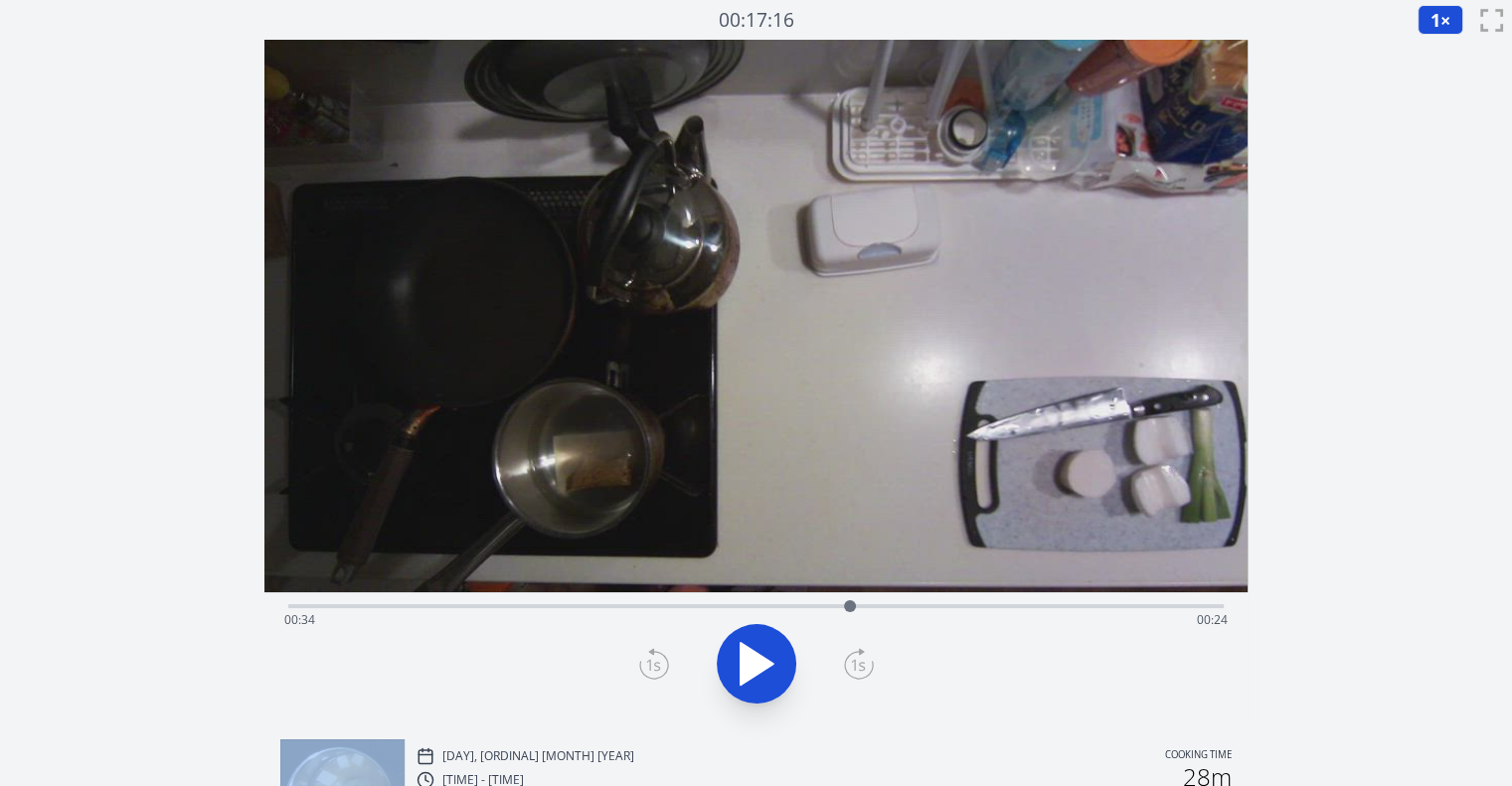 click 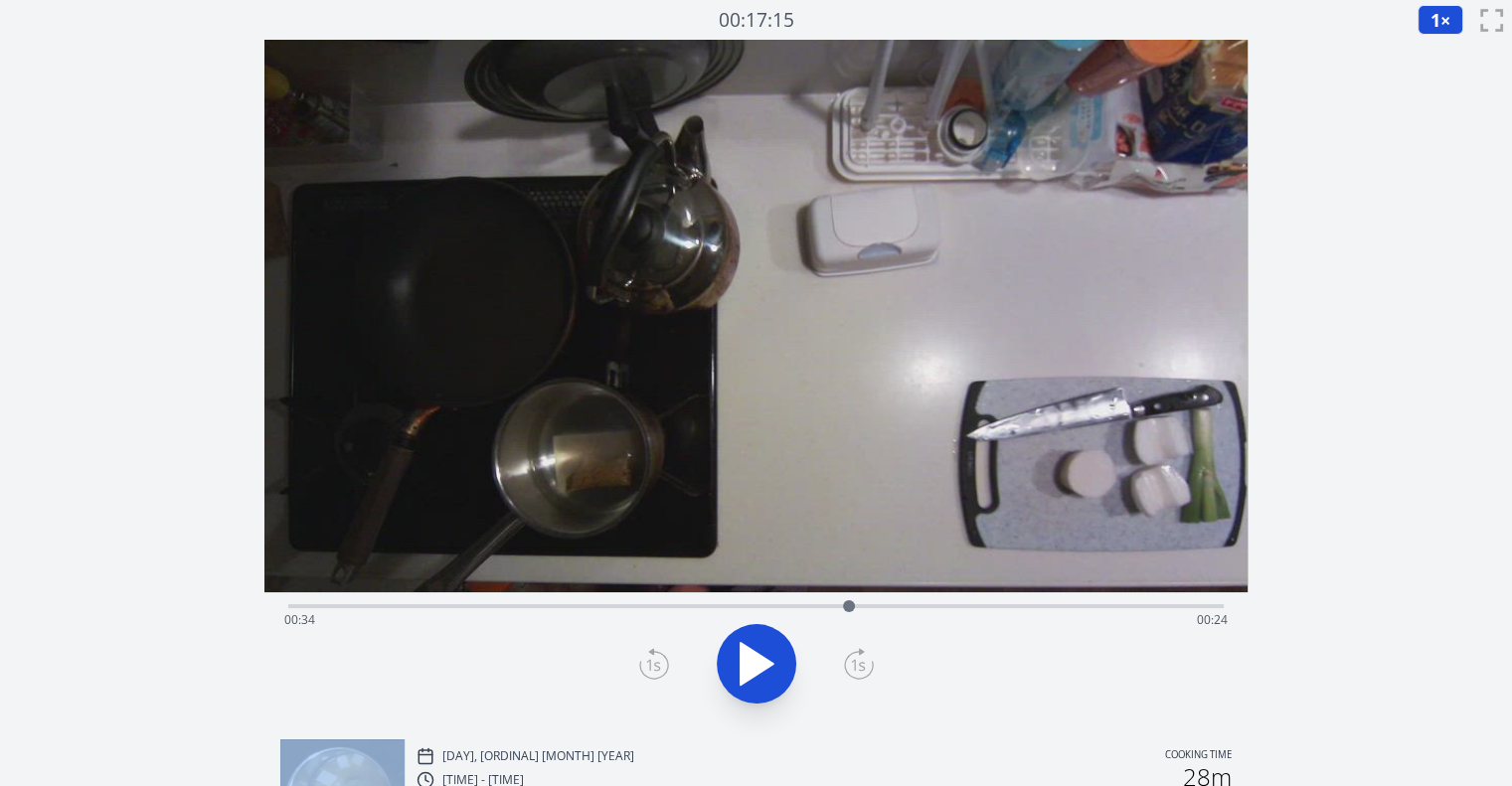 click 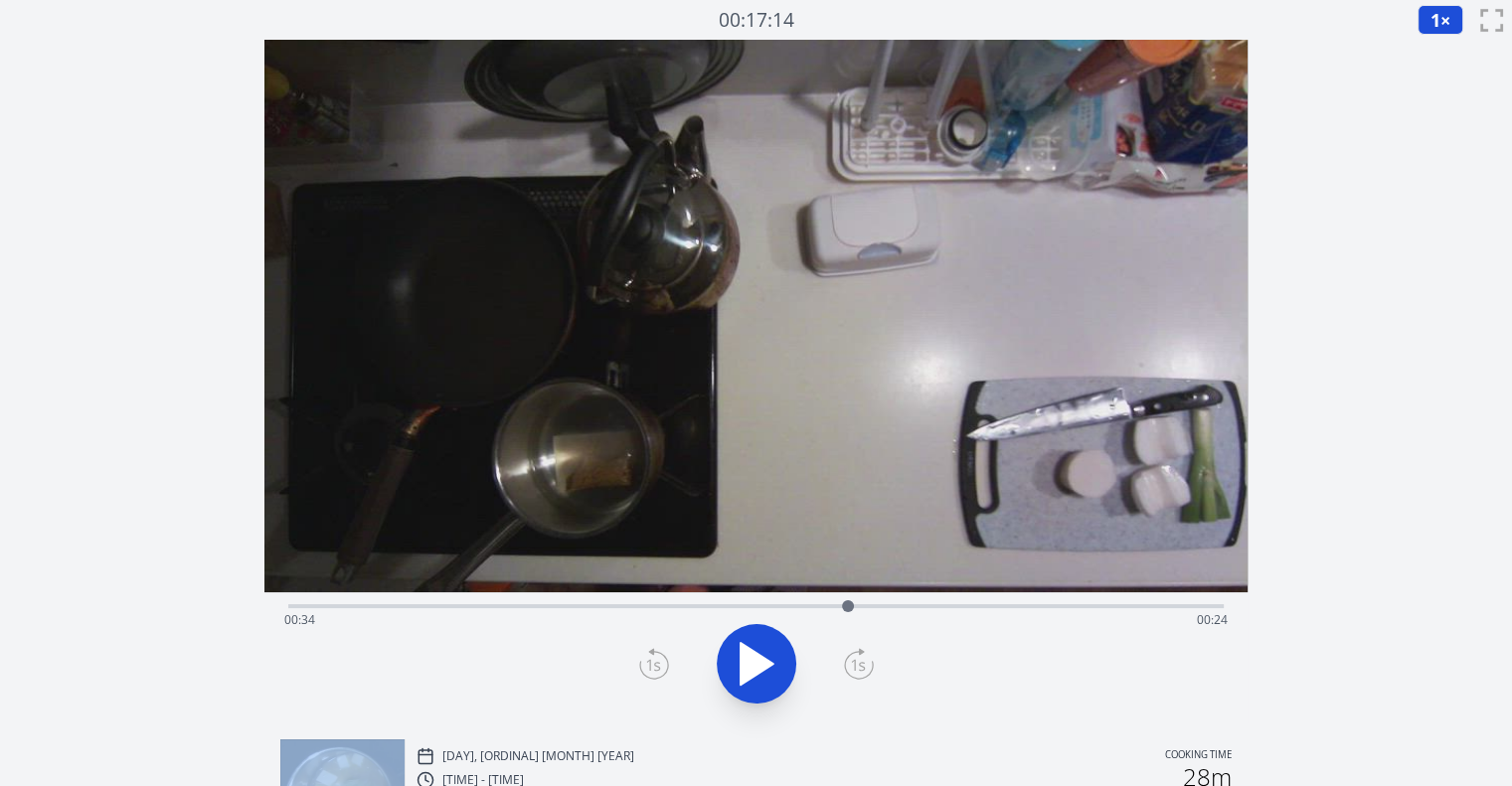 click 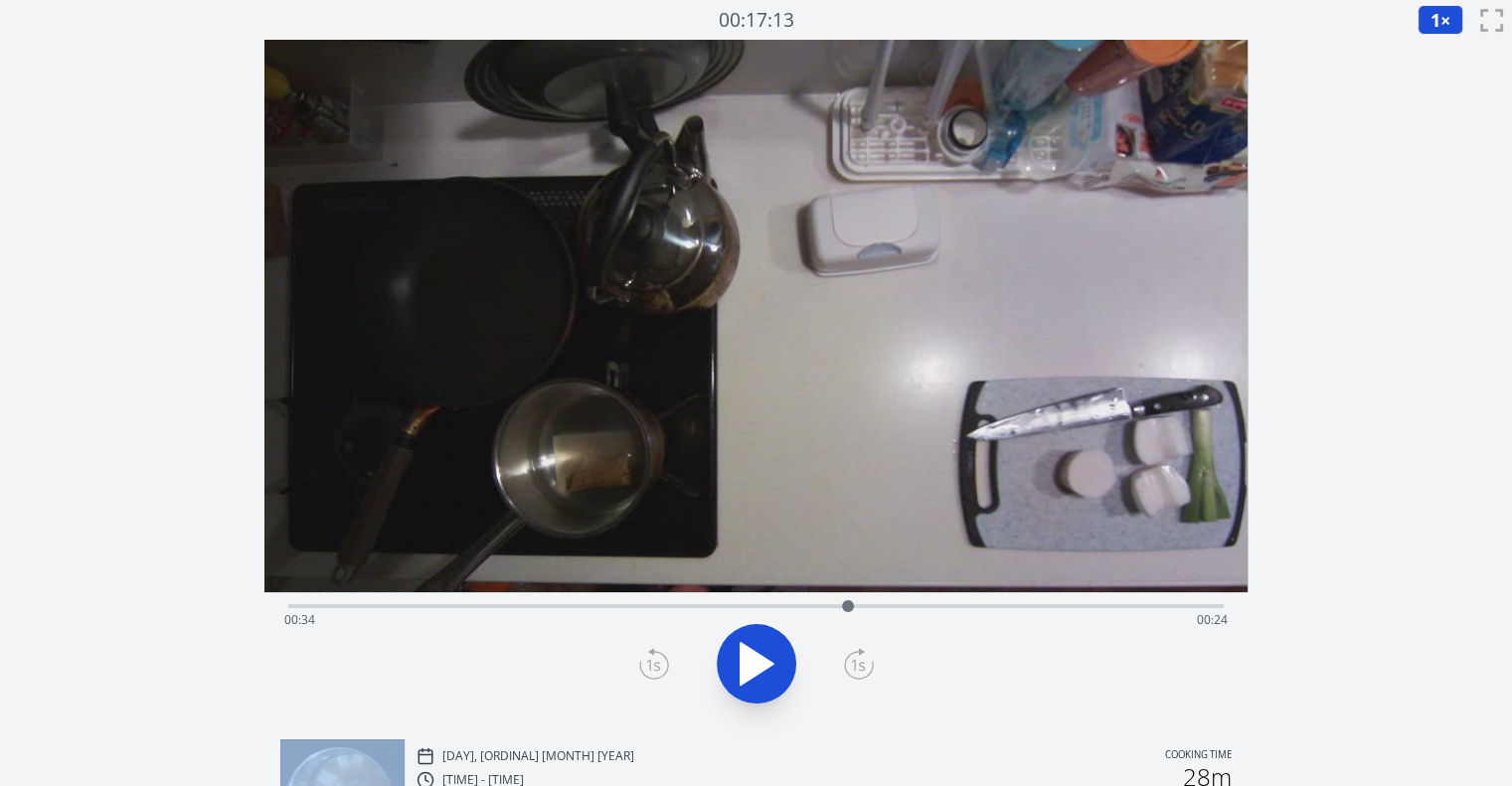 click 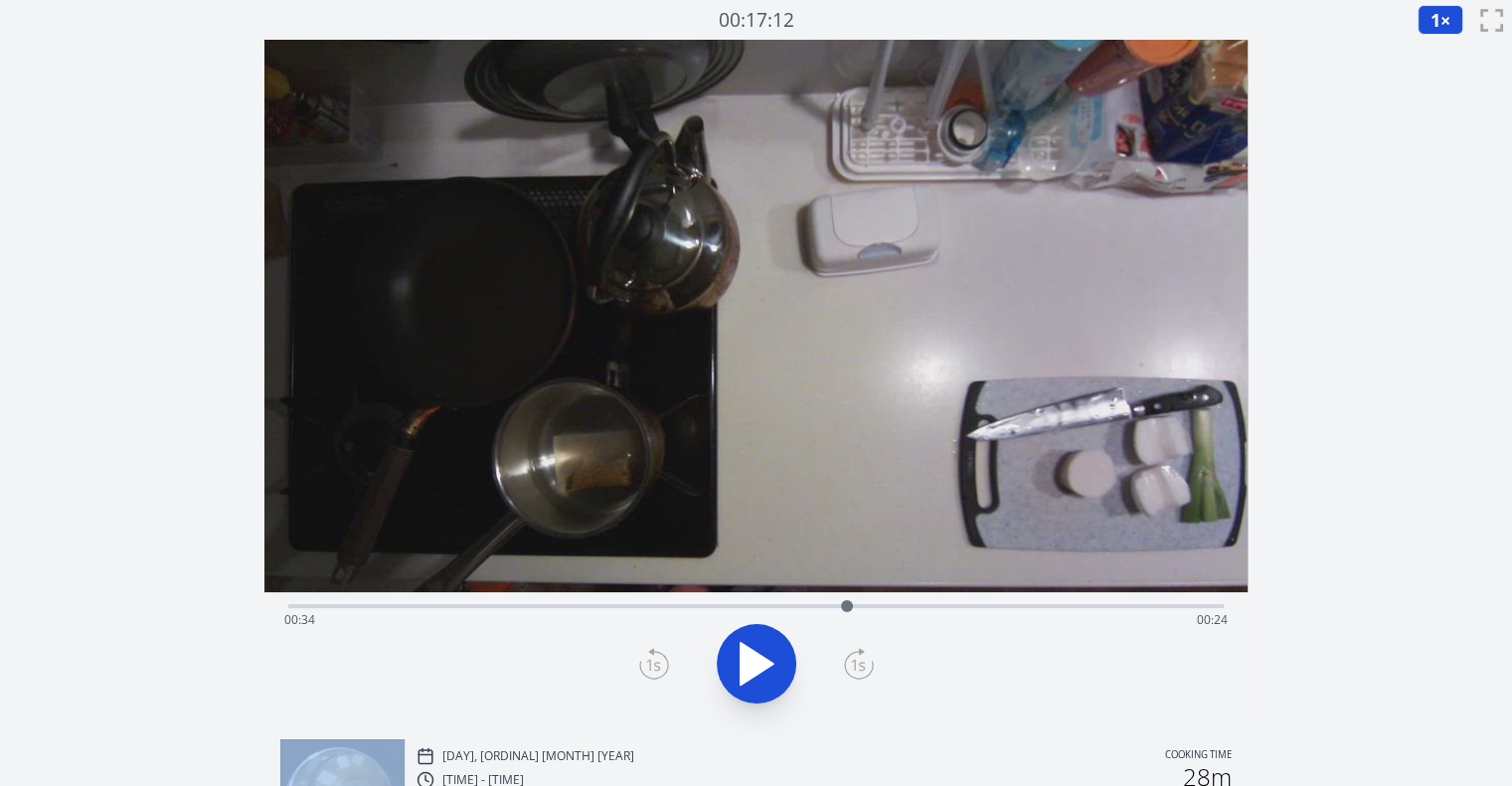 click 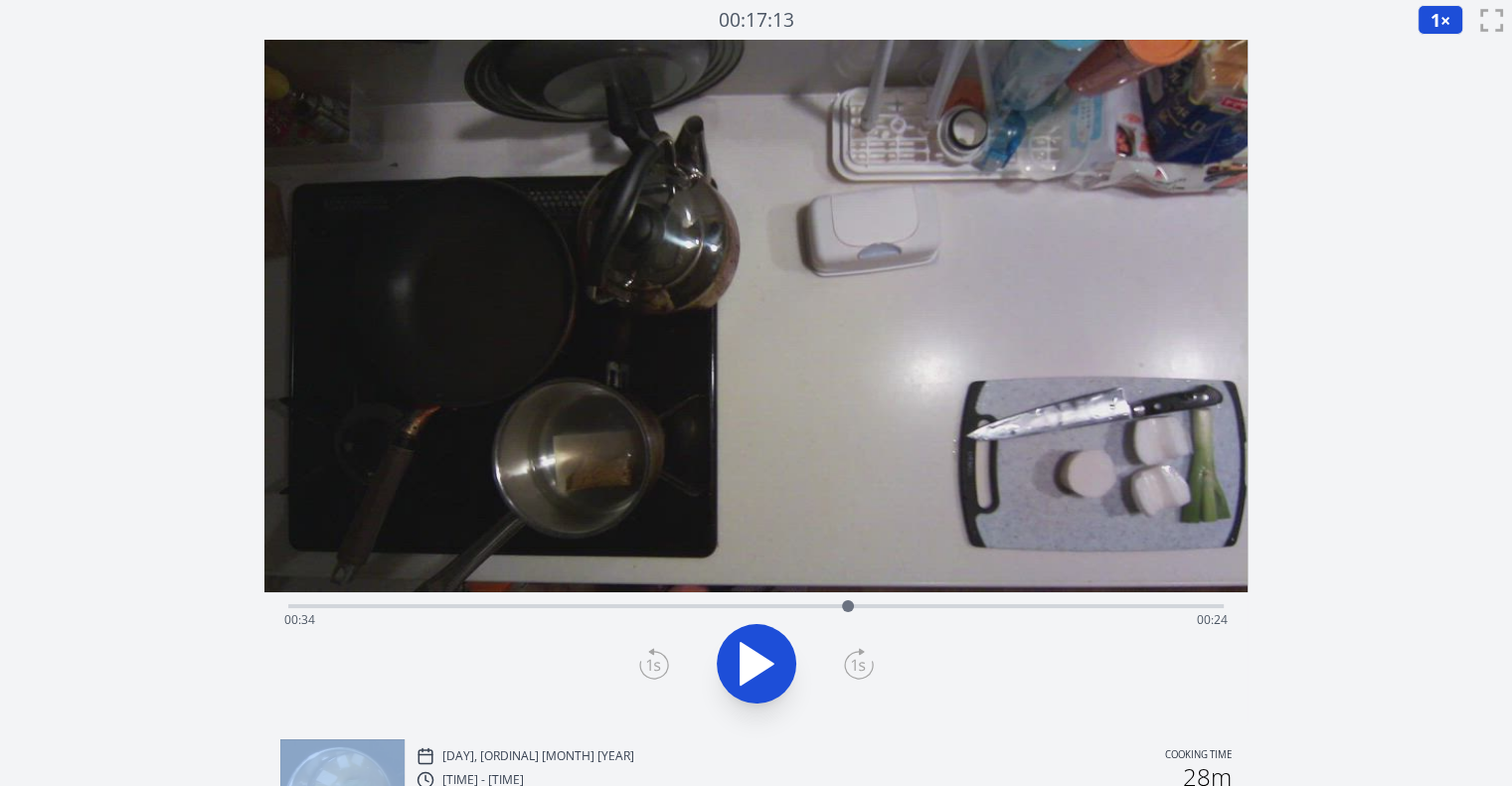 click 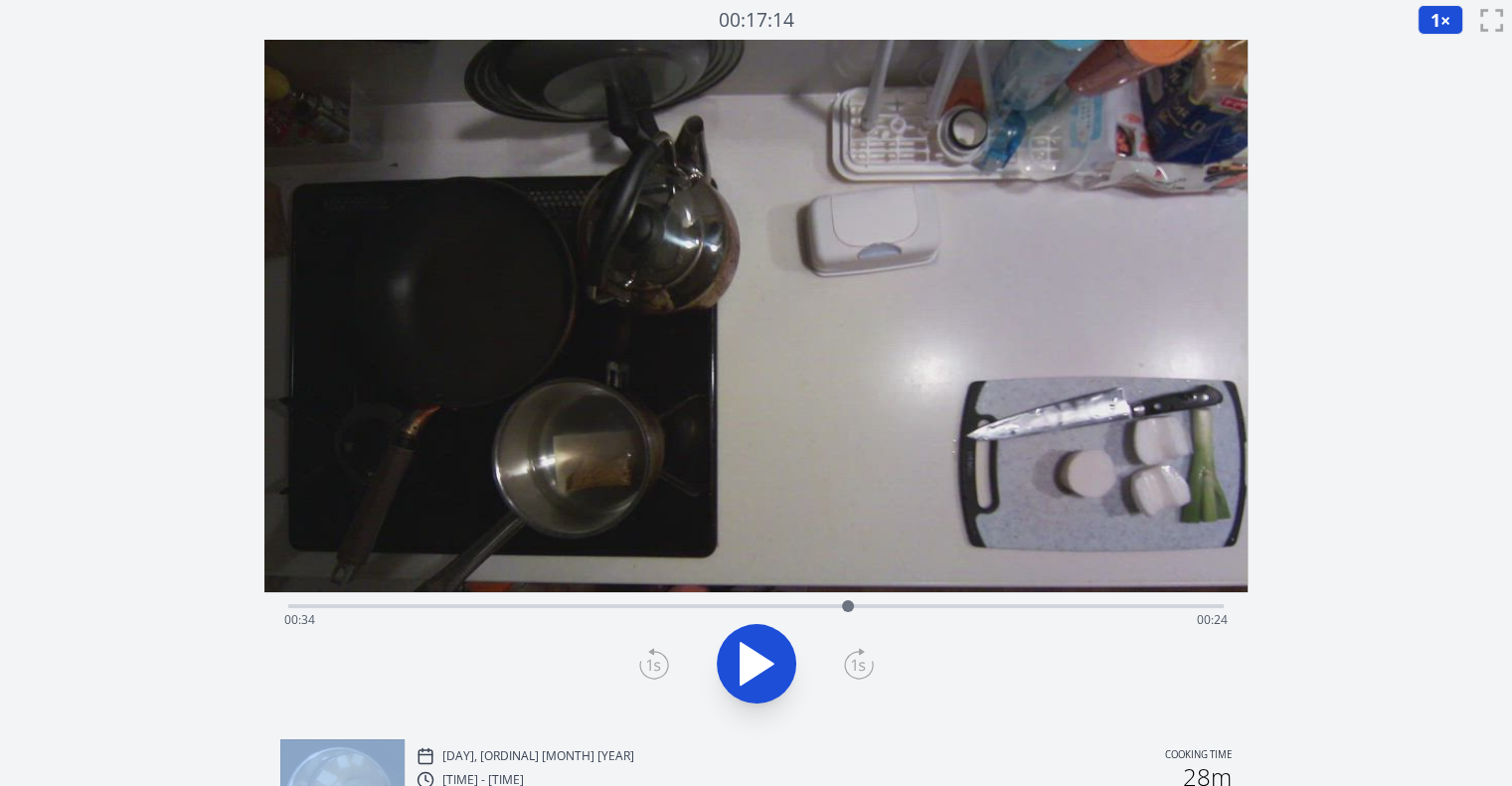 click 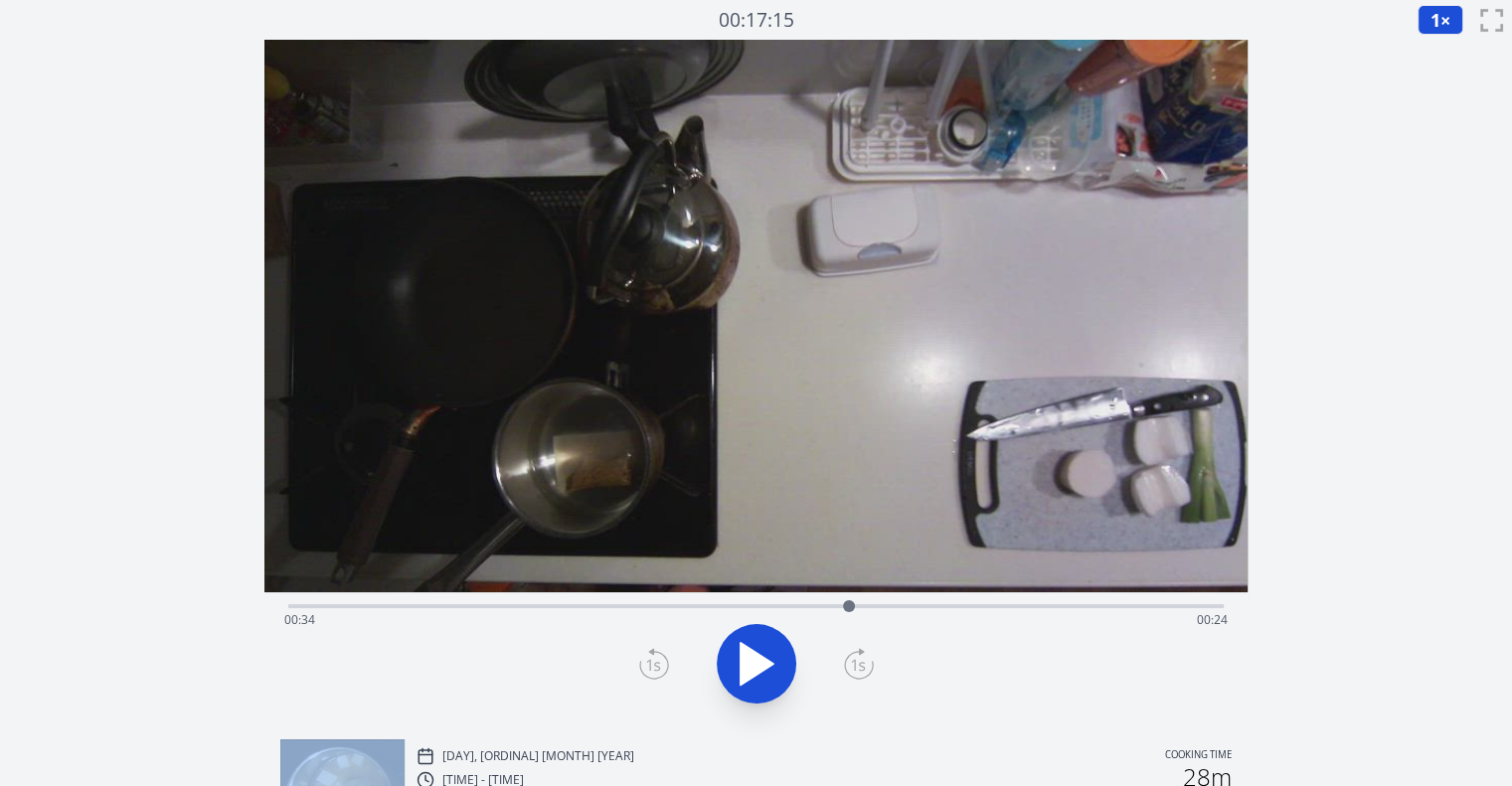 click 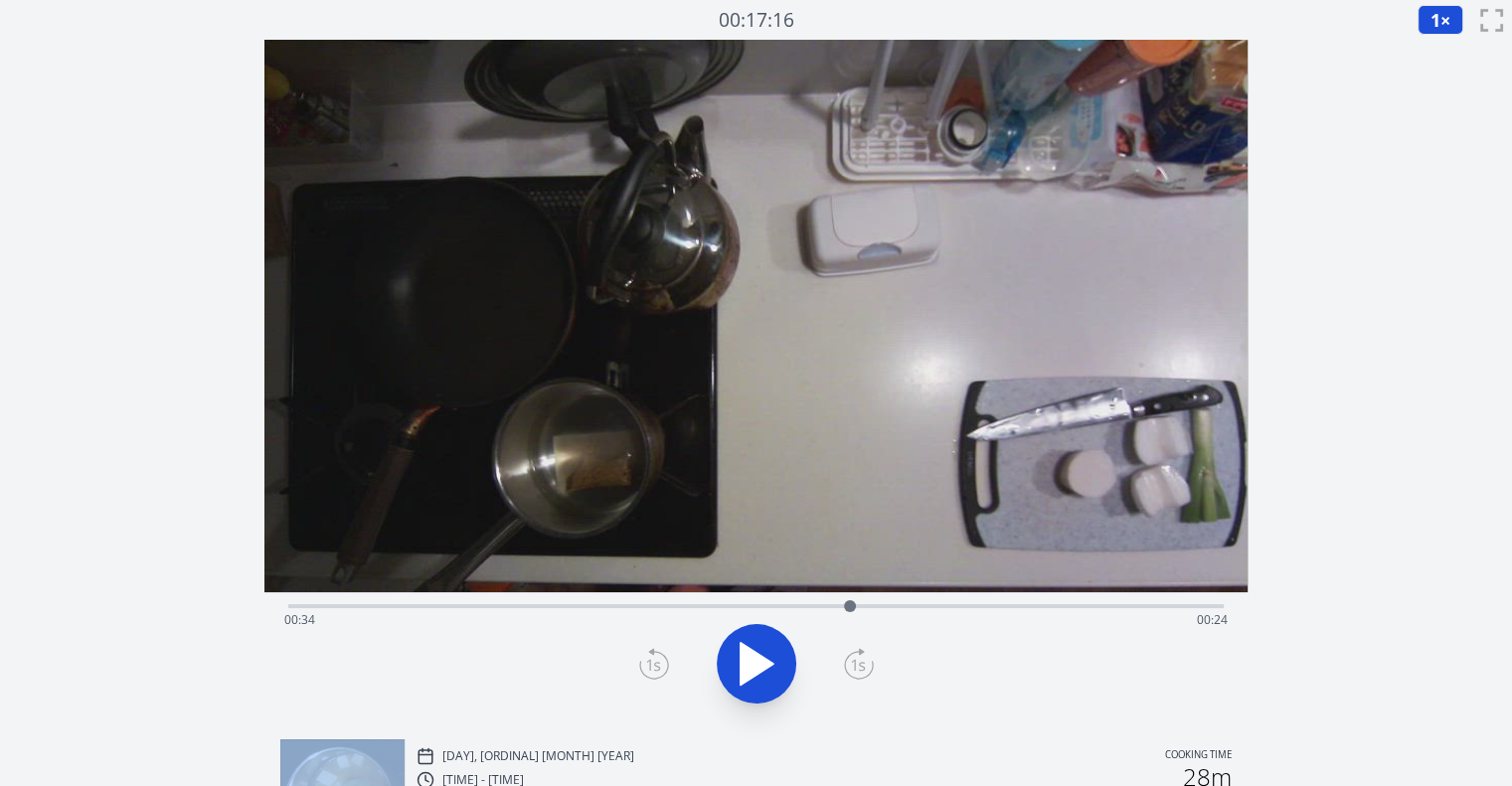 click 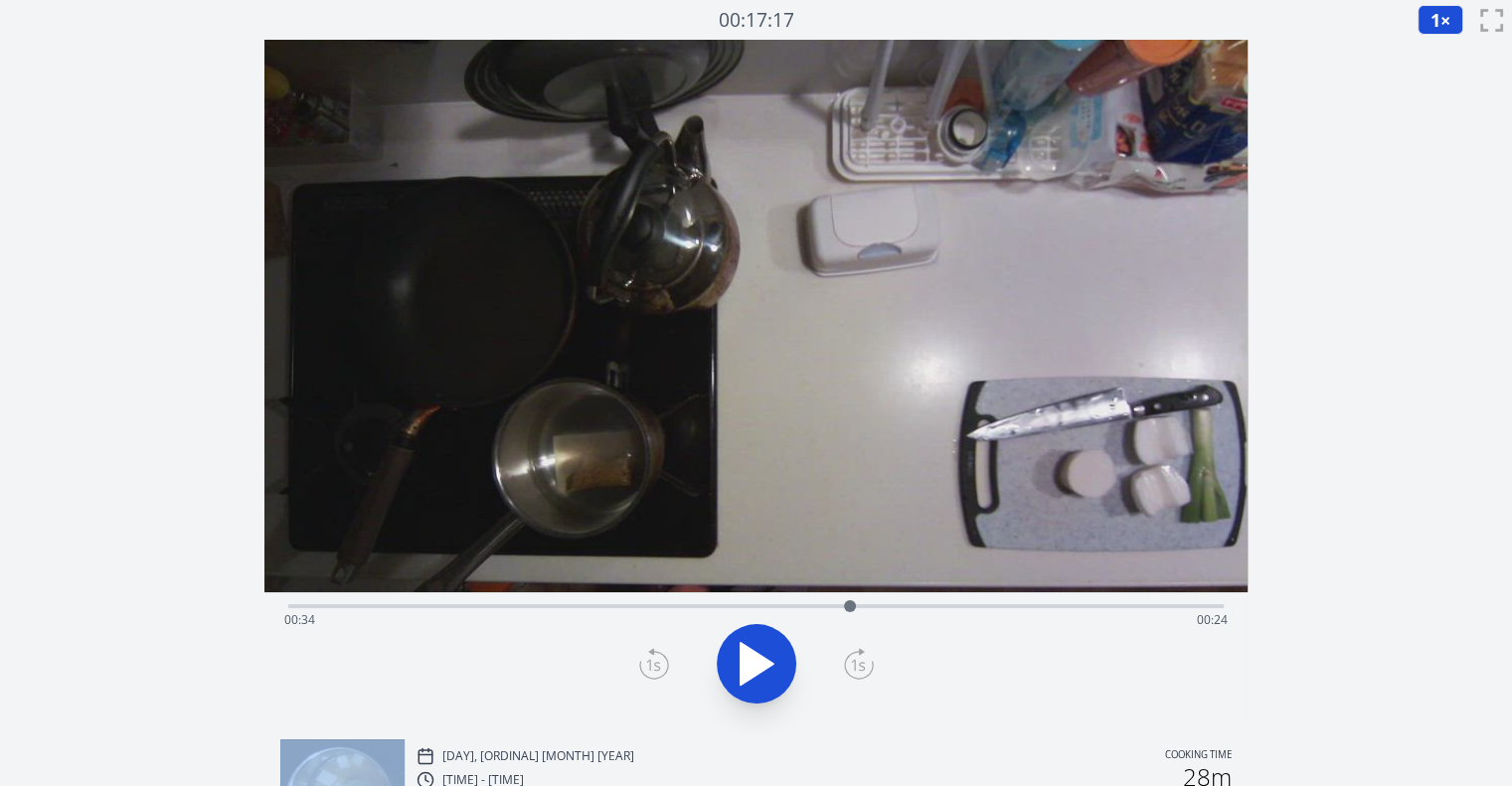 click 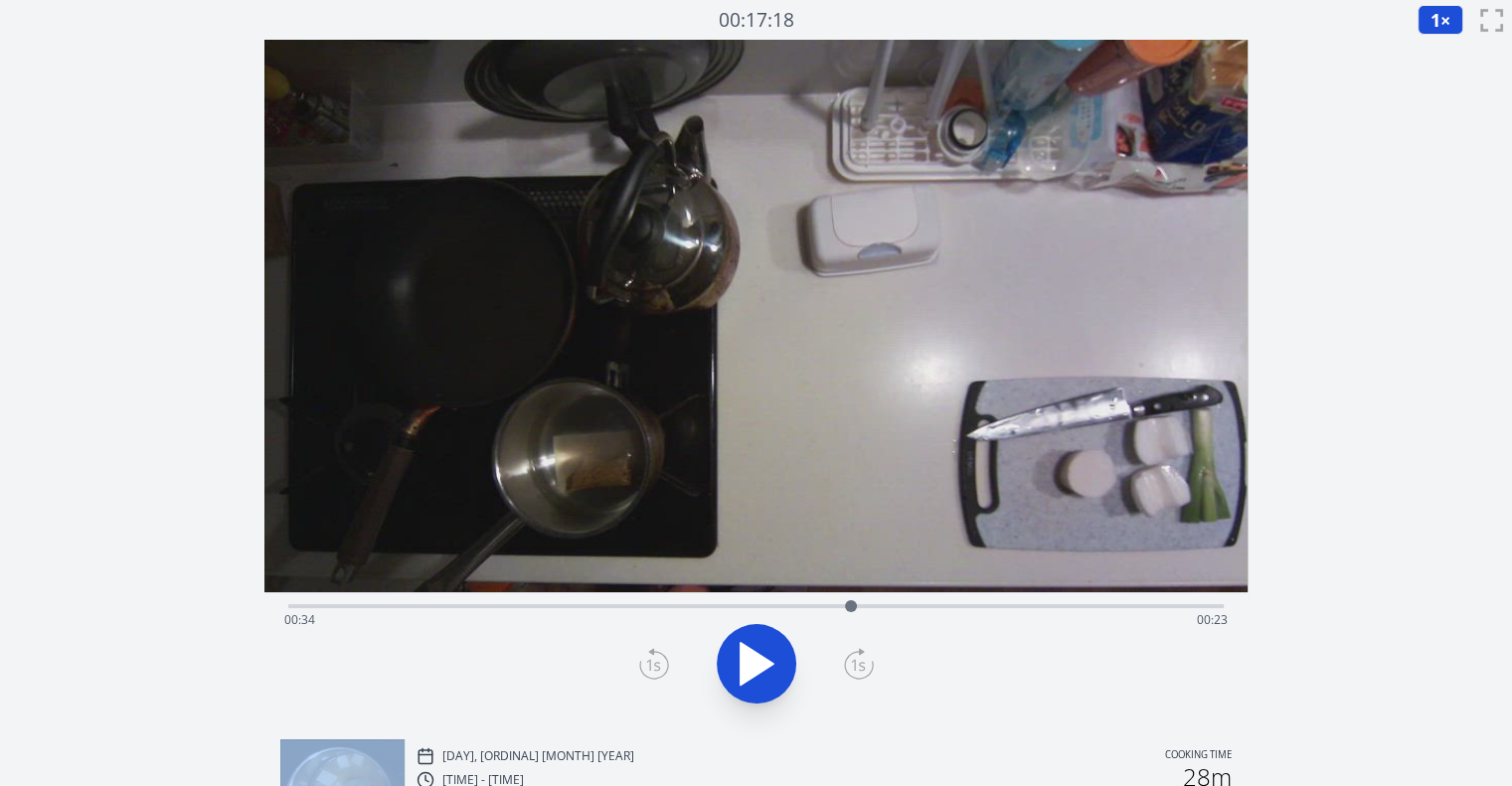 click 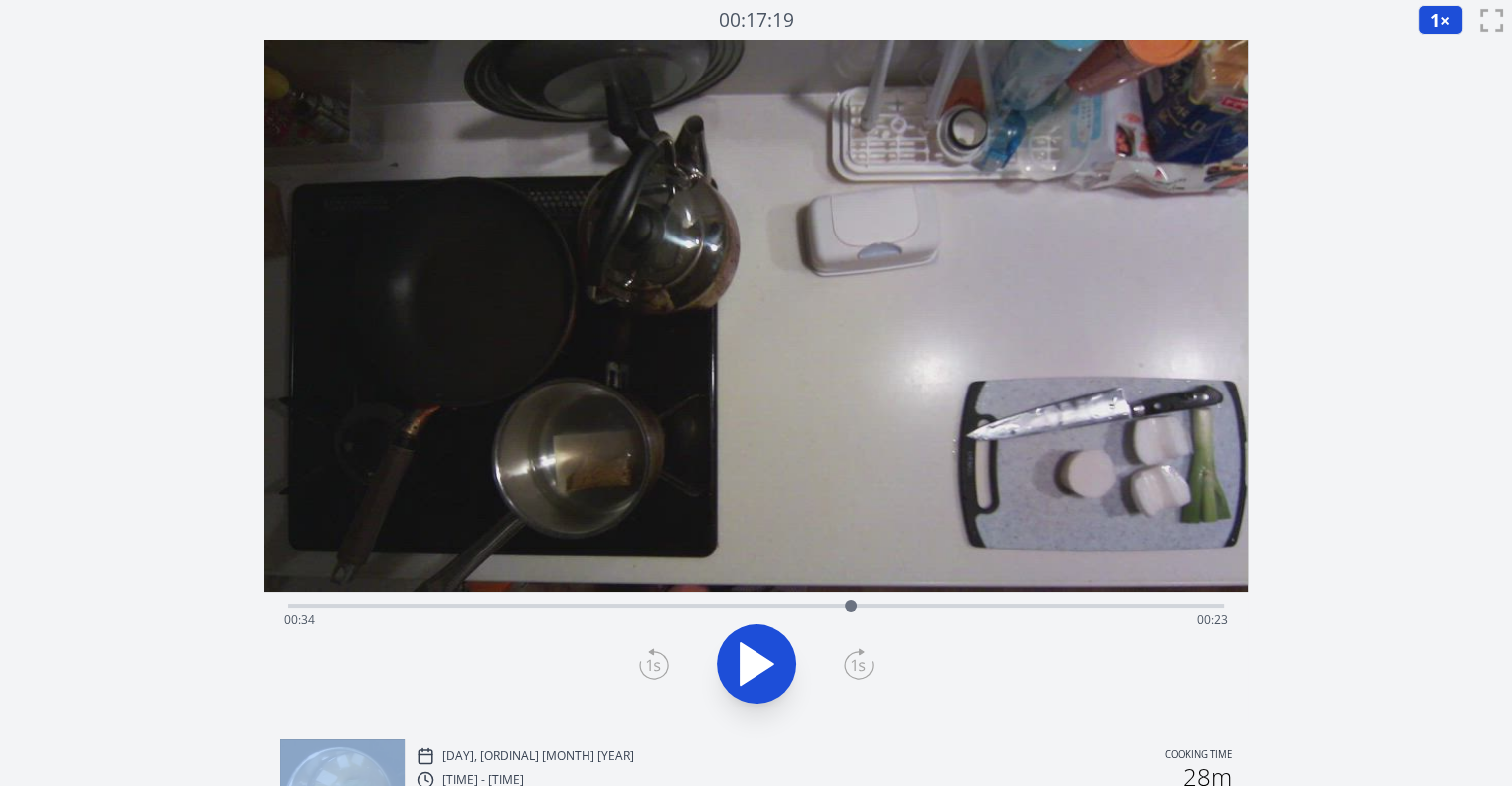 click 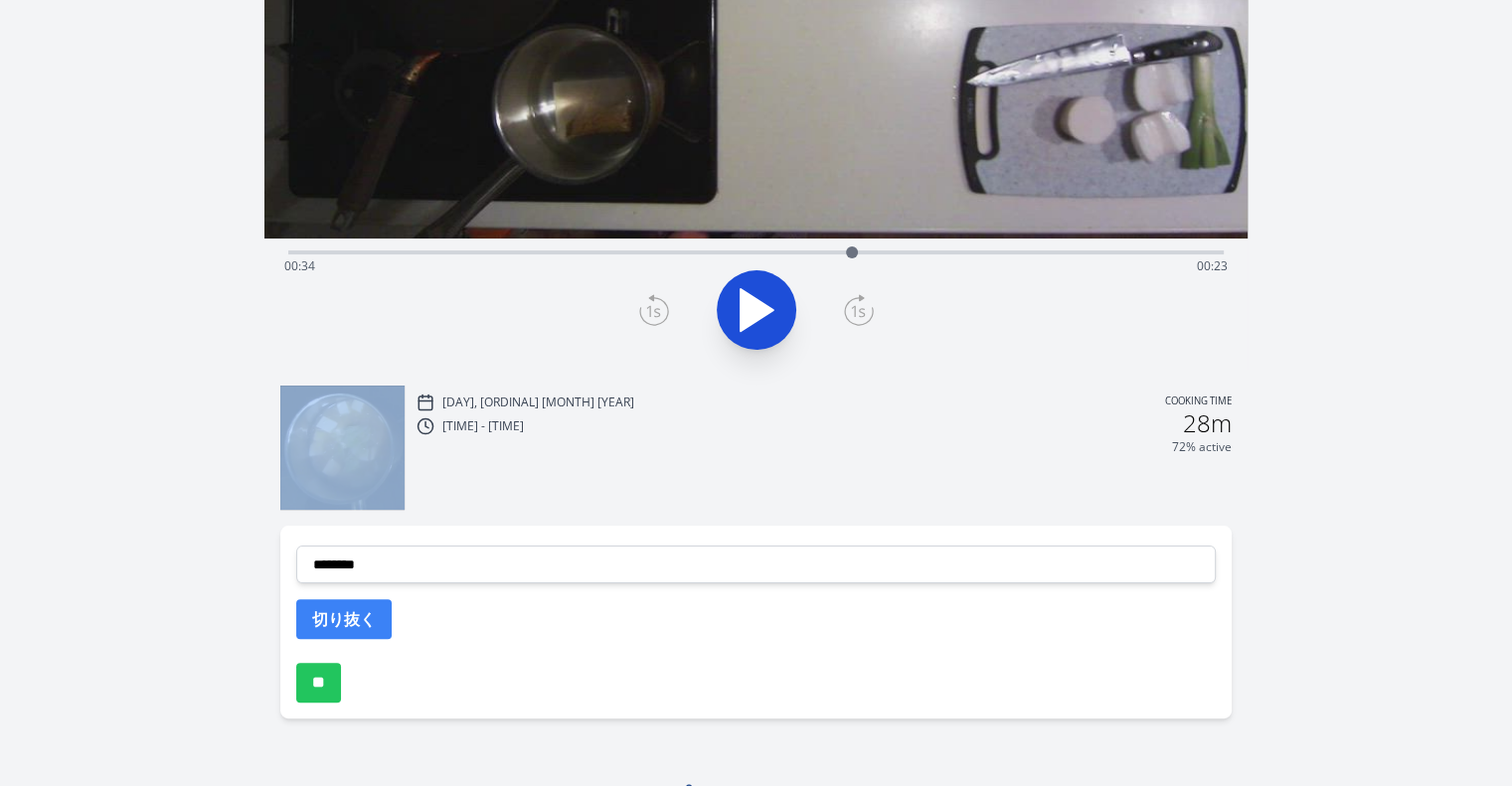 scroll, scrollTop: 358, scrollLeft: 0, axis: vertical 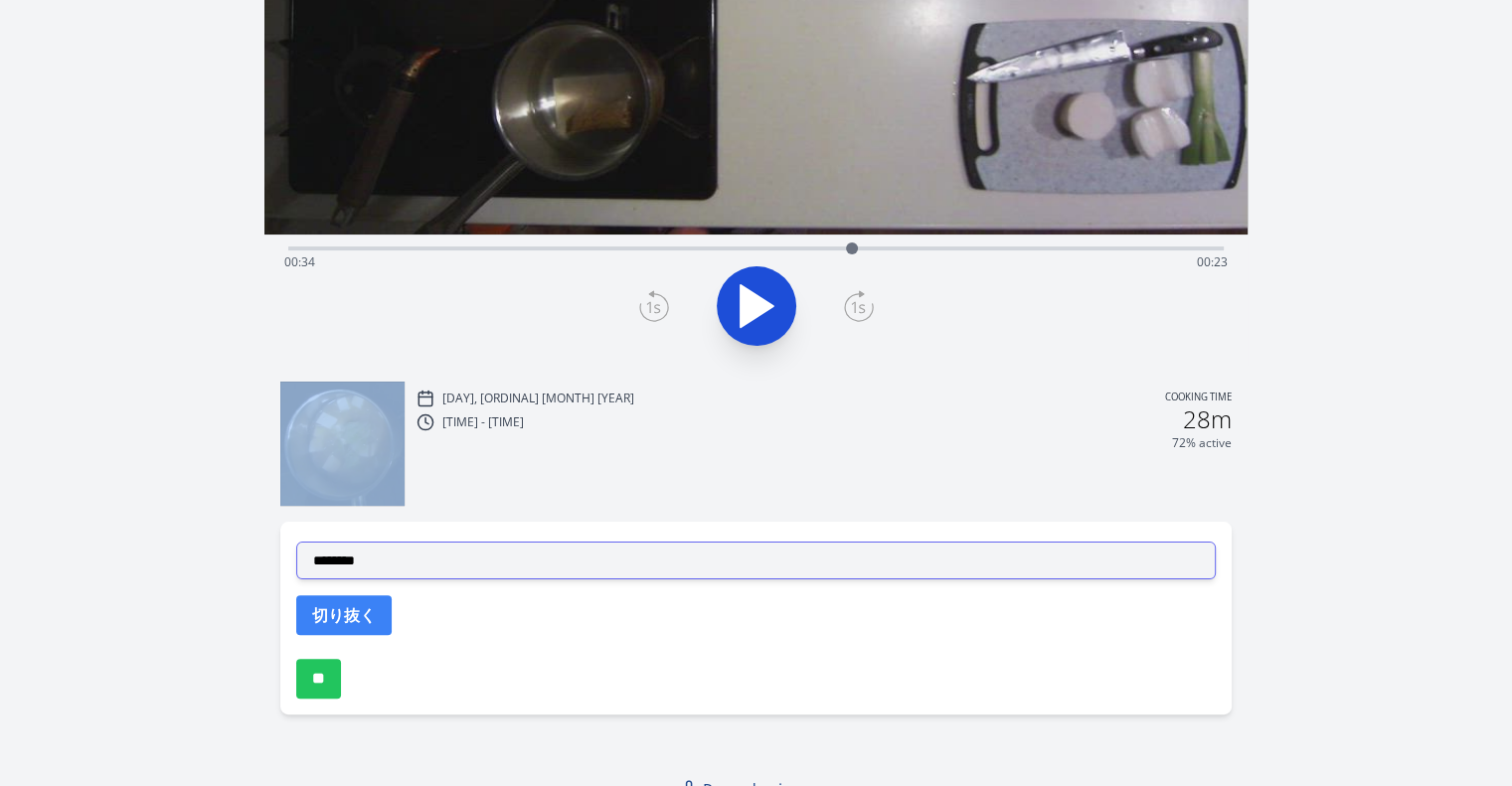 click on "**********" at bounding box center (756, 560) 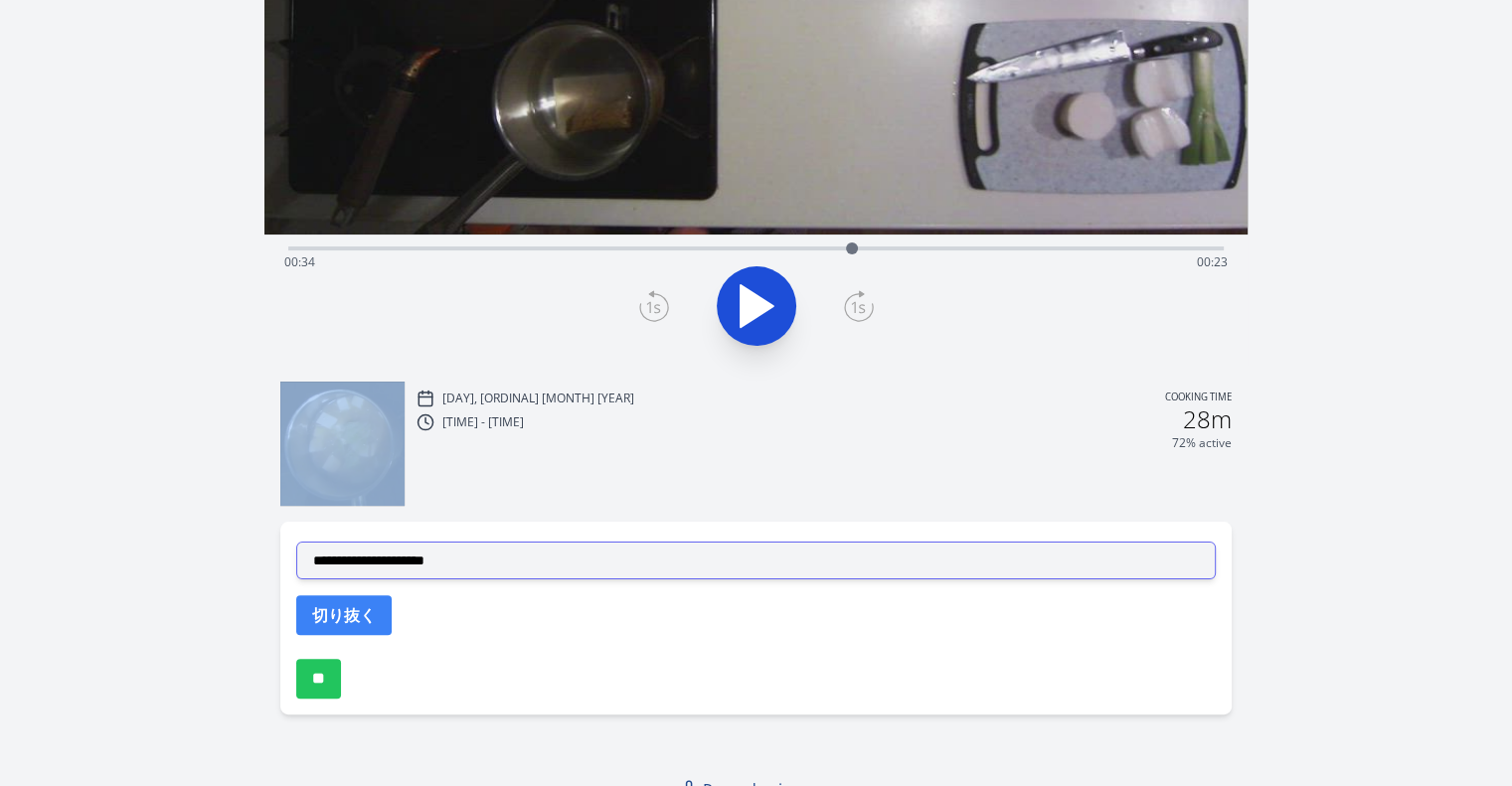 click on "**********" at bounding box center (756, 560) 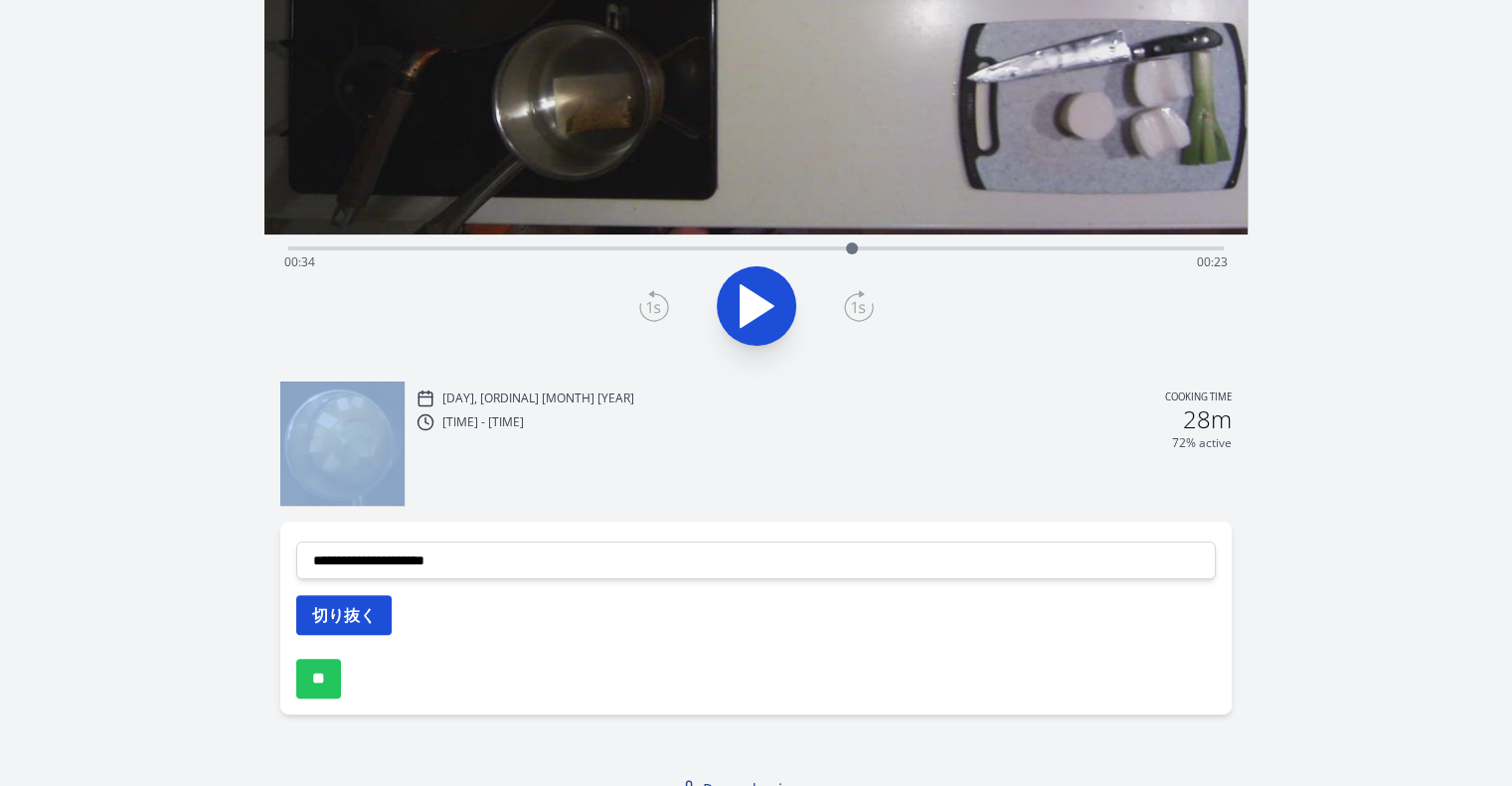 click on "切り抜く" at bounding box center (344, 615) 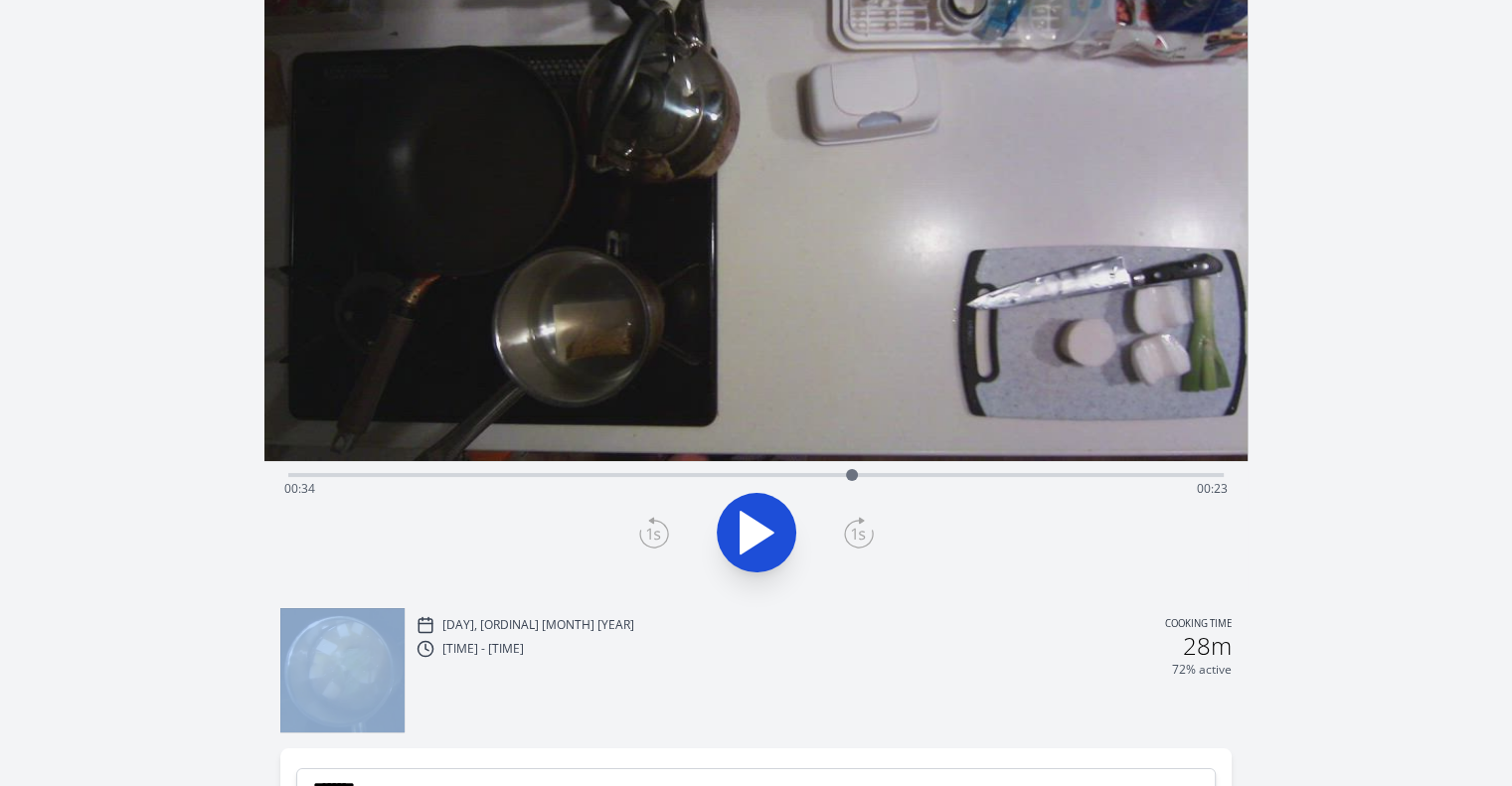 scroll, scrollTop: 119, scrollLeft: 0, axis: vertical 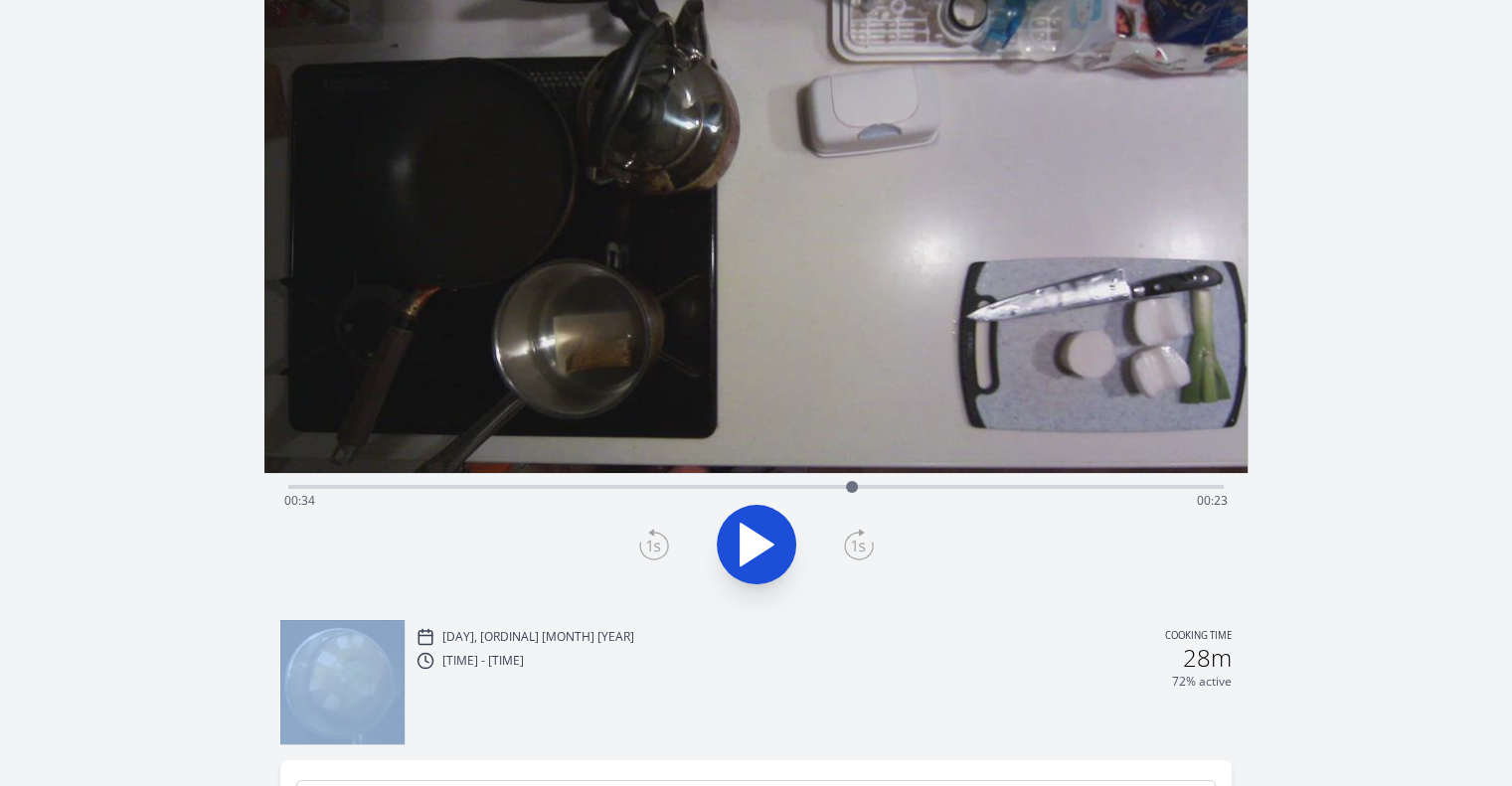 click on "Time elapsed:  [TIME]
Time remaining:  [TIME]" at bounding box center [756, 485] 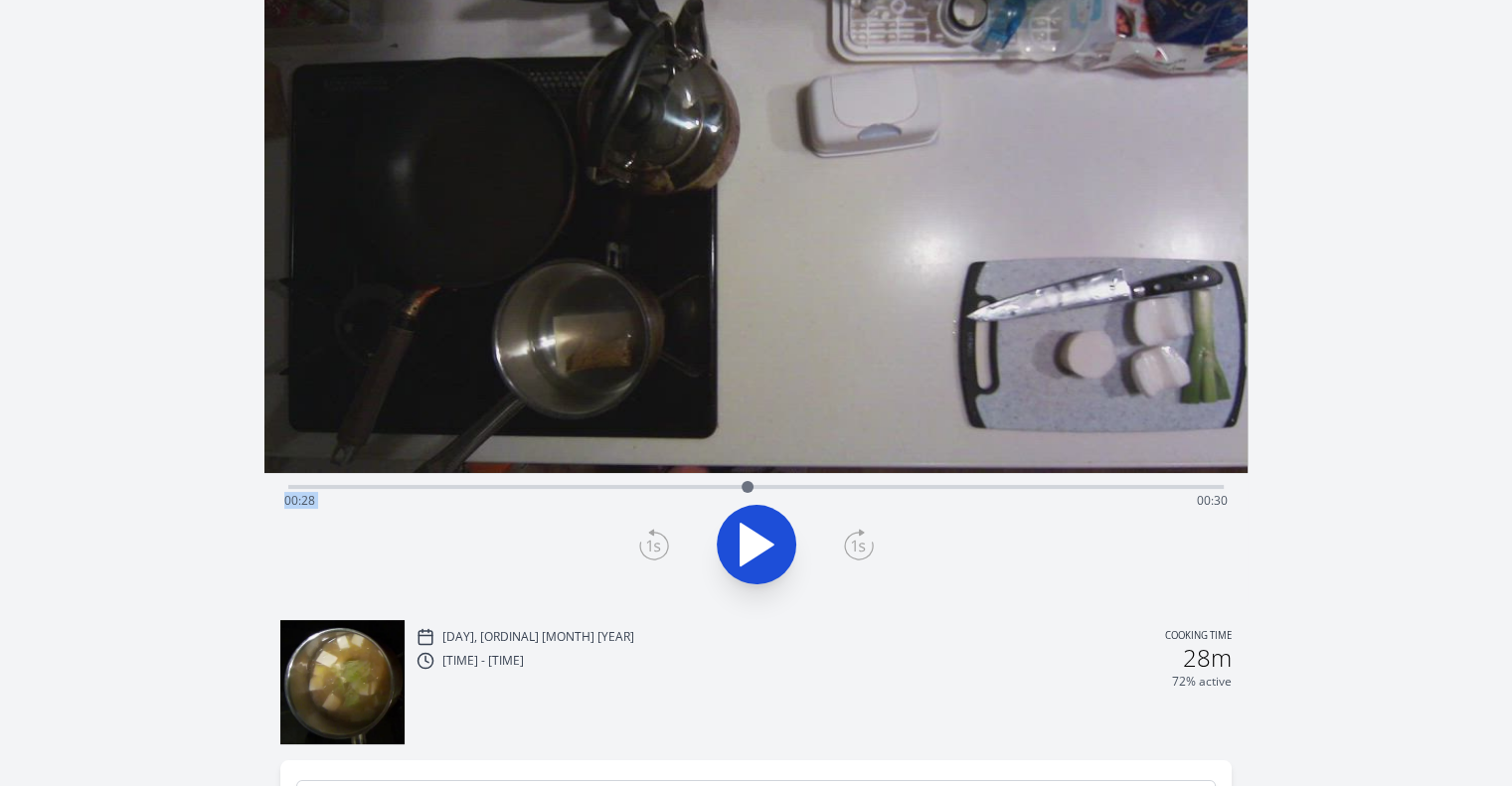 click on "Time elapsed:  [TIME]
Time remaining:  [TIME]" at bounding box center [756, 485] 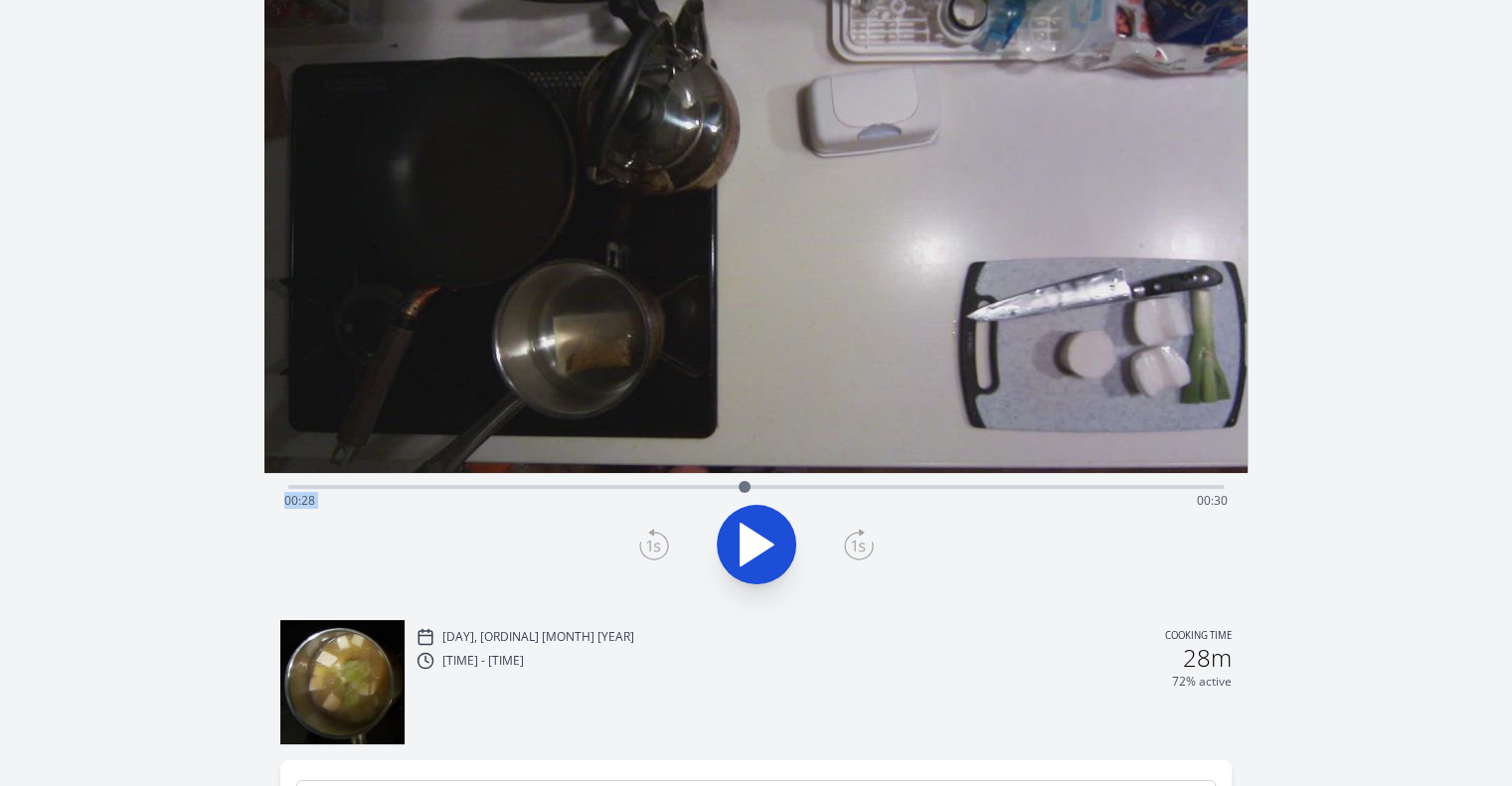 drag, startPoint x: 748, startPoint y: 473, endPoint x: 727, endPoint y: 500, distance: 34.20526 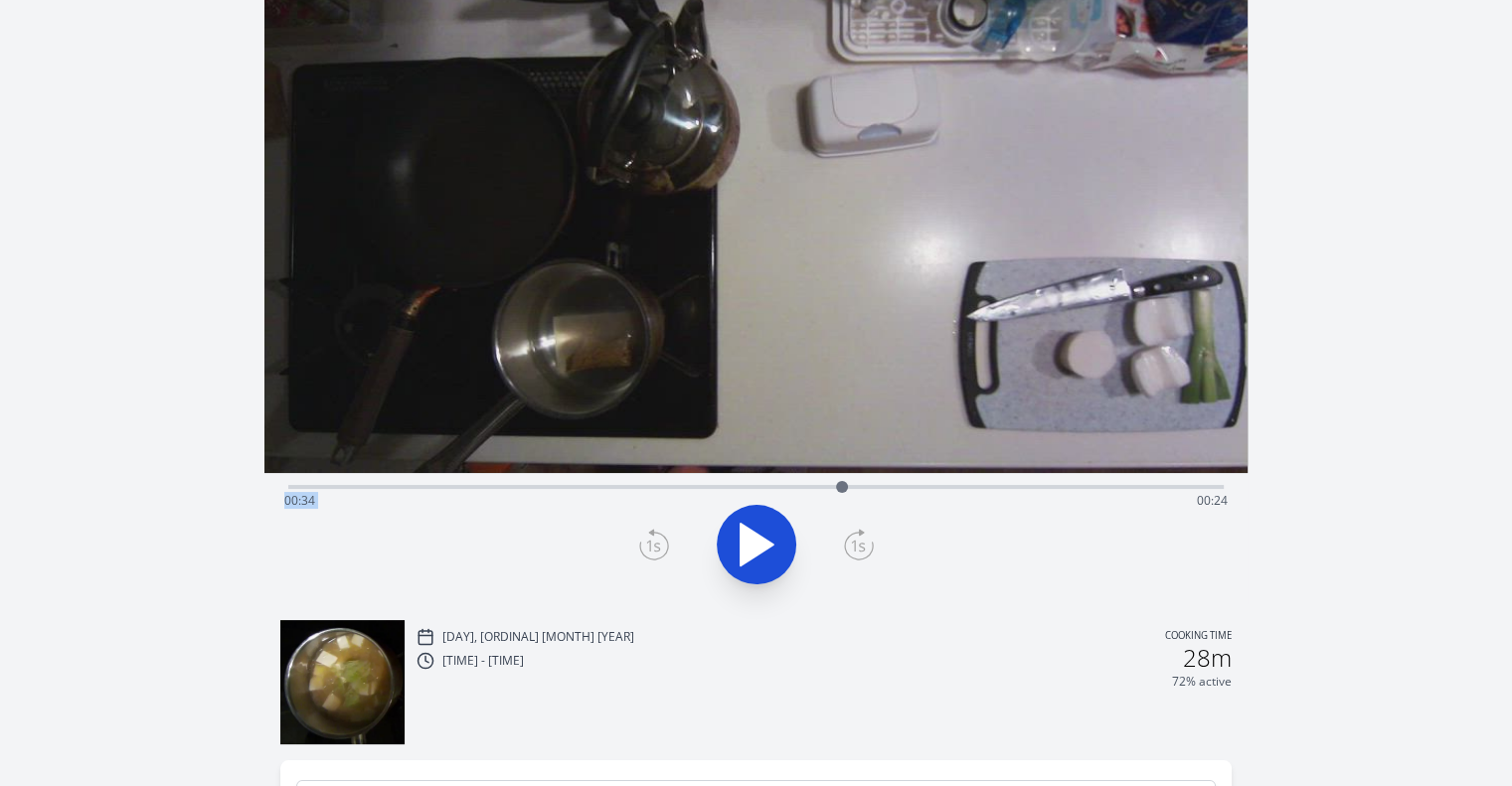 drag, startPoint x: 726, startPoint y: 488, endPoint x: 842, endPoint y: 503, distance: 116.96581 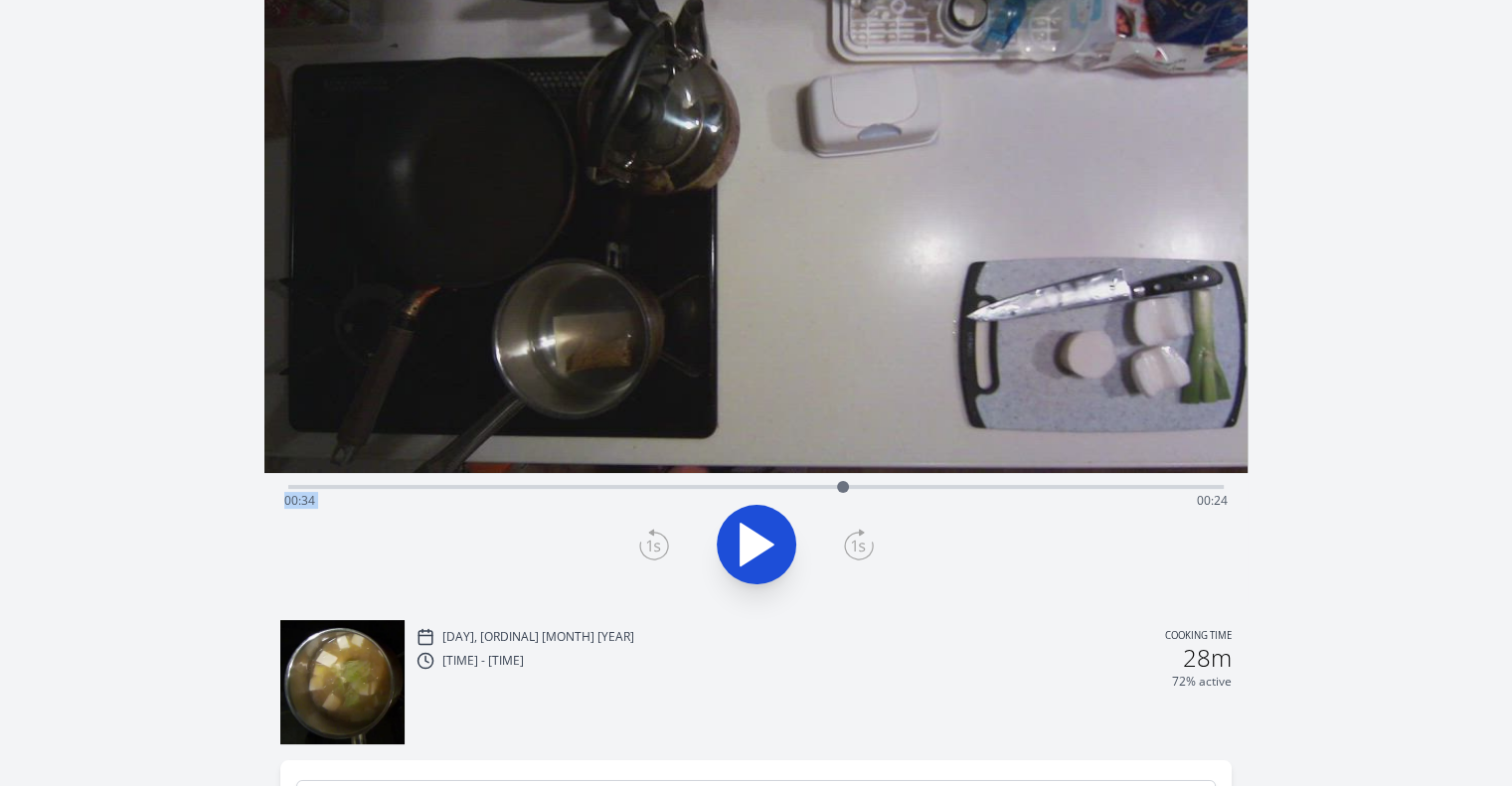 click 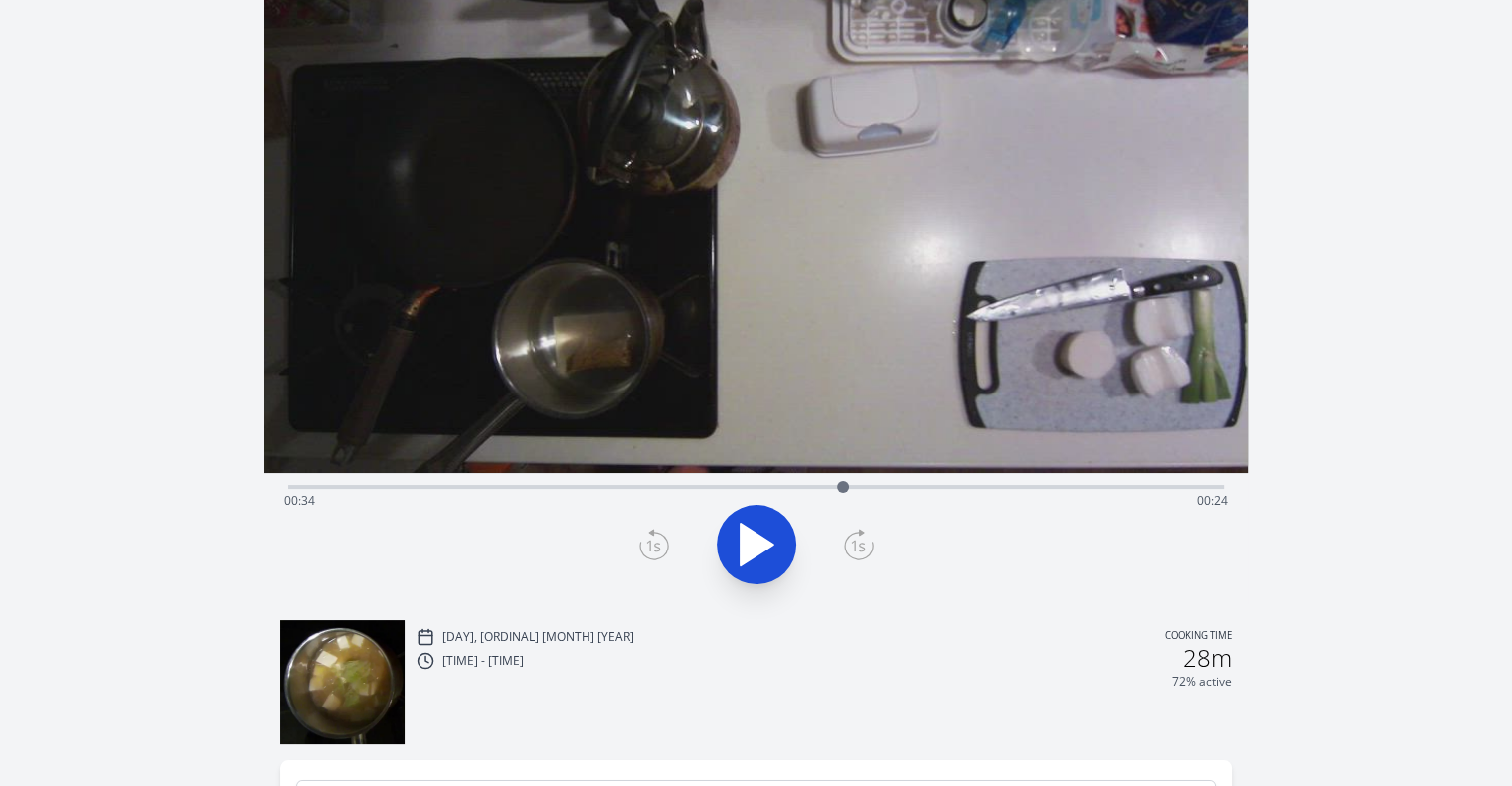 click 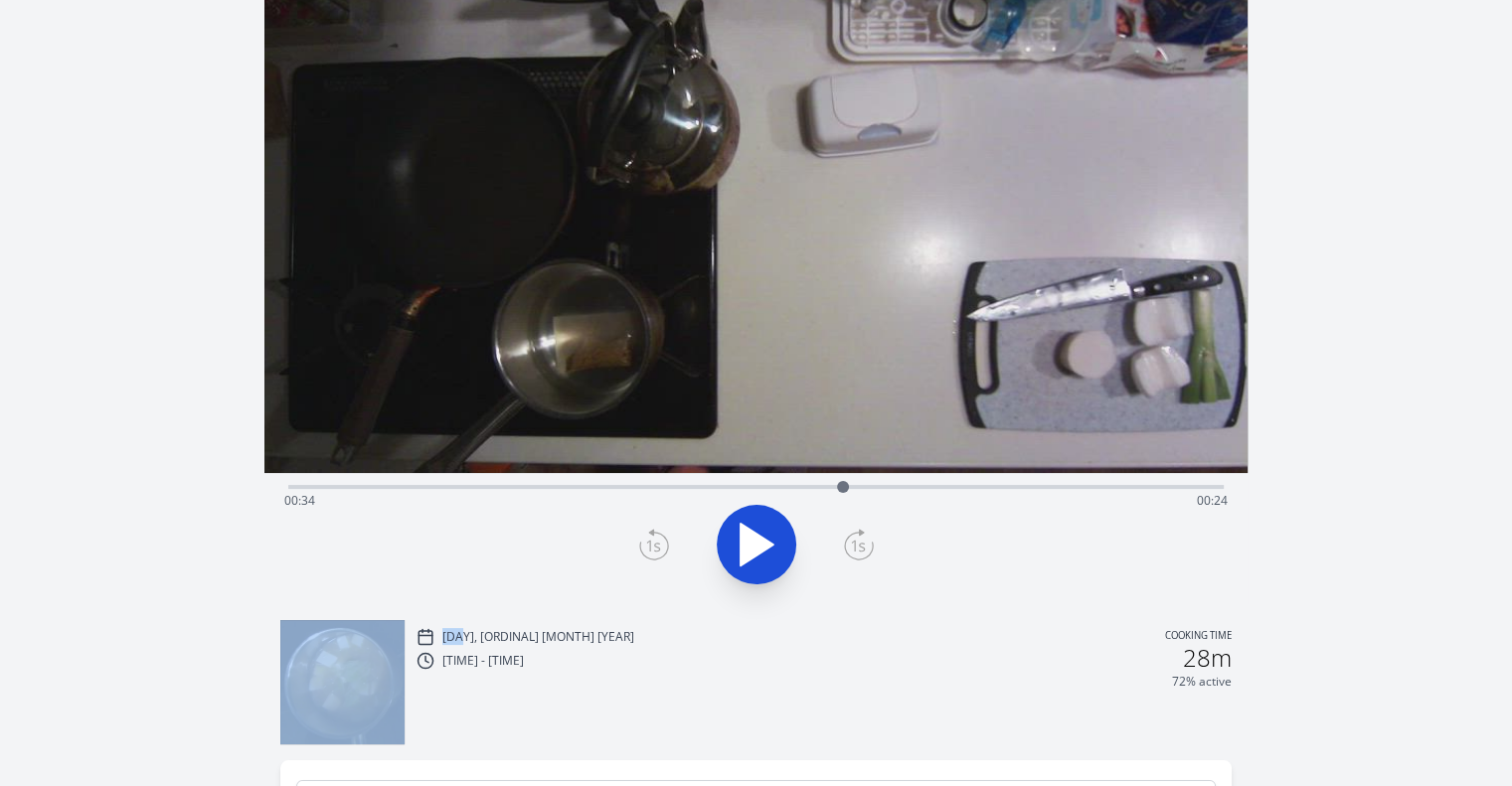 click 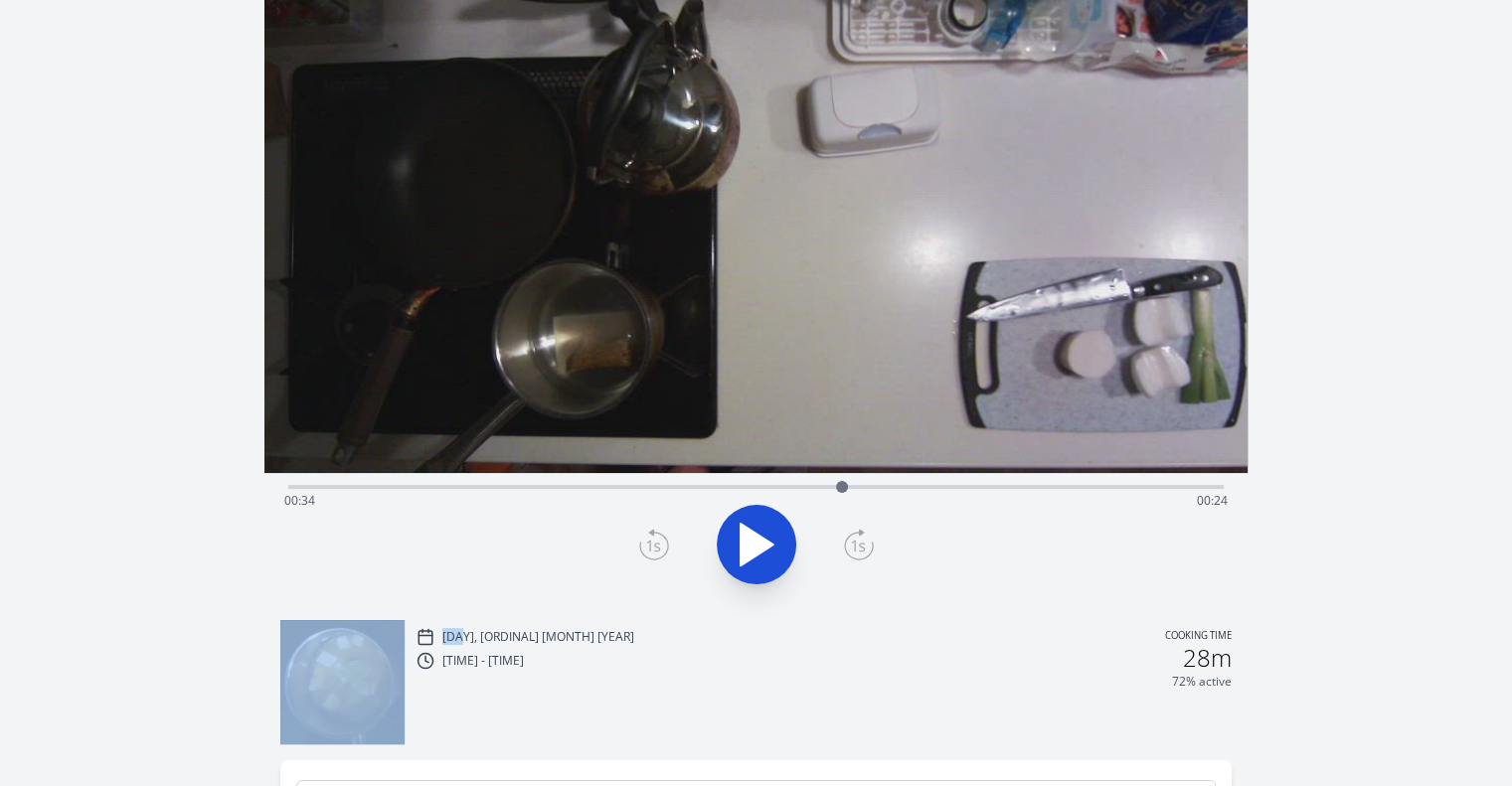 click 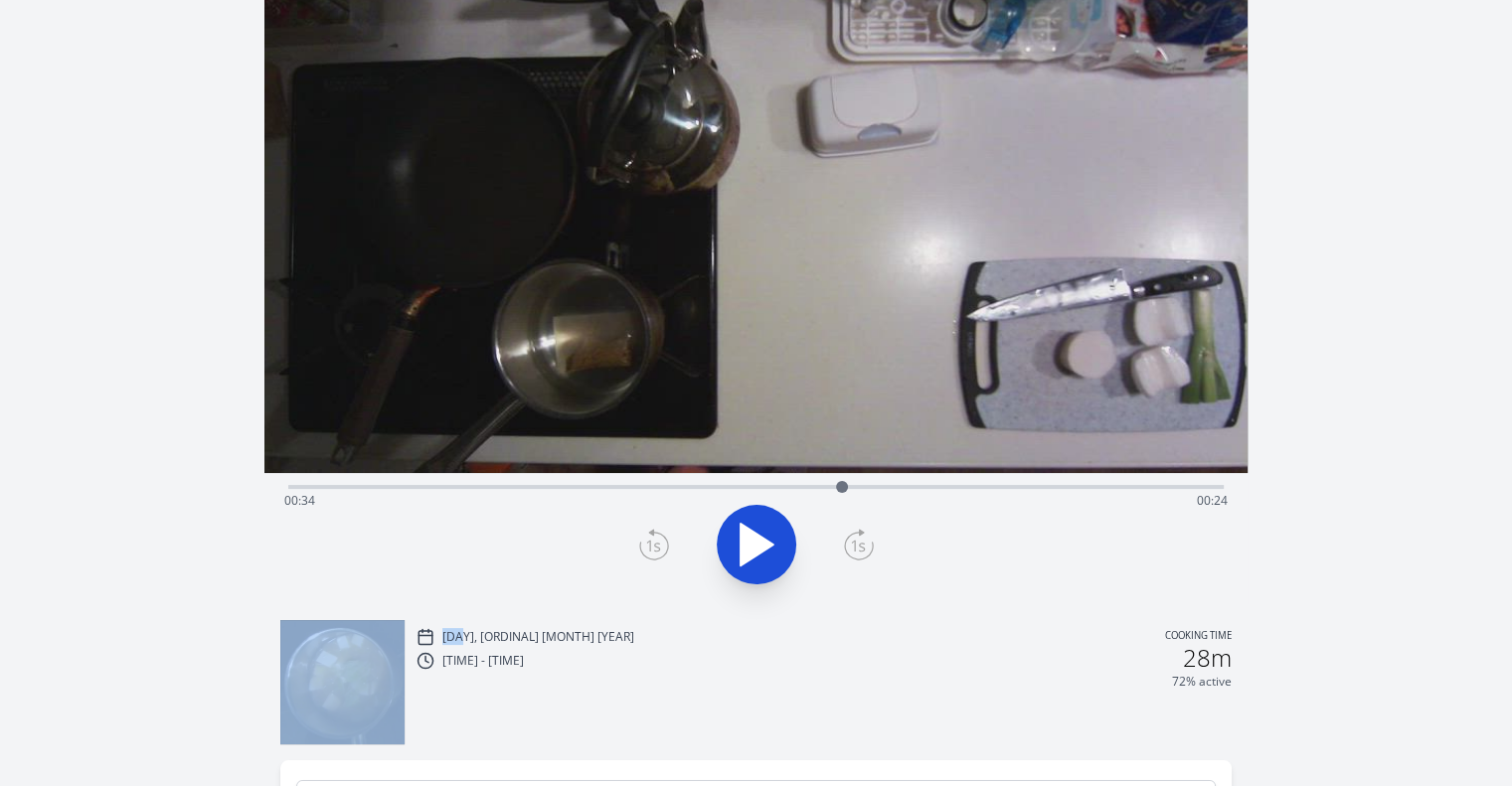 click 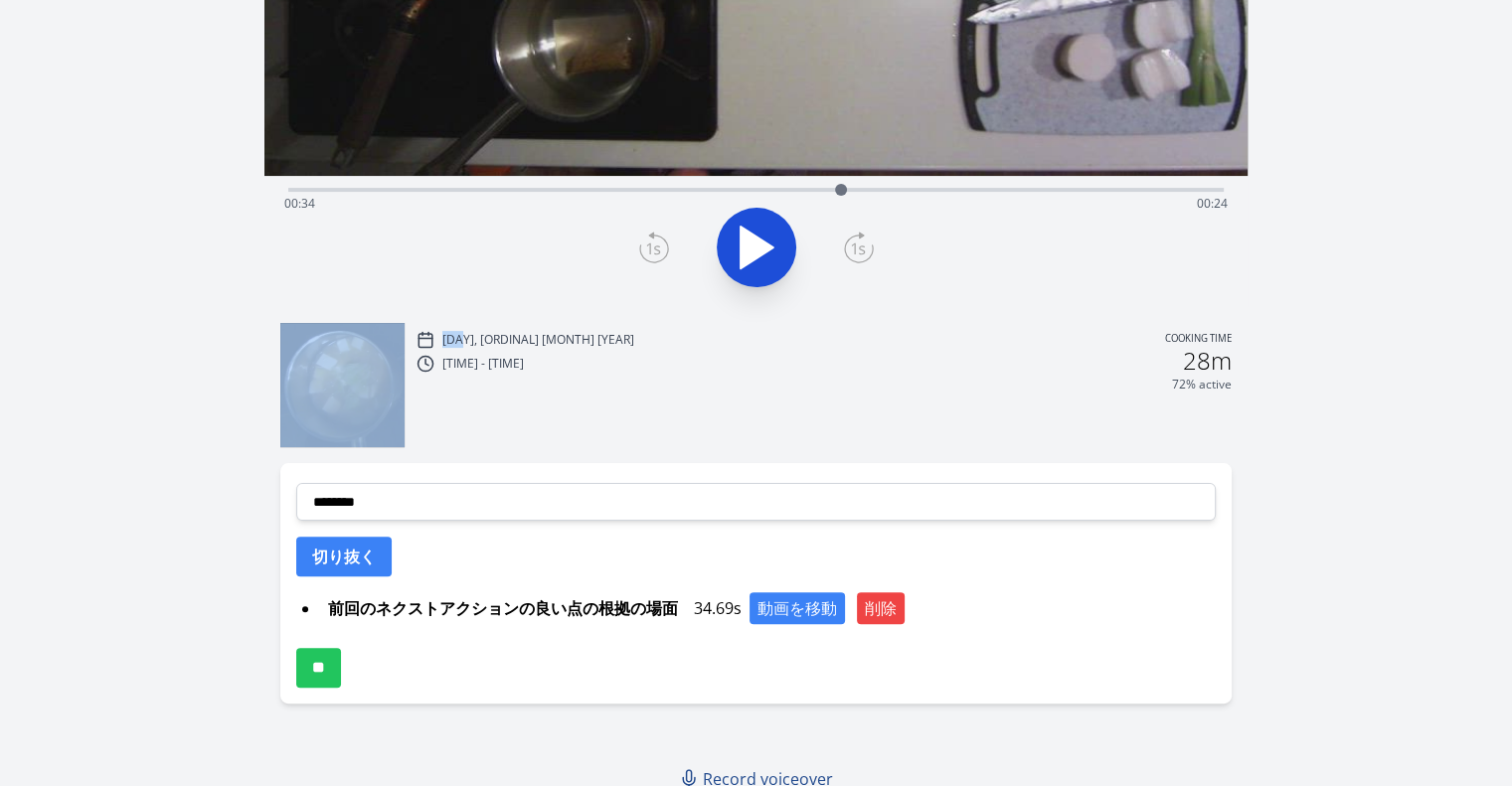 scroll, scrollTop: 428, scrollLeft: 0, axis: vertical 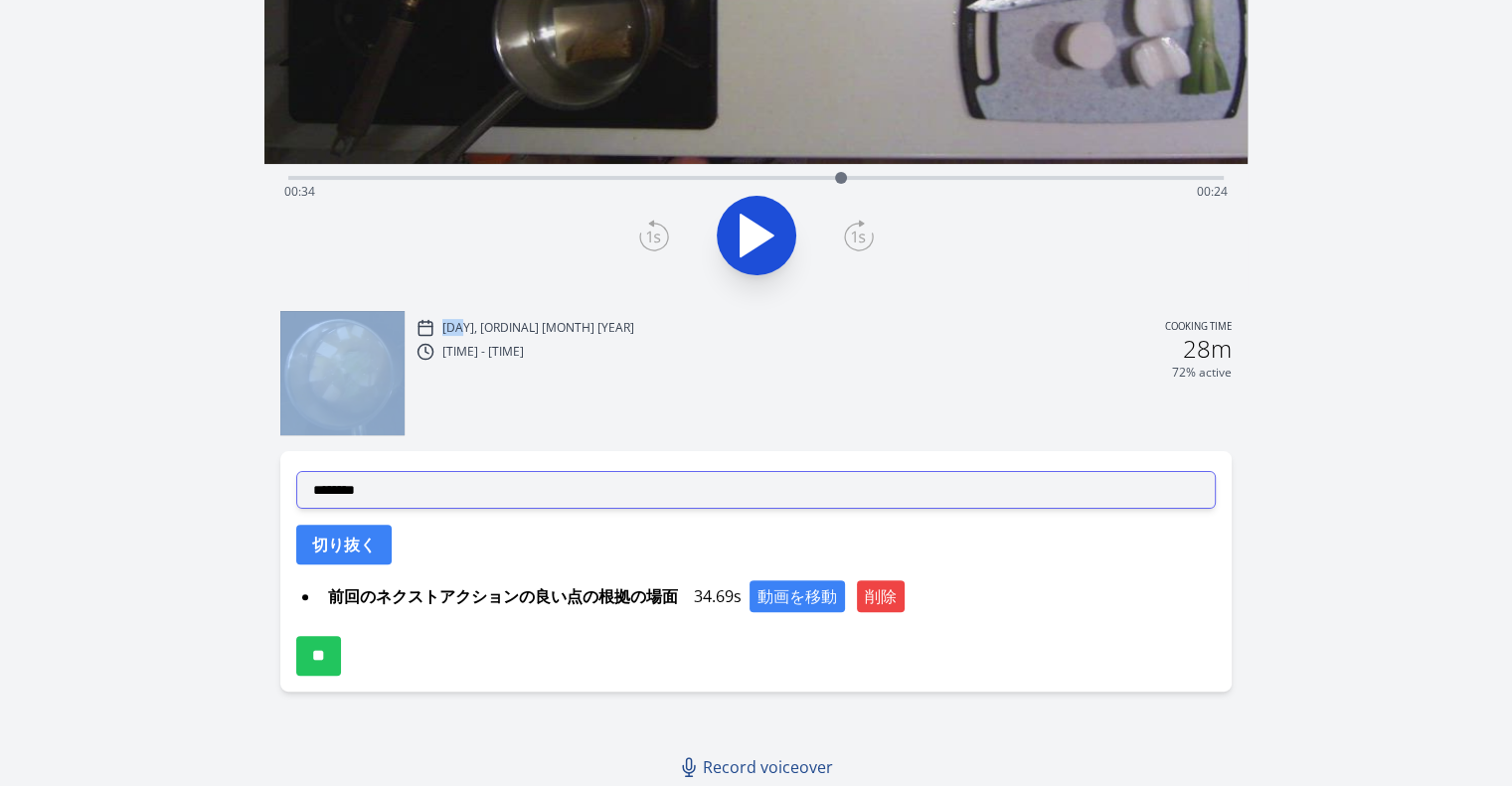 click on "**********" at bounding box center [756, 490] 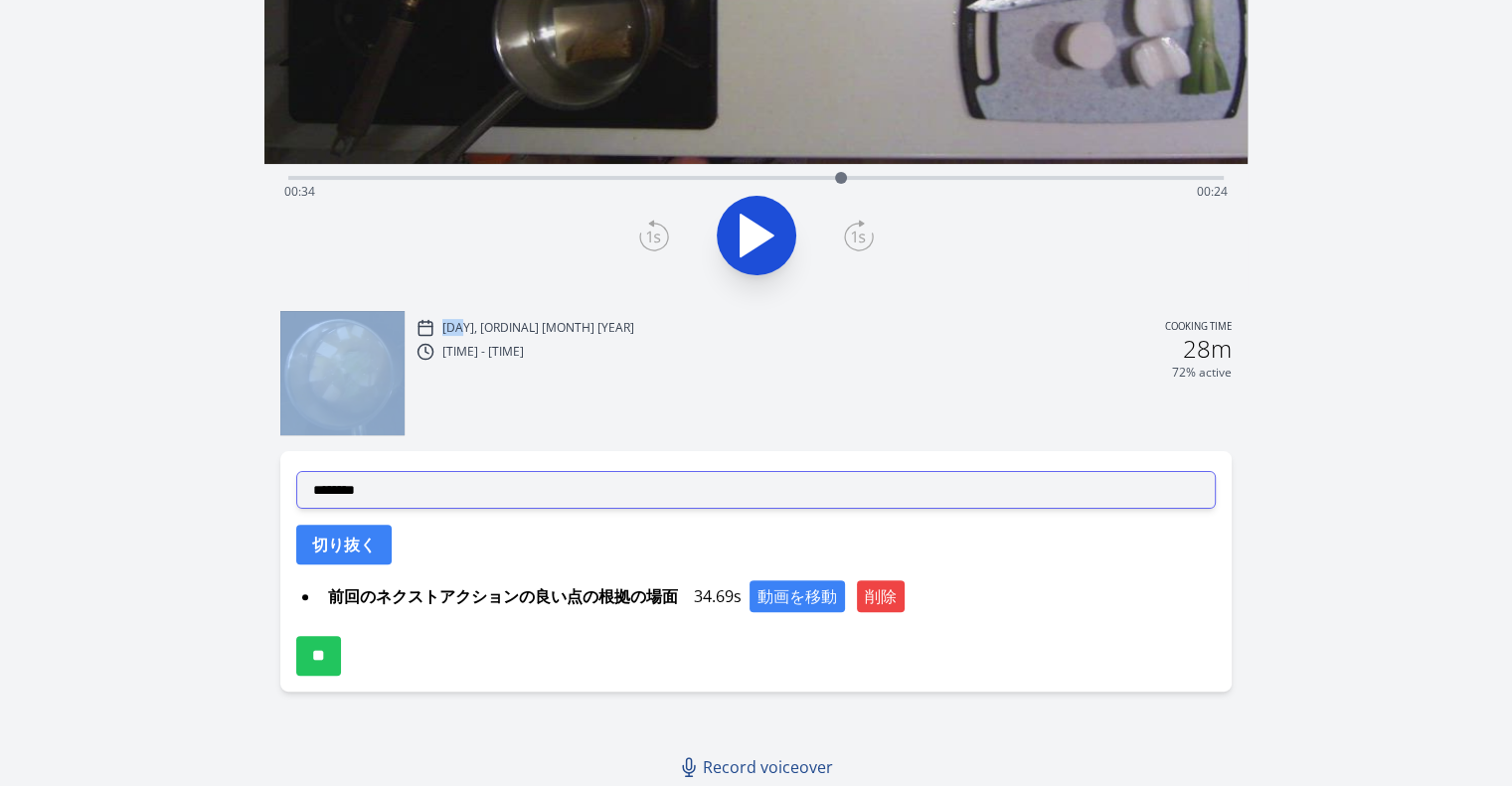 select on "**********" 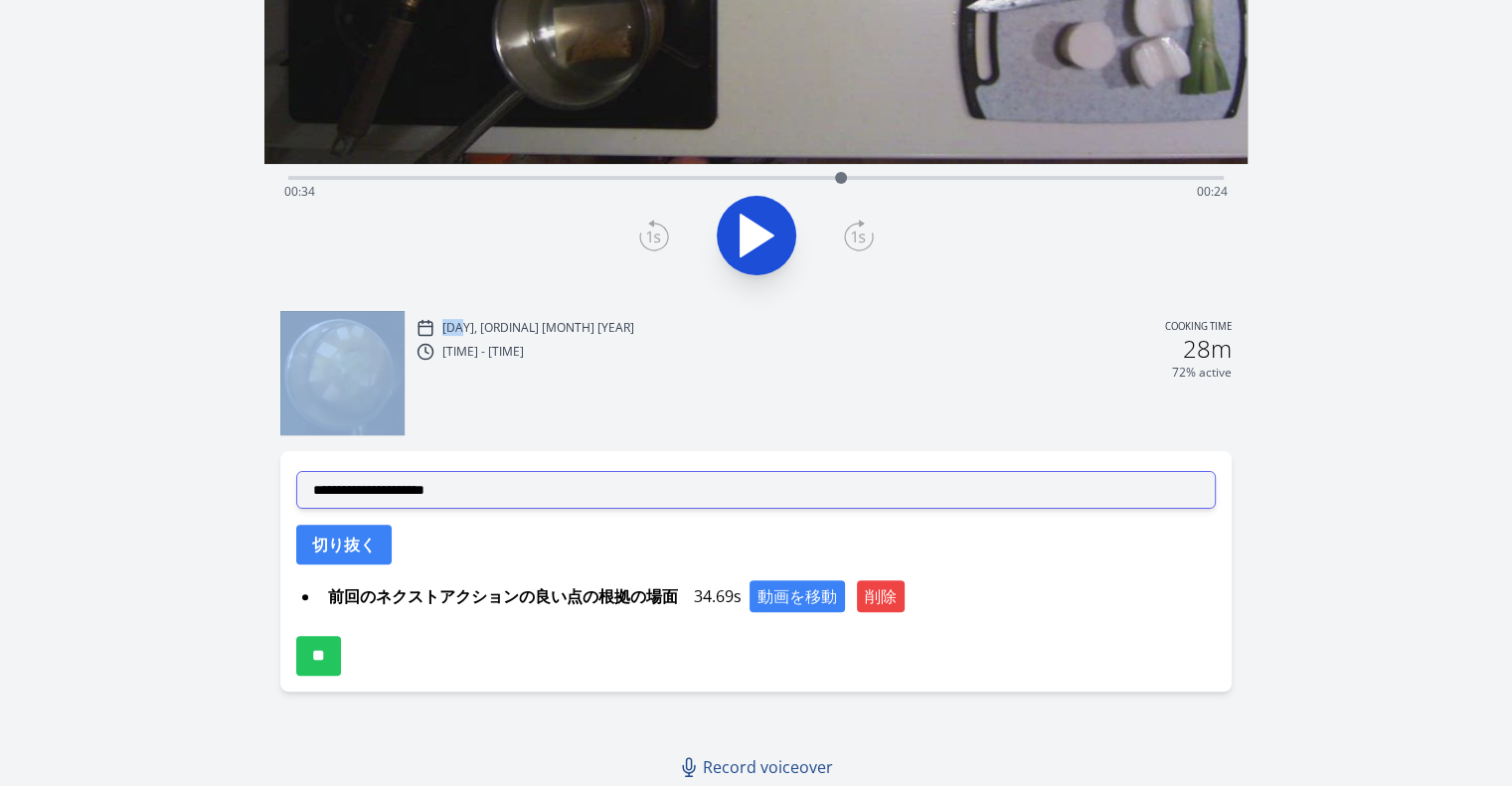 click on "**********" at bounding box center (756, 490) 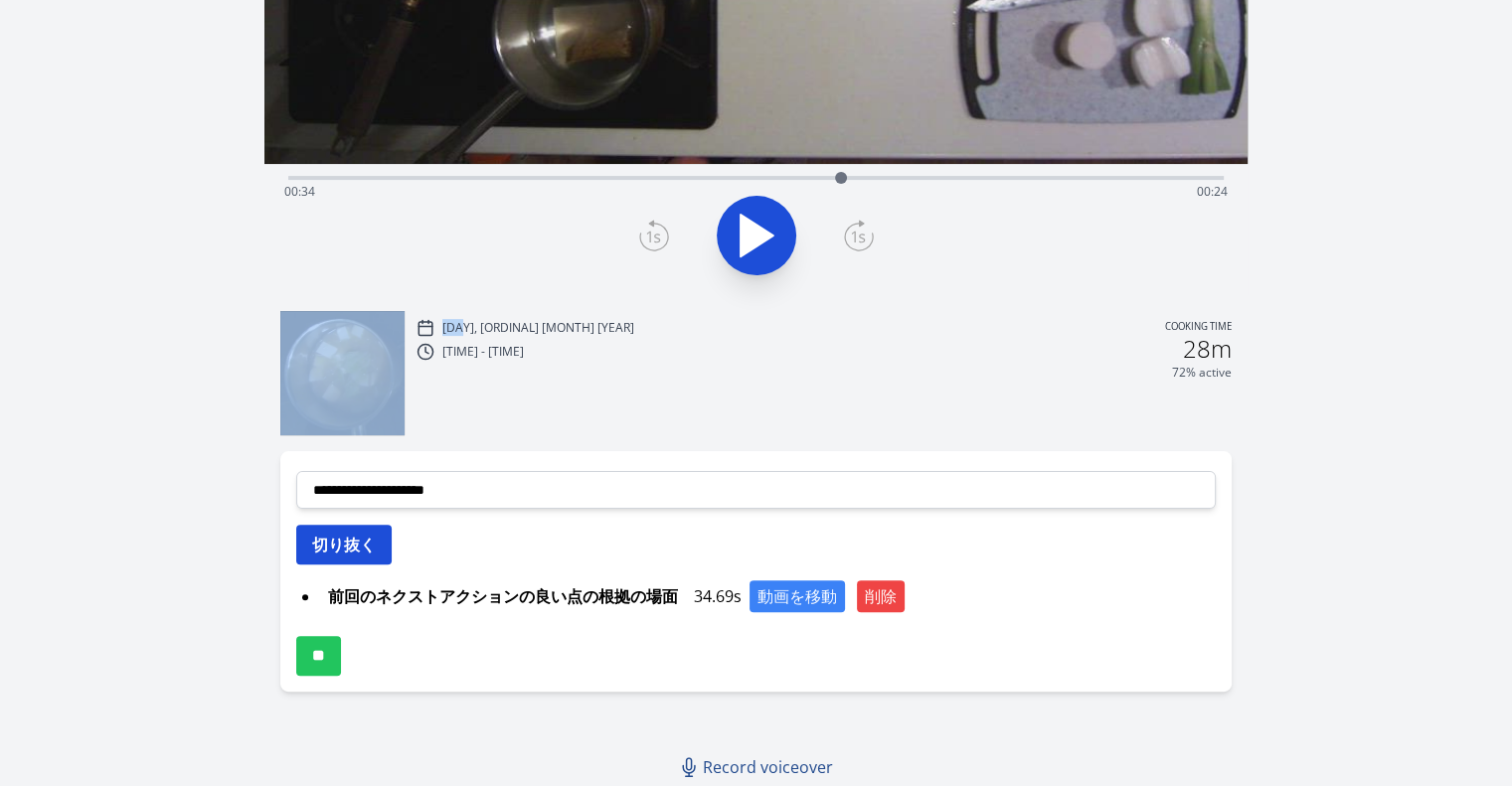 click on "切り抜く" at bounding box center [344, 545] 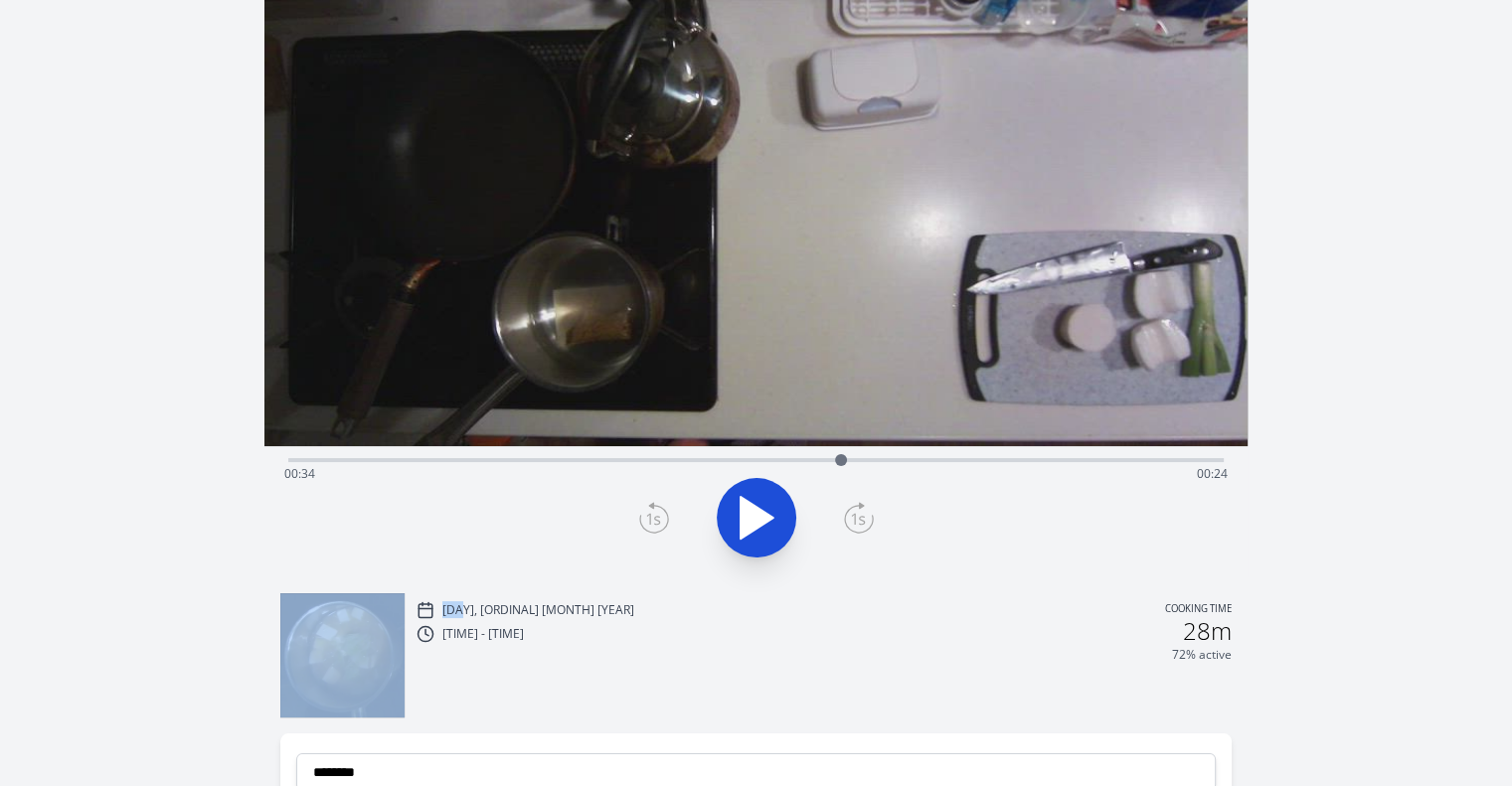 scroll, scrollTop: 117, scrollLeft: 0, axis: vertical 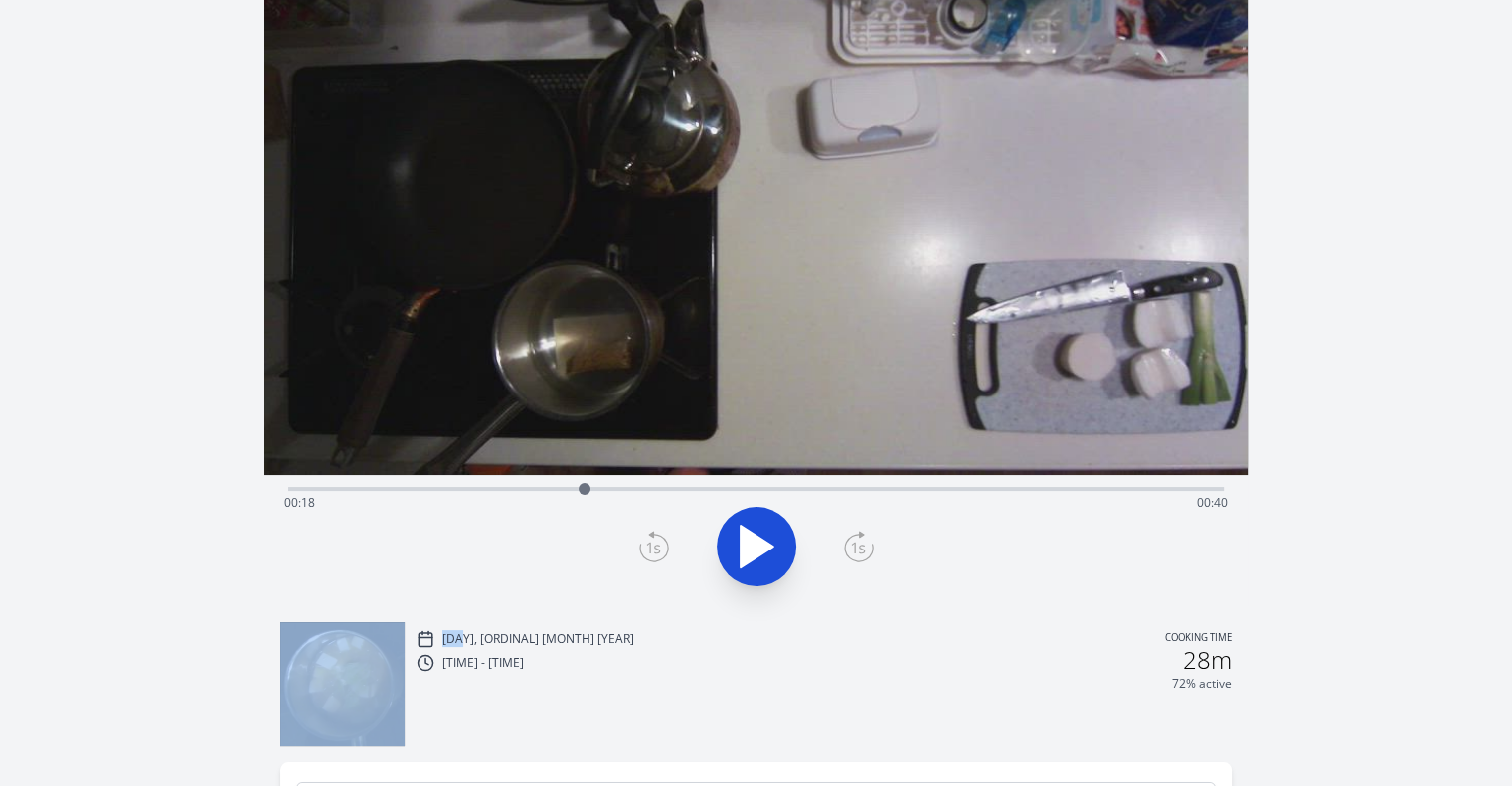 drag, startPoint x: 847, startPoint y: 479, endPoint x: 585, endPoint y: 499, distance: 262.7622 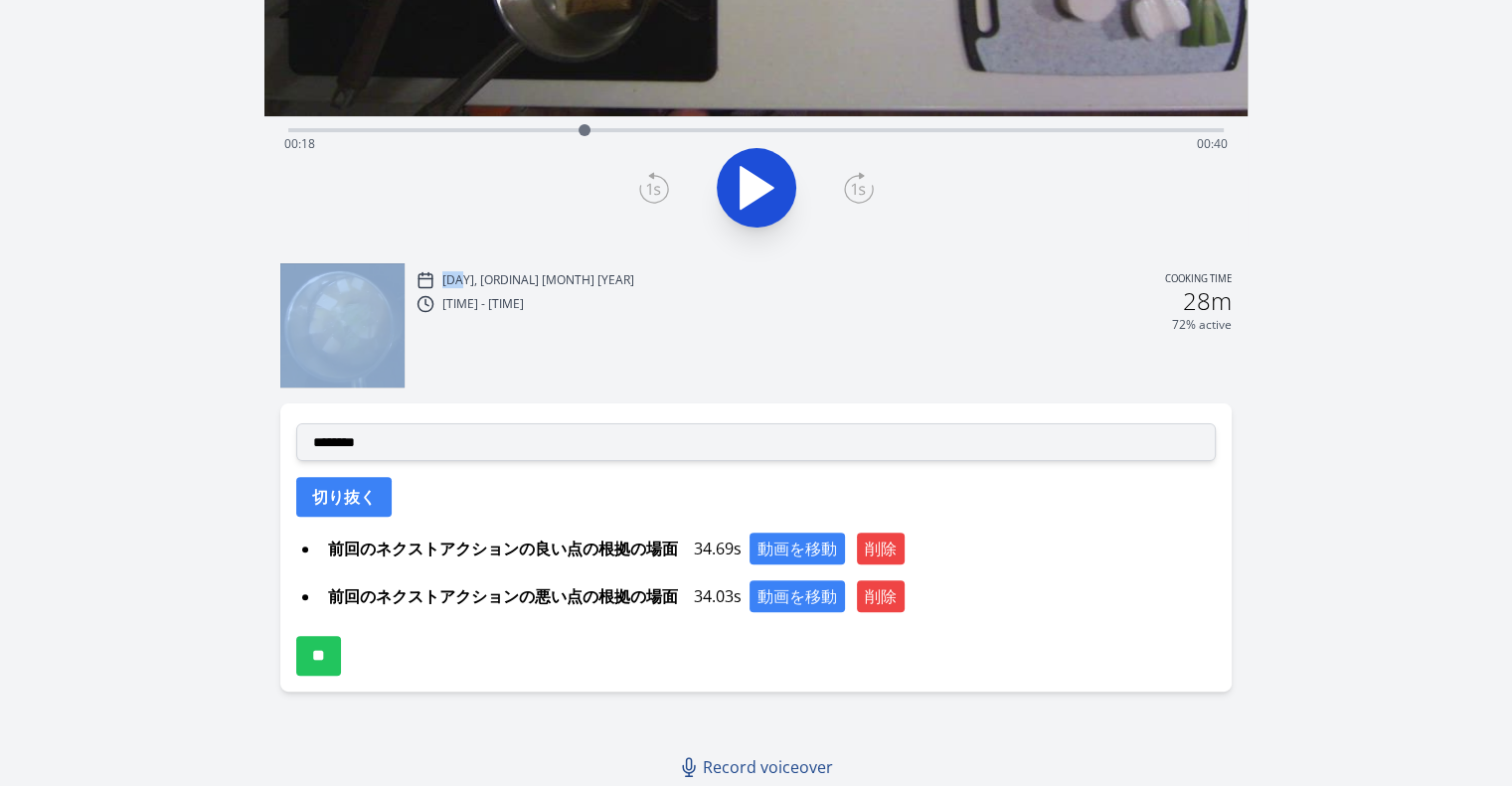scroll, scrollTop: 475, scrollLeft: 0, axis: vertical 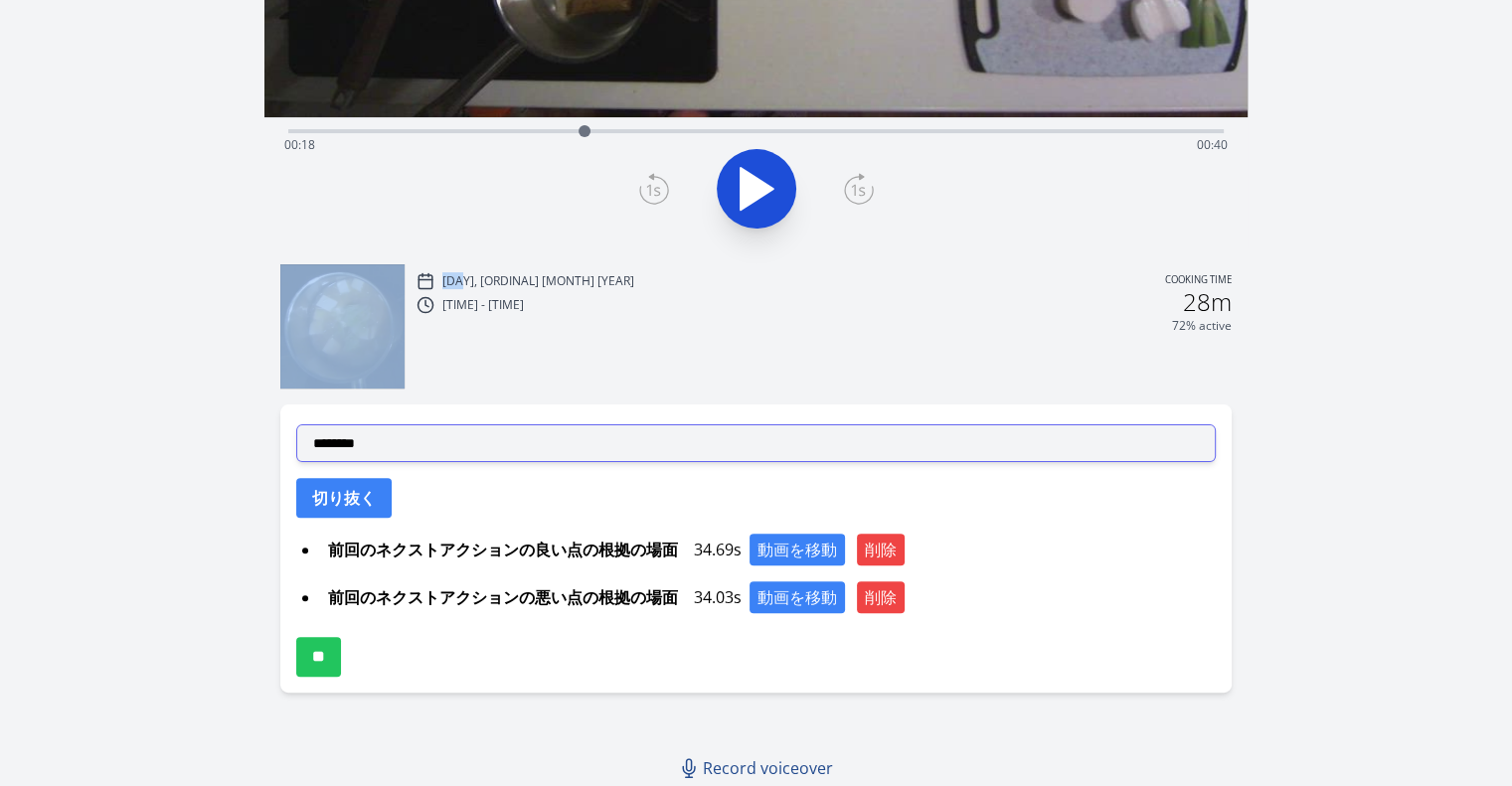 click on "**********" at bounding box center [756, 443] 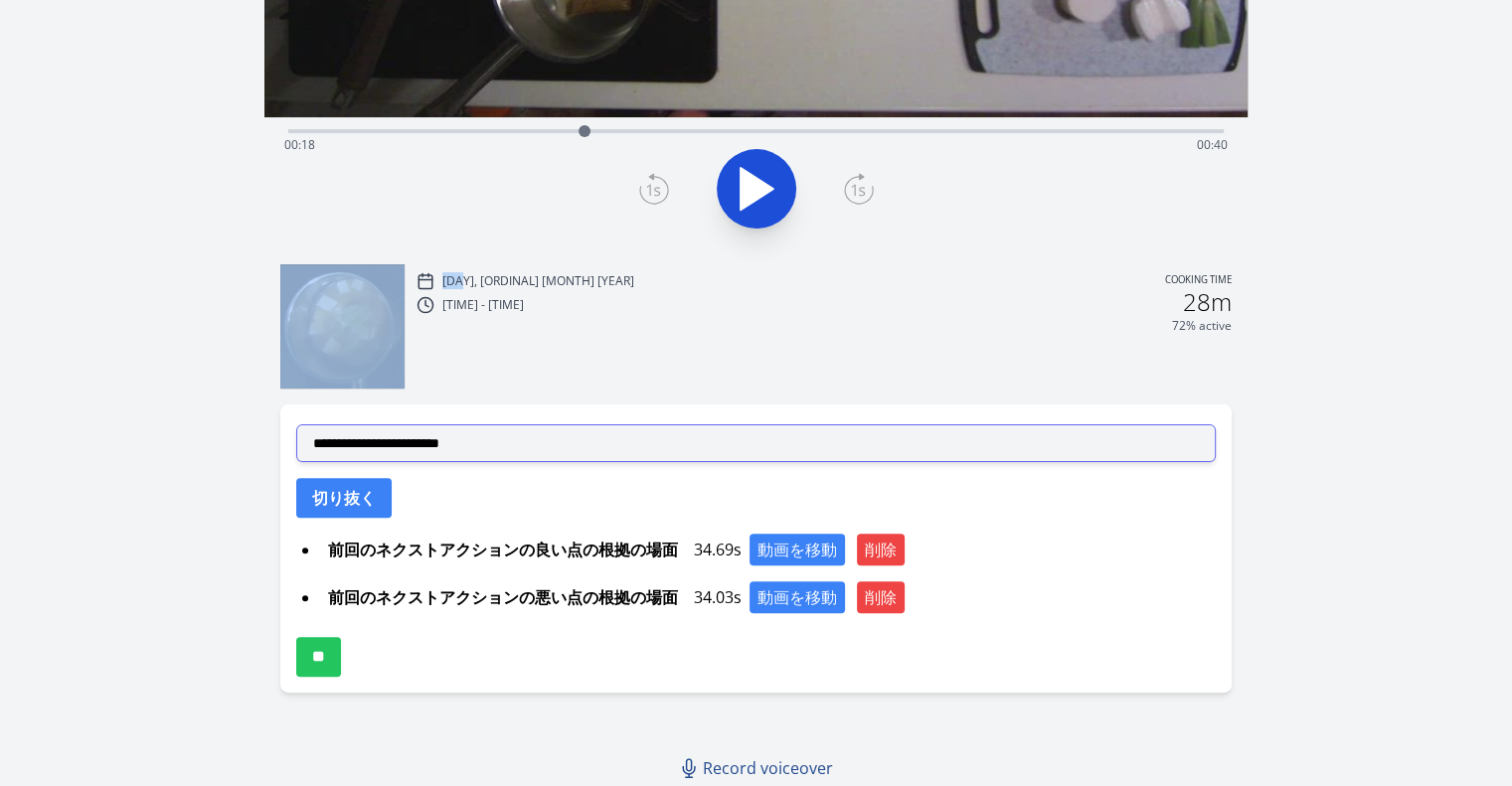 click on "**********" at bounding box center (756, 443) 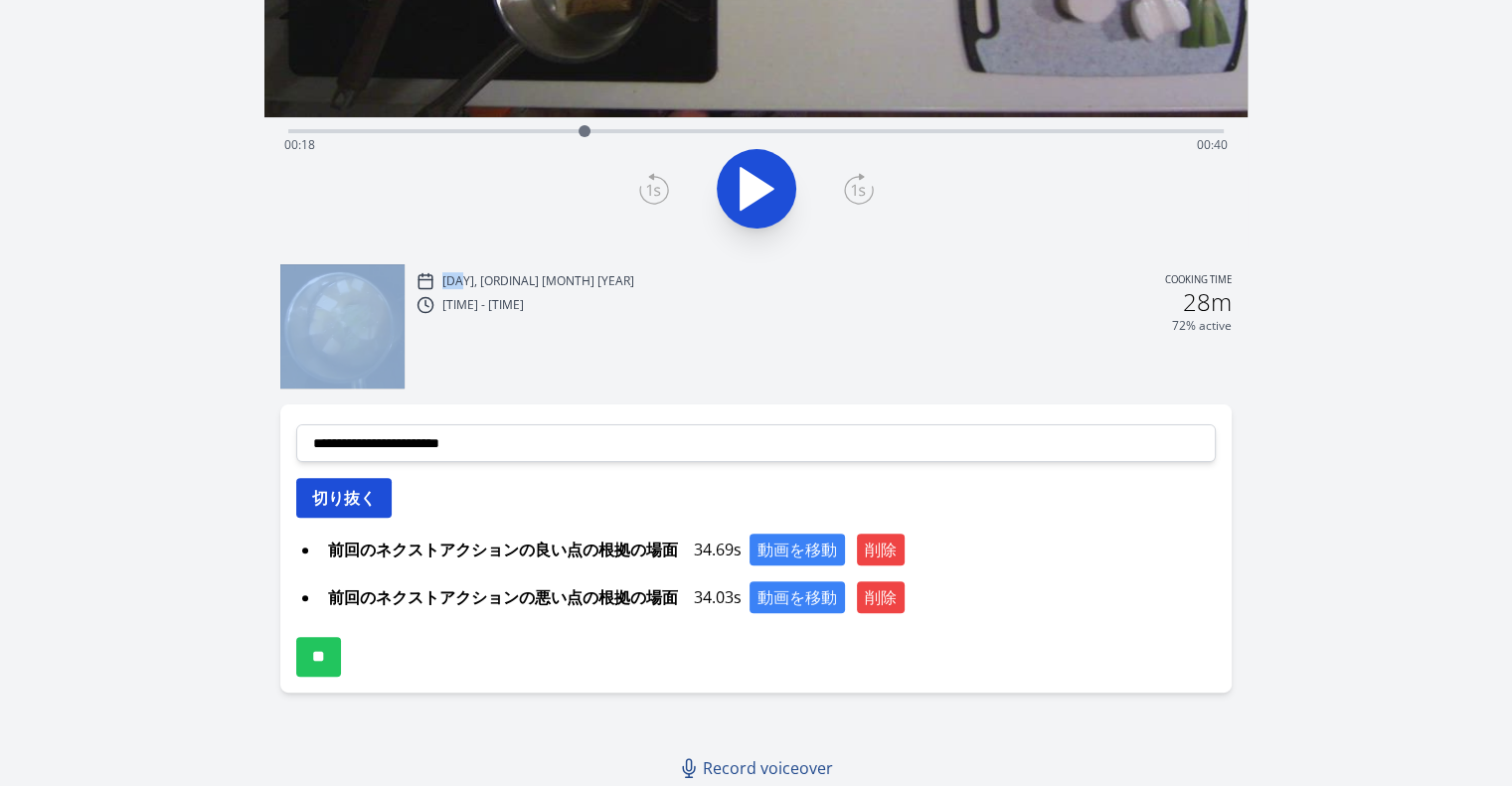 click on "切り抜く" at bounding box center [344, 498] 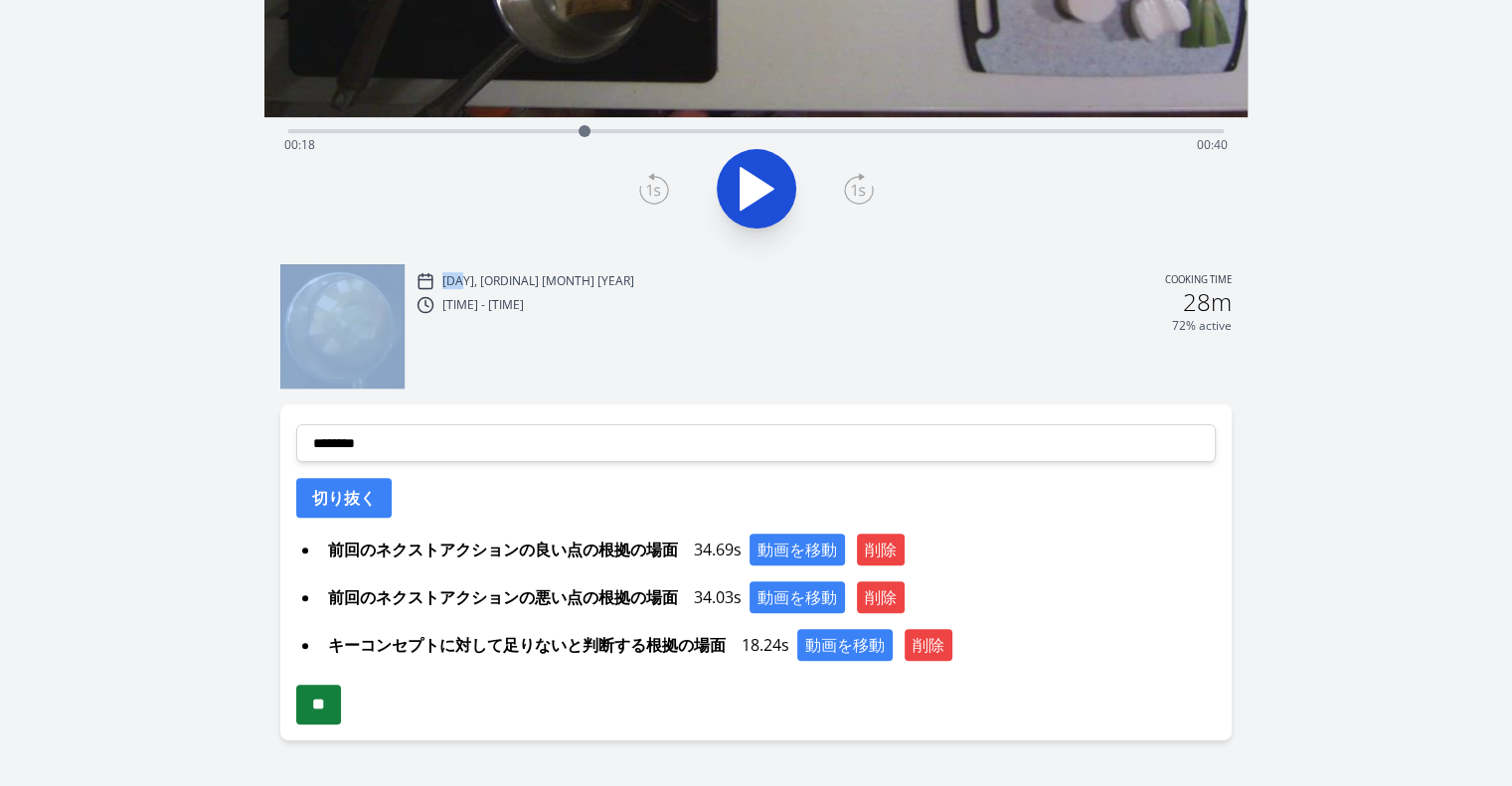 click on "**" at bounding box center [318, 705] 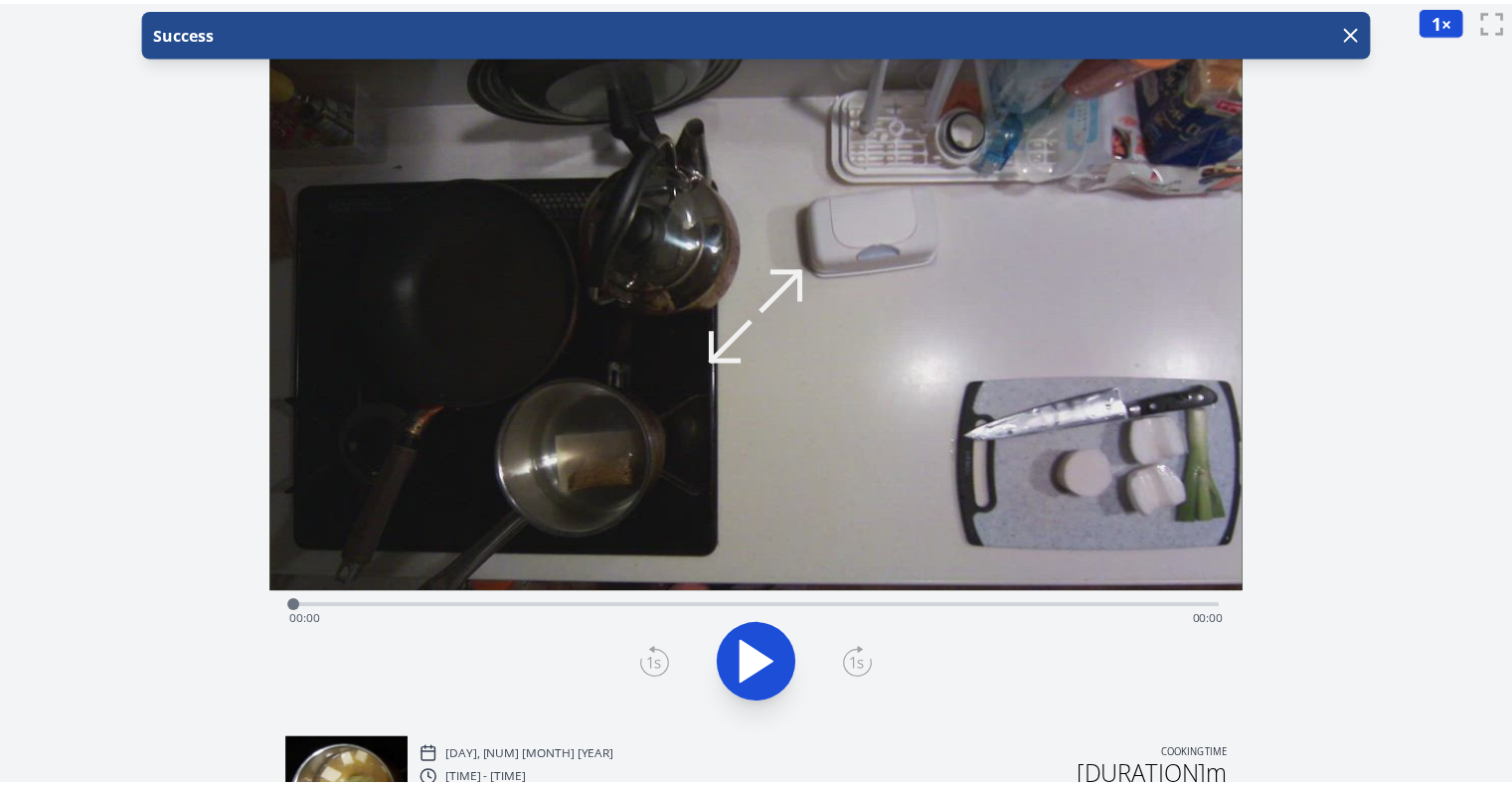 scroll, scrollTop: 0, scrollLeft: 0, axis: both 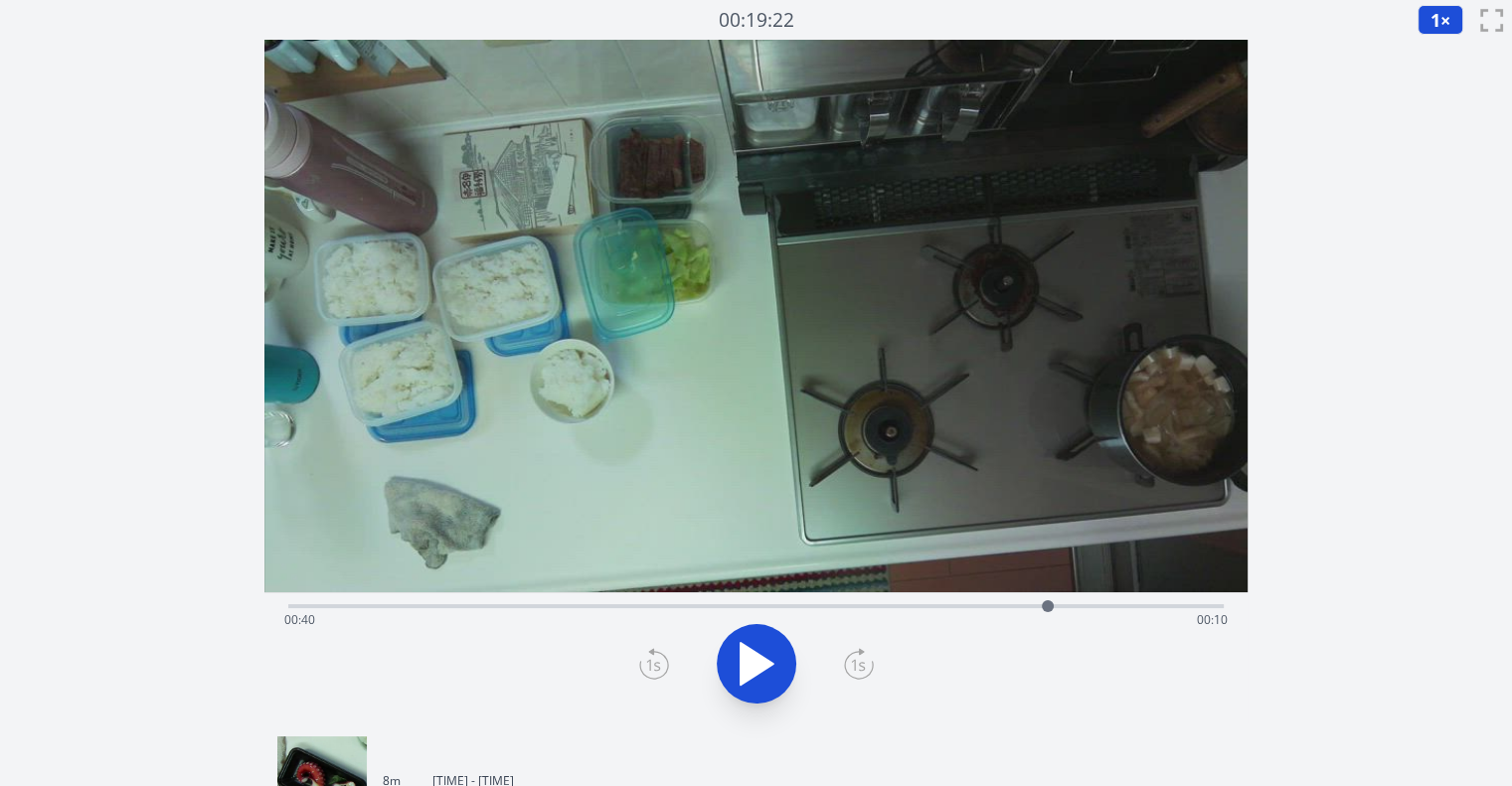 drag, startPoint x: 306, startPoint y: 599, endPoint x: 1048, endPoint y: 590, distance: 742.05458 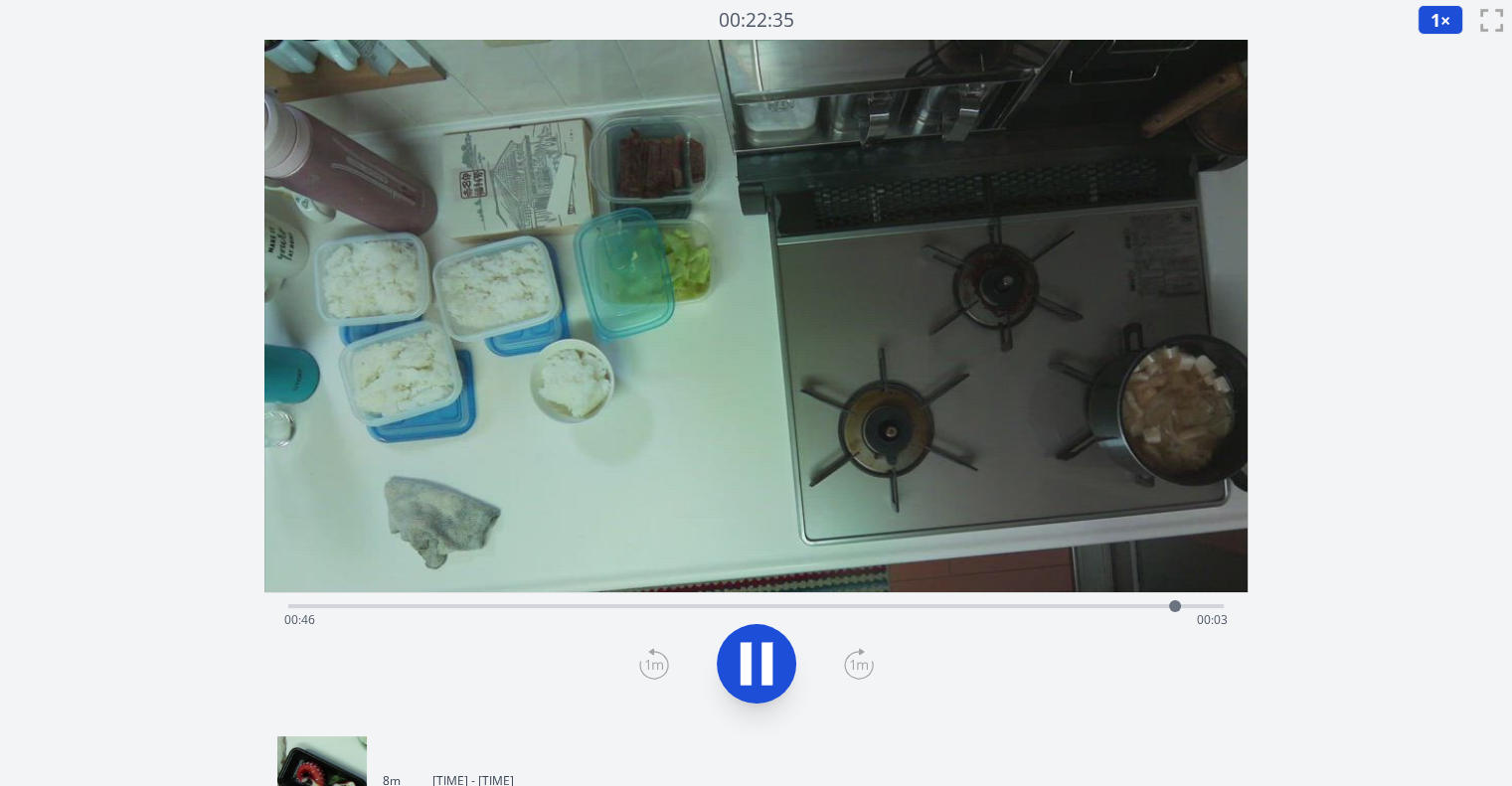 click 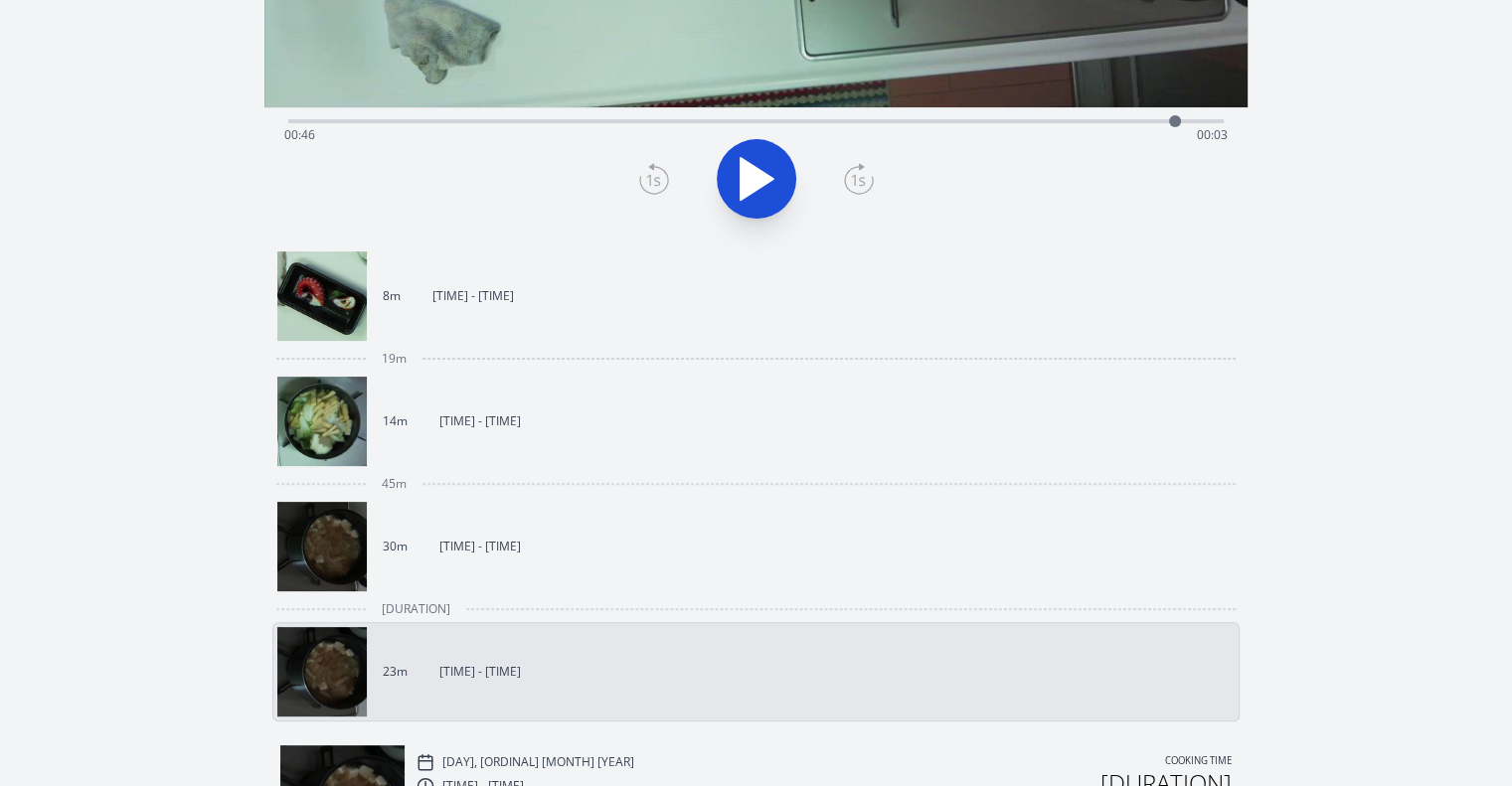 scroll, scrollTop: 497, scrollLeft: 0, axis: vertical 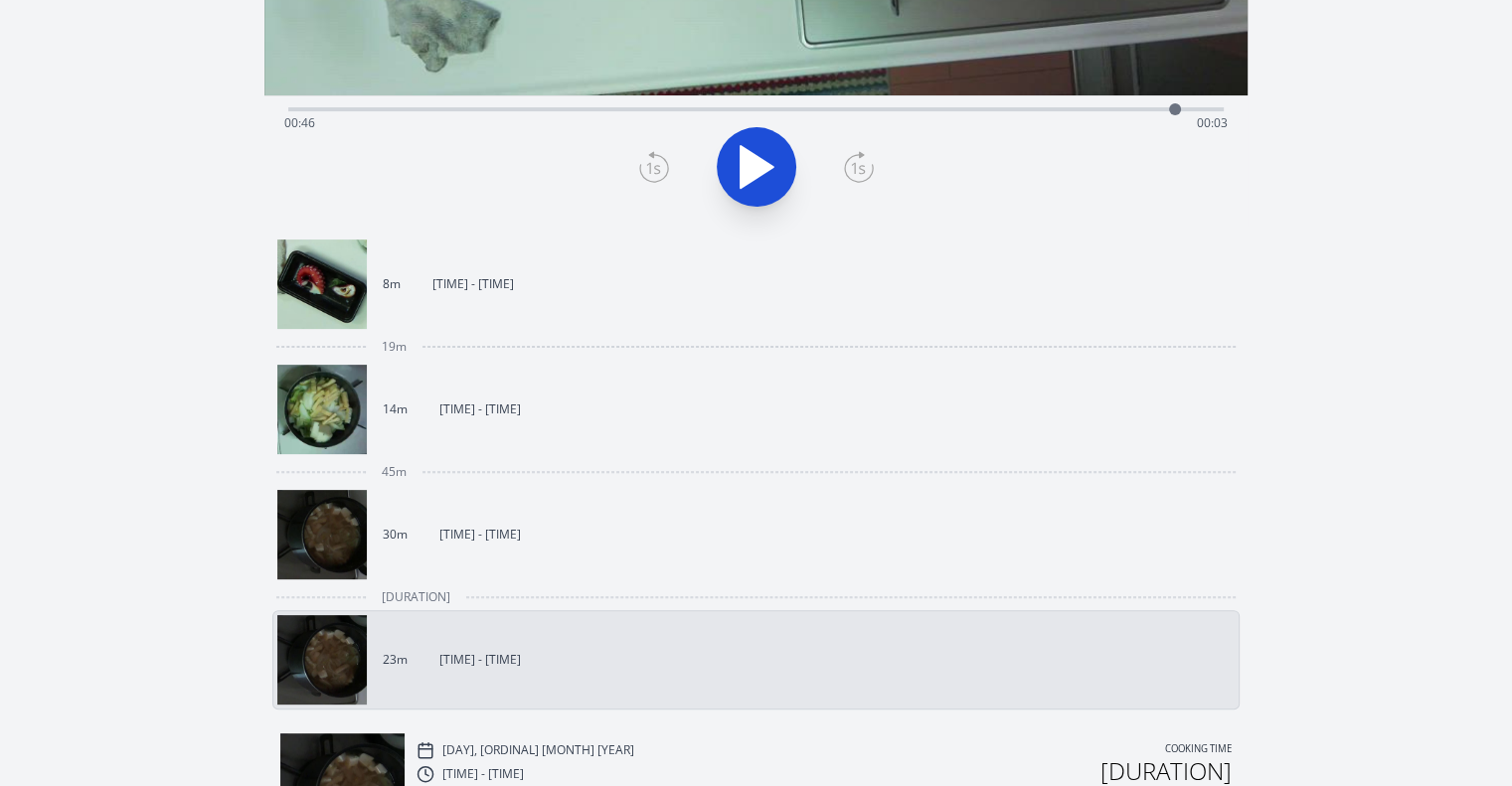 click on "14m
19:46
- 20:01" at bounding box center [748, 409] 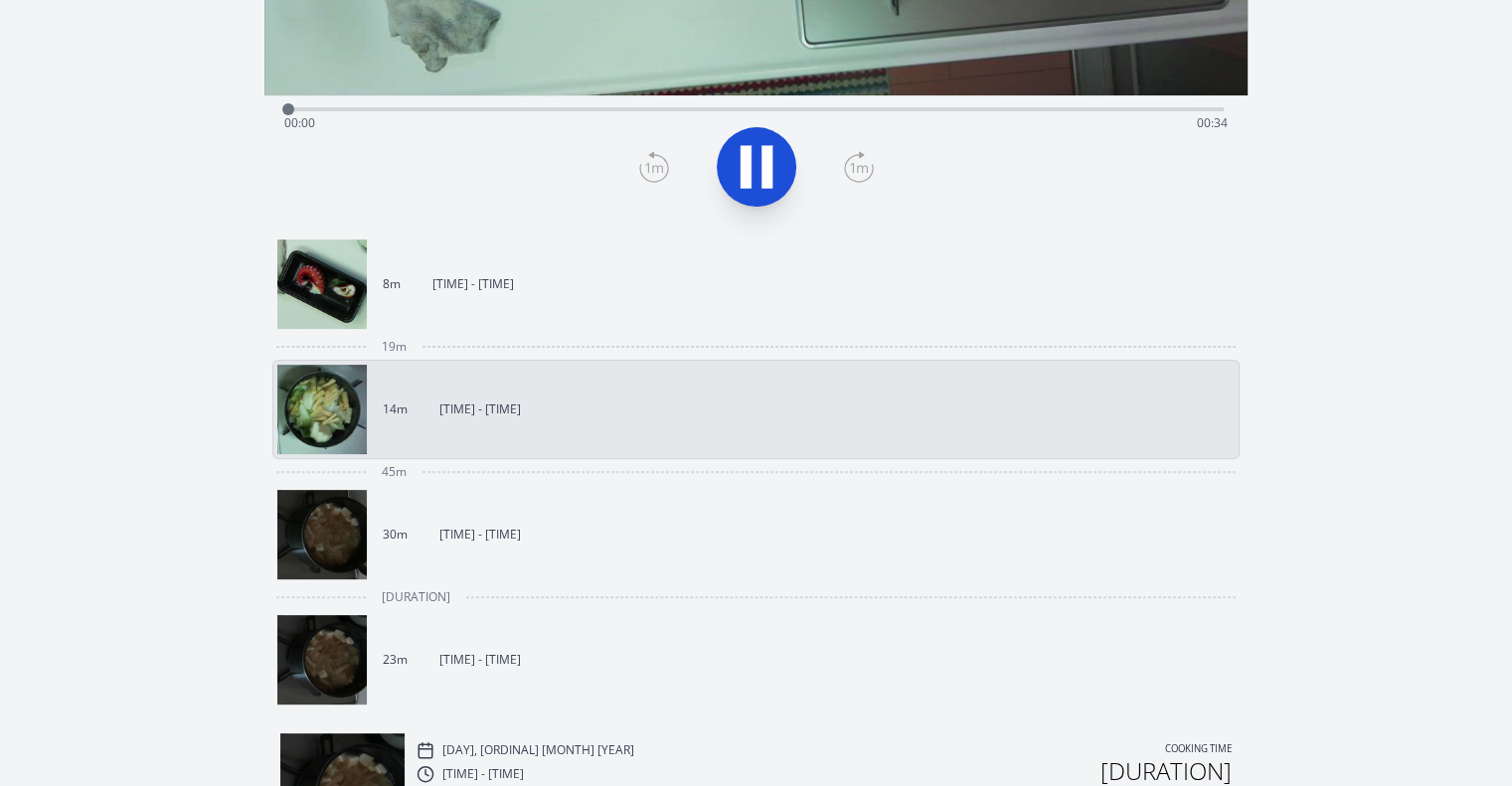 click on "30m
20:46
- 21:17" at bounding box center (748, 535) 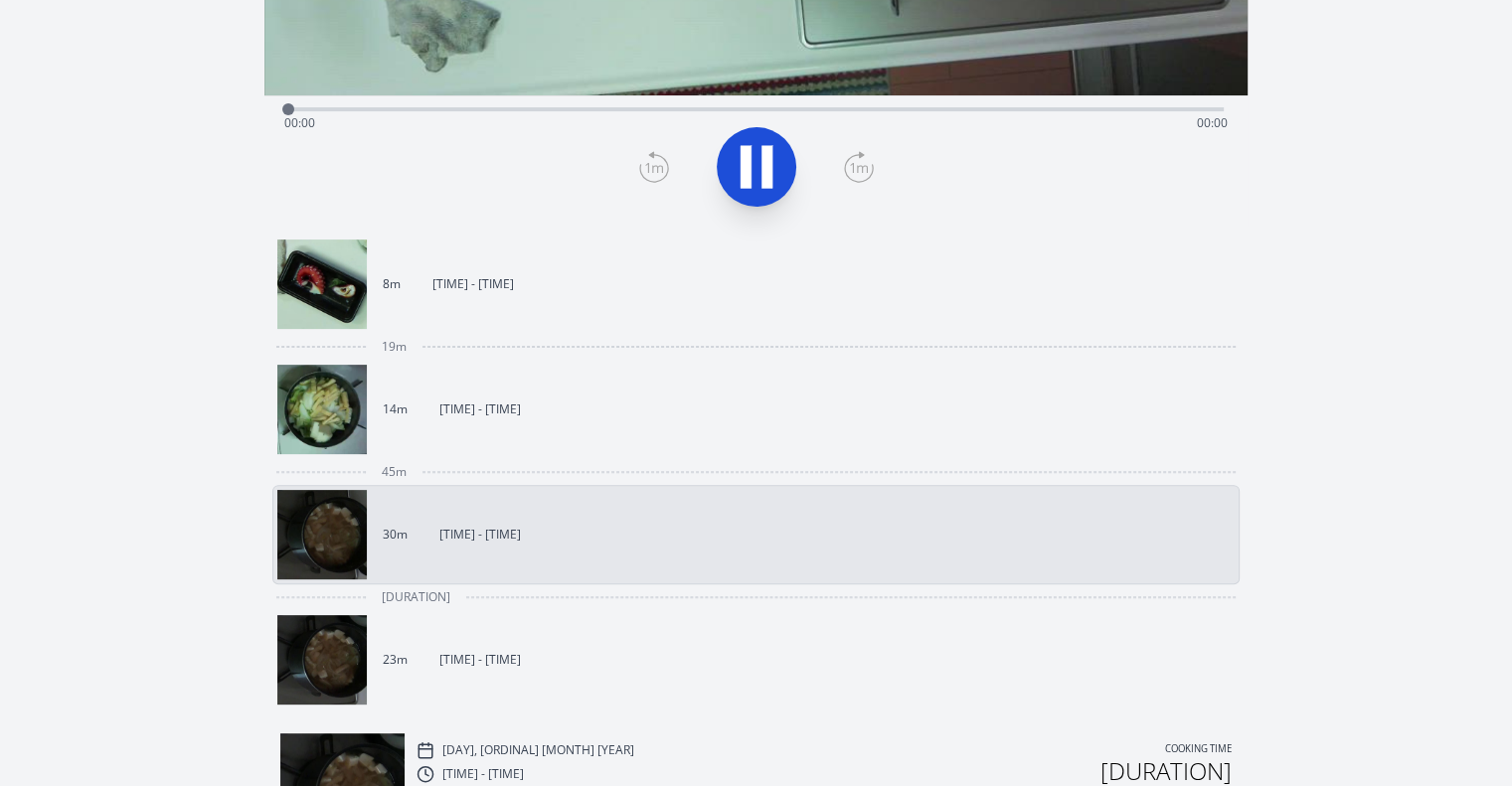 scroll, scrollTop: 0, scrollLeft: 0, axis: both 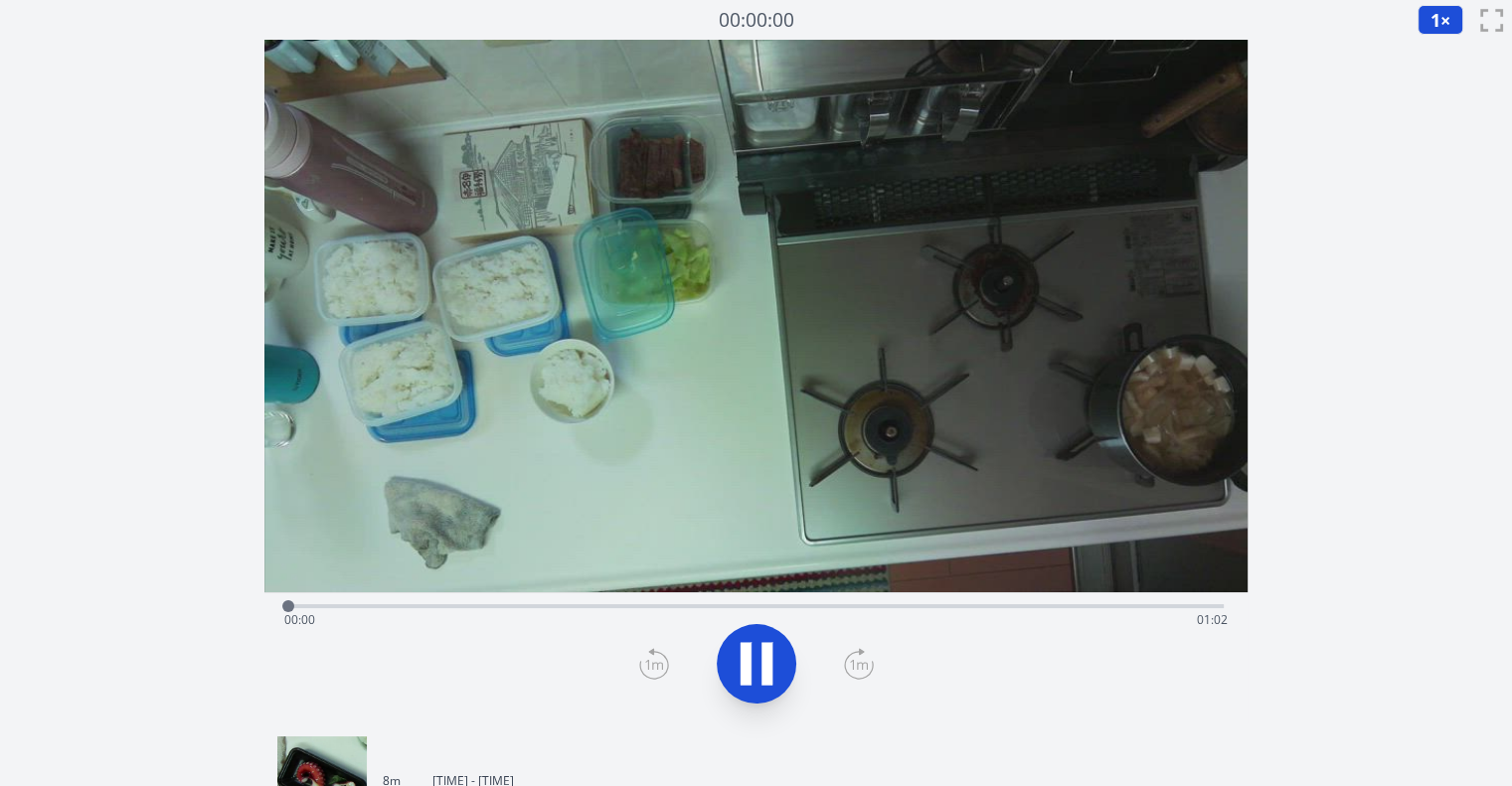click on "Time elapsed:  00:00
Time remaining:  01:02" at bounding box center [756, 604] 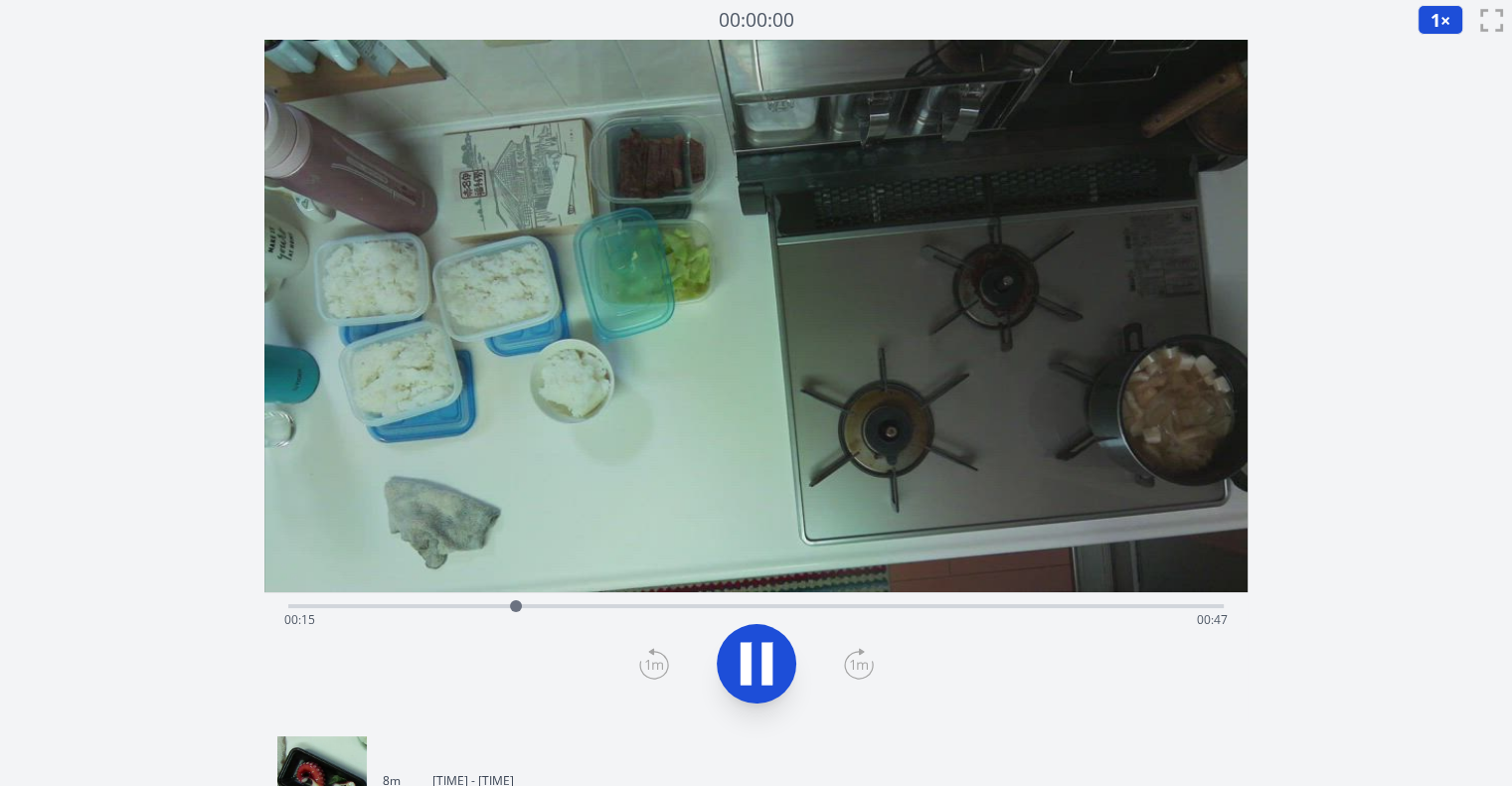 click on "Time elapsed:  00:15
Time remaining:  00:47" at bounding box center [756, 620] 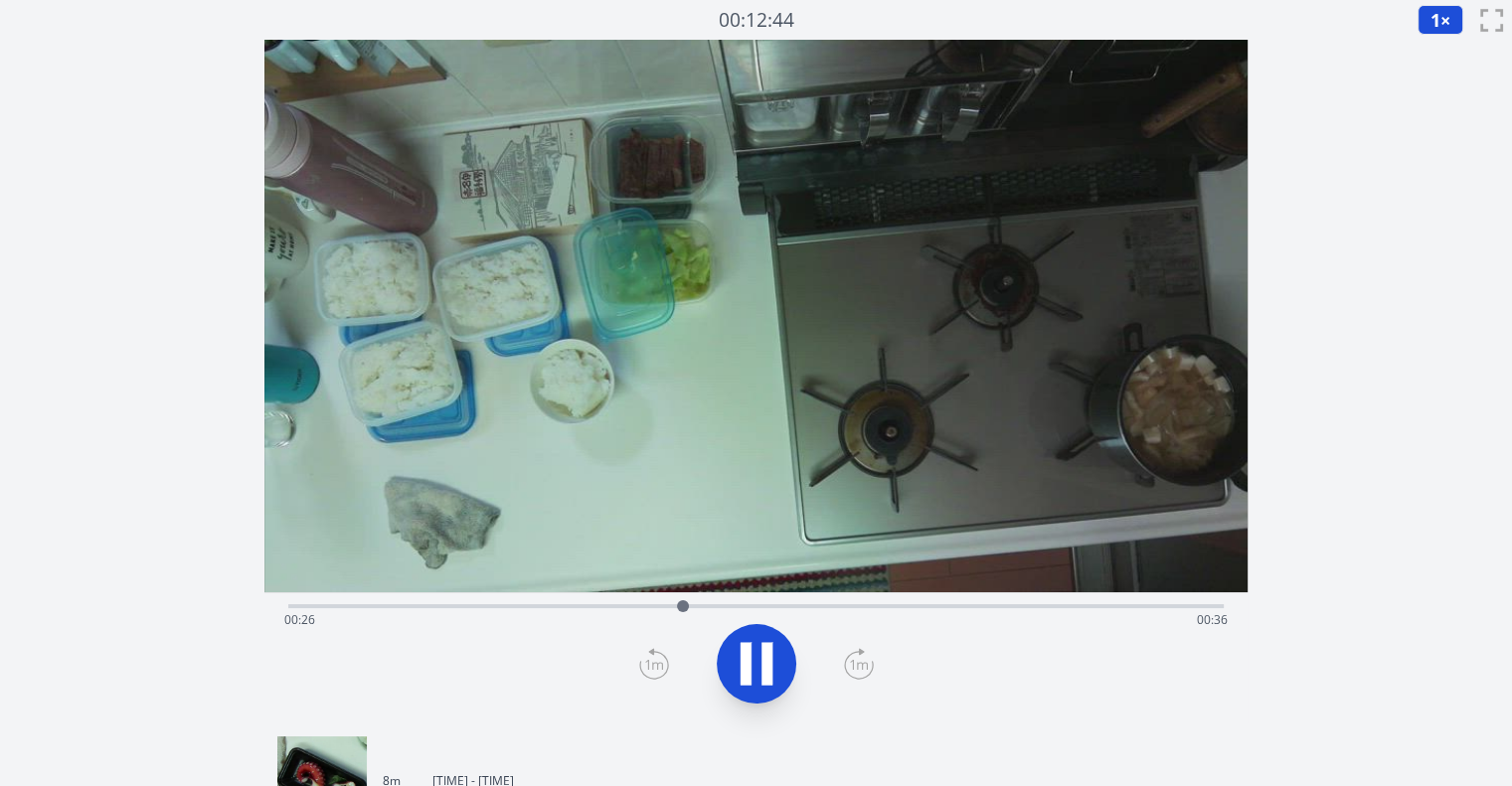 click on "Time elapsed:  00:26
Time remaining:  00:36" at bounding box center [756, 620] 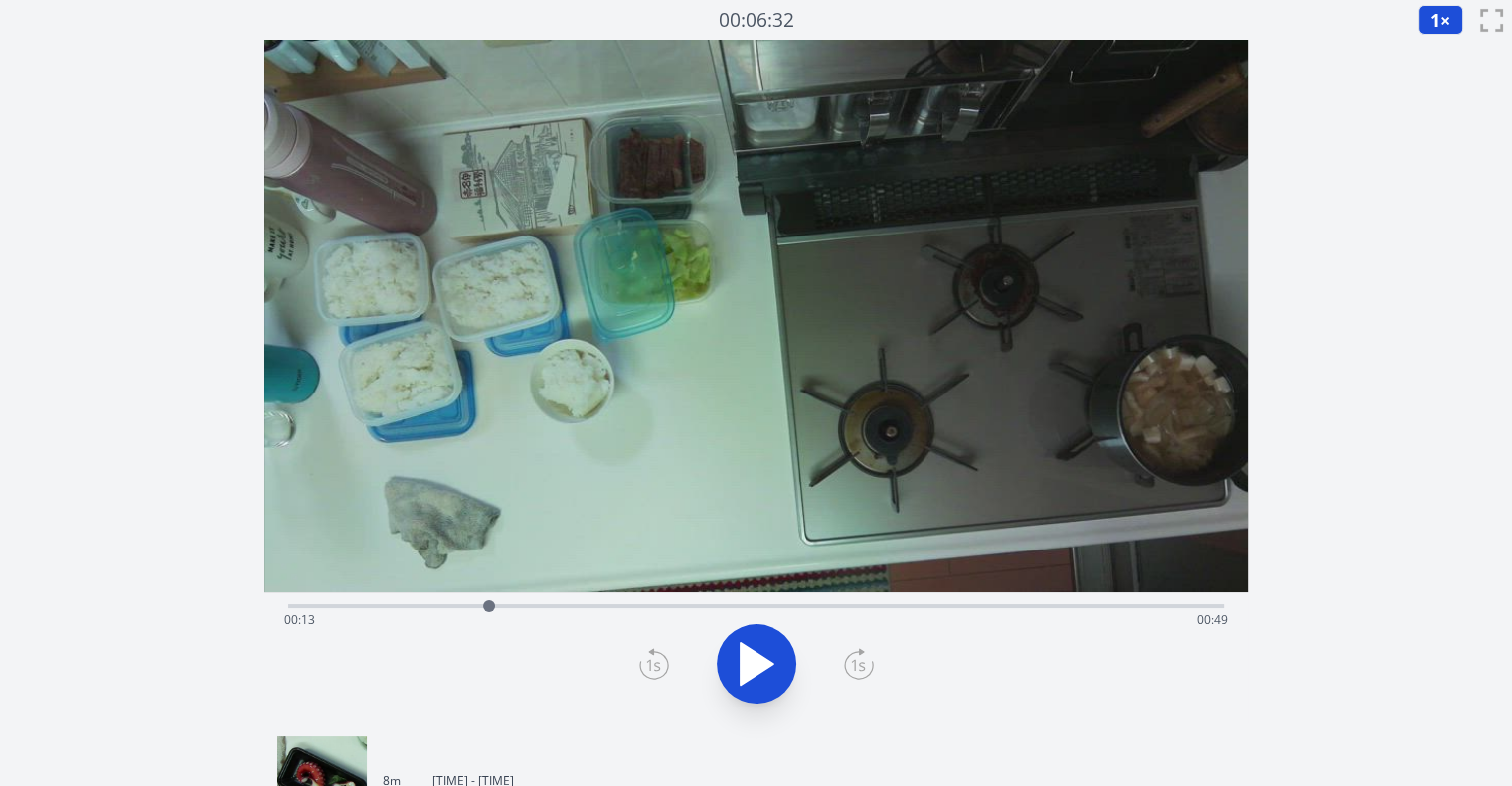 drag, startPoint x: 771, startPoint y: 599, endPoint x: 489, endPoint y: 607, distance: 282.11345 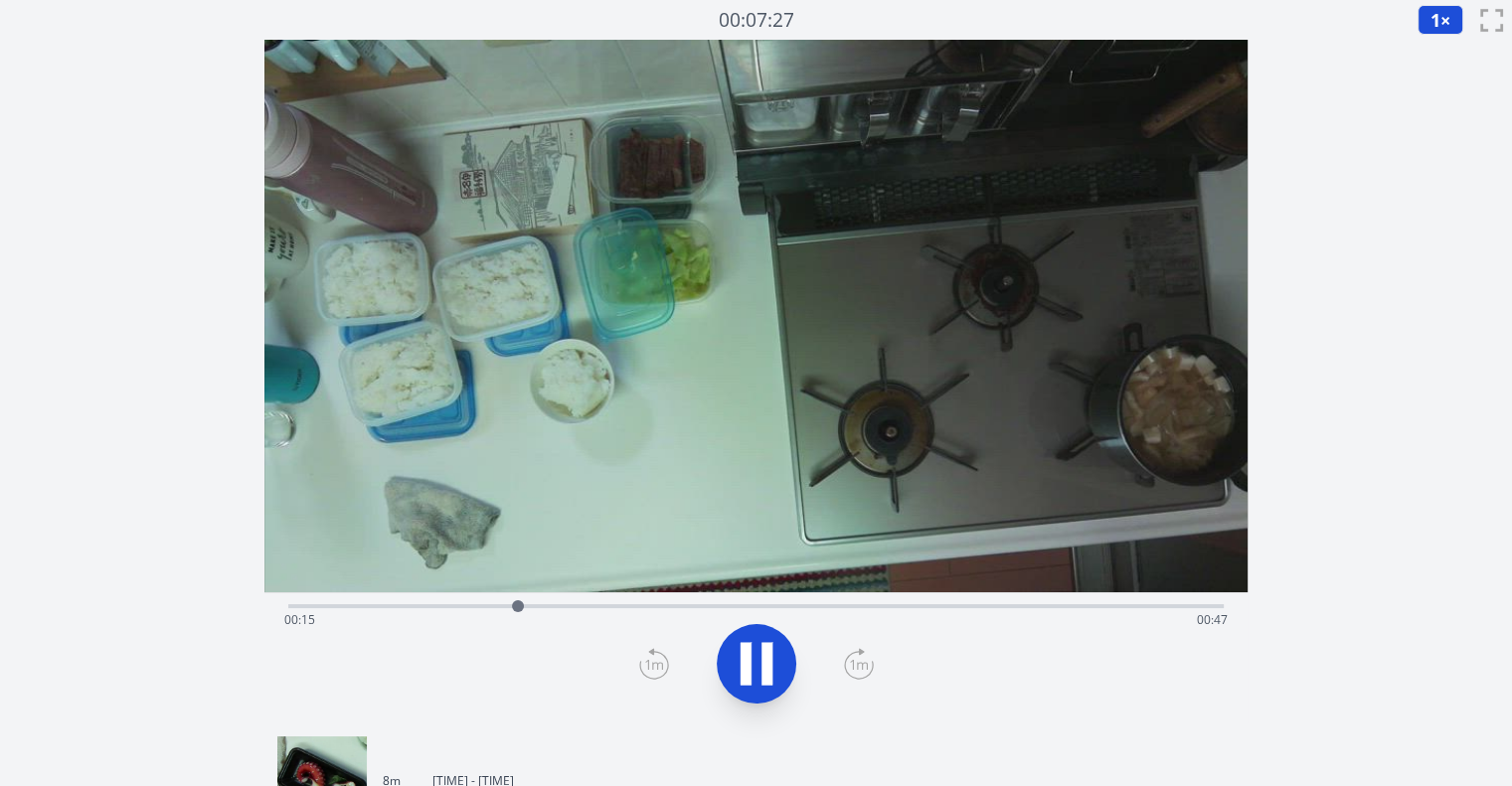 click on "Time elapsed:  00:15
Time remaining:  00:47" at bounding box center [756, 620] 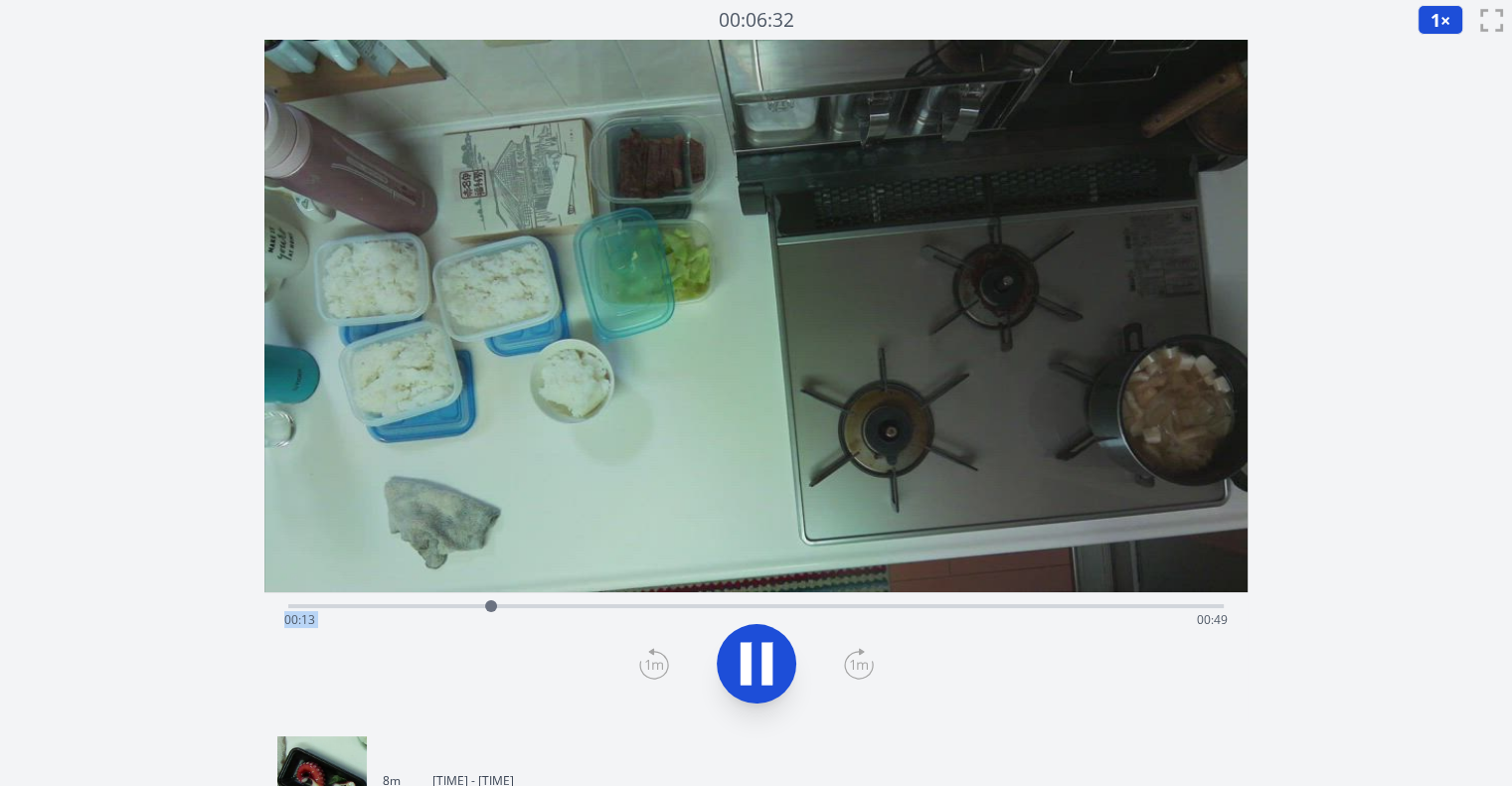 click on "Time elapsed:  00:13
Time remaining:  00:49" at bounding box center (756, 606) 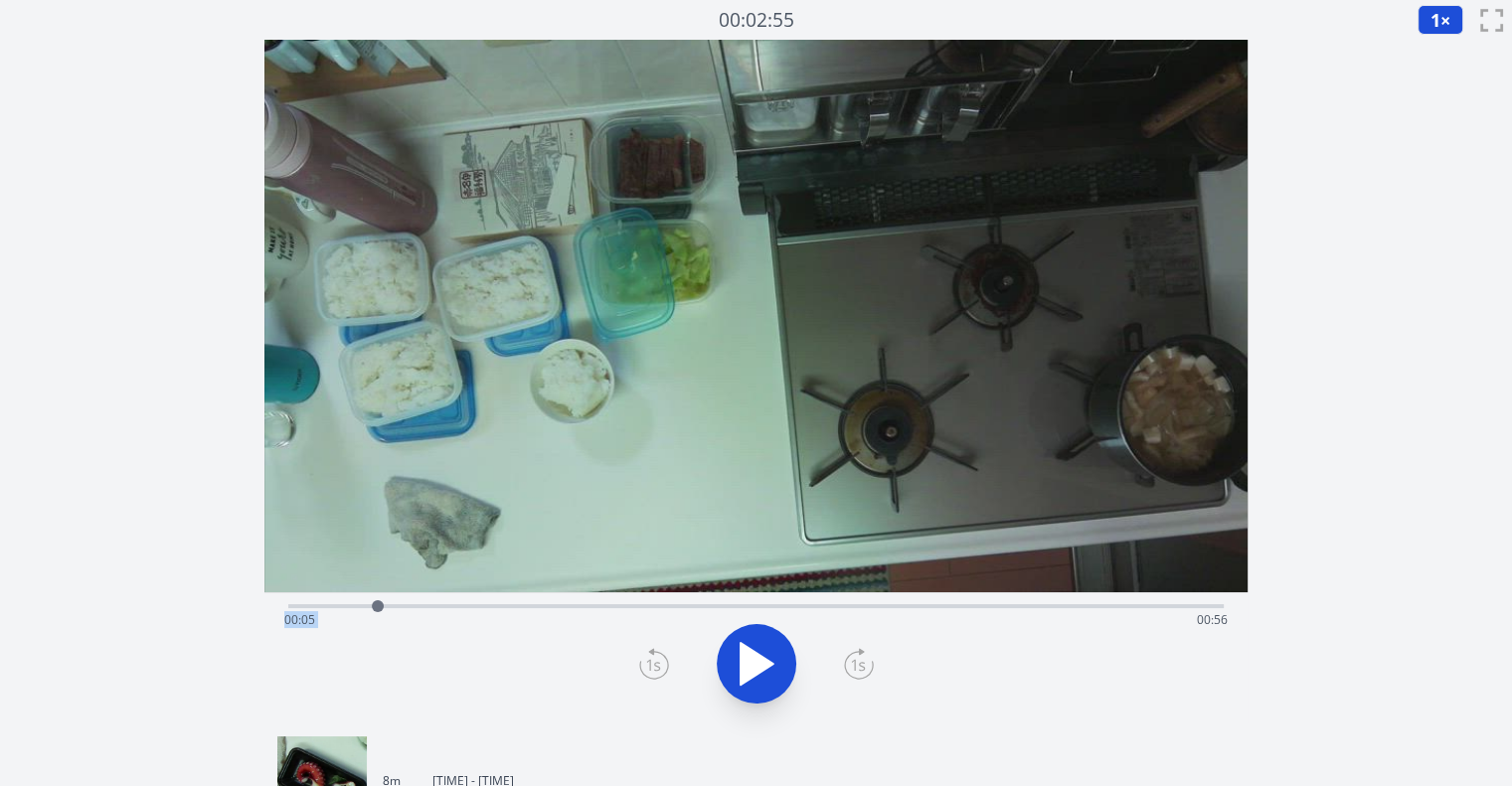 drag, startPoint x: 489, startPoint y: 607, endPoint x: 378, endPoint y: 591, distance: 112.147225 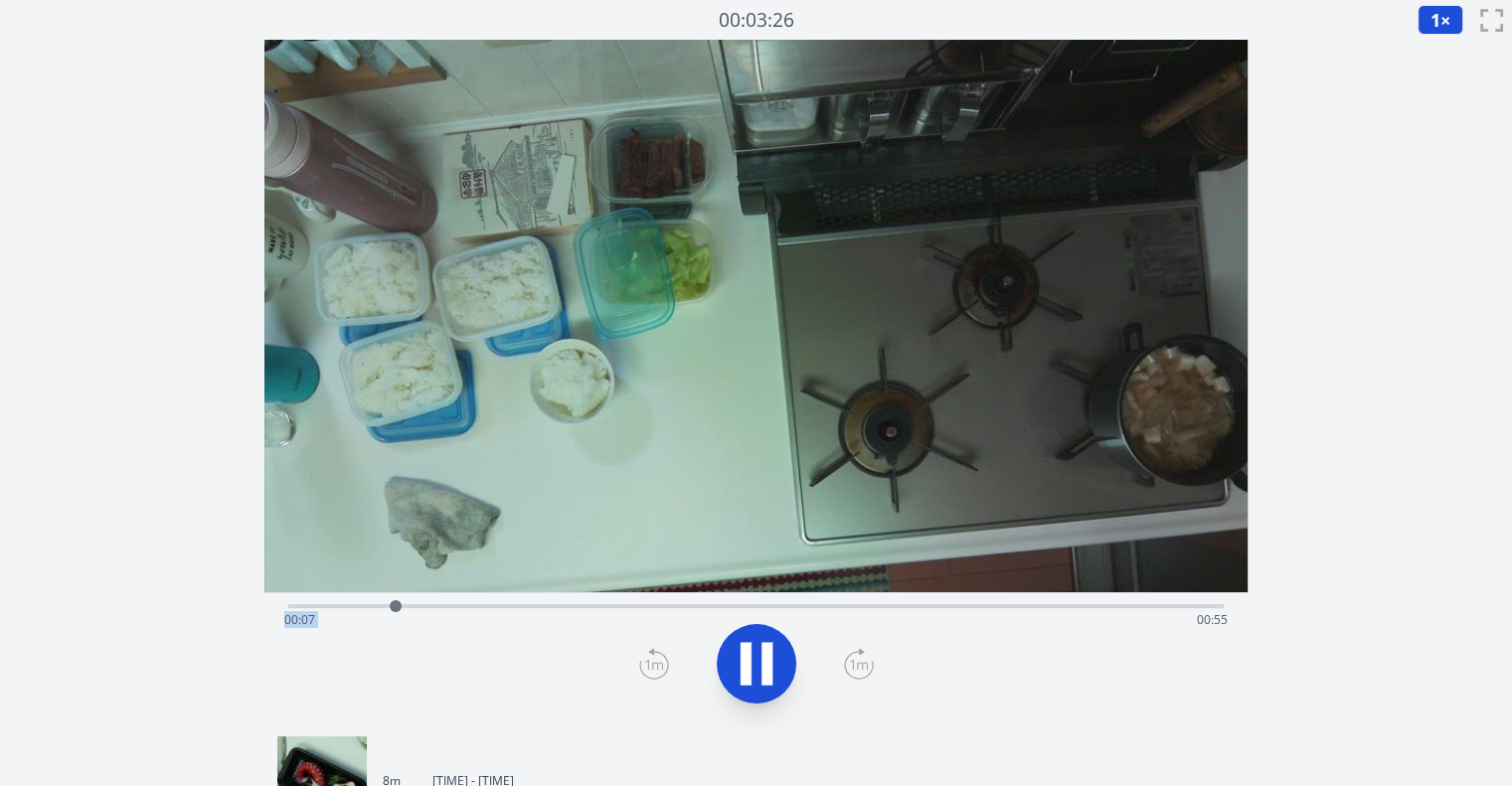 click 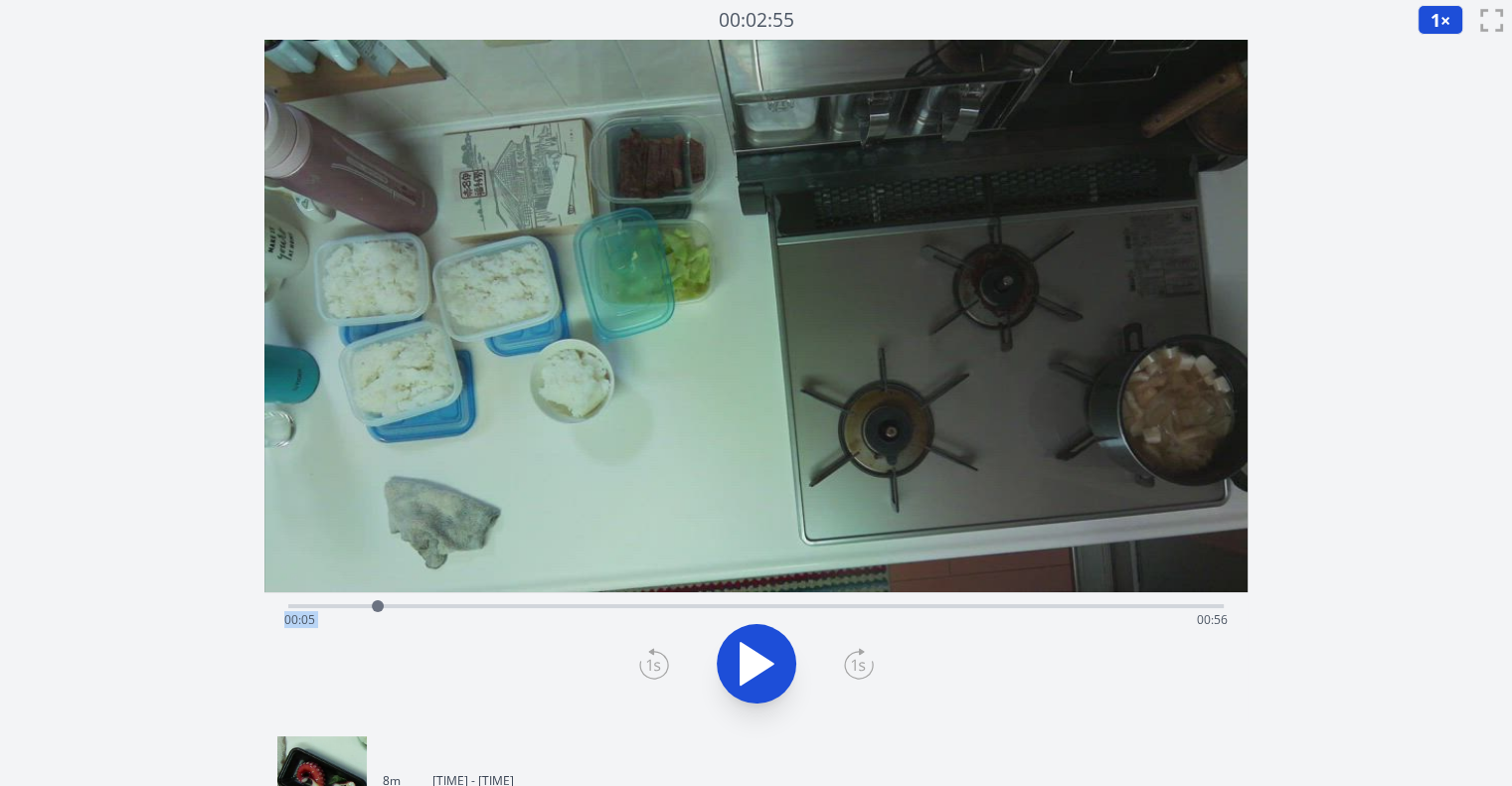drag, startPoint x: 393, startPoint y: 599, endPoint x: 378, endPoint y: 595, distance: 15.524175 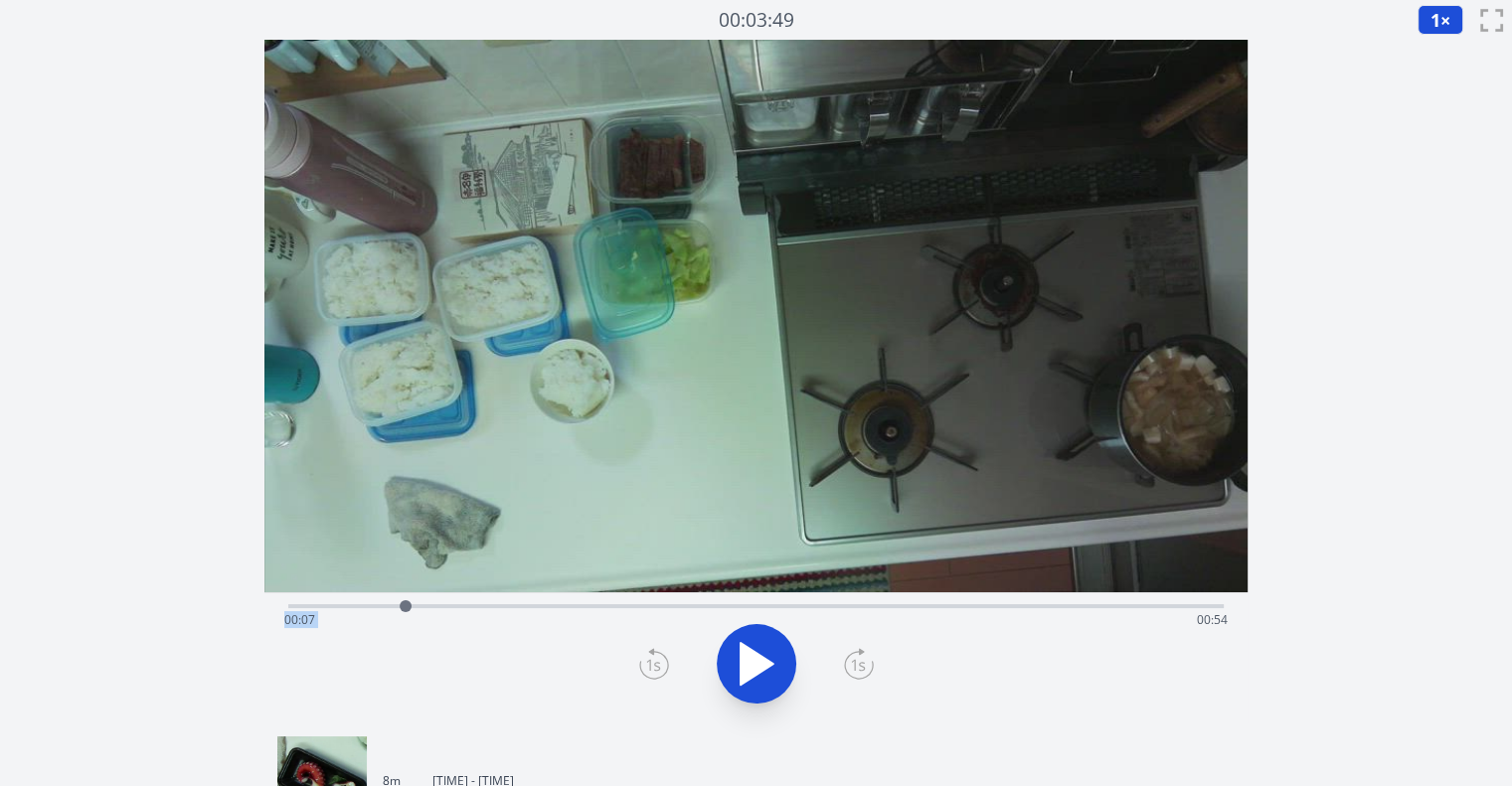 drag, startPoint x: 378, startPoint y: 604, endPoint x: 406, endPoint y: 605, distance: 28.01785 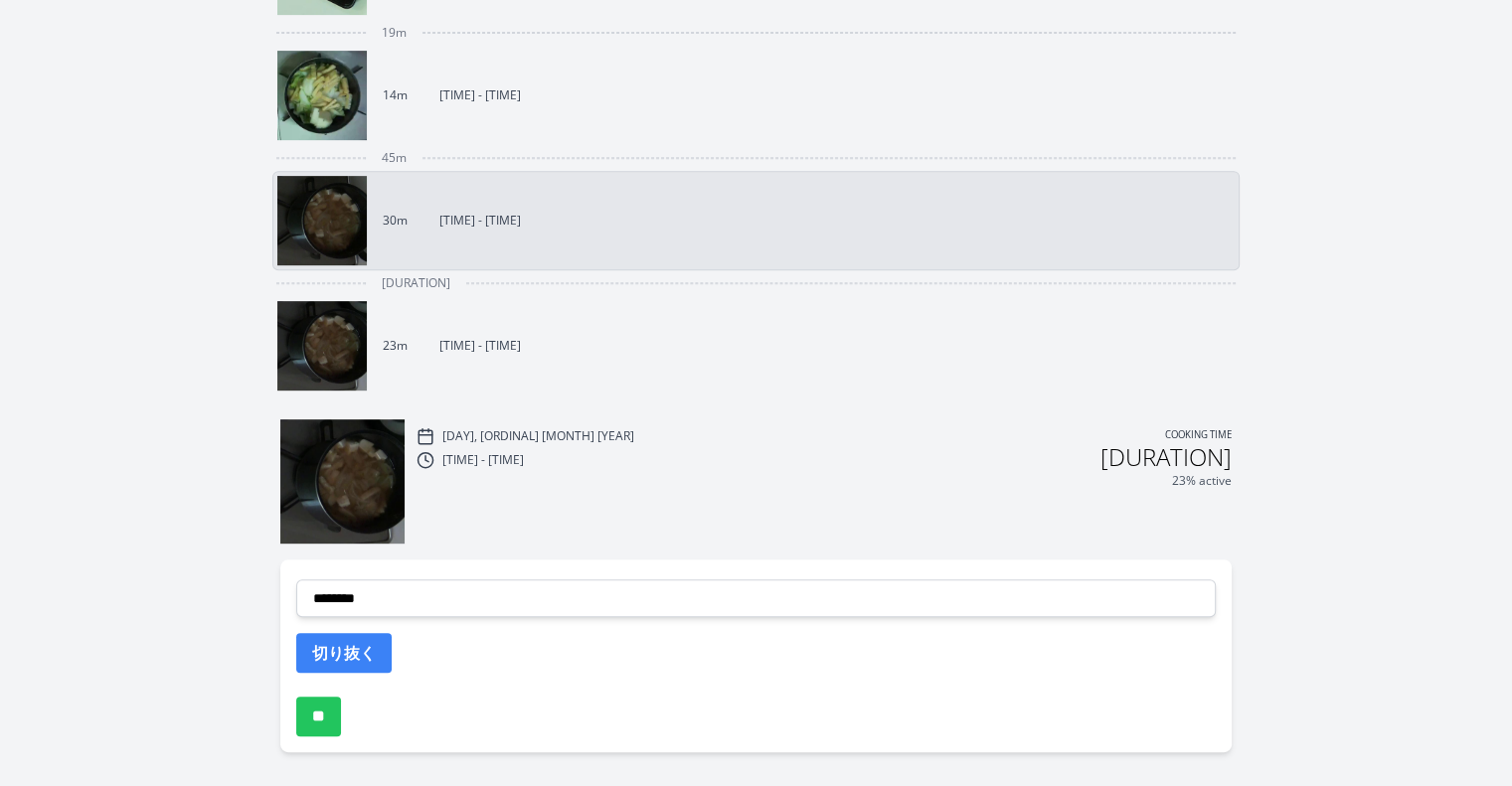 scroll, scrollTop: 868, scrollLeft: 0, axis: vertical 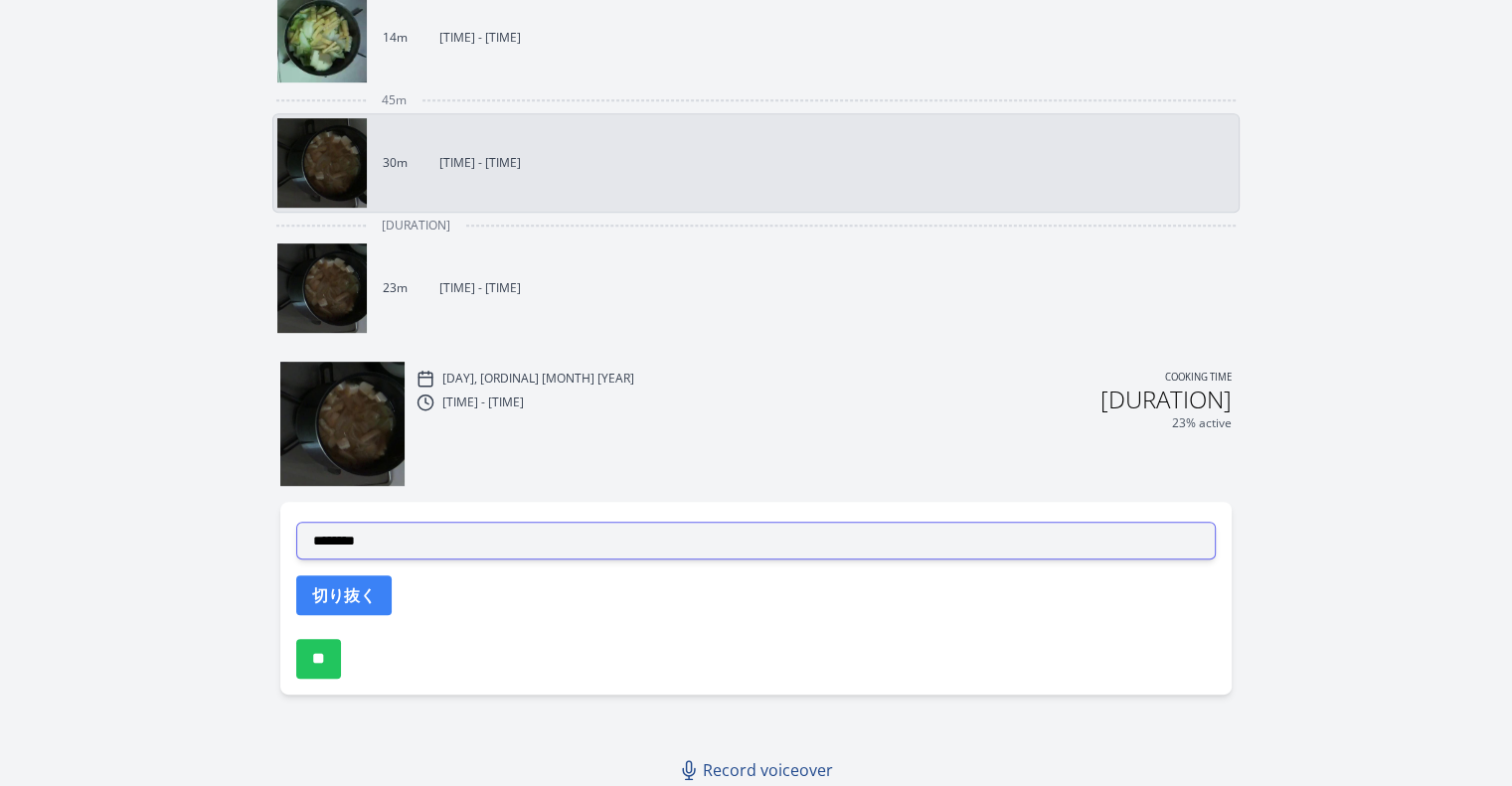 click on "**********" at bounding box center (756, 541) 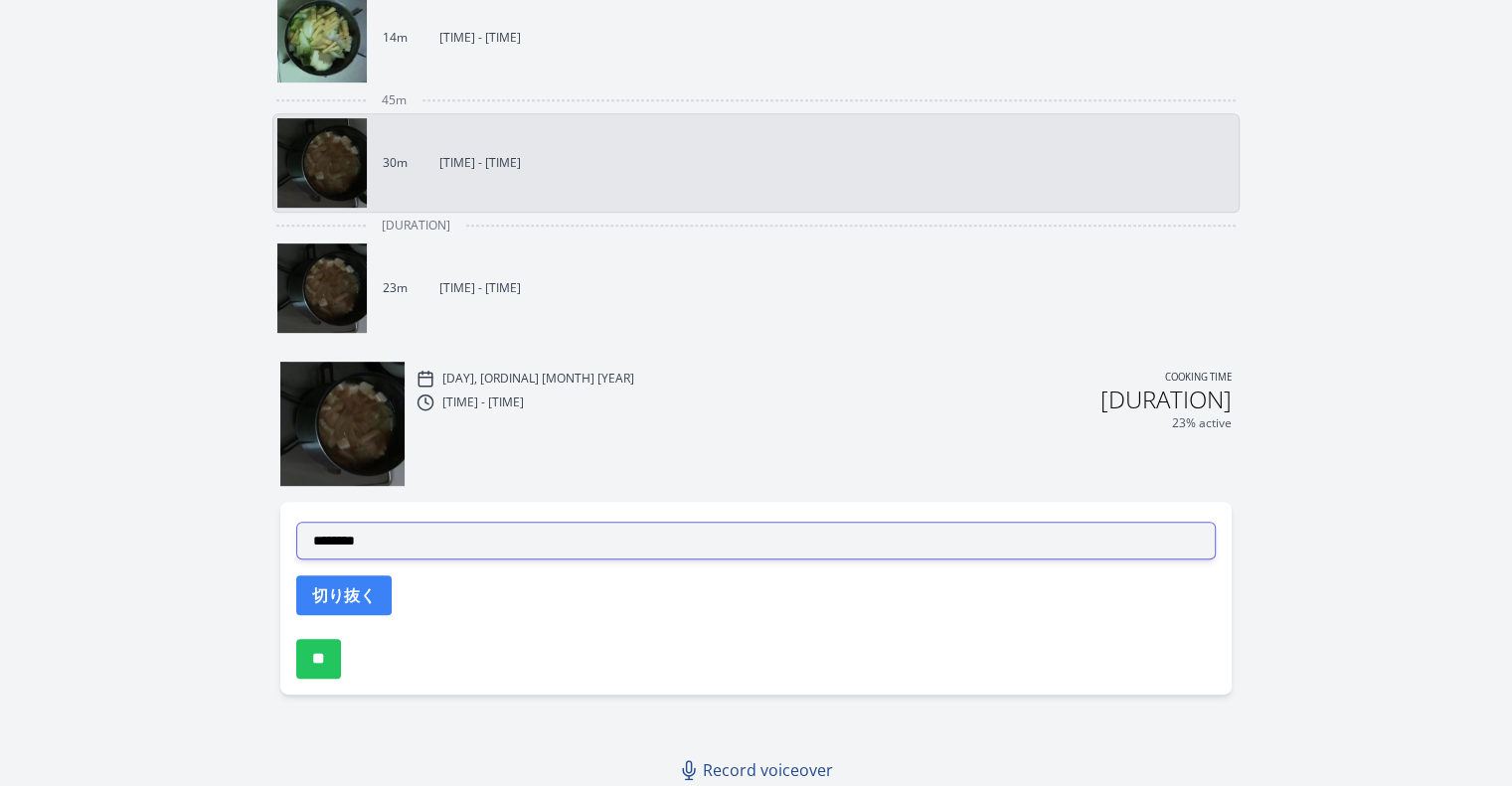 select on "**********" 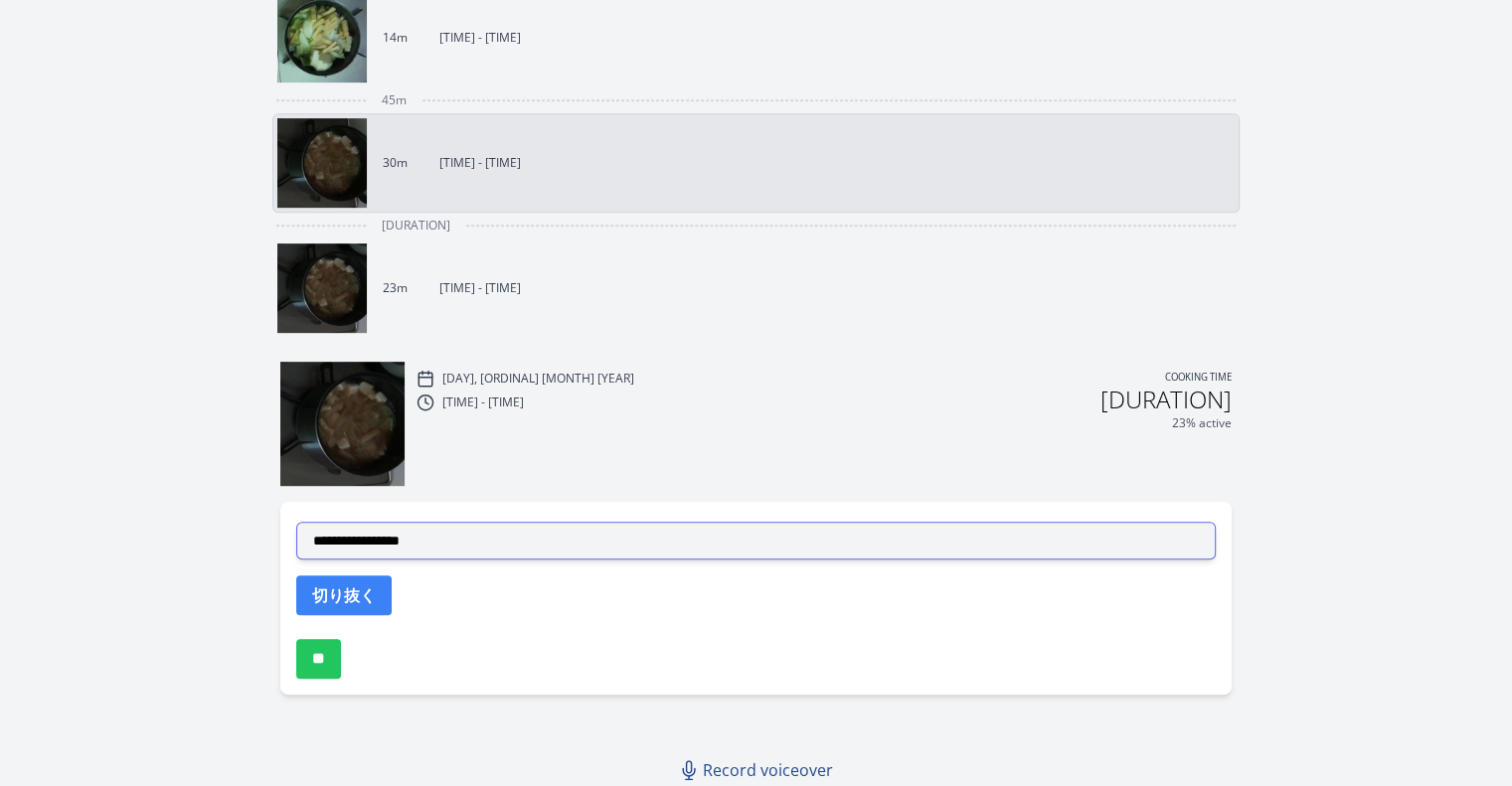 click on "**********" at bounding box center [756, 541] 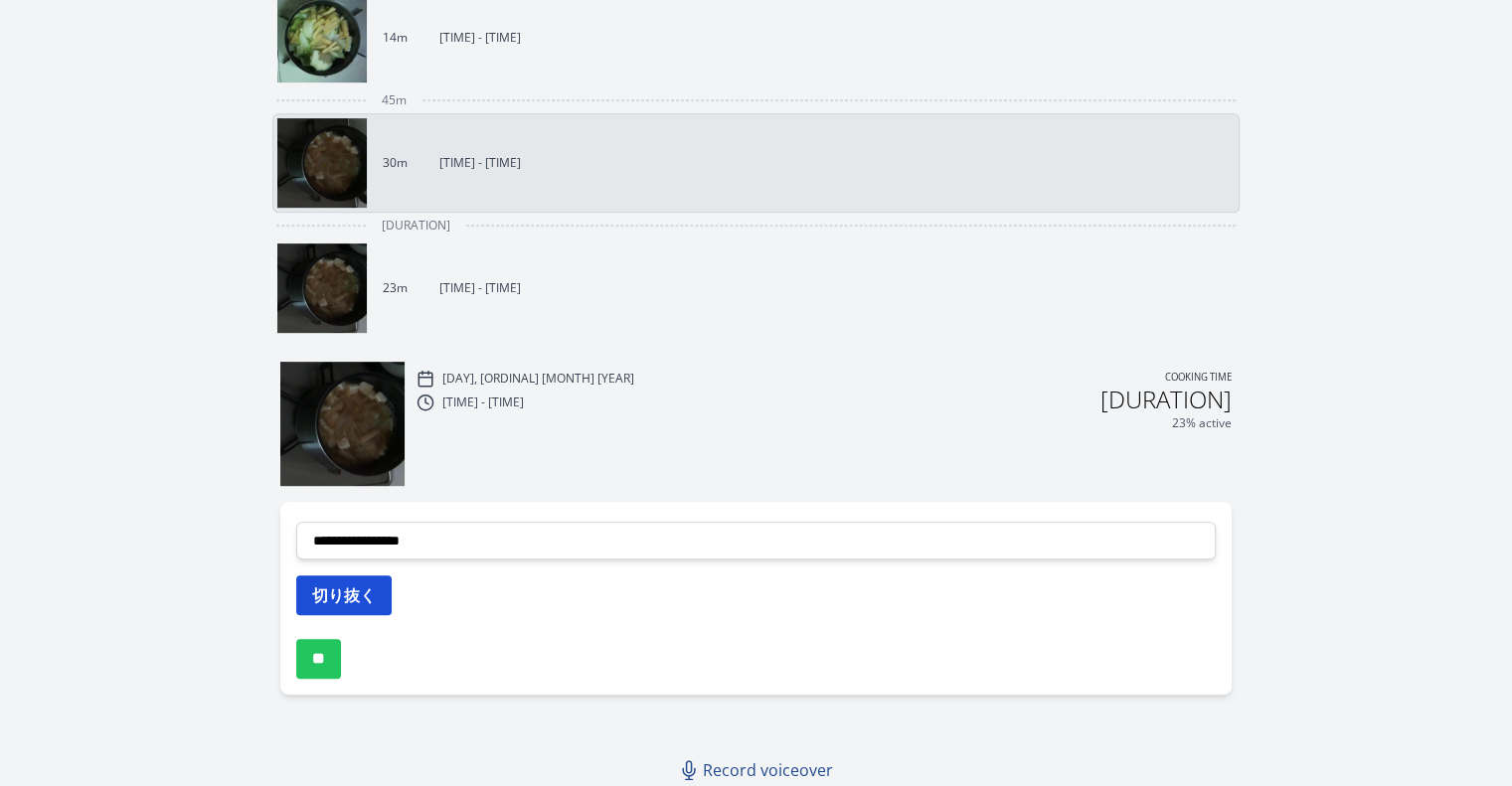 click on "切り抜く" at bounding box center [344, 595] 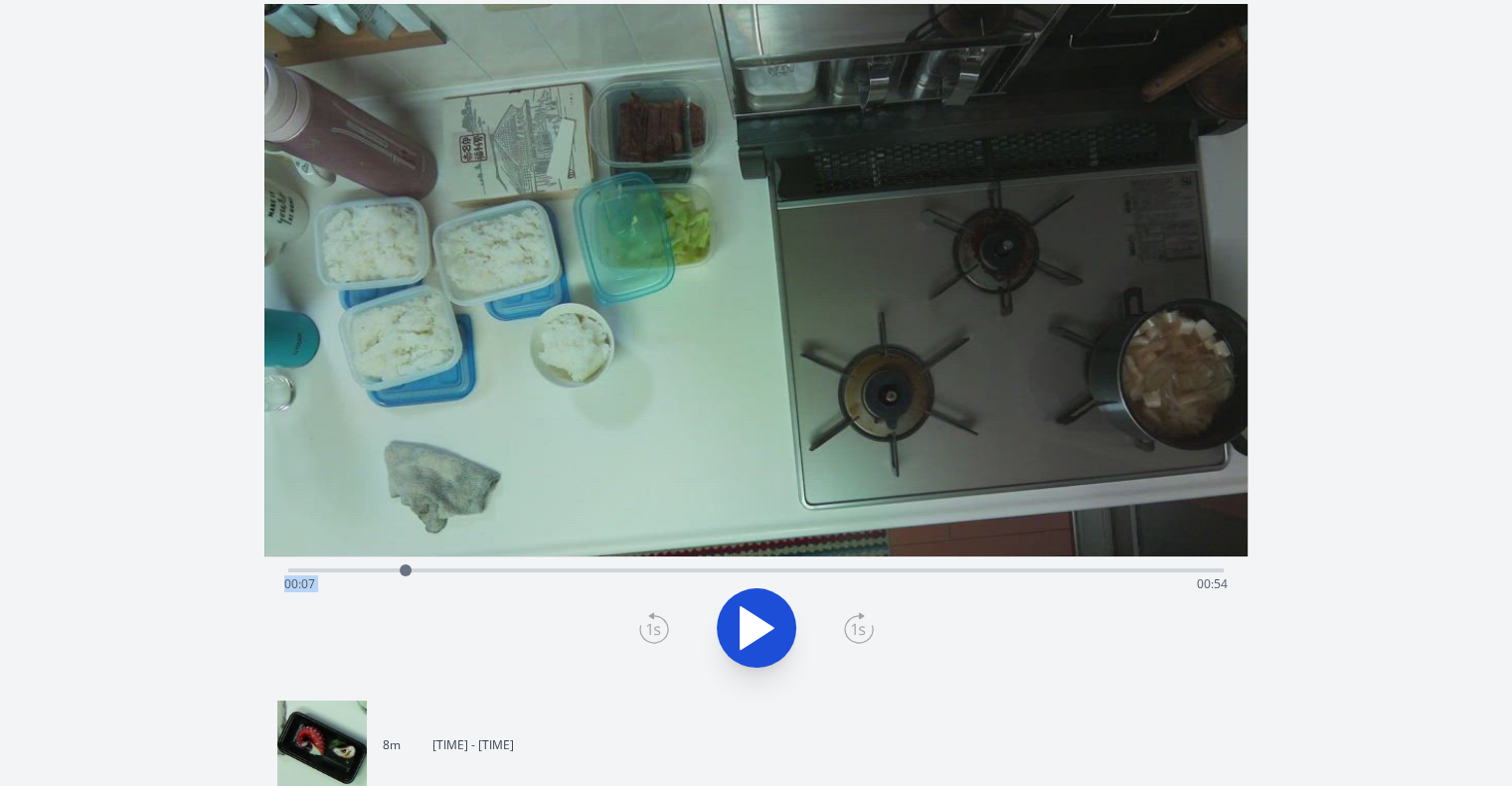 scroll, scrollTop: 34, scrollLeft: 0, axis: vertical 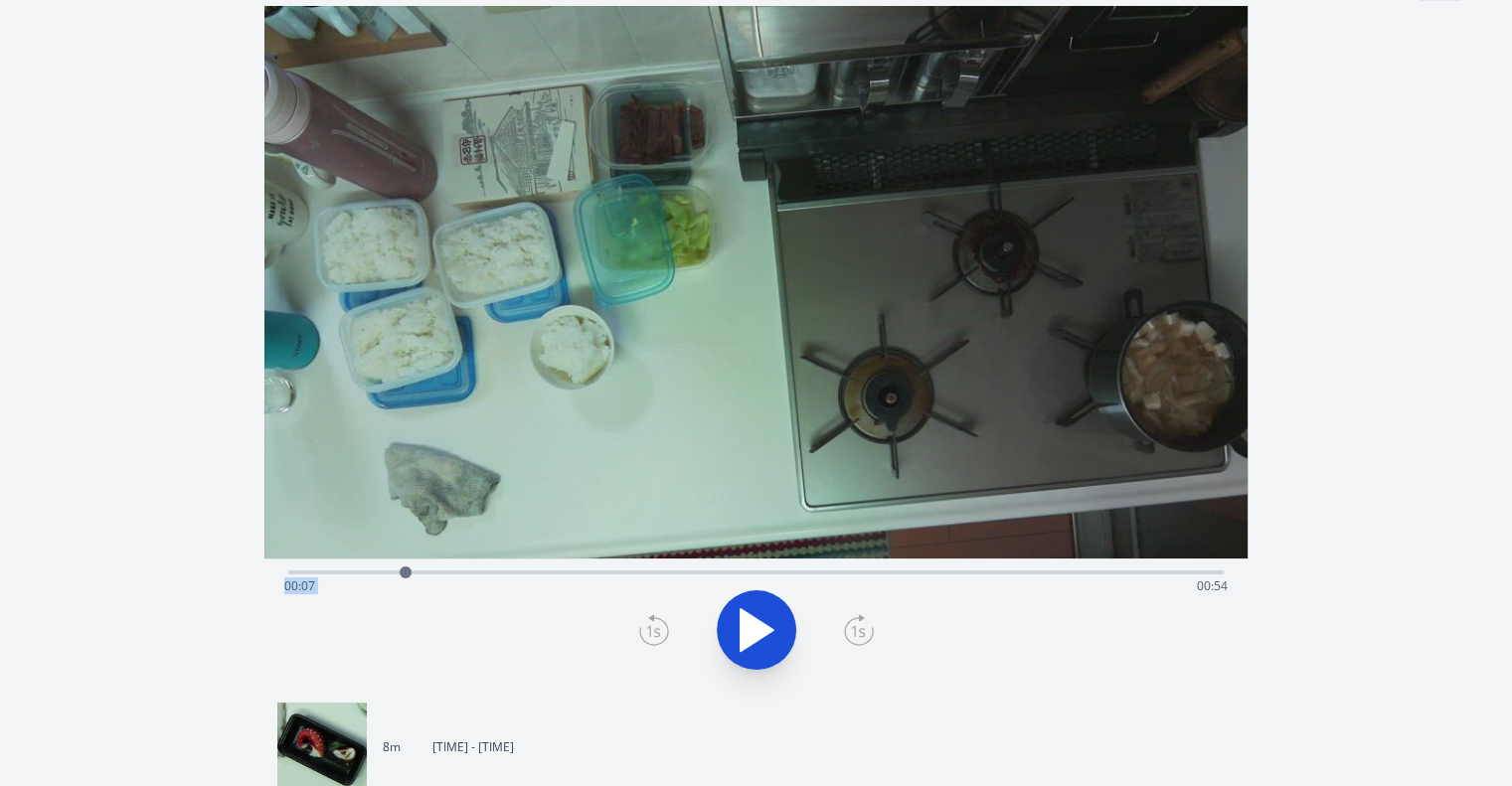 click 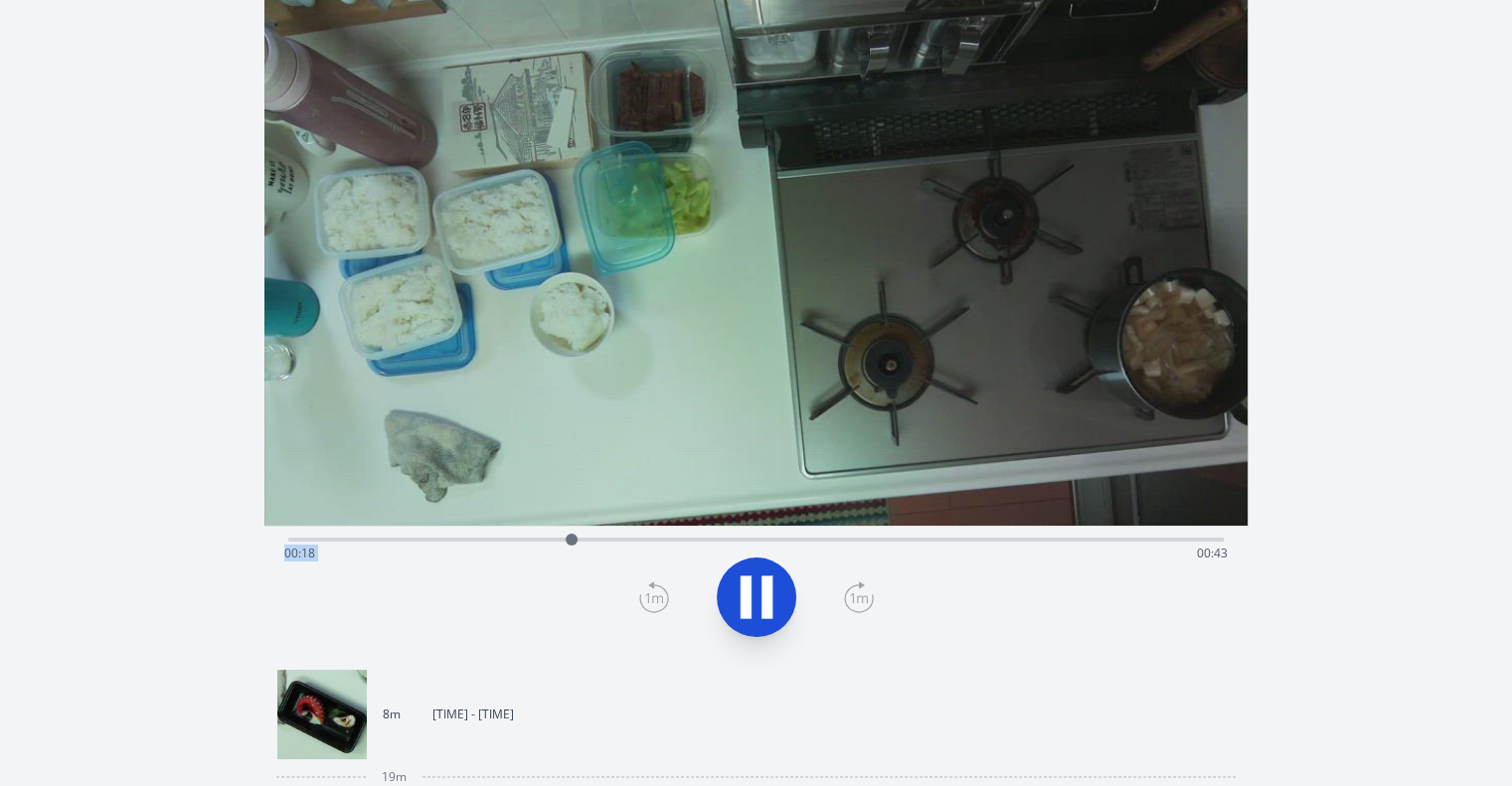 scroll, scrollTop: 66, scrollLeft: 0, axis: vertical 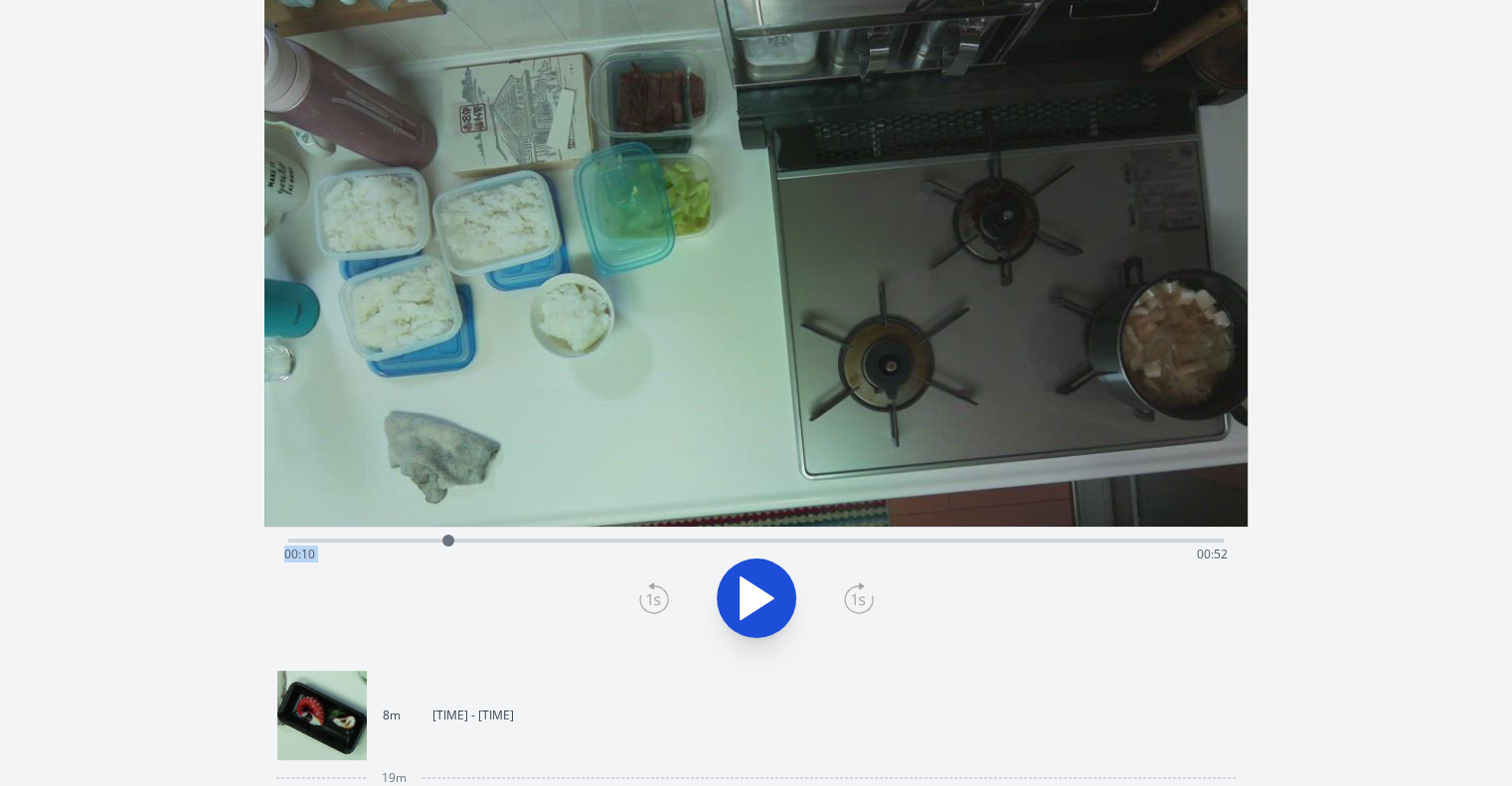 drag, startPoint x: 581, startPoint y: 531, endPoint x: 448, endPoint y: 542, distance: 133.45411 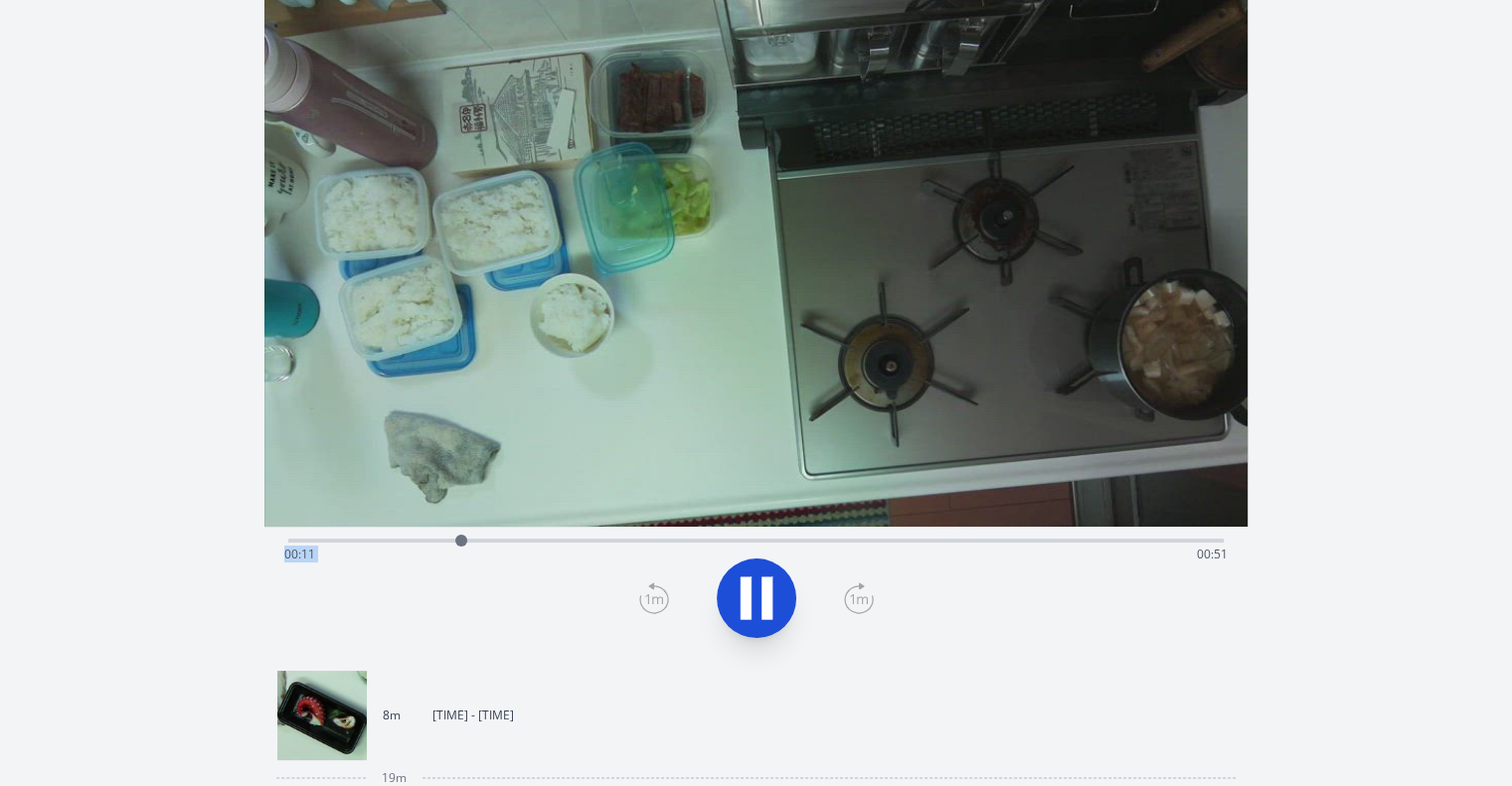 click at bounding box center [756, 598] 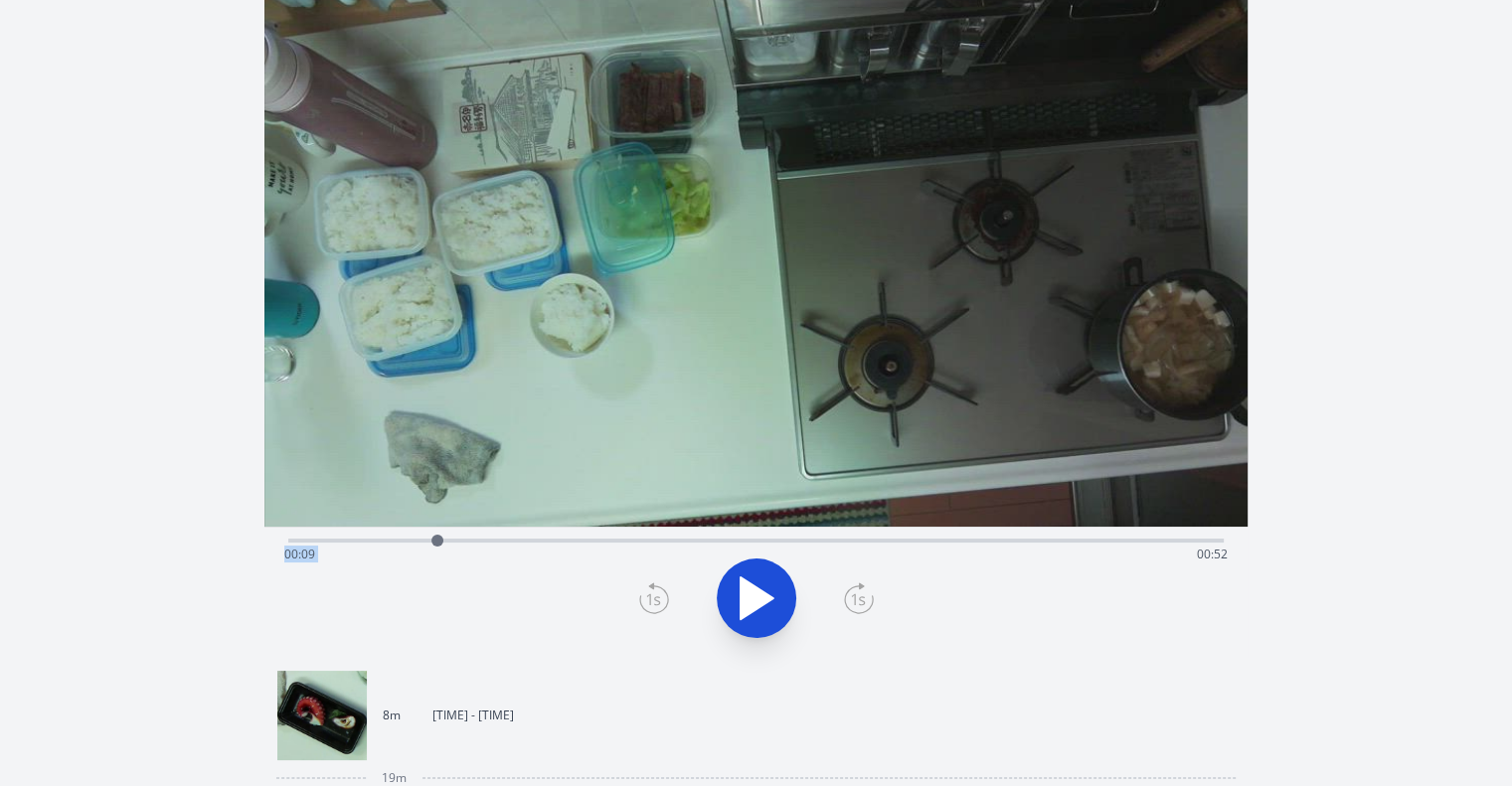 drag, startPoint x: 460, startPoint y: 547, endPoint x: 437, endPoint y: 547, distance: 23 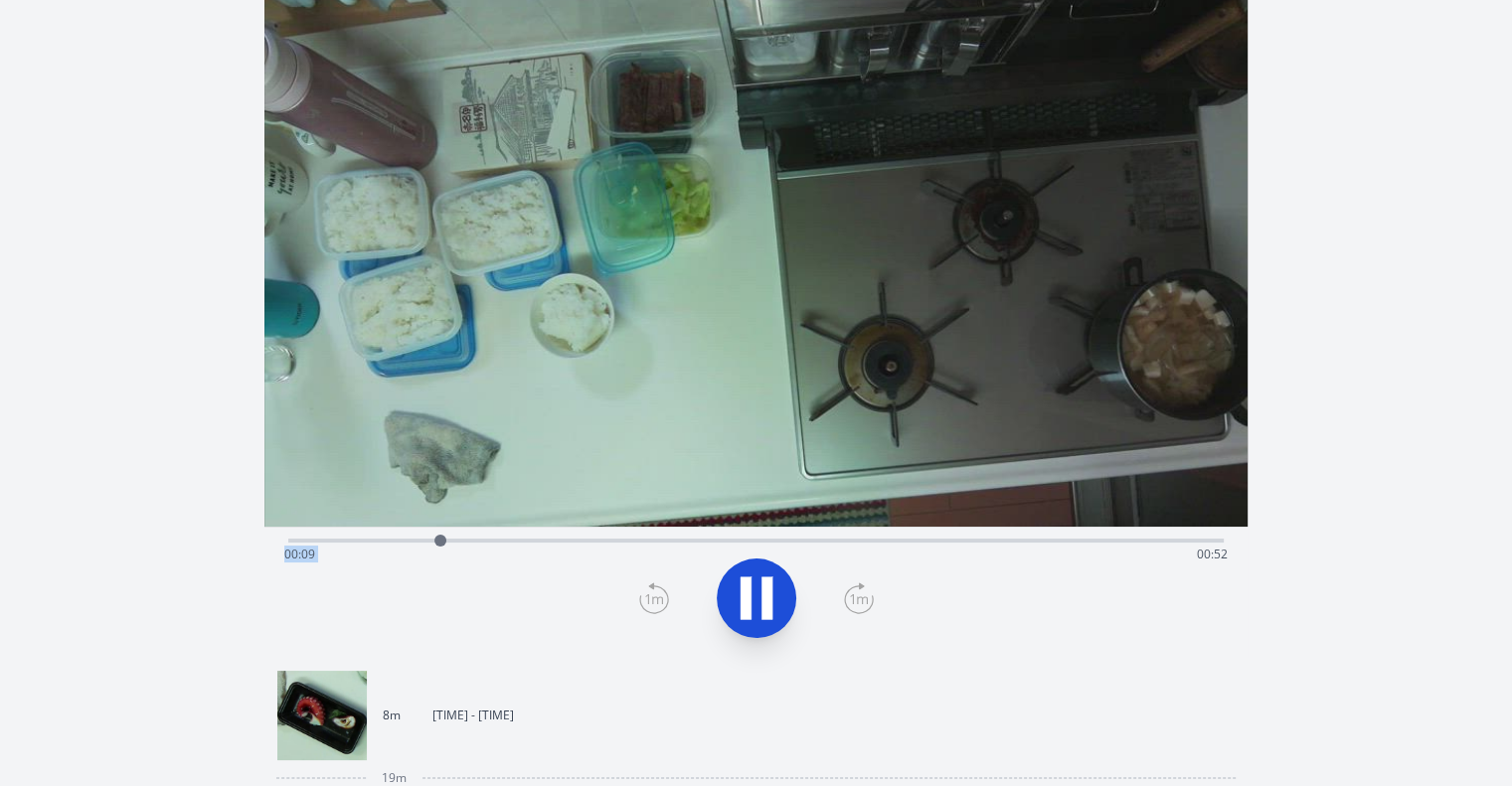 click at bounding box center (756, 598) 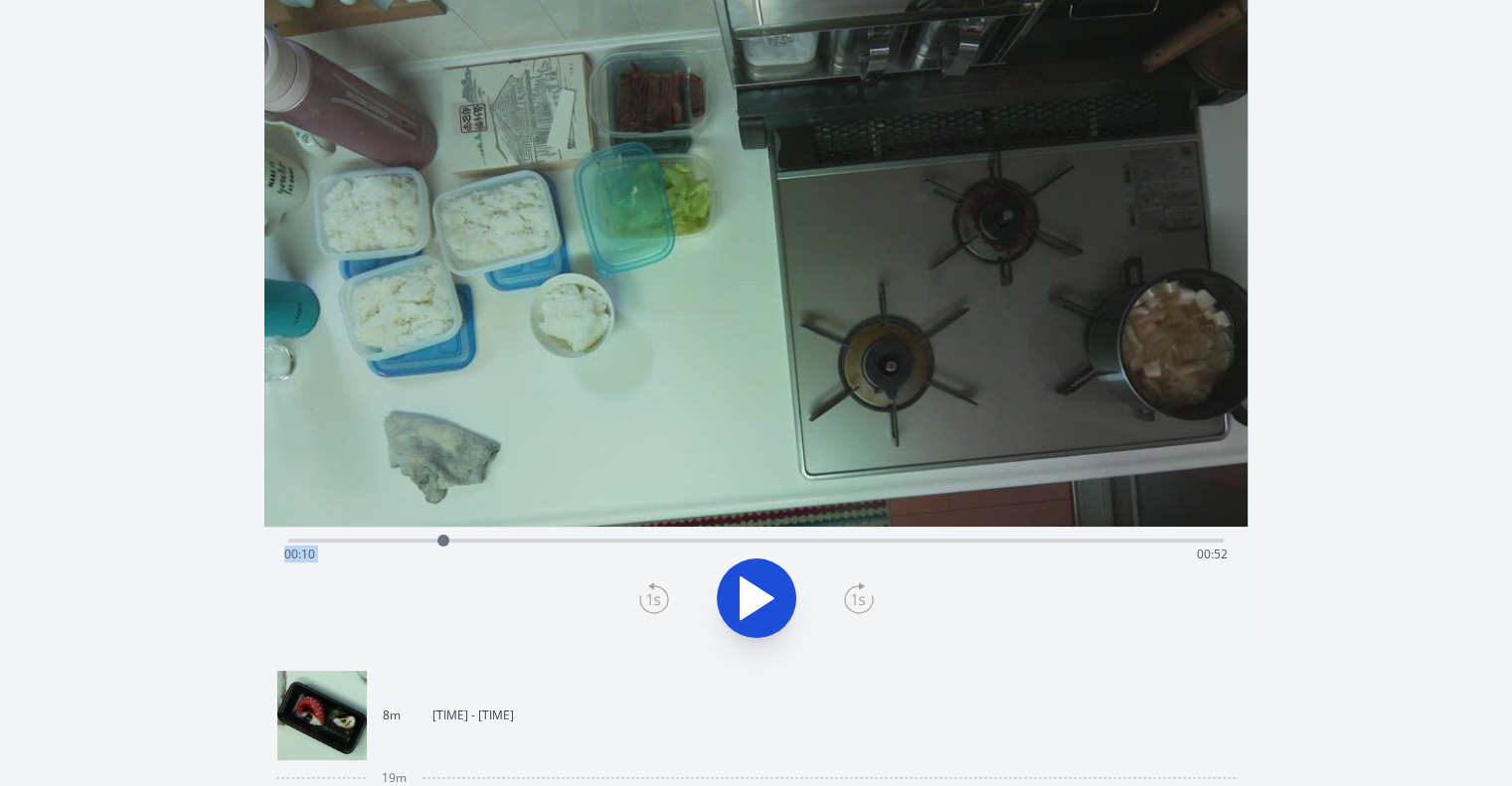 click at bounding box center (756, 598) 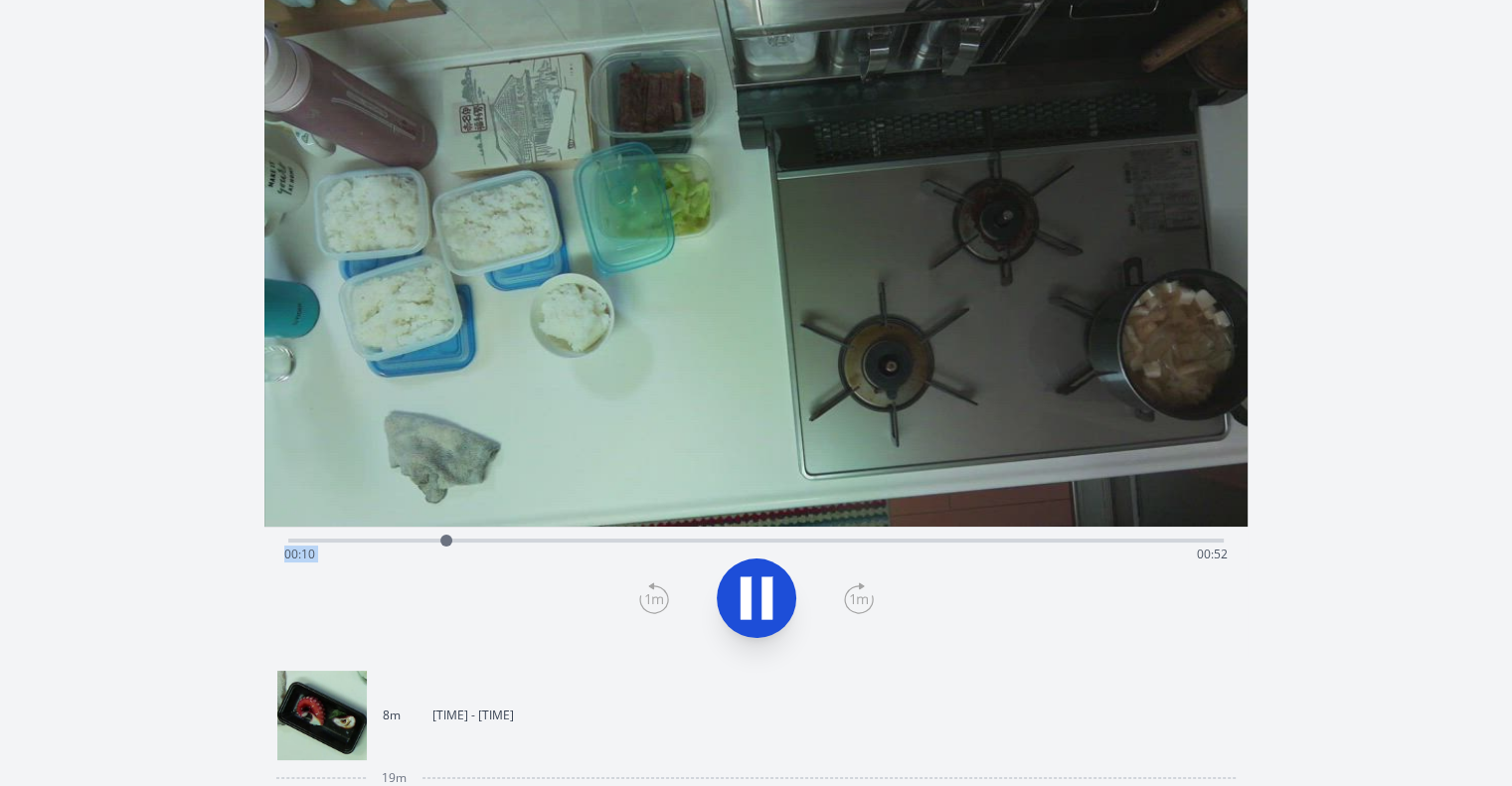 click at bounding box center (756, 598) 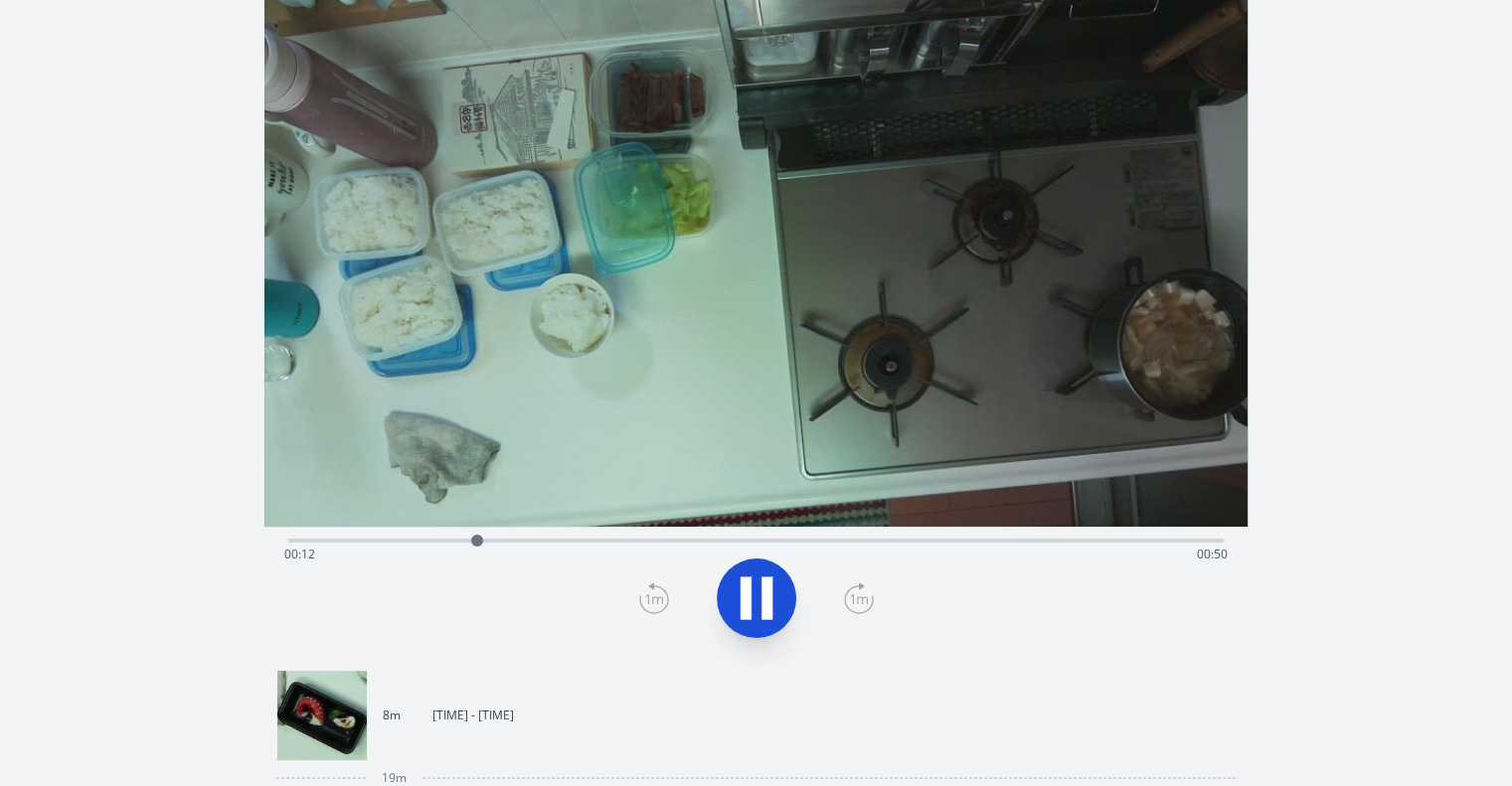 drag, startPoint x: 646, startPoint y: 619, endPoint x: 651, endPoint y: 585, distance: 34.36568 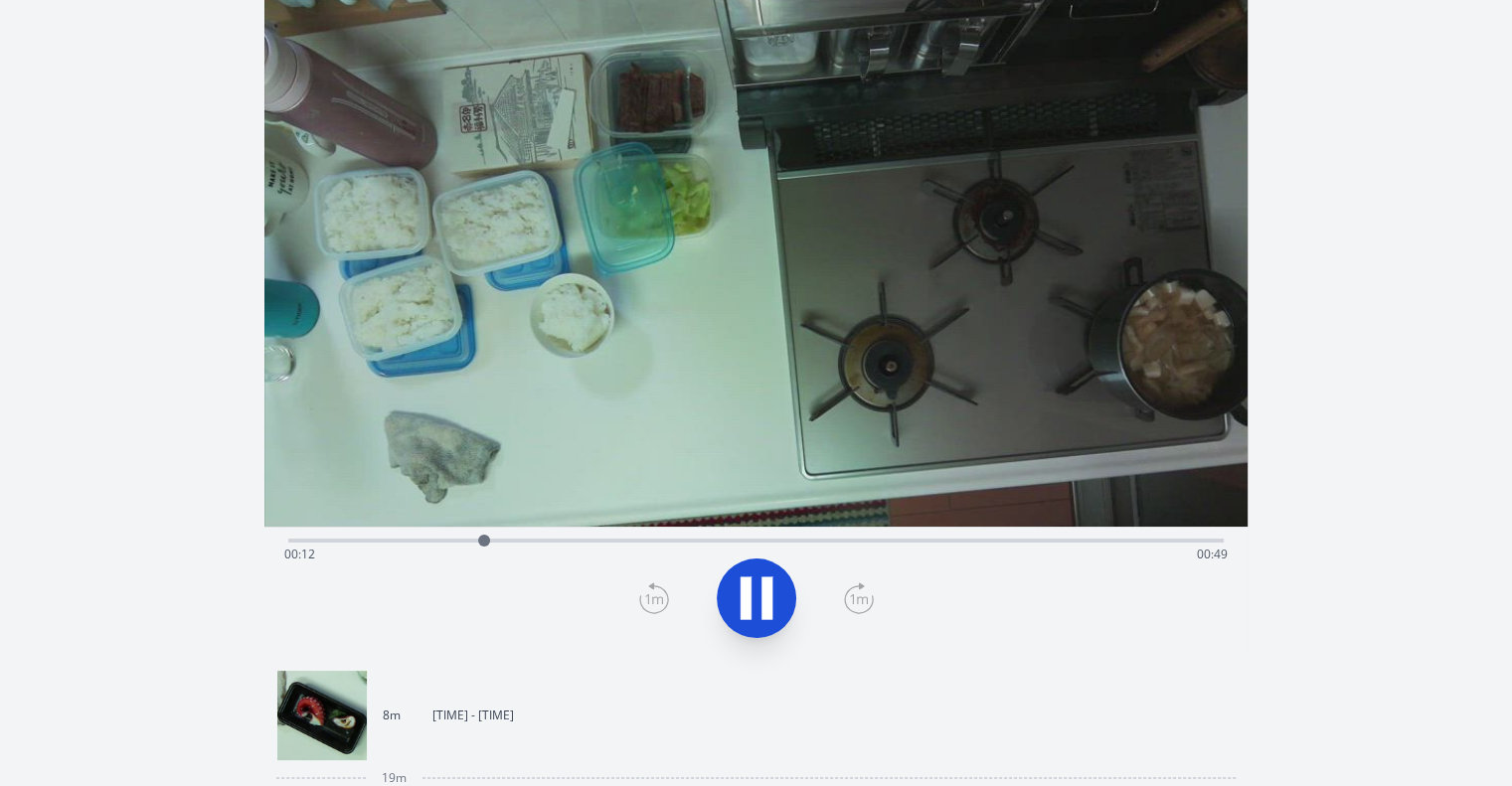 click 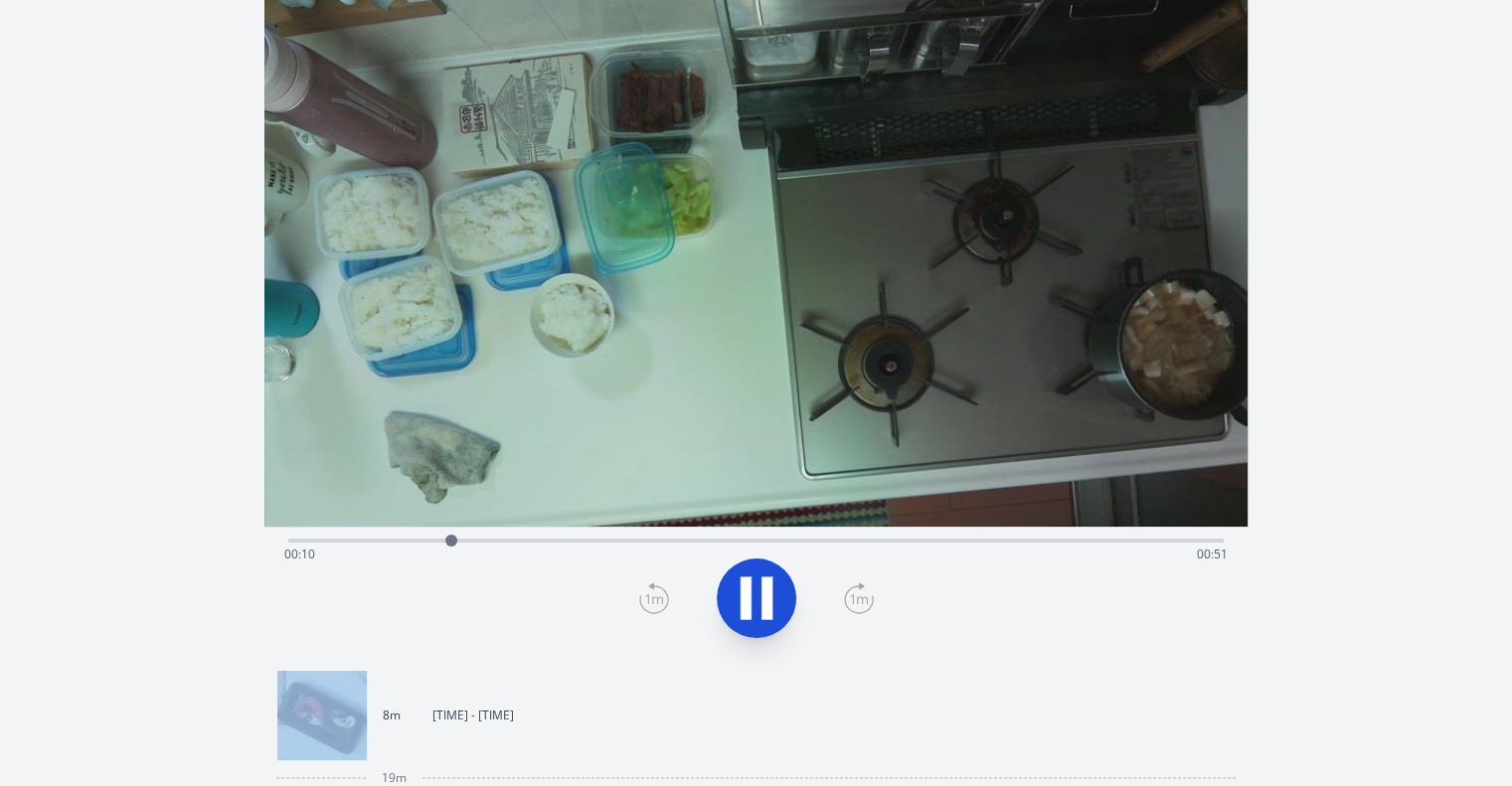 click 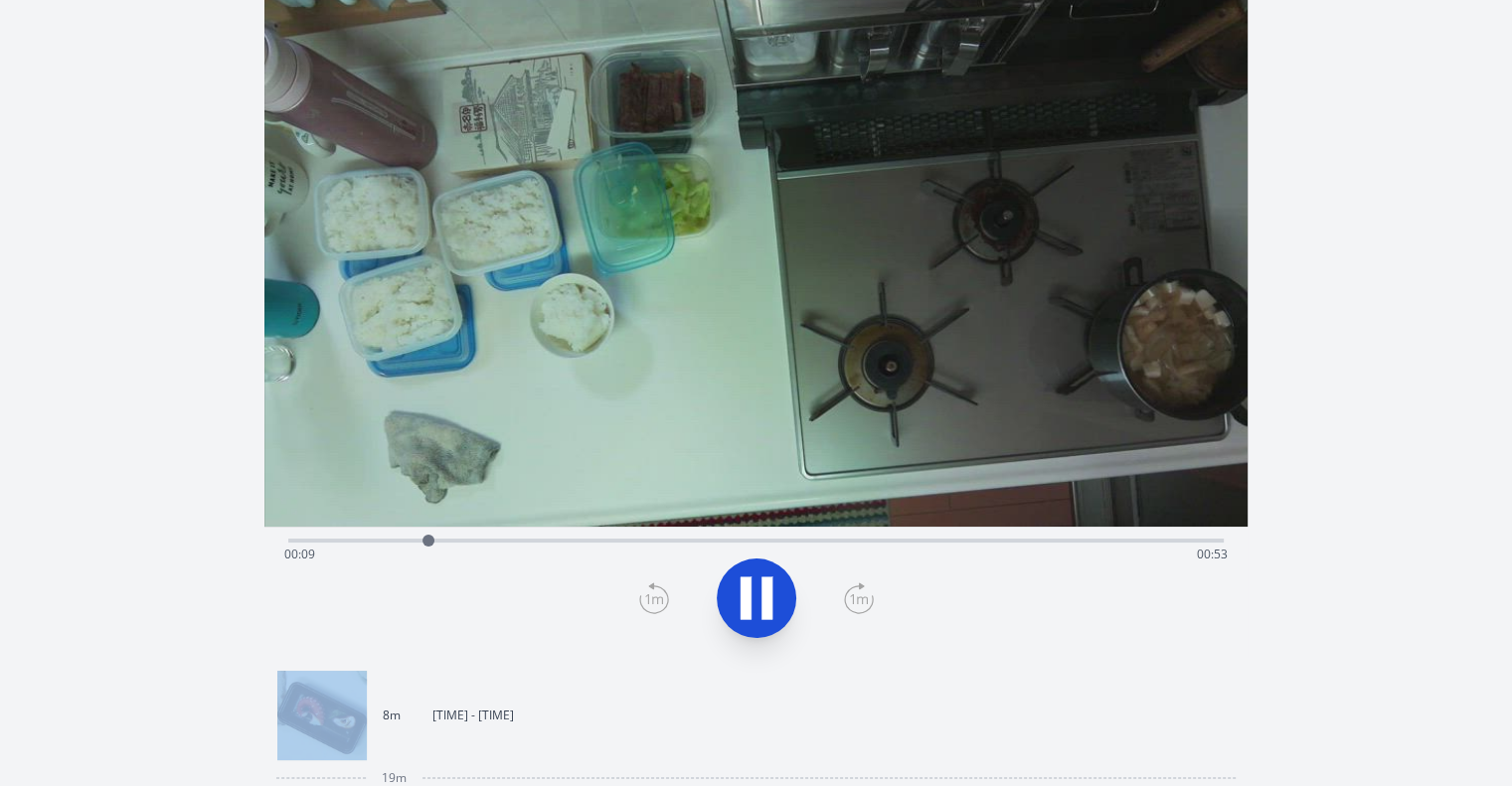 click 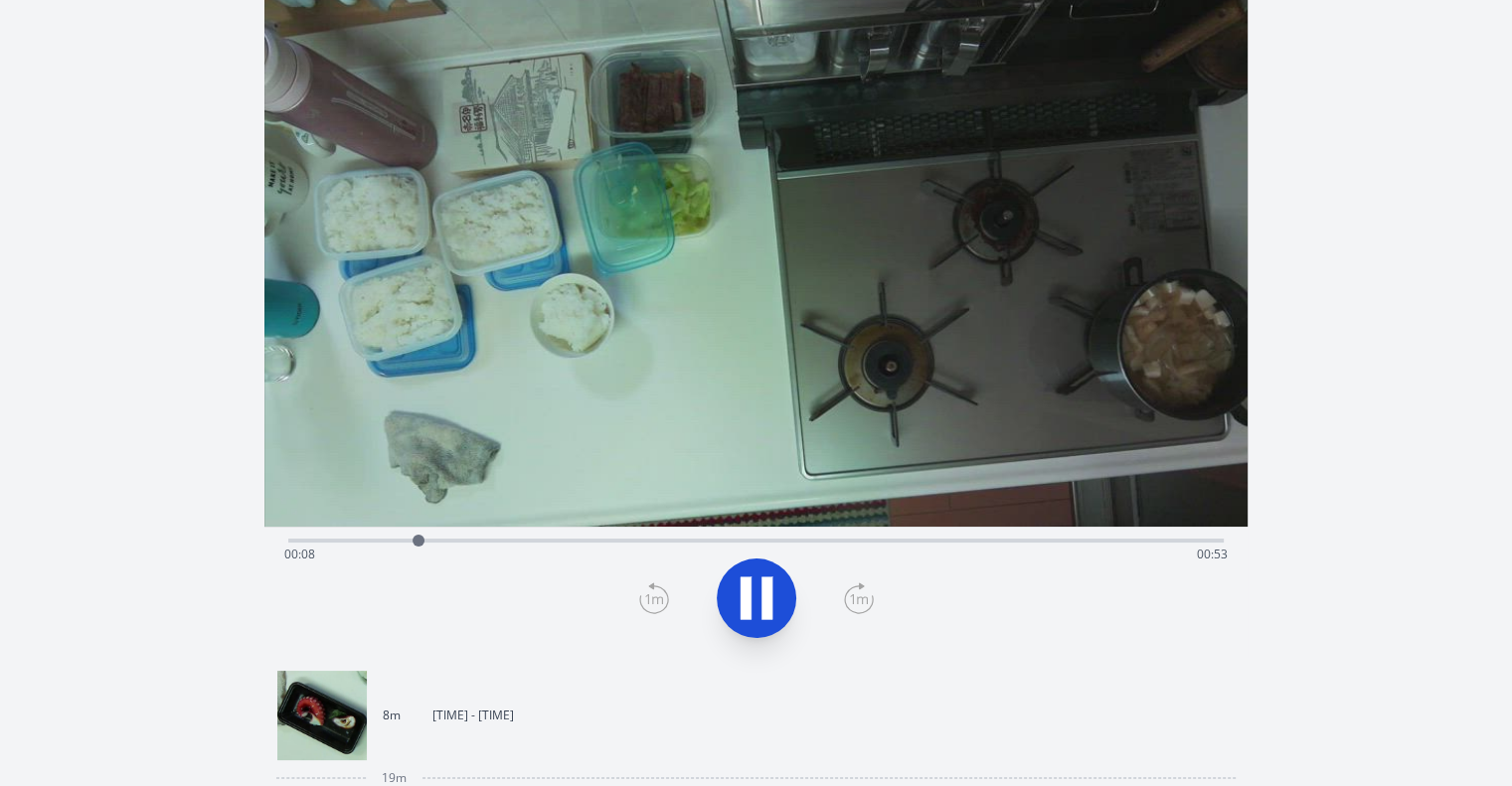 click 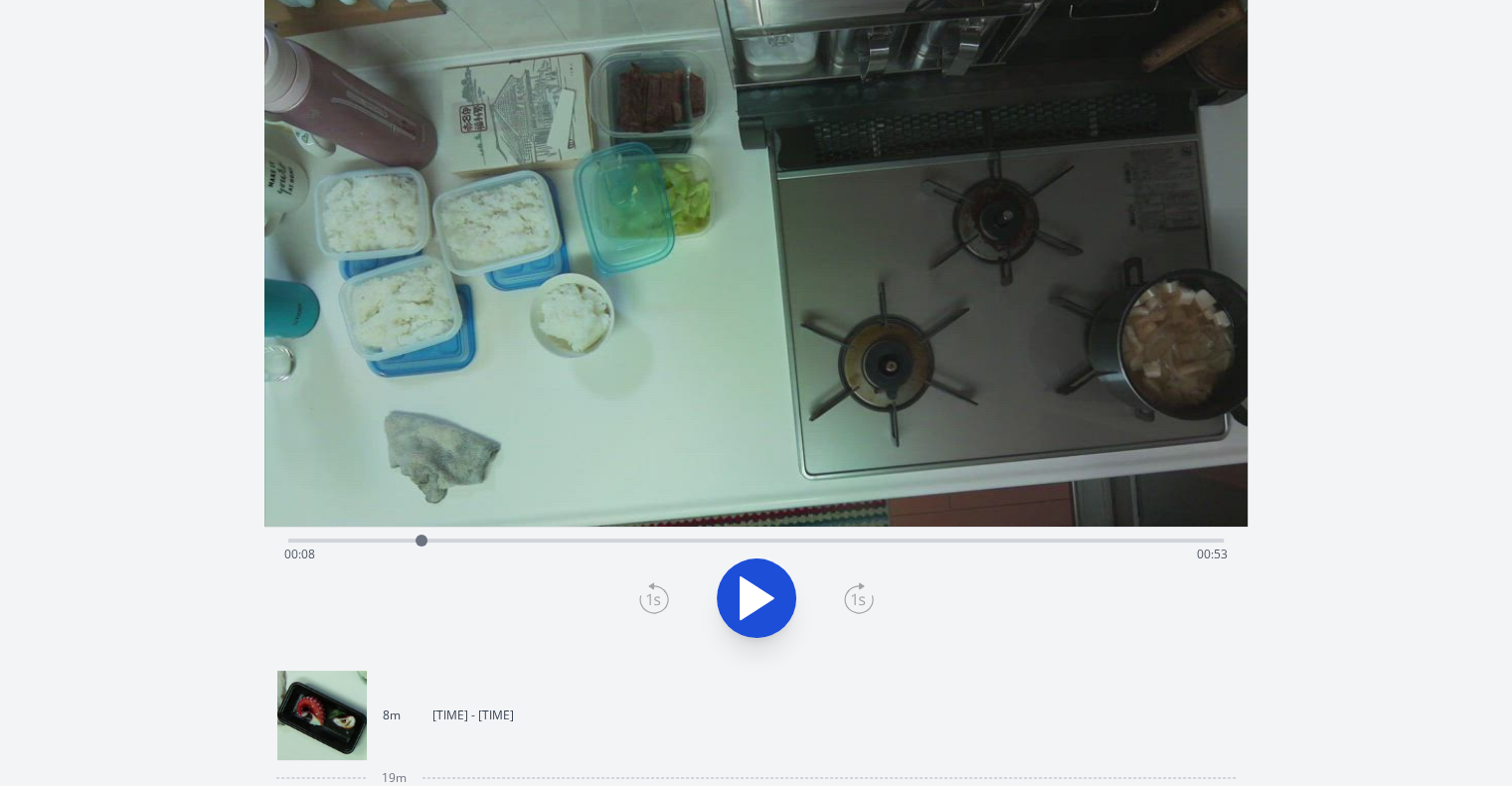 click at bounding box center (756, 598) 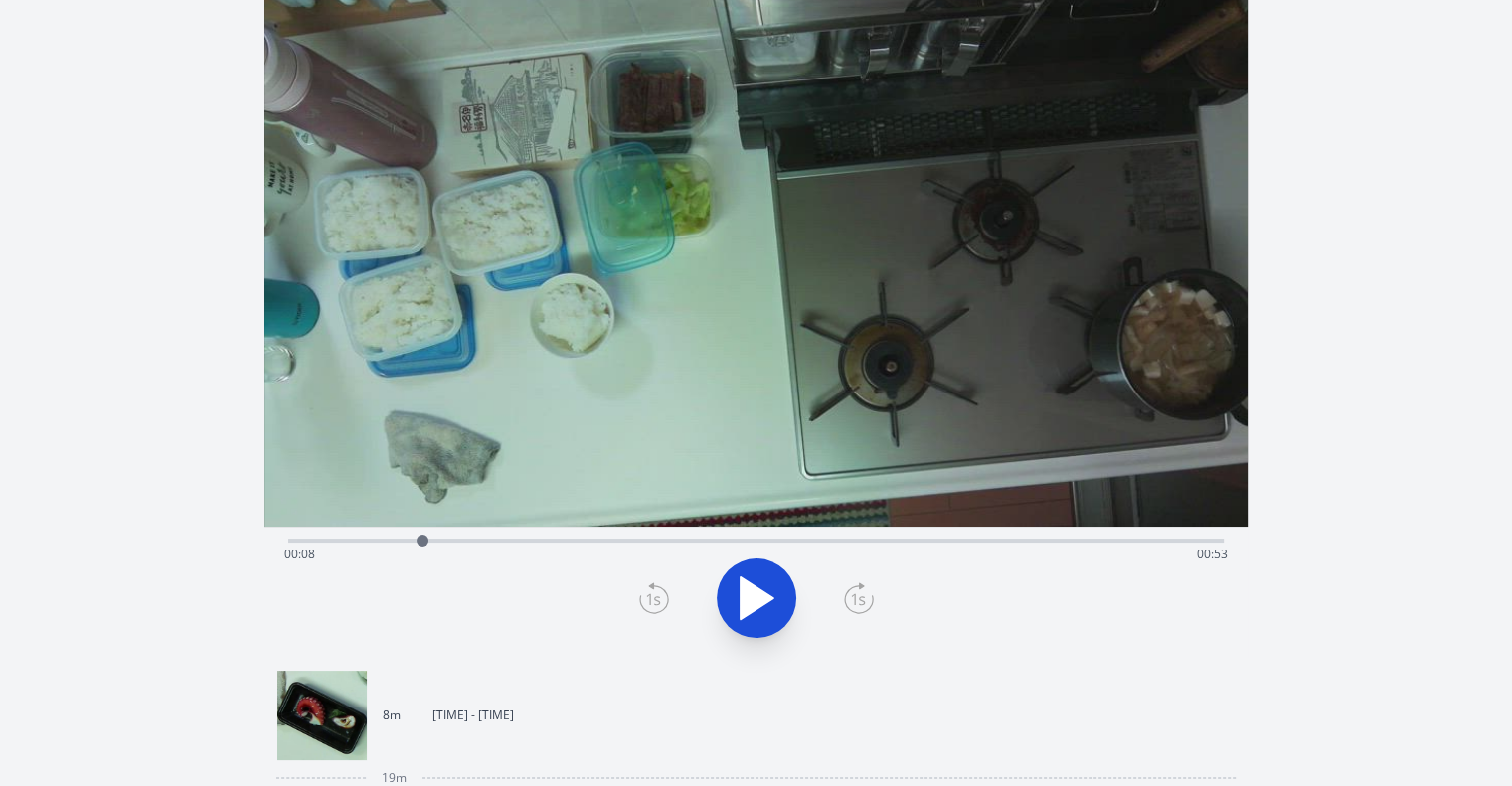 click 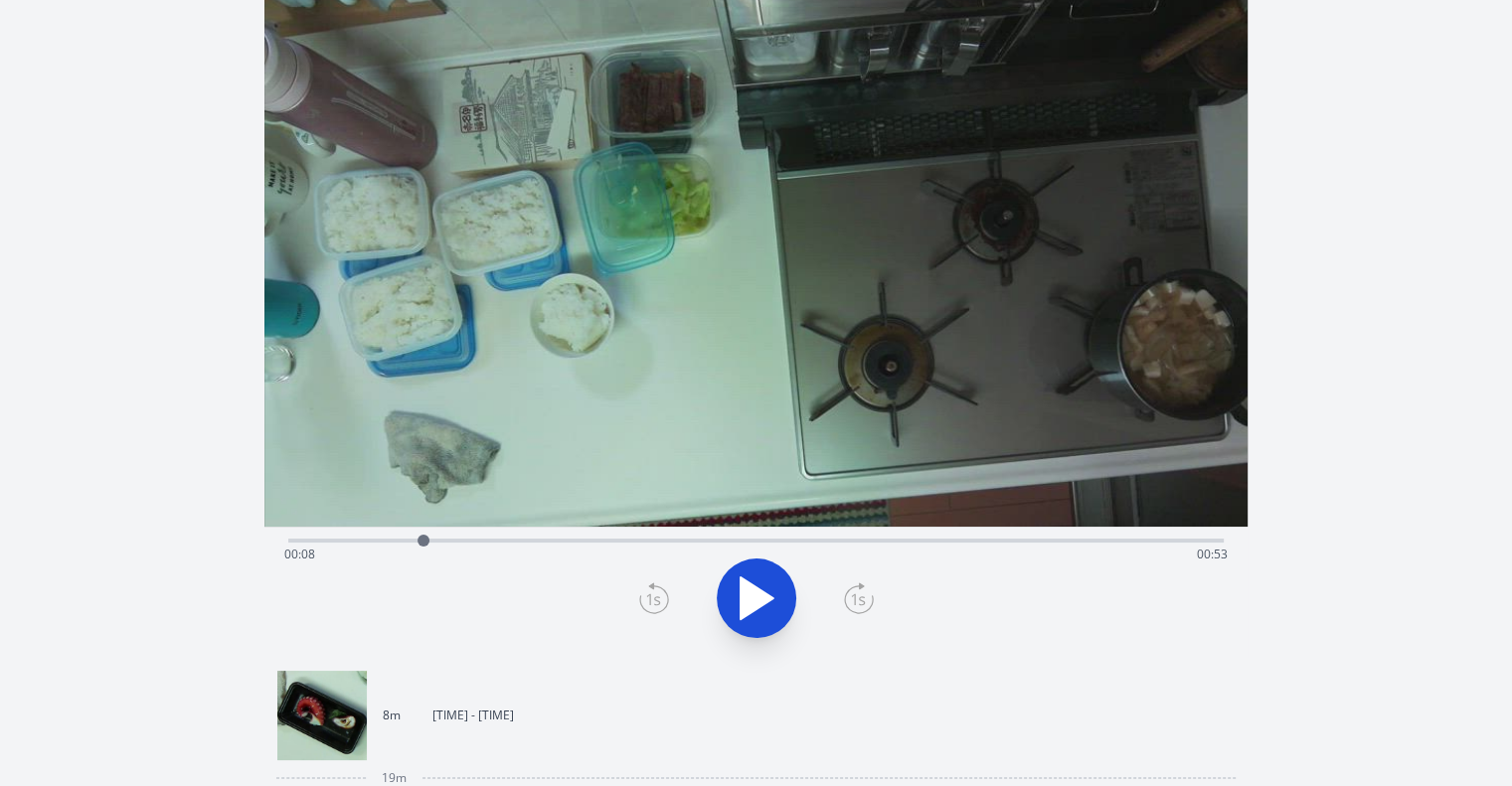 click 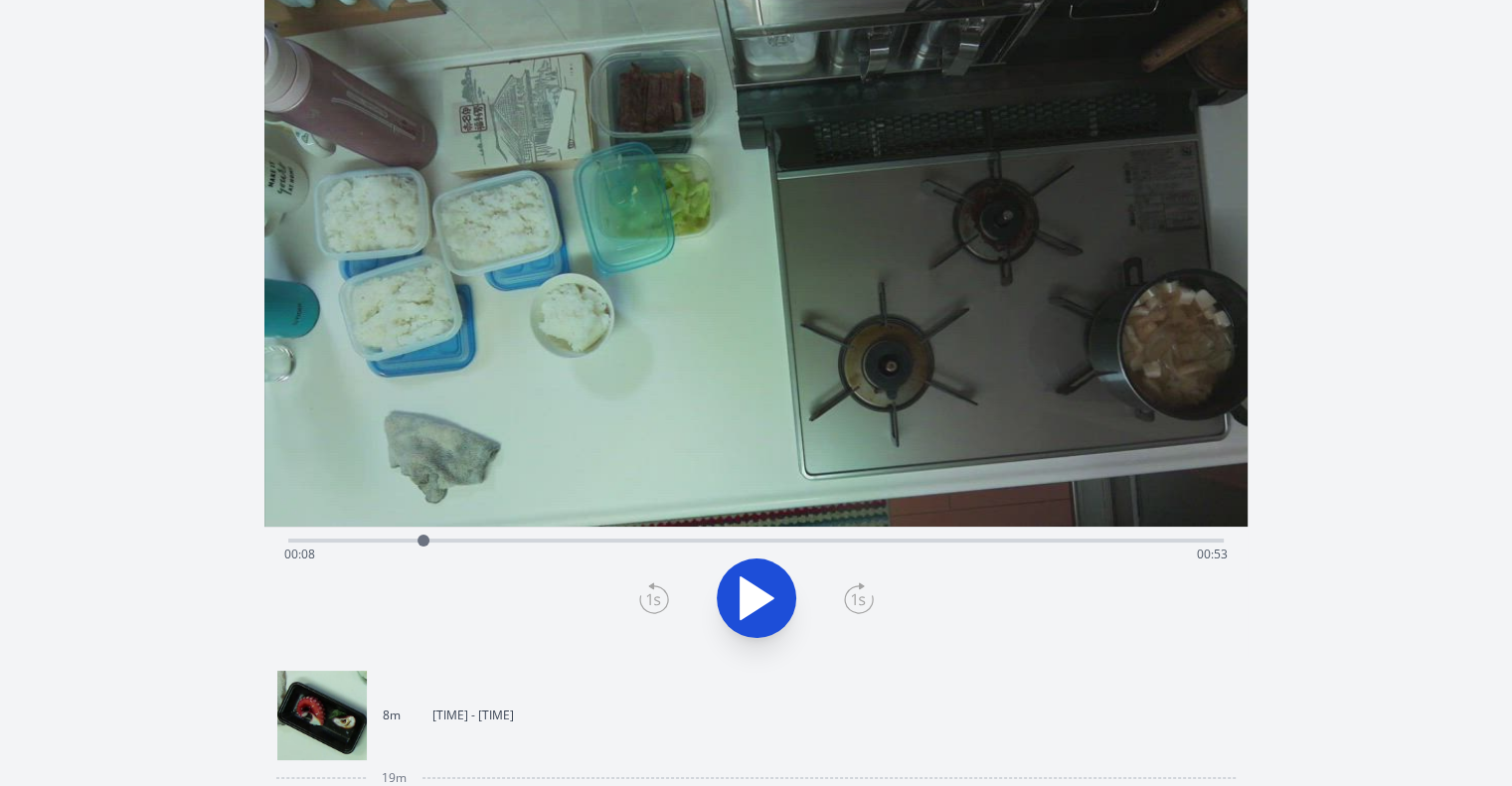 click 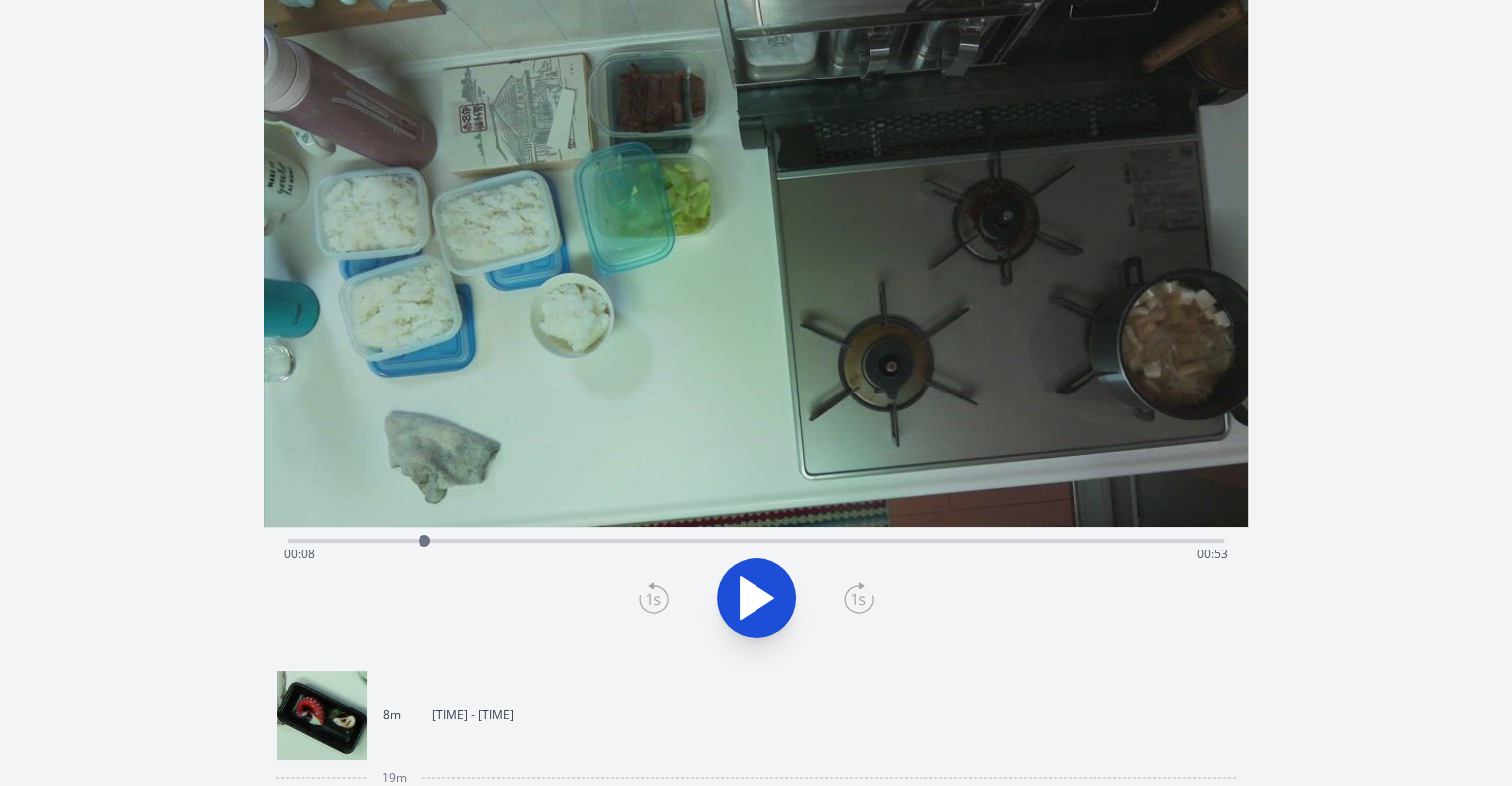 click 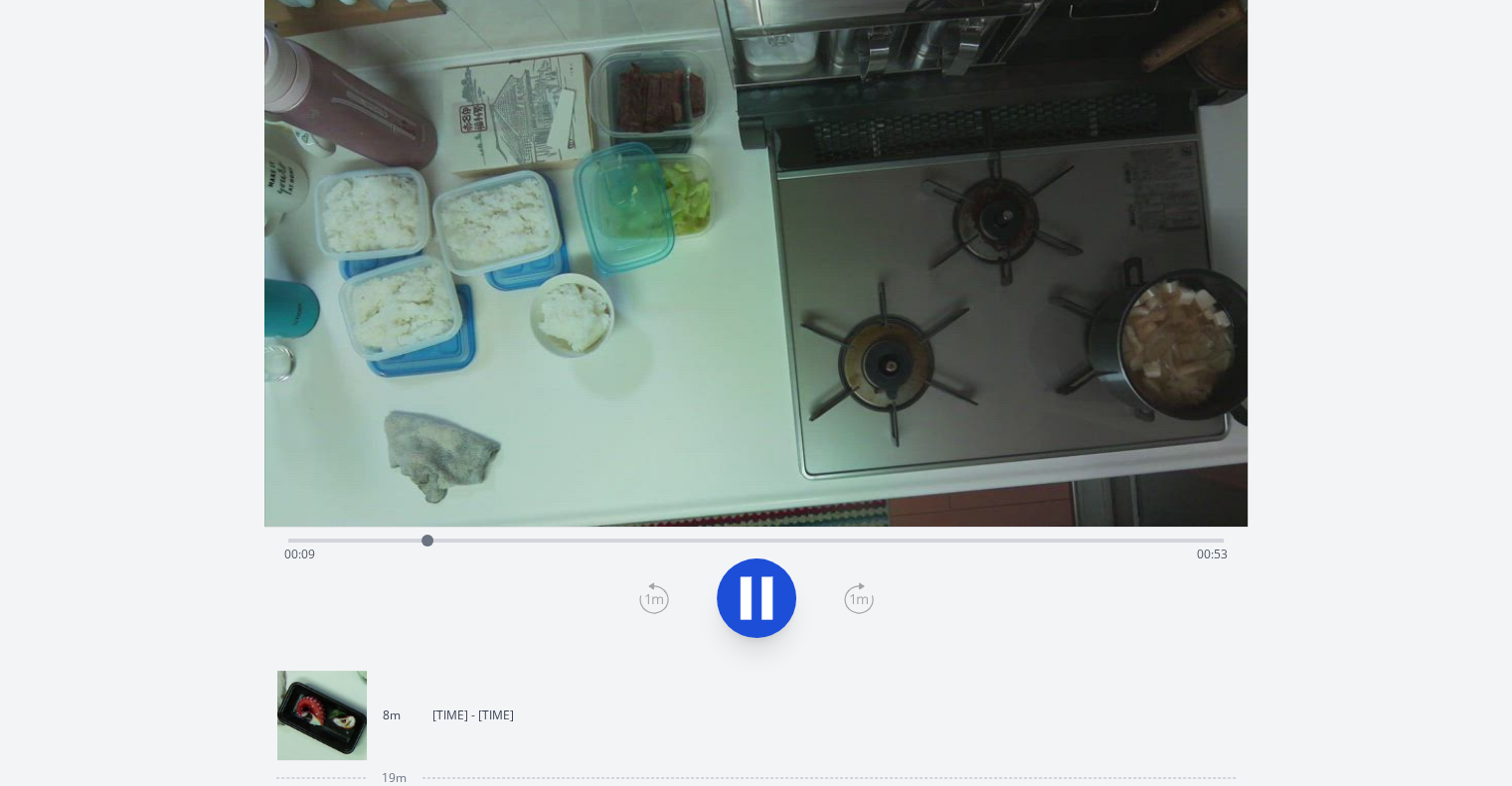 click 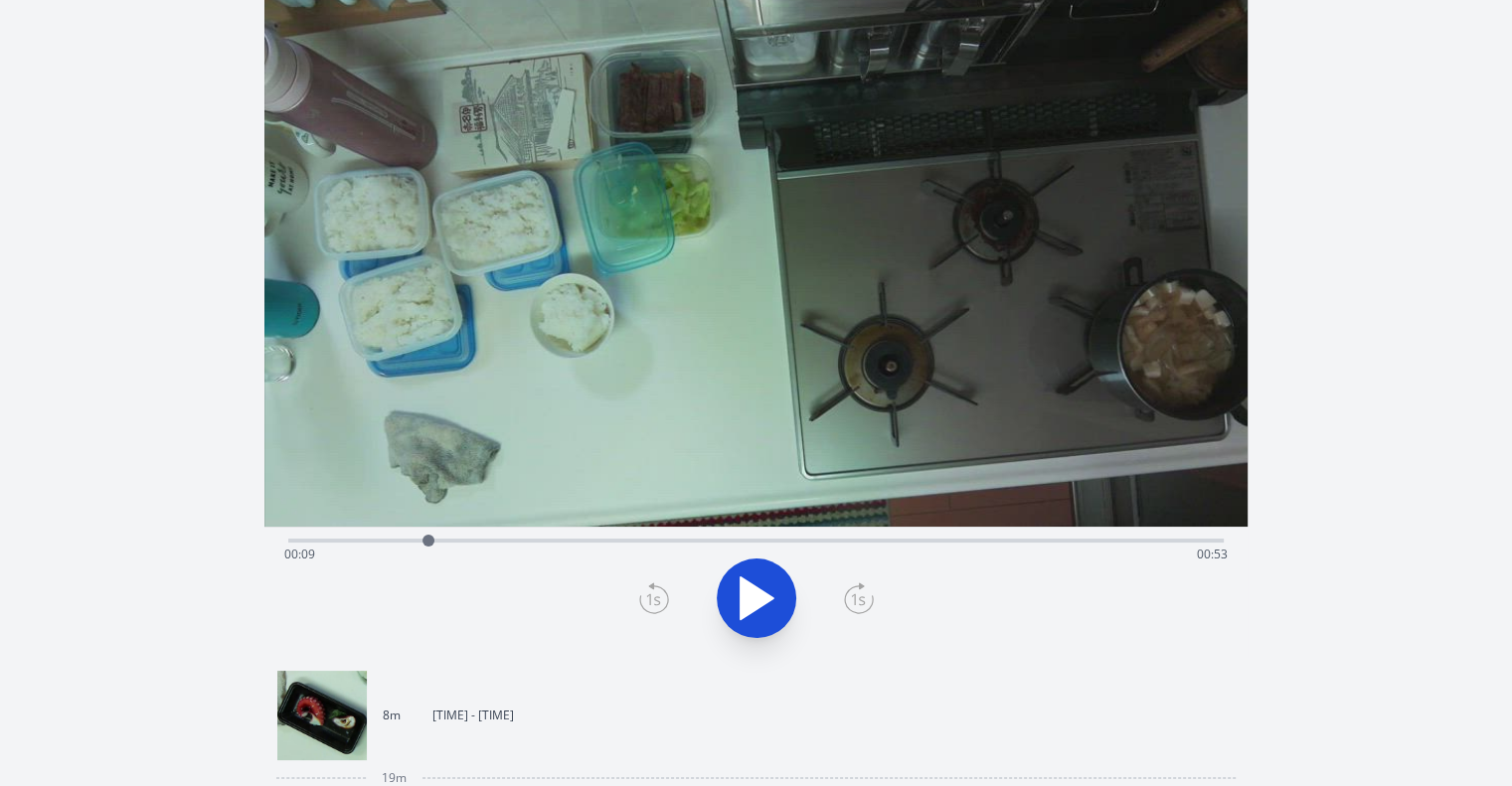 click 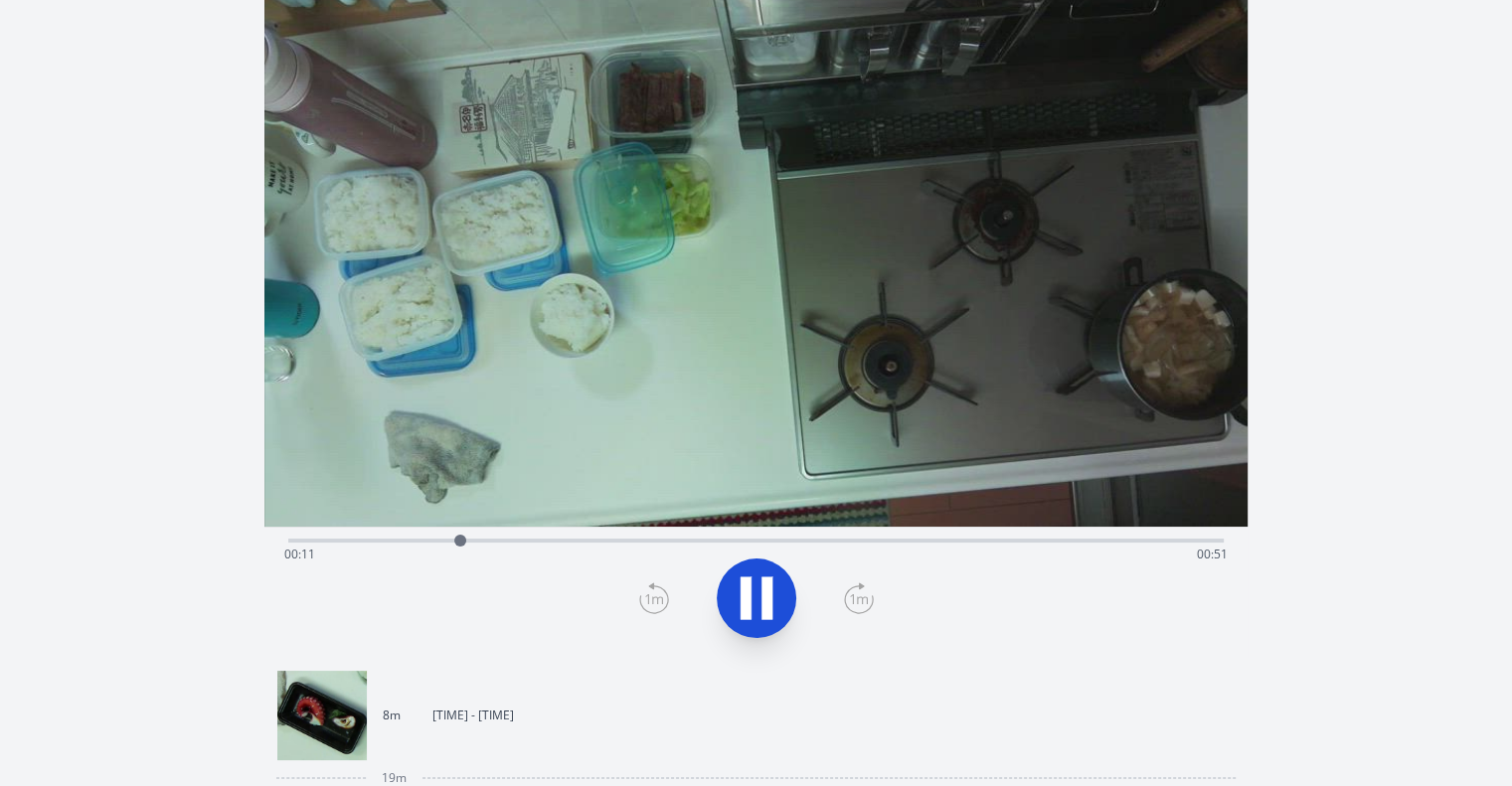 click 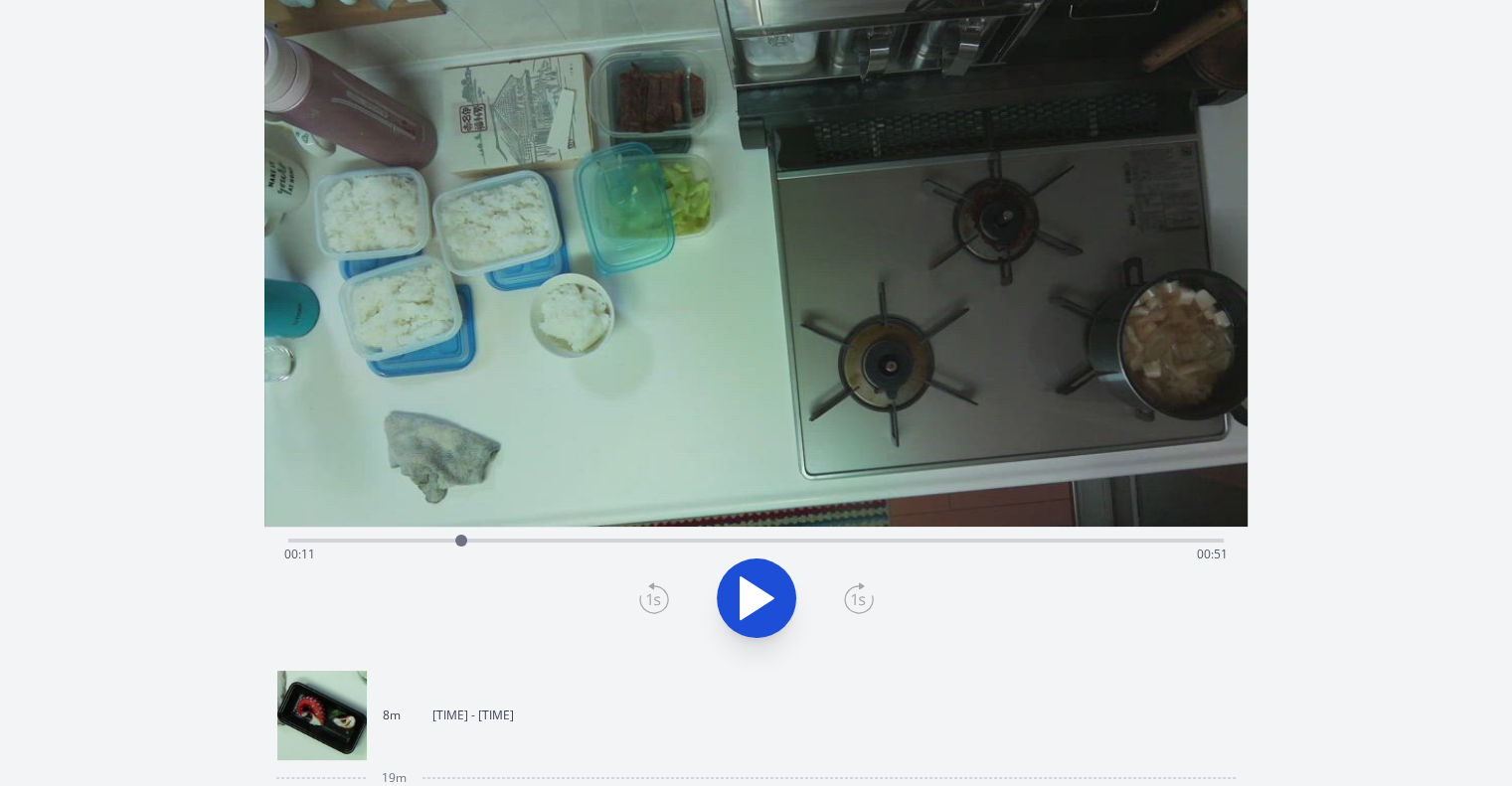 click 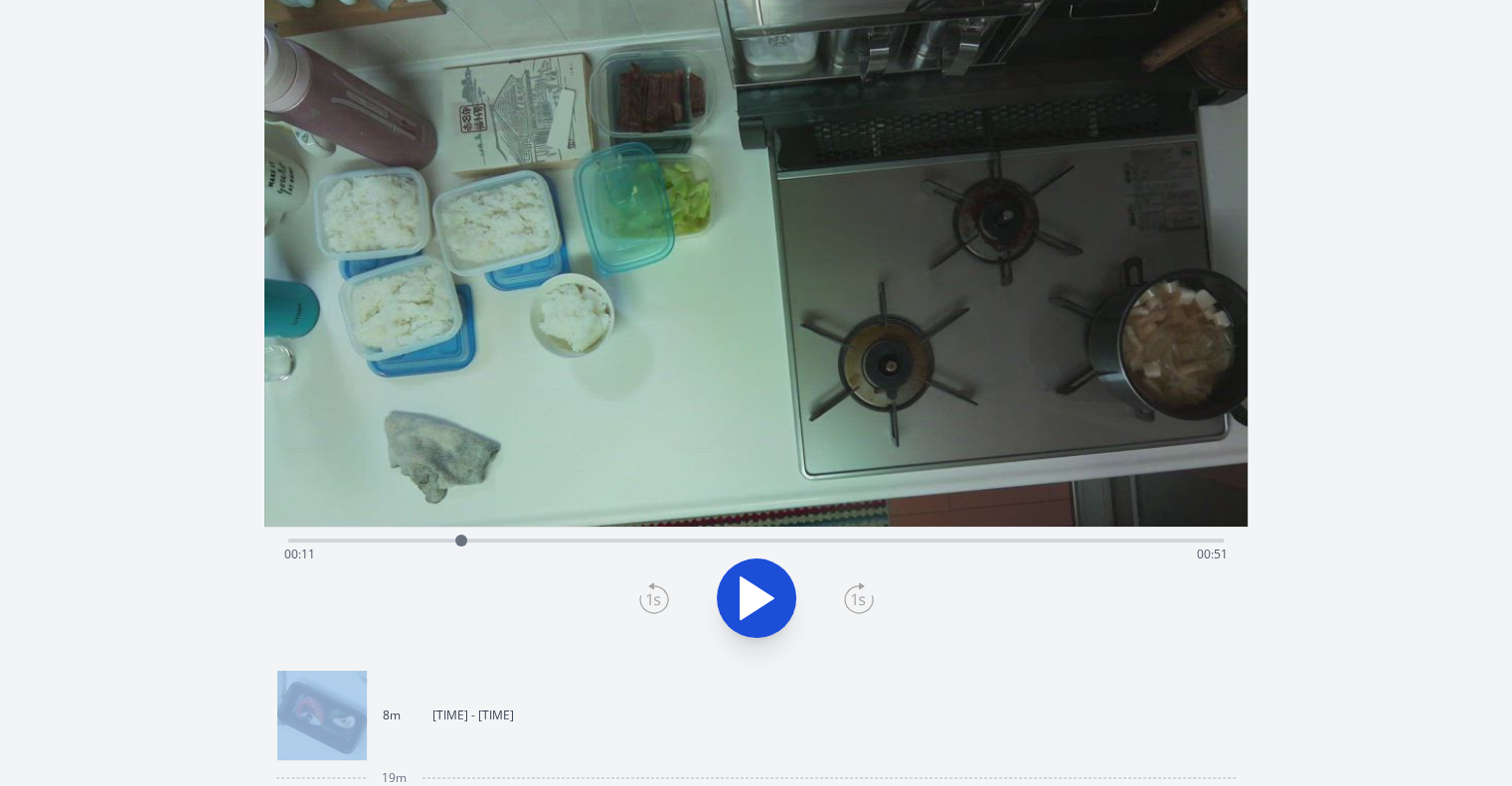 click 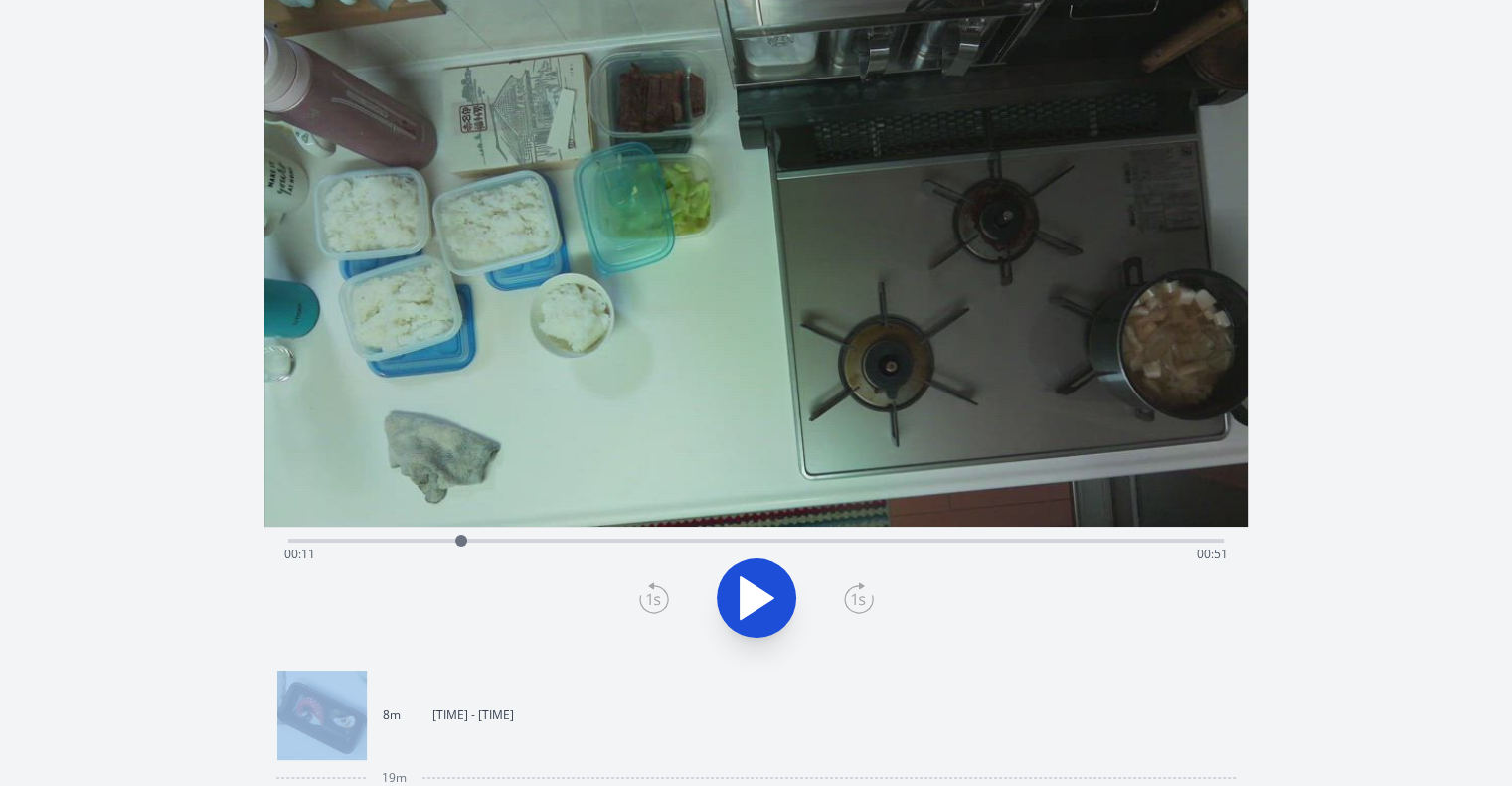 click 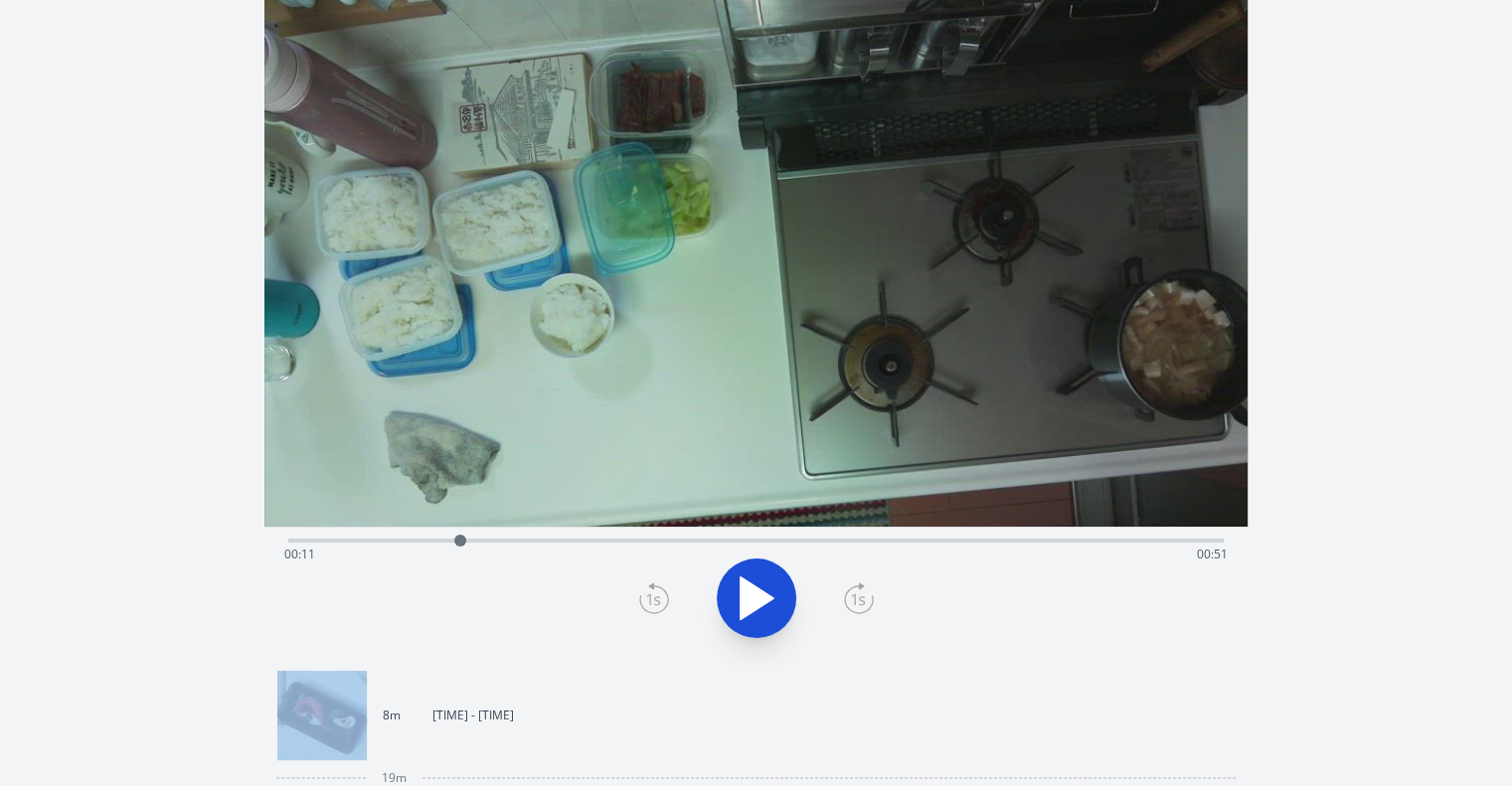 click 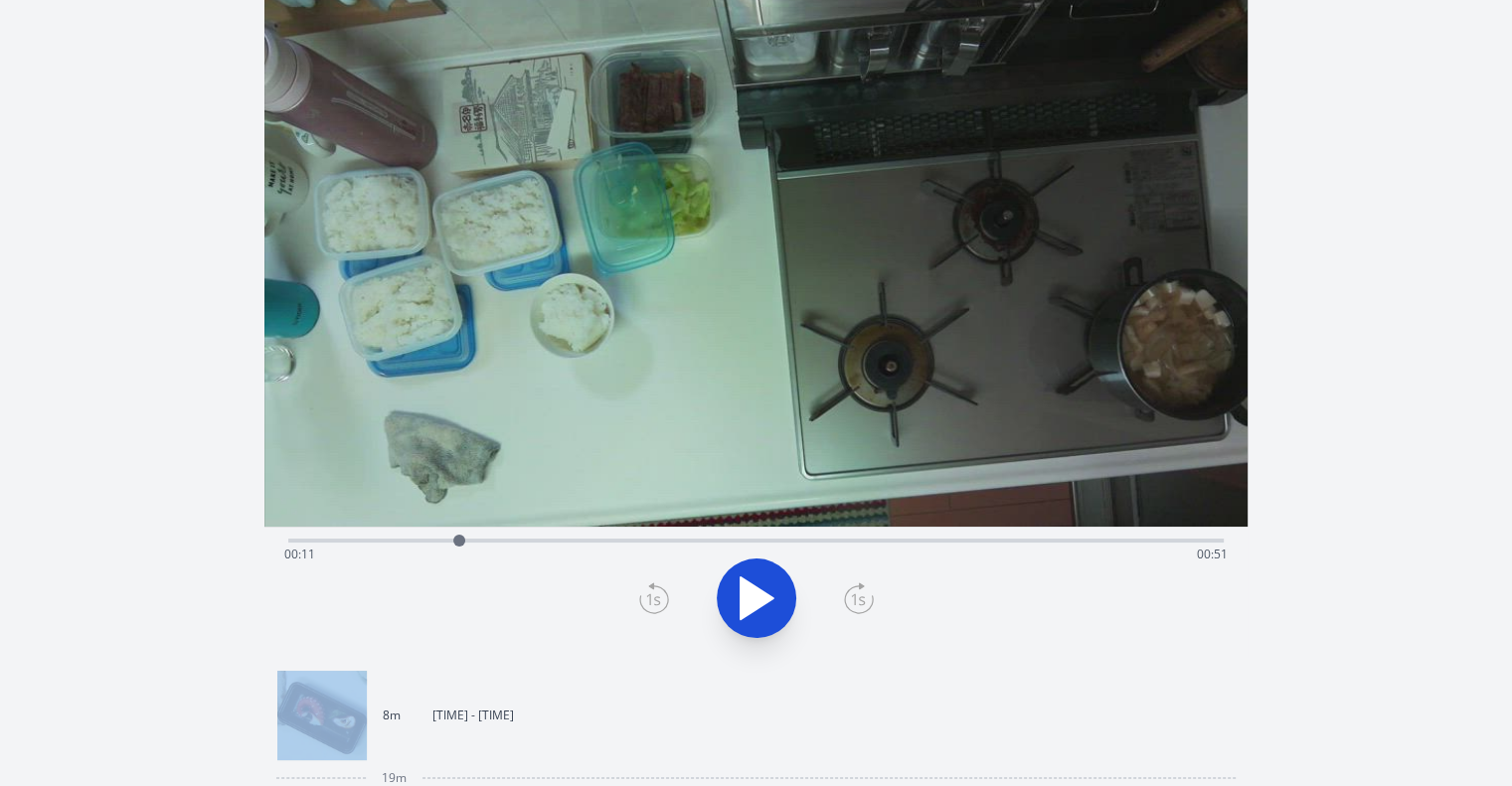 drag, startPoint x: 650, startPoint y: 595, endPoint x: 445, endPoint y: 582, distance: 205.41178 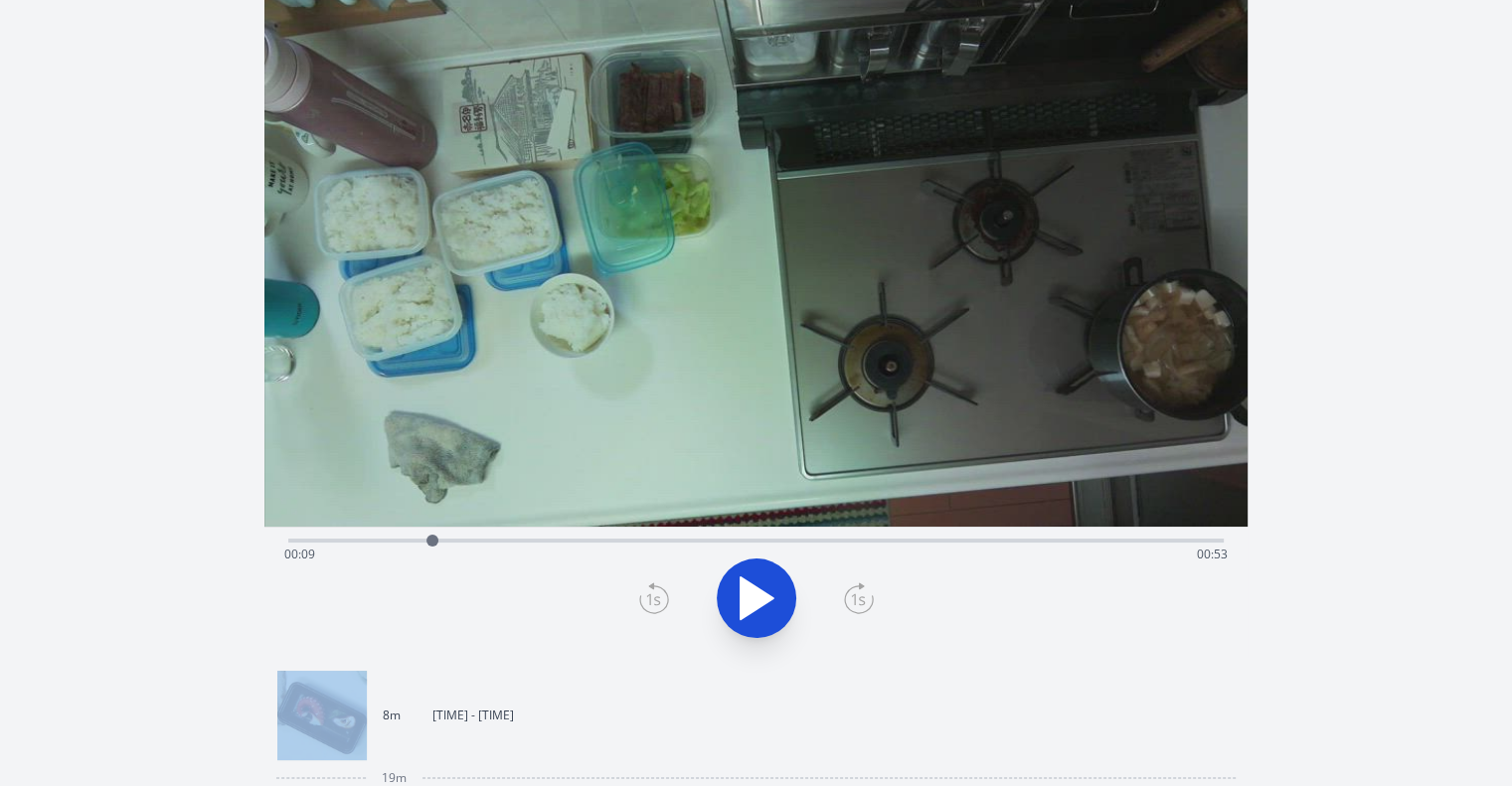drag, startPoint x: 453, startPoint y: 544, endPoint x: 432, endPoint y: 544, distance: 21 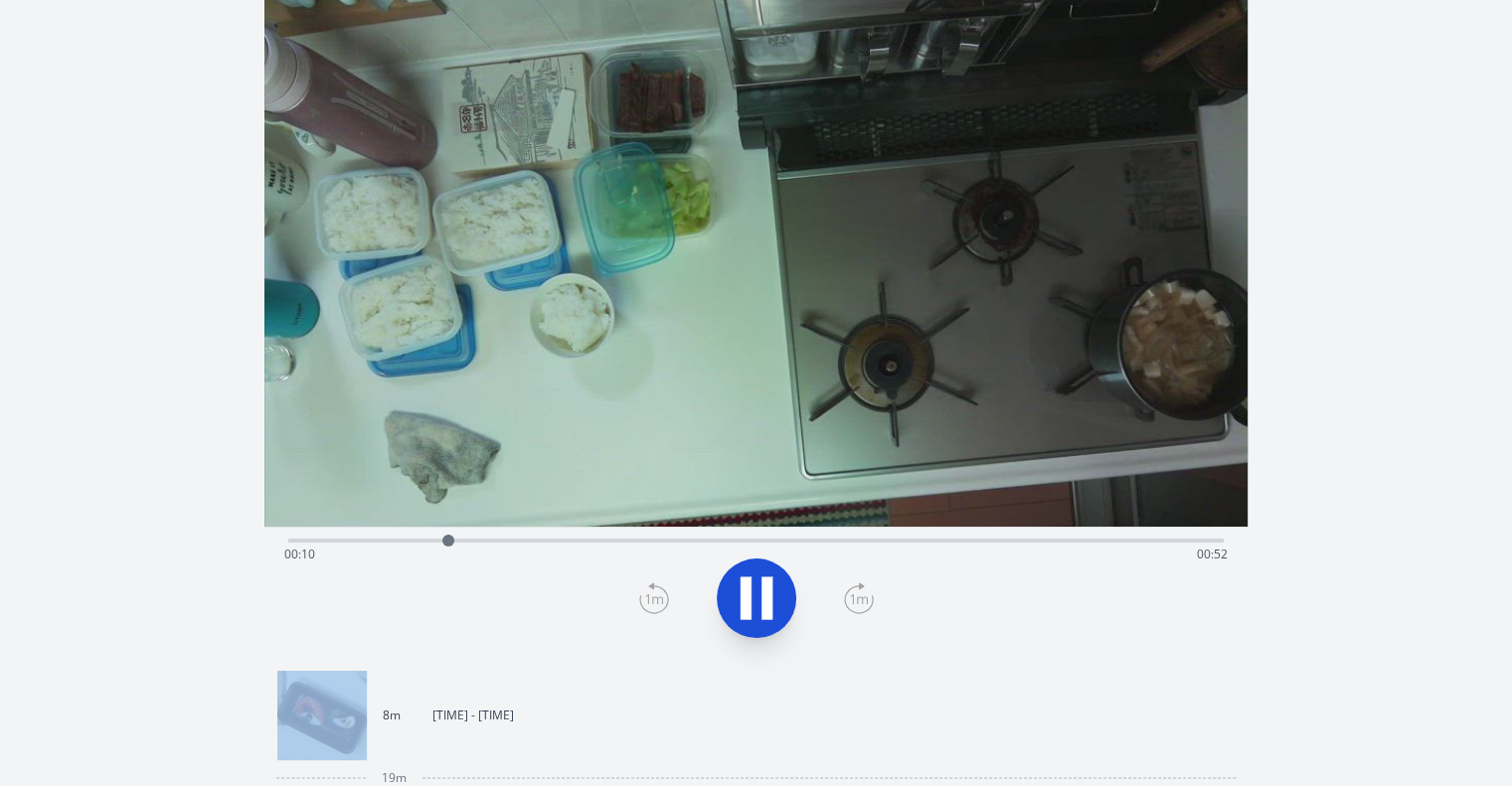click at bounding box center [756, 598] 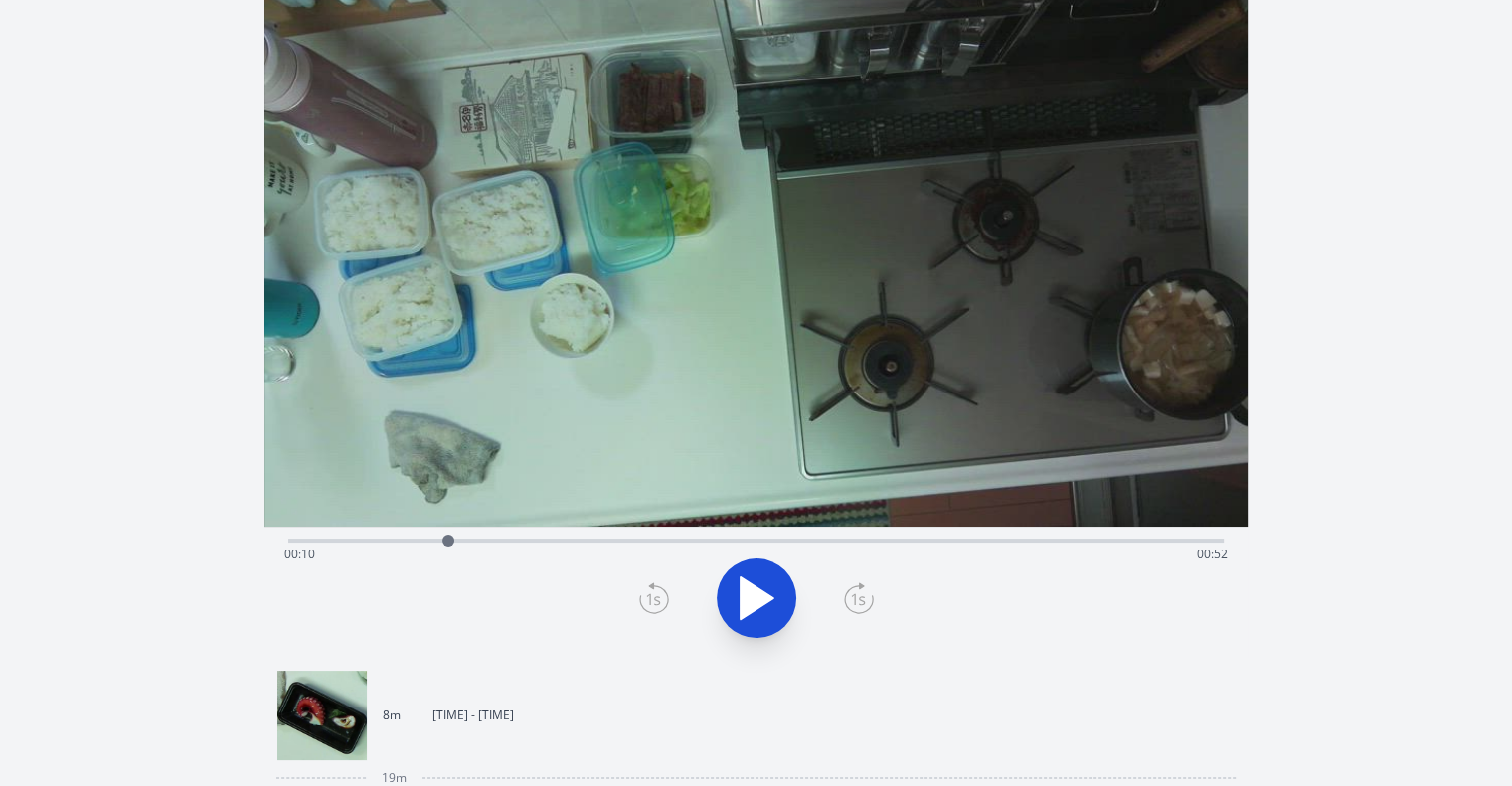 click 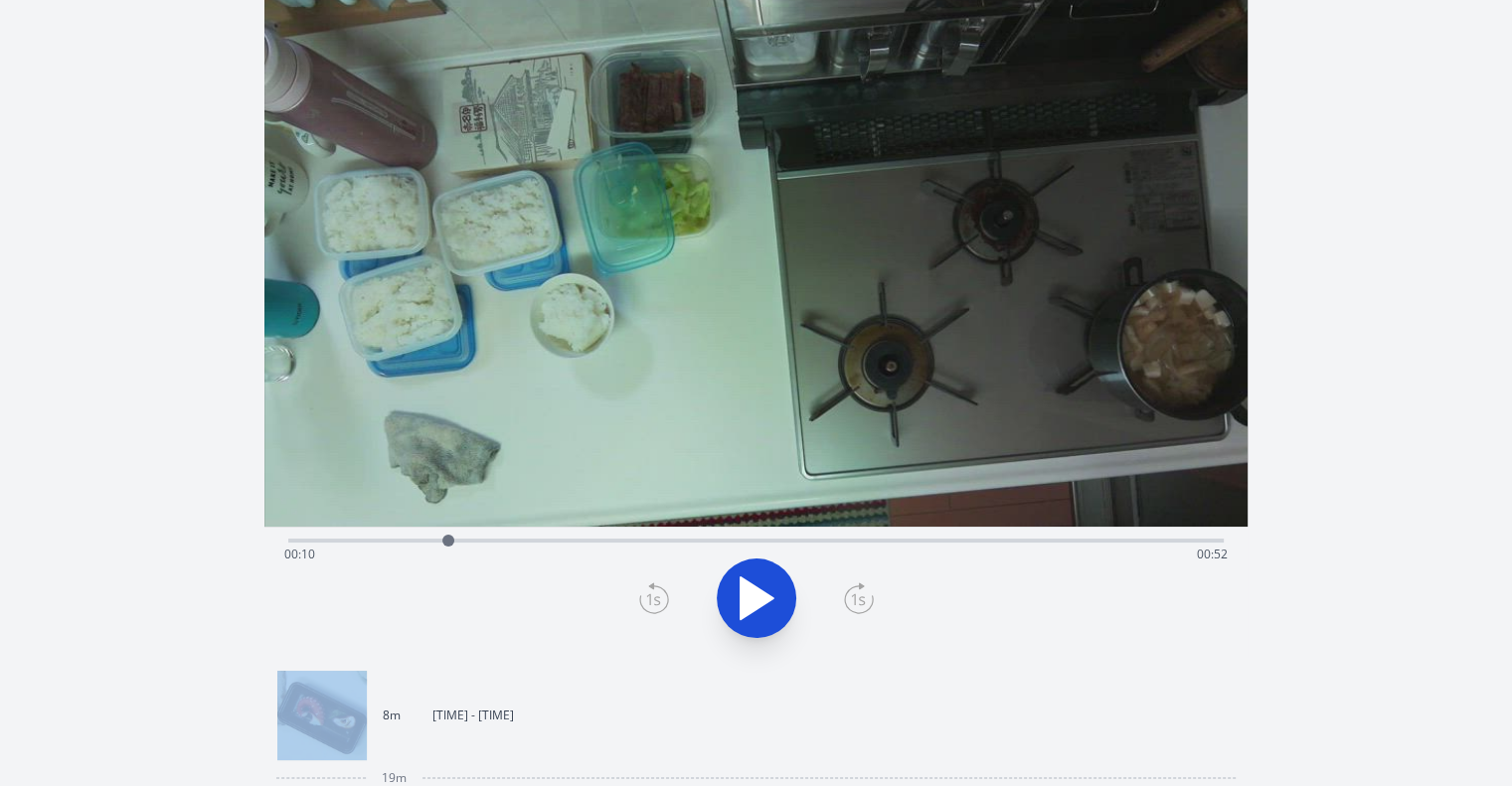 click 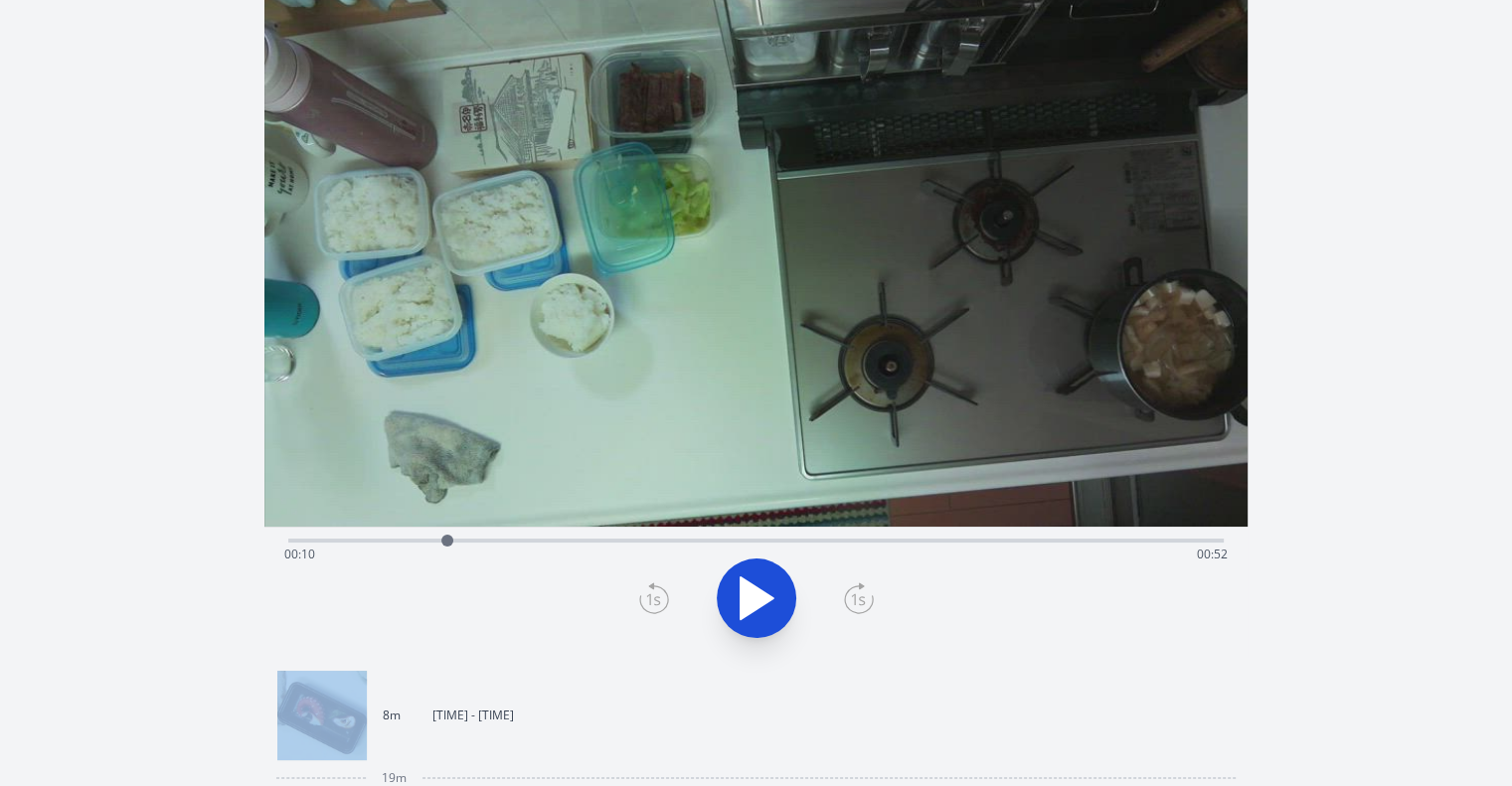 click 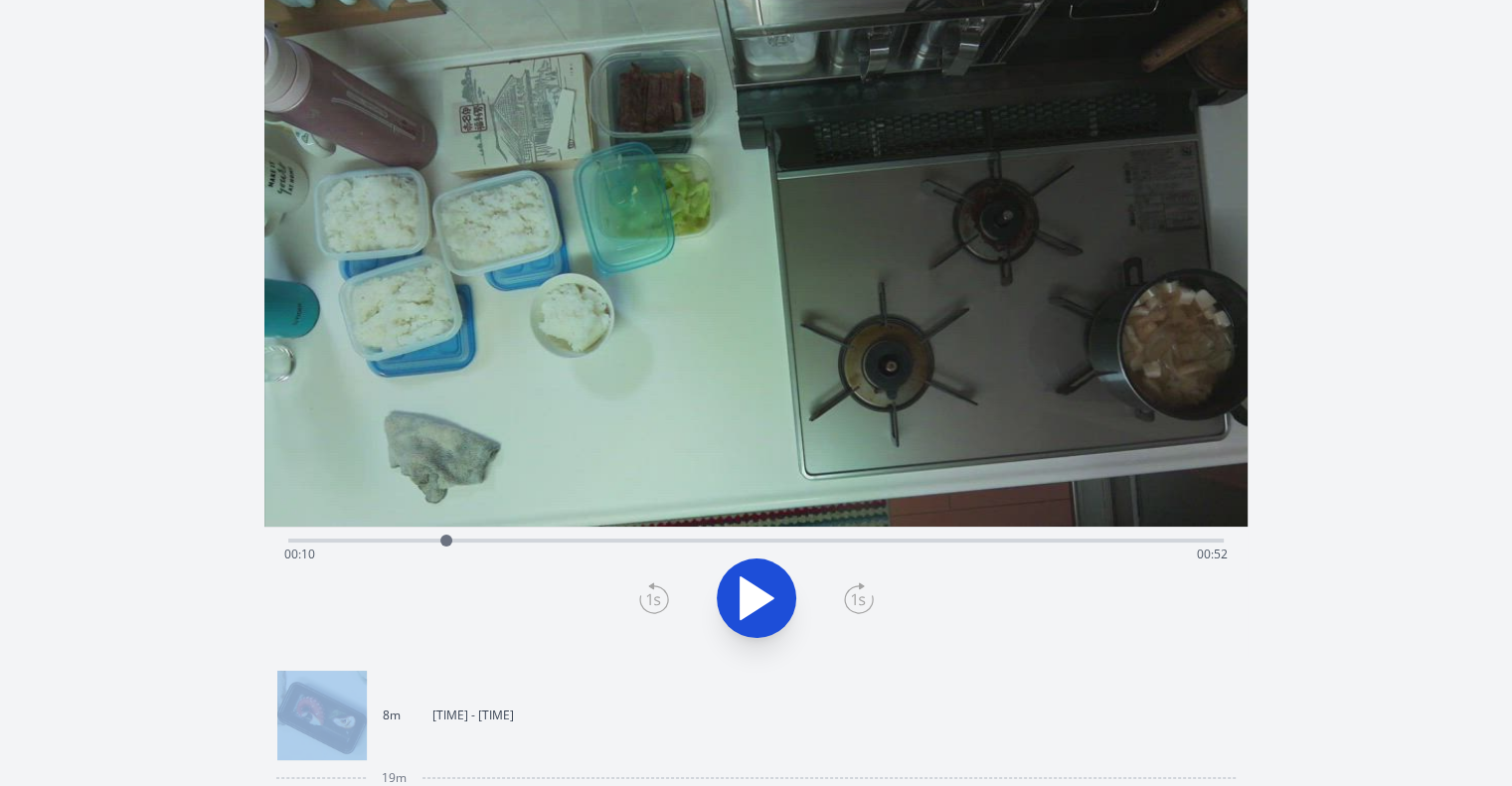 click 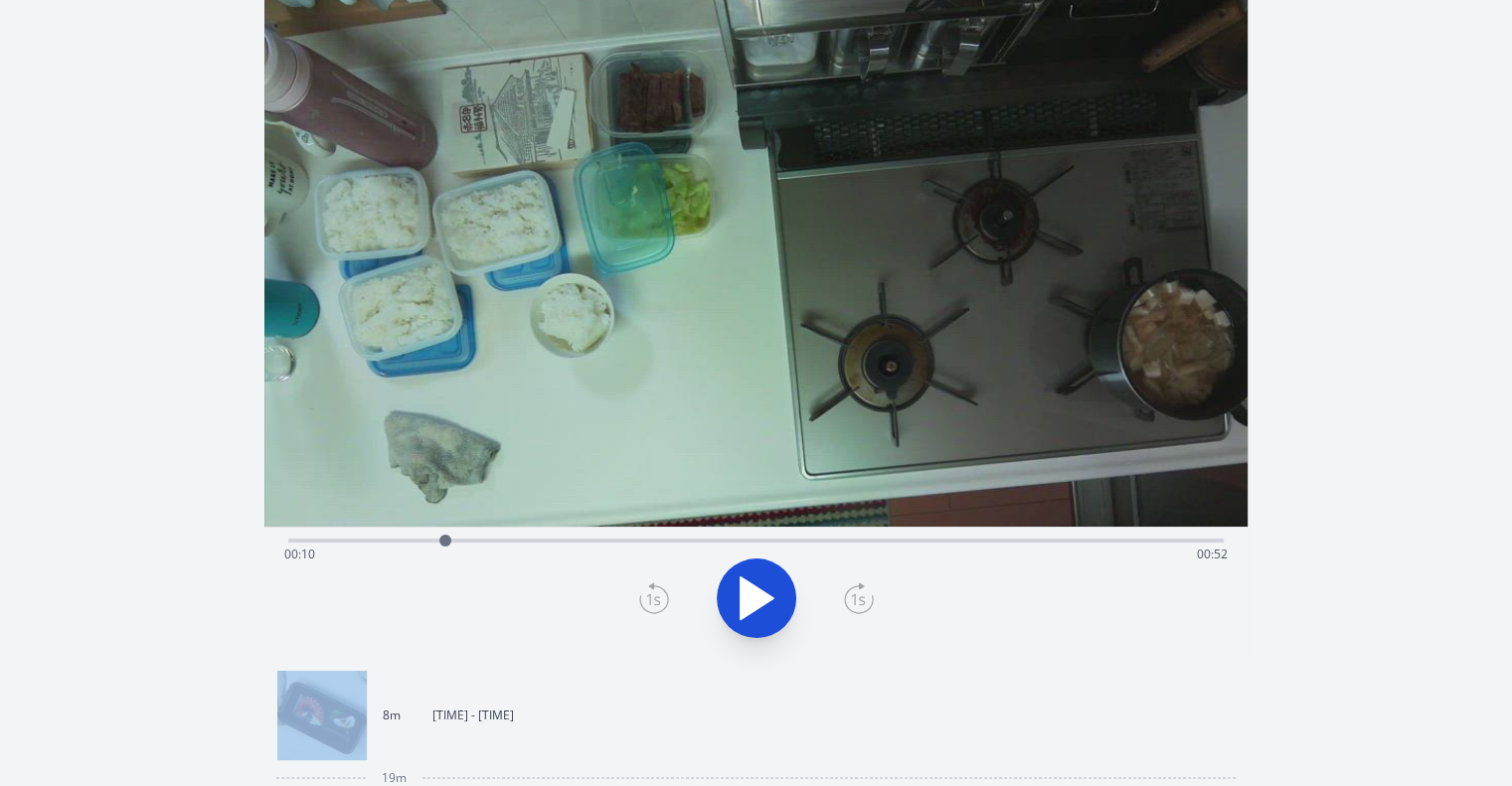 click 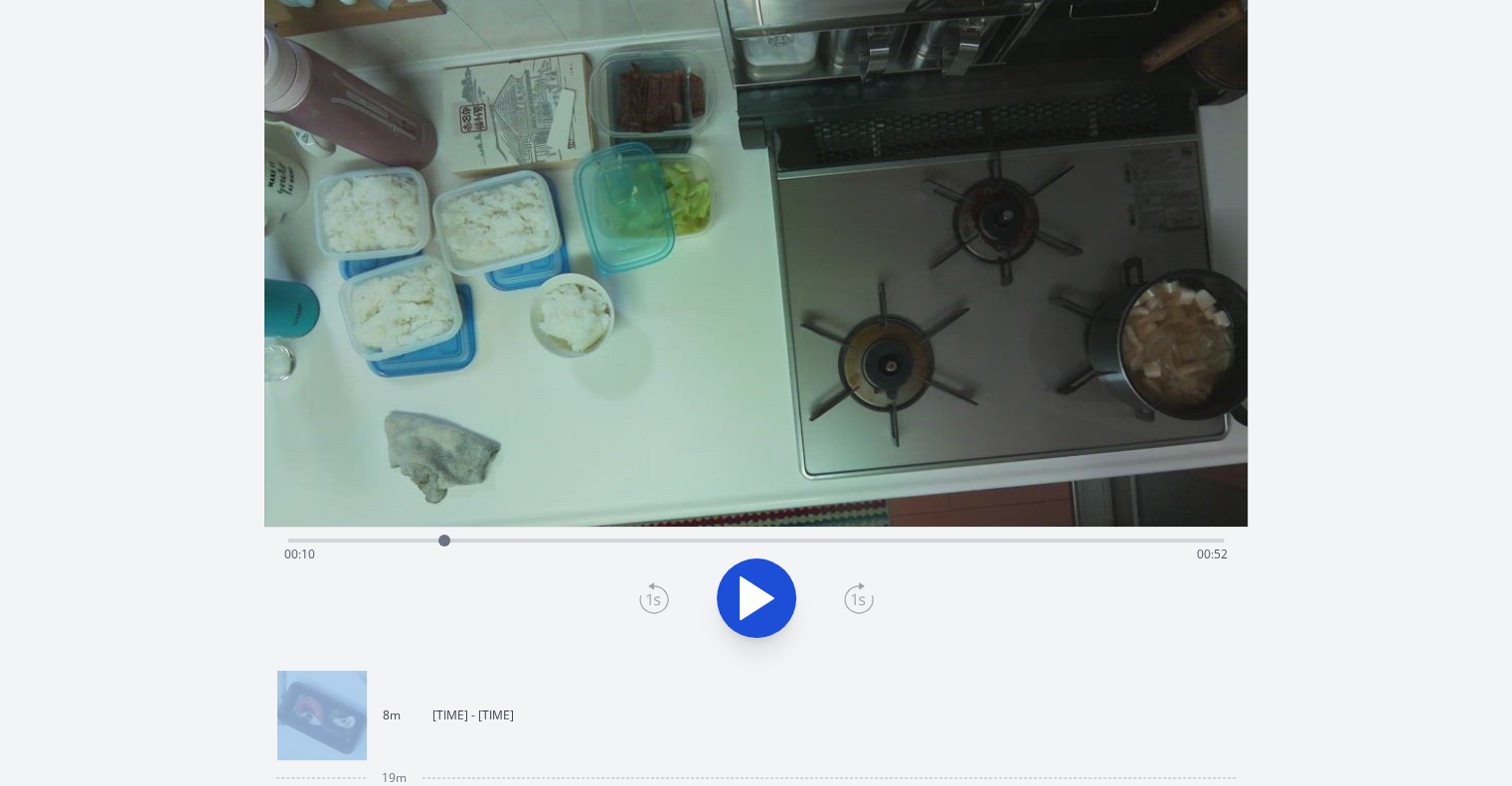 click 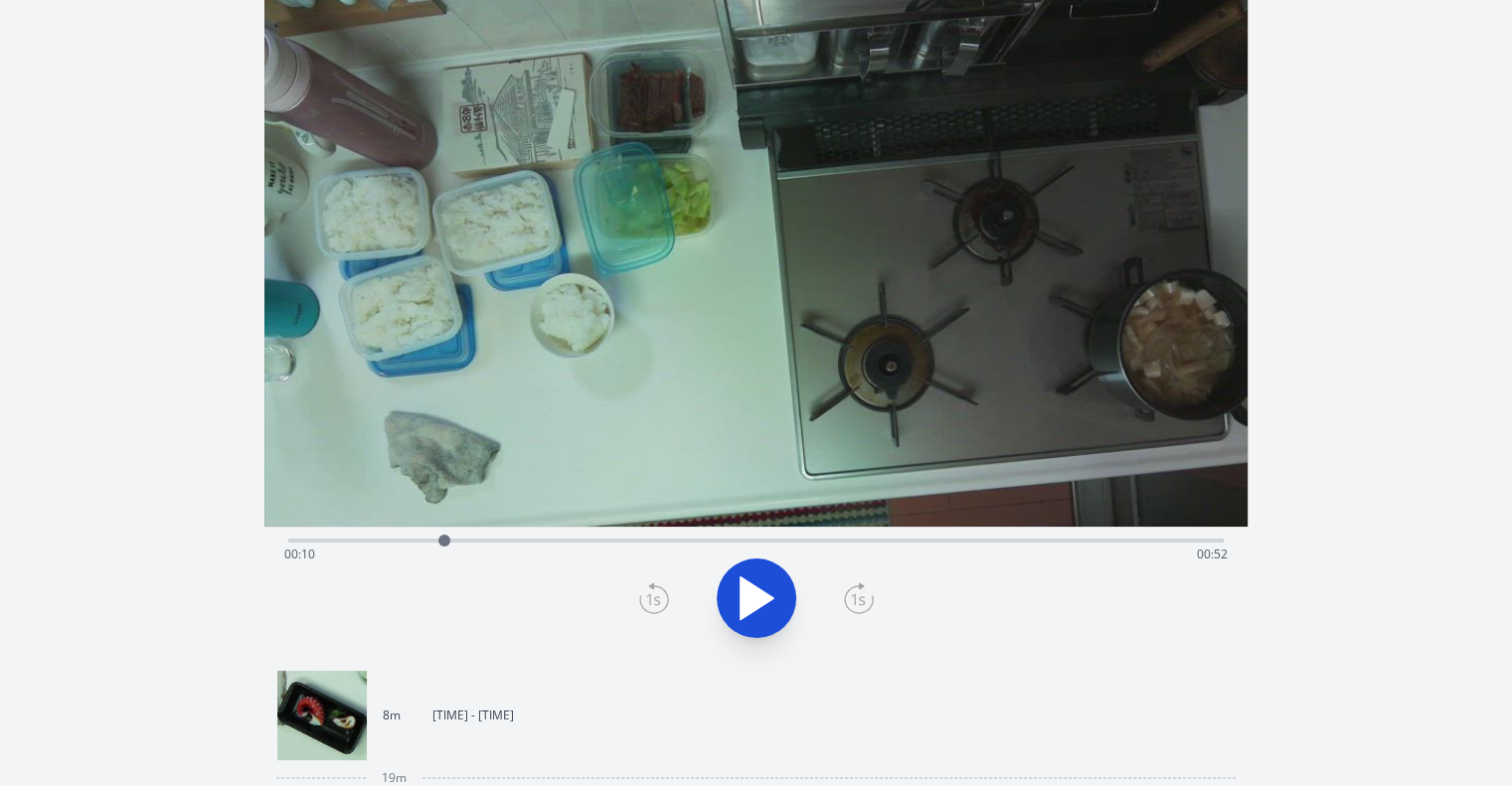 click at bounding box center [756, 598] 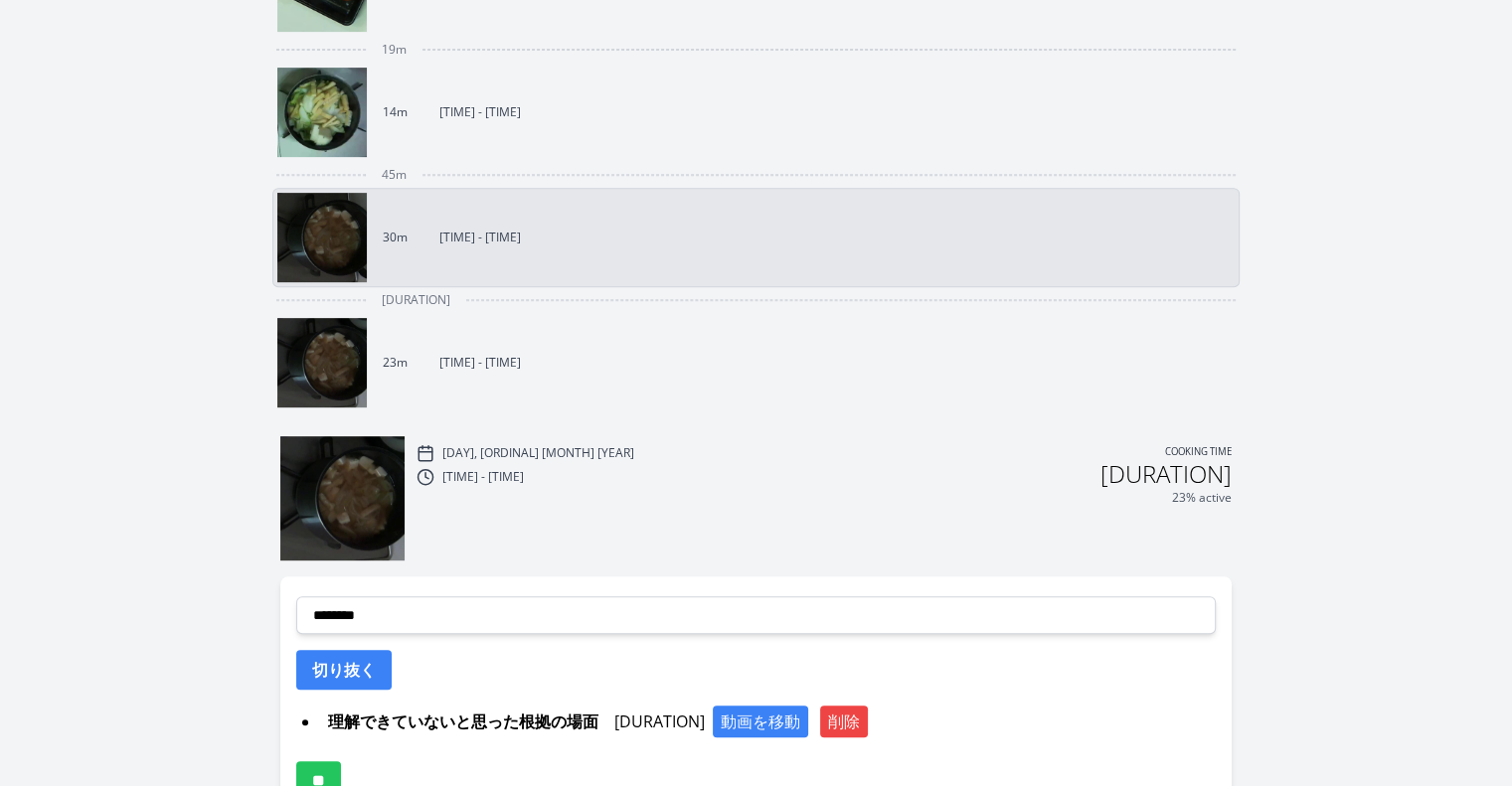 scroll, scrollTop: 791, scrollLeft: 0, axis: vertical 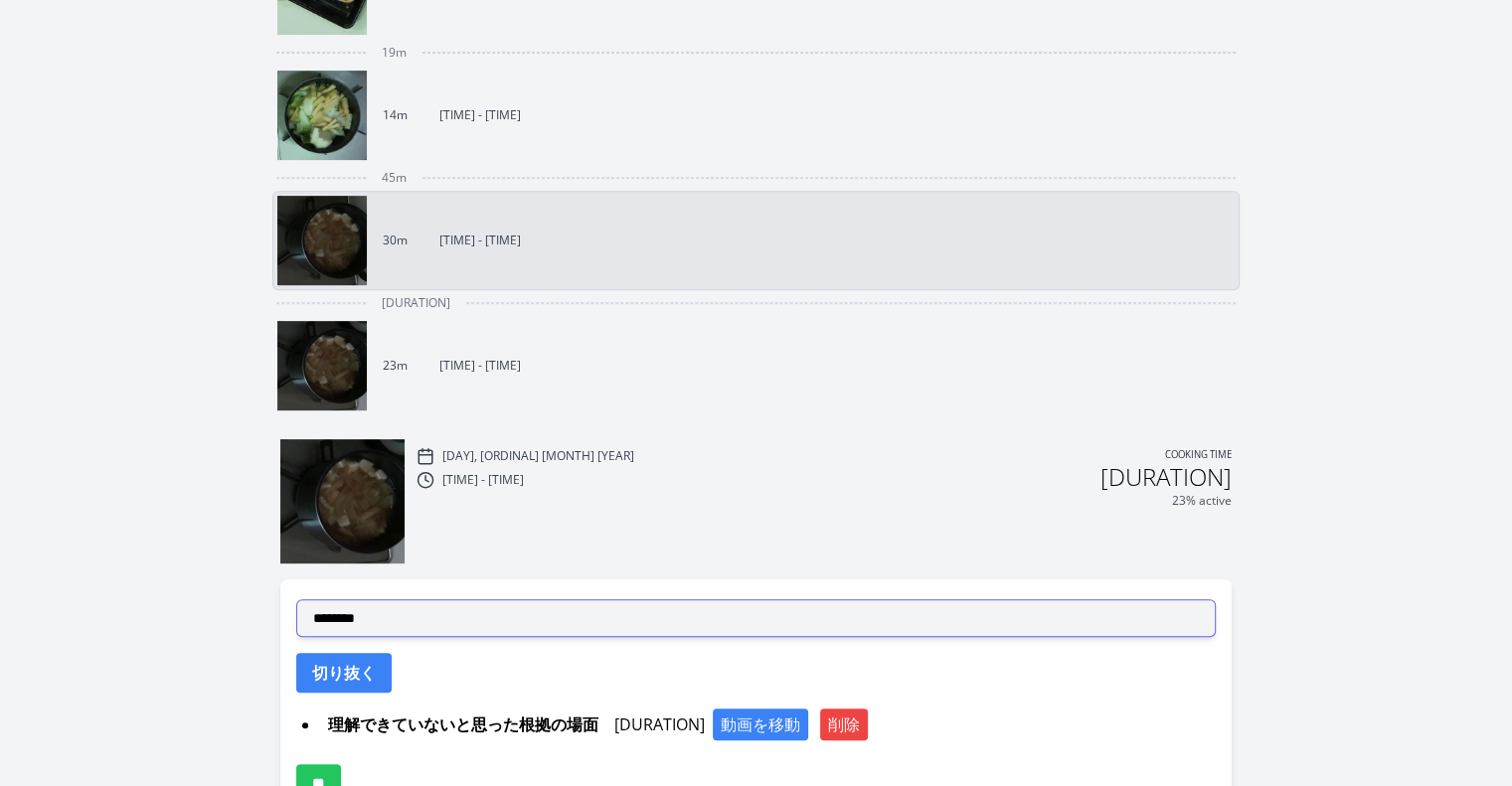 click on "**********" at bounding box center [756, 618] 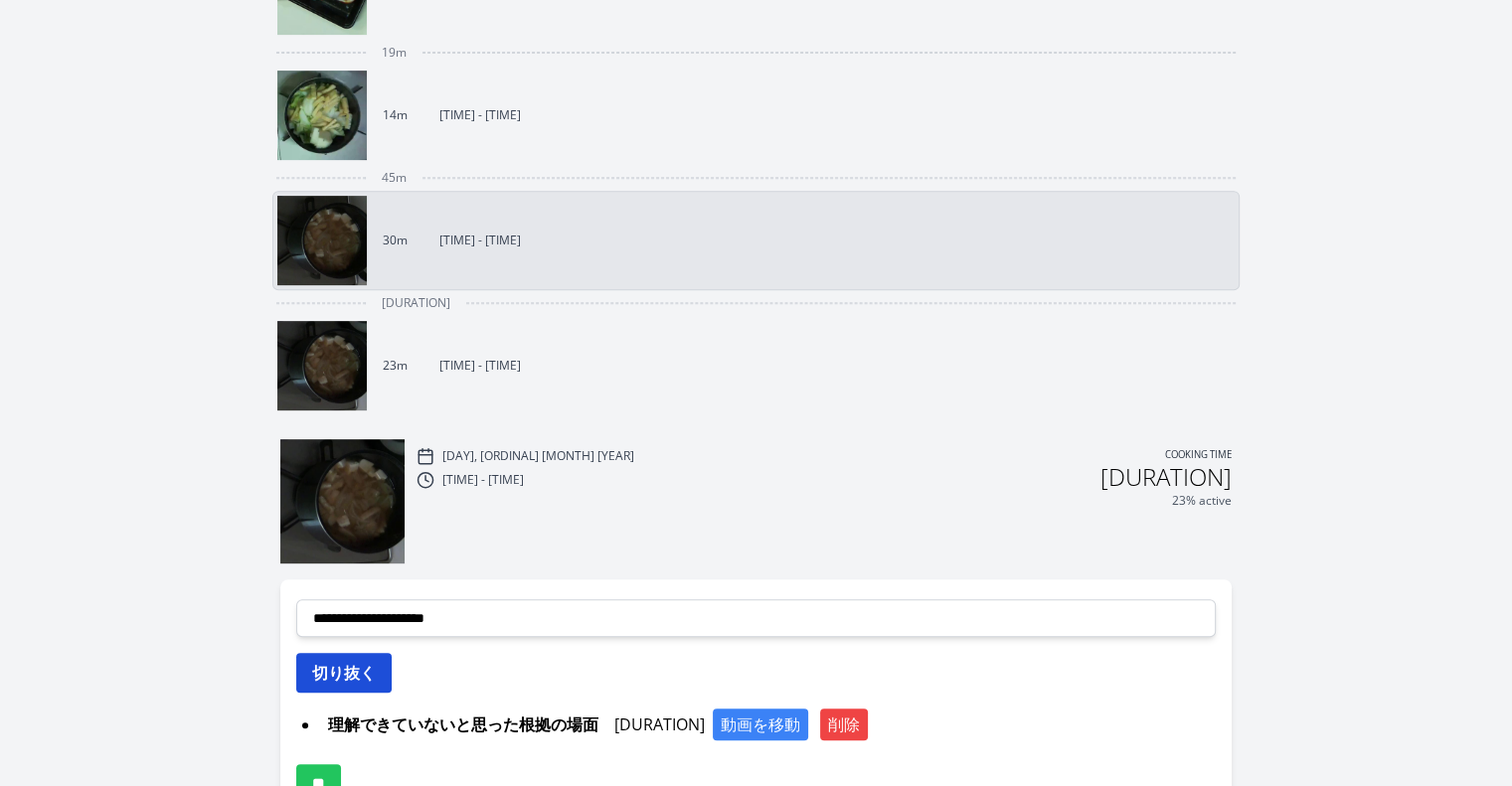 click on "切り抜く" at bounding box center (344, 673) 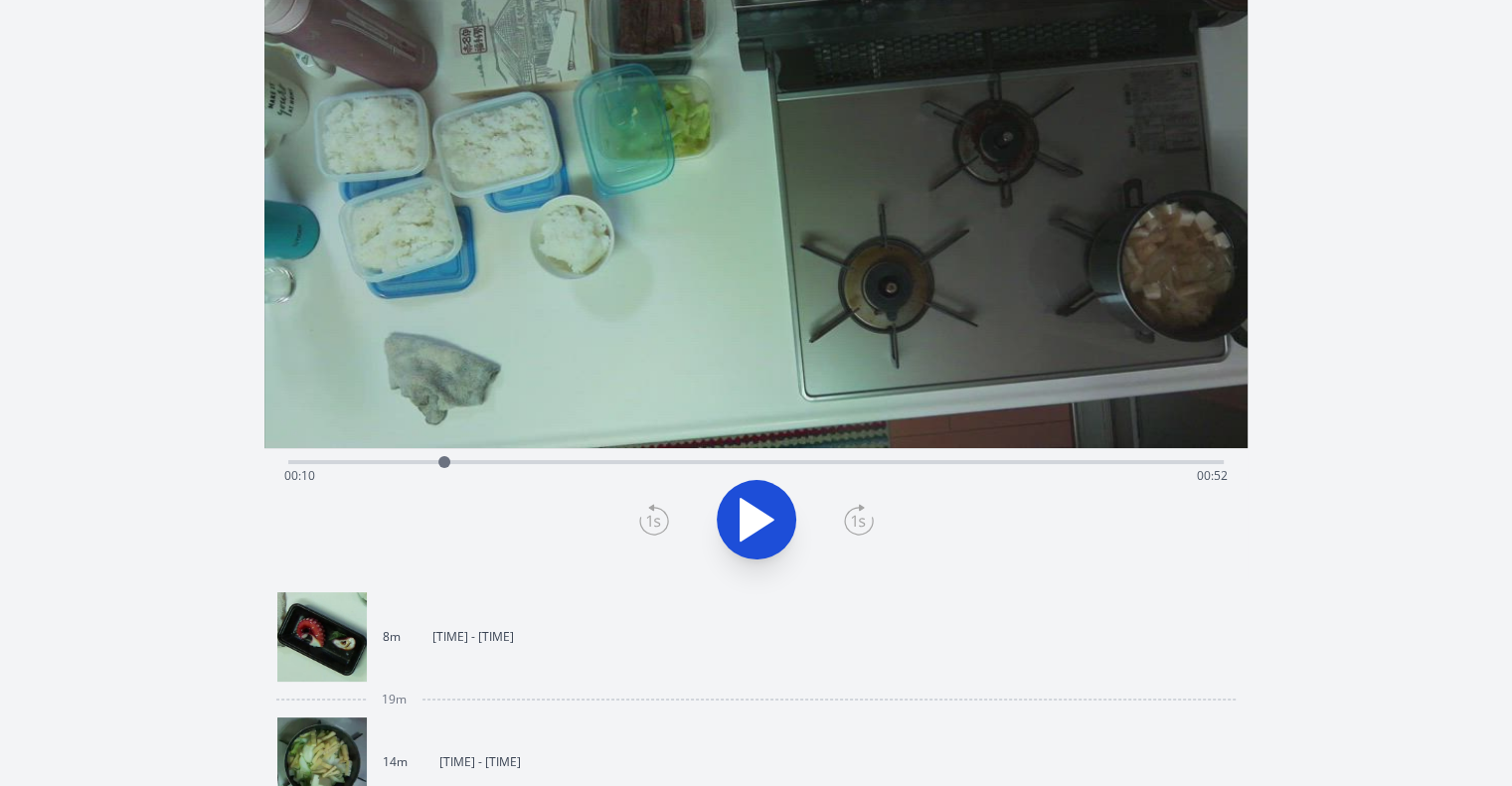 scroll, scrollTop: 0, scrollLeft: 0, axis: both 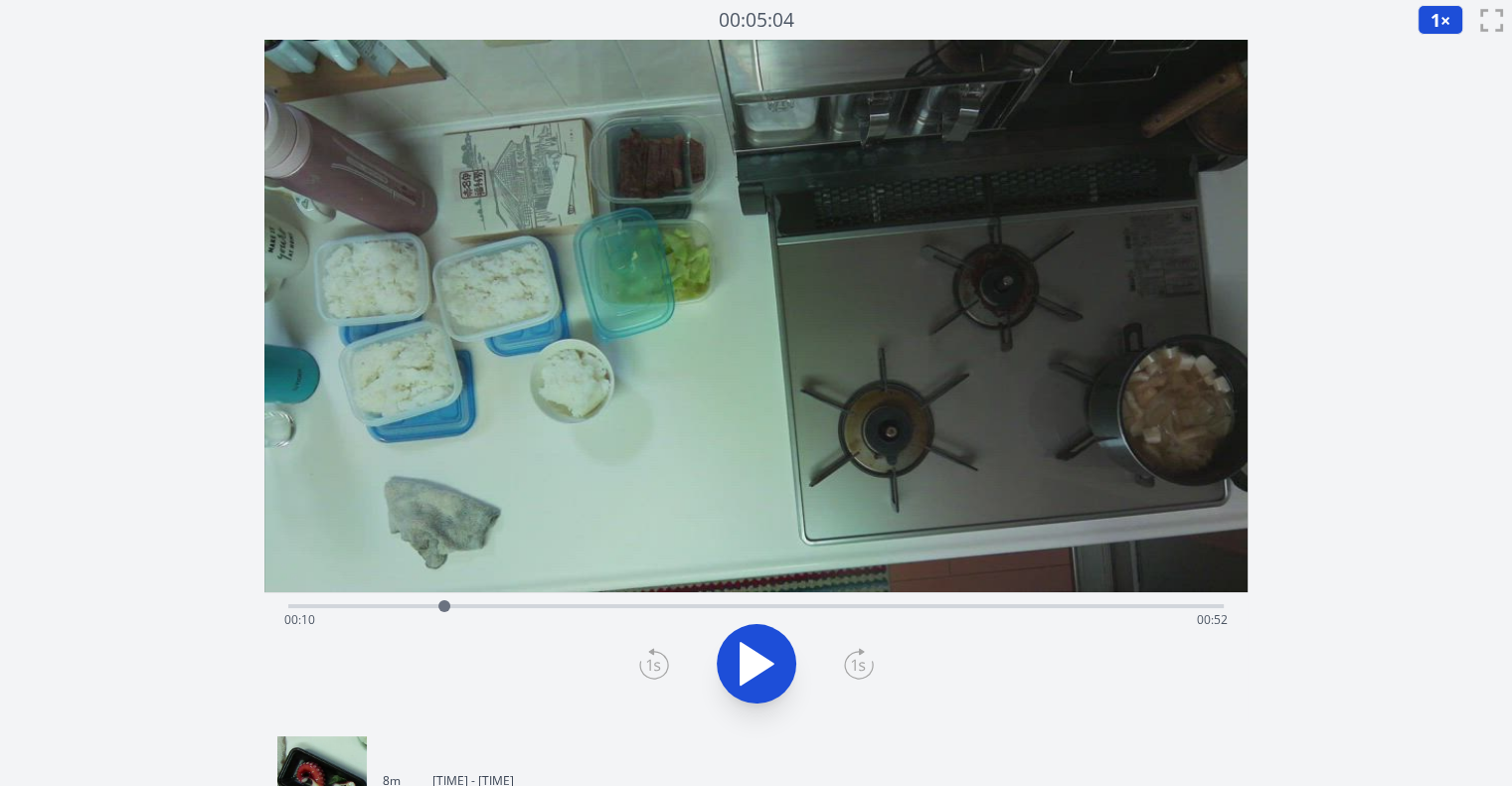 click 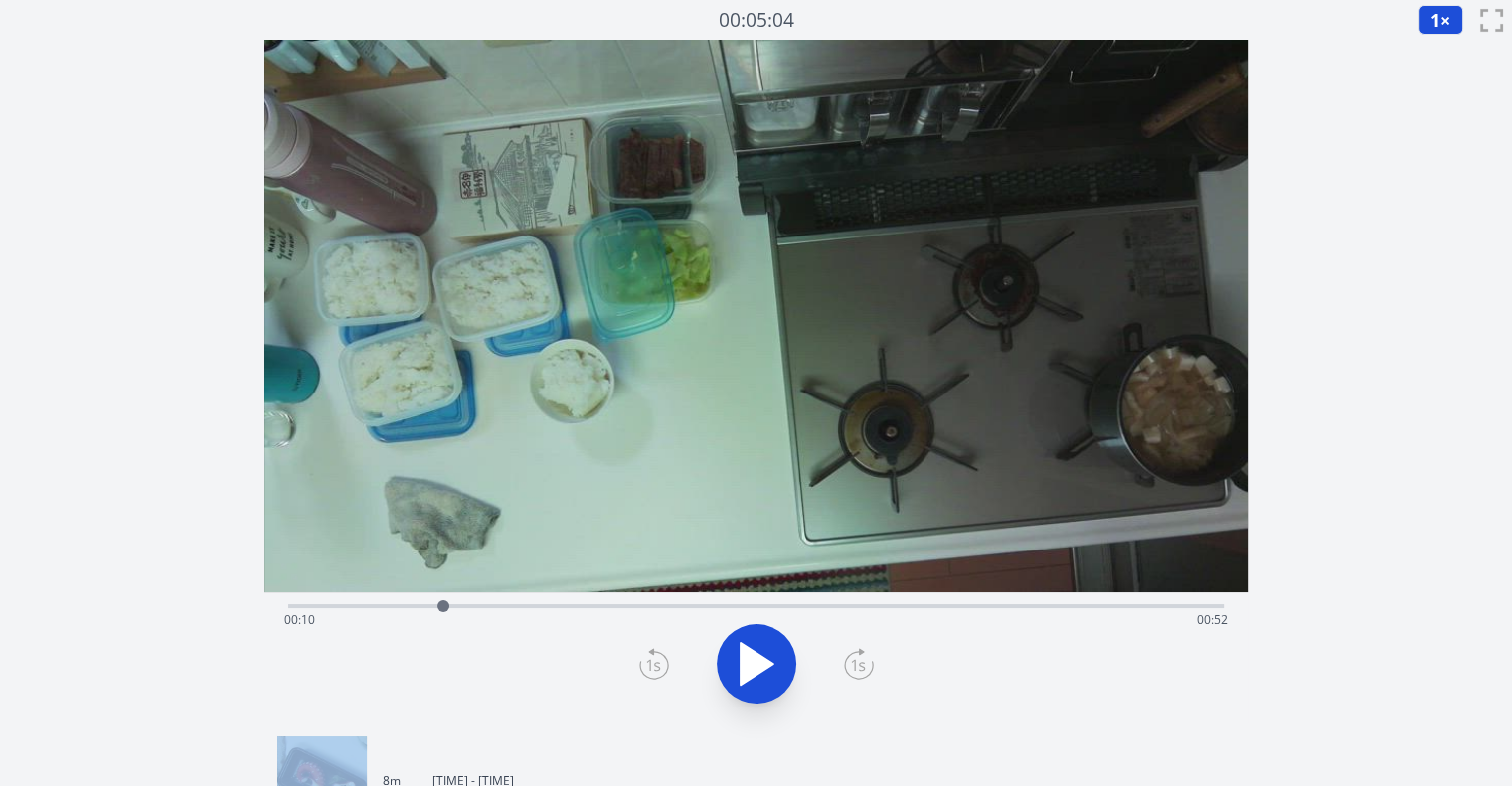 click 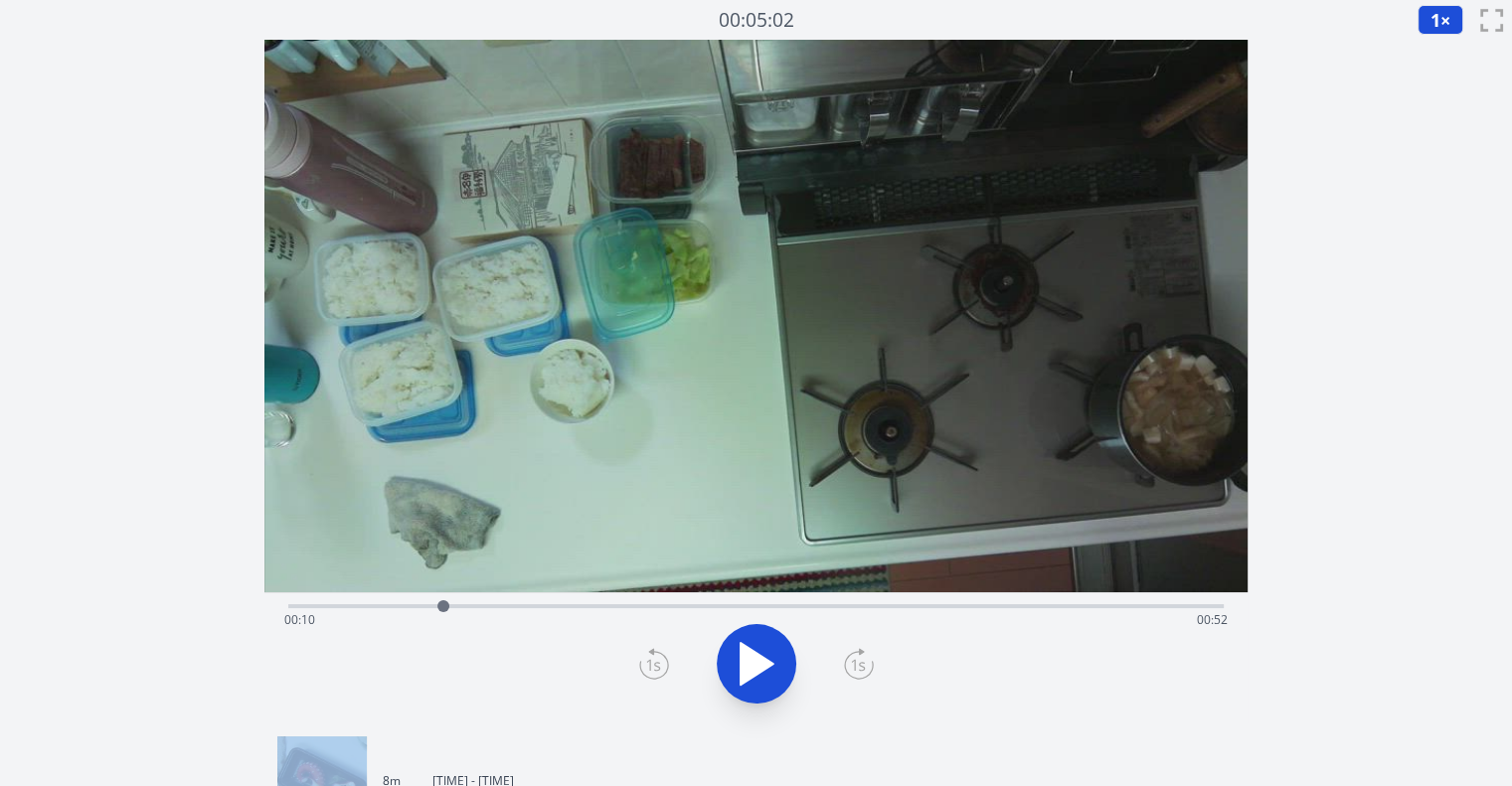 click 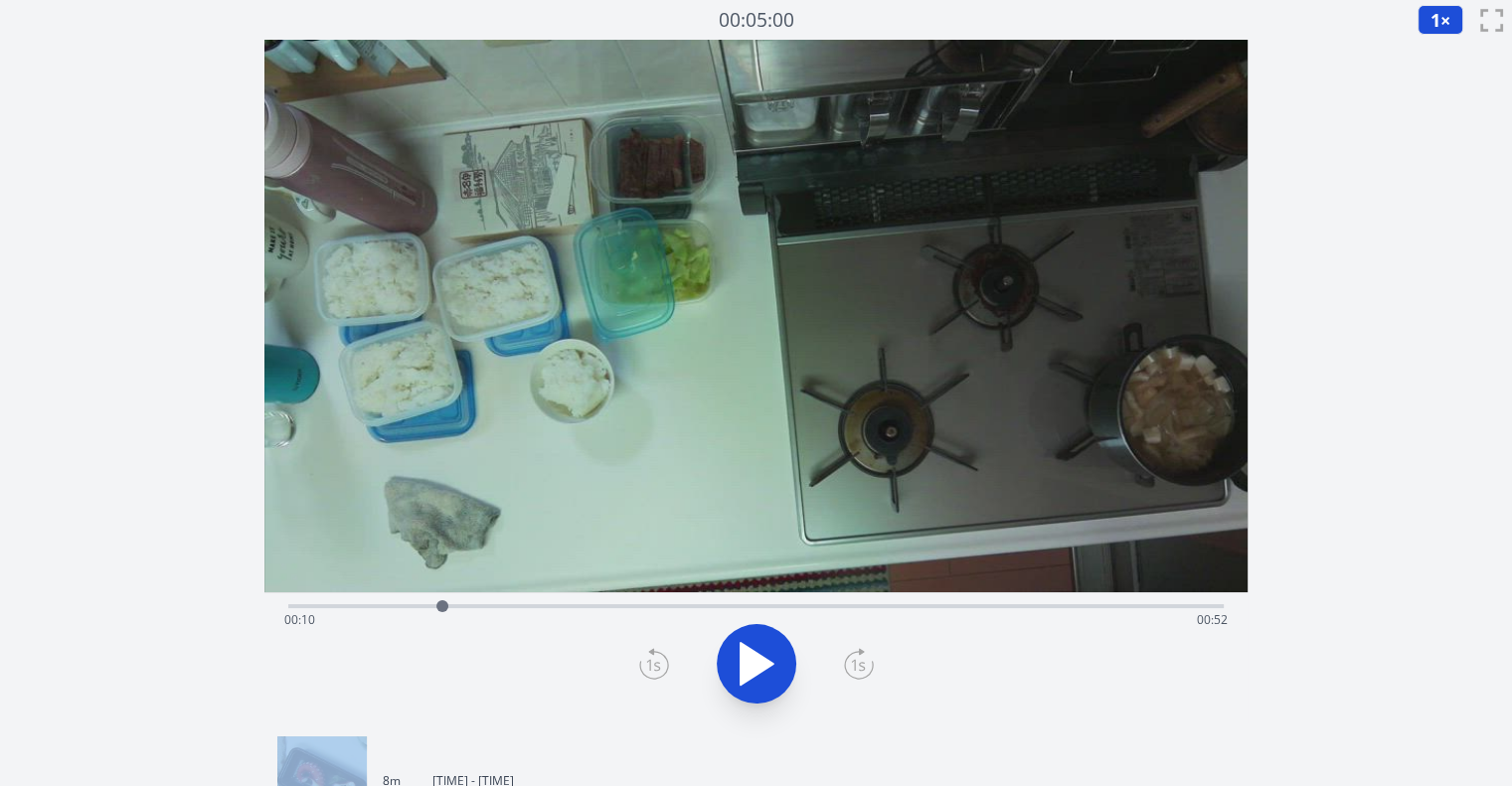 click 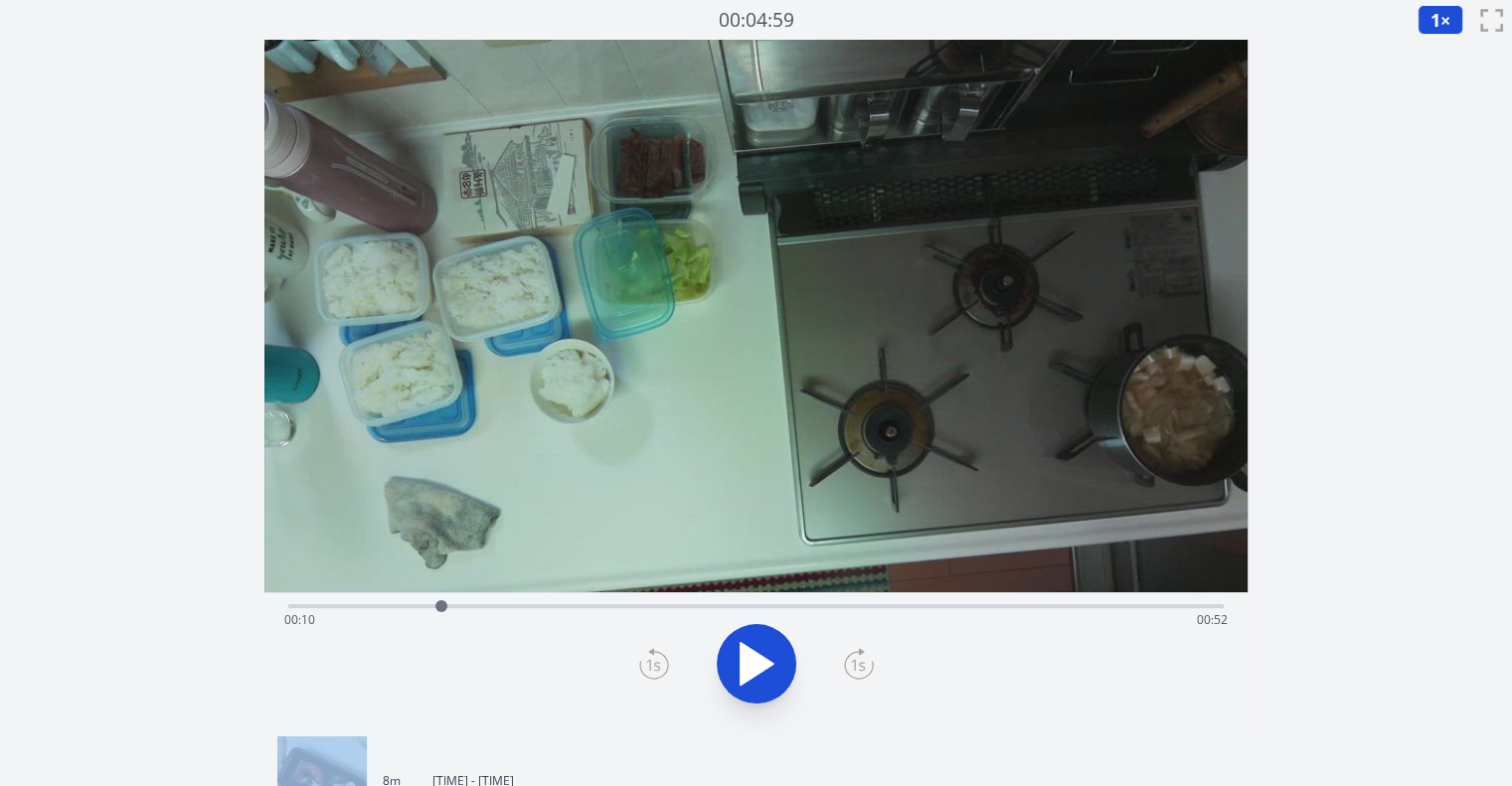 click 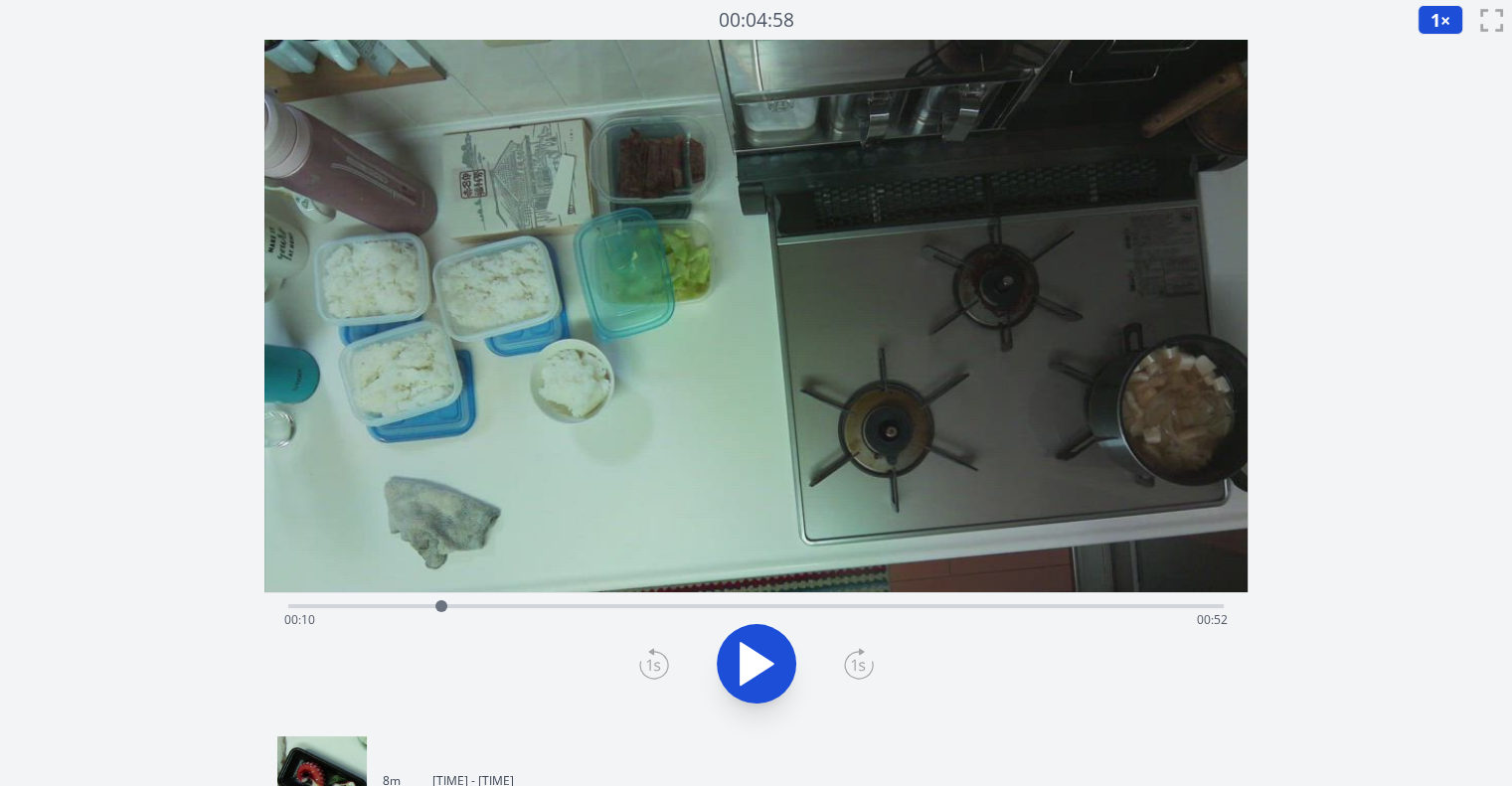 click 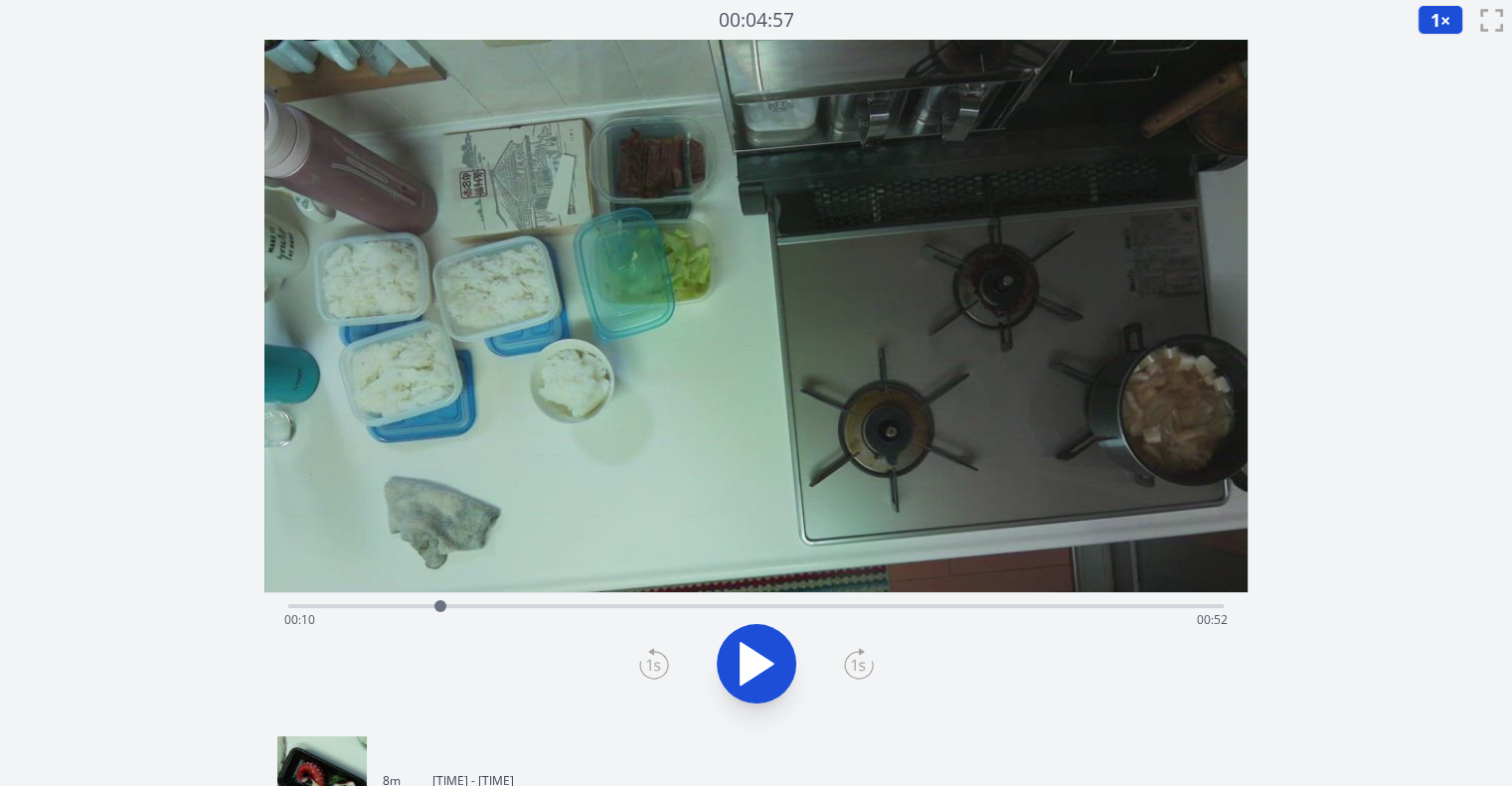 click 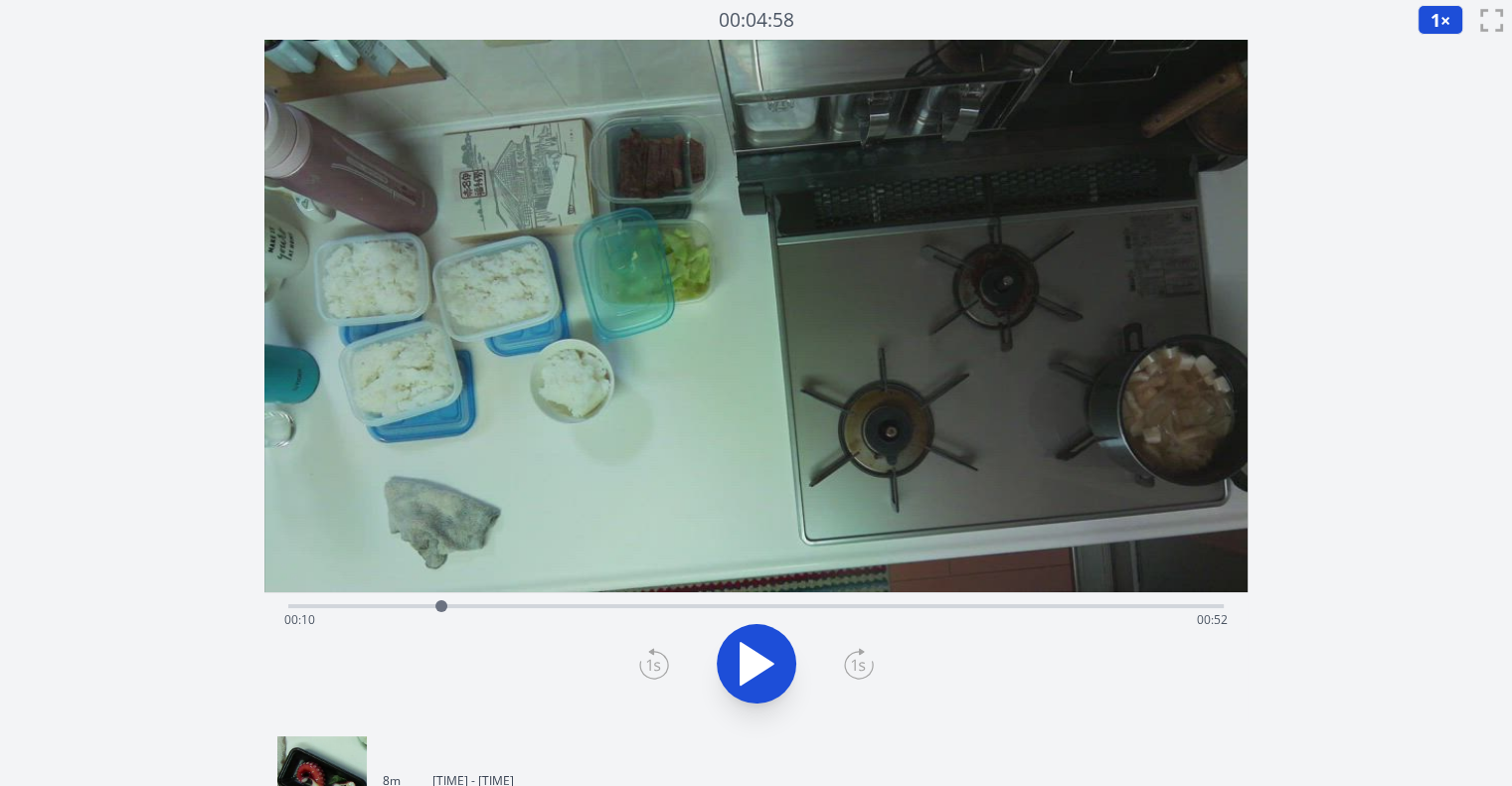 click 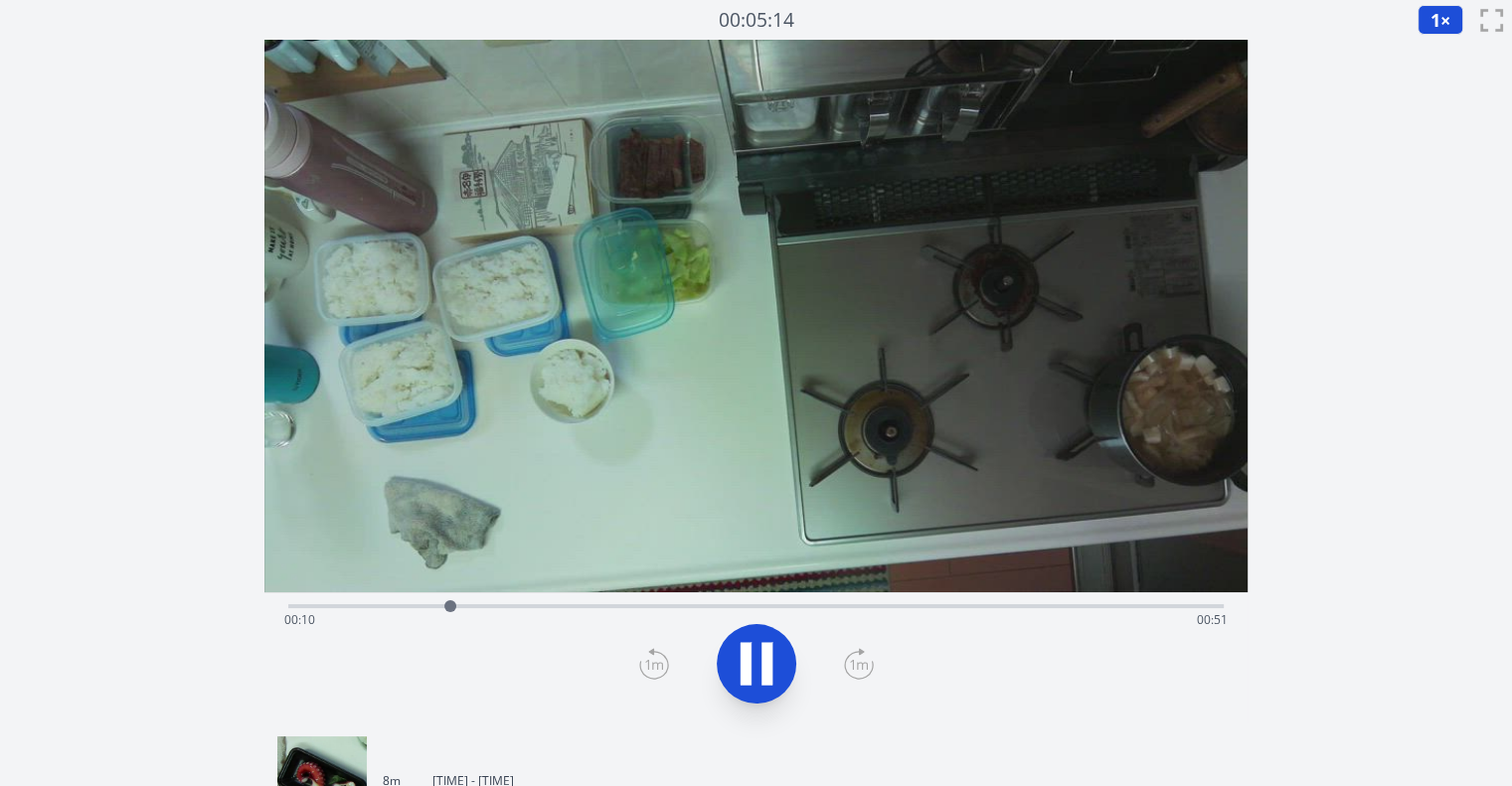 click 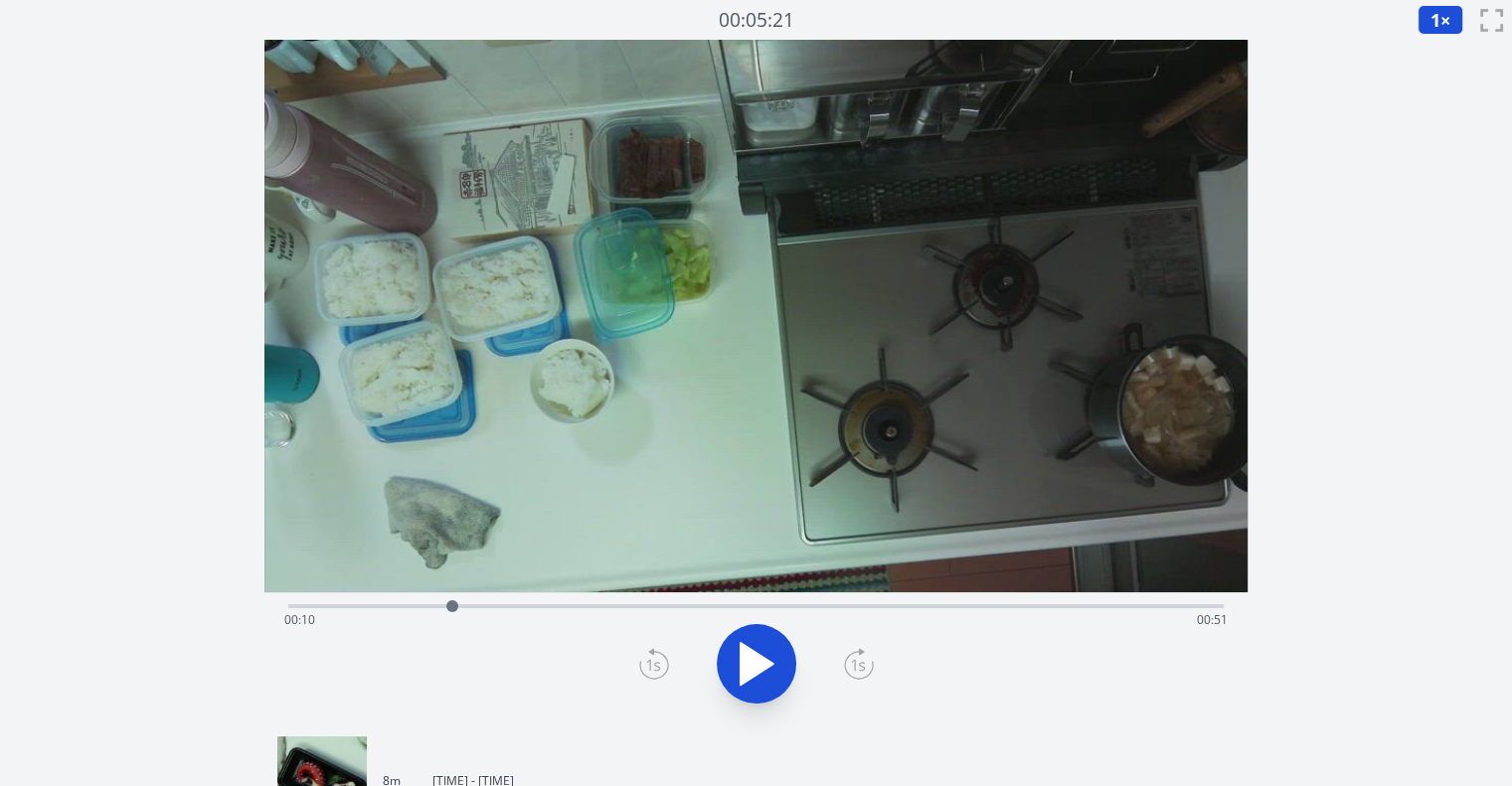 click 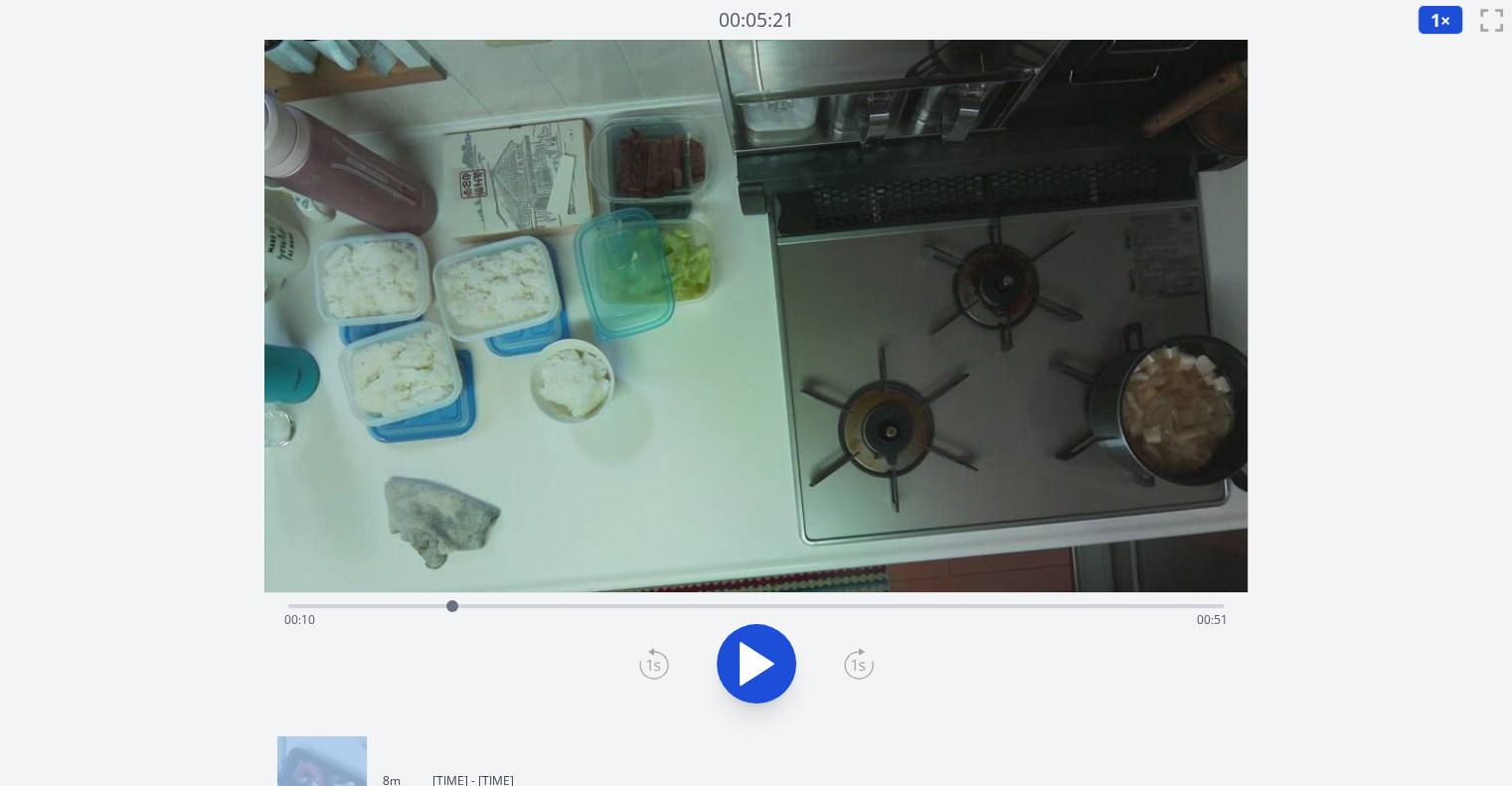 click 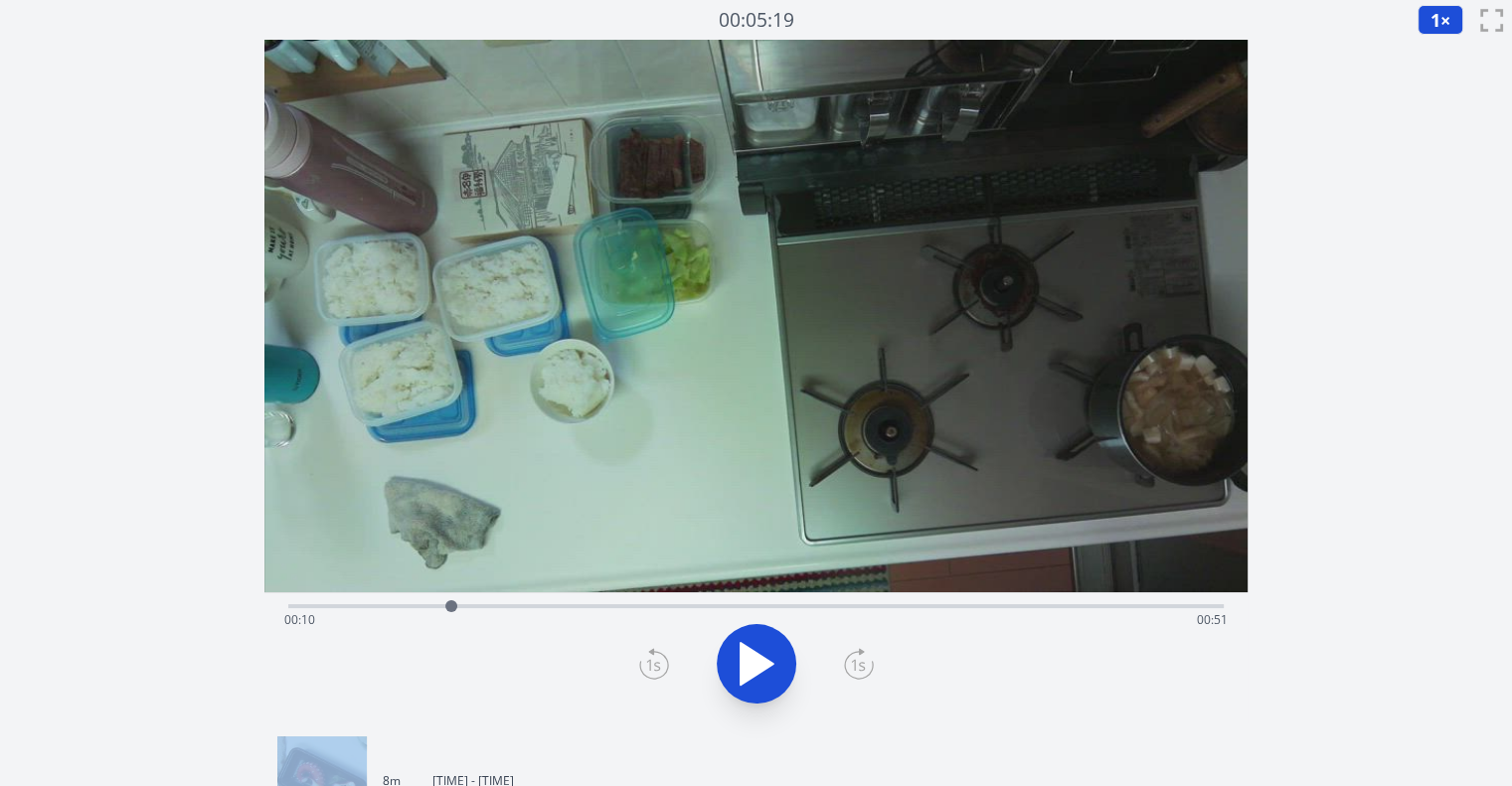 click 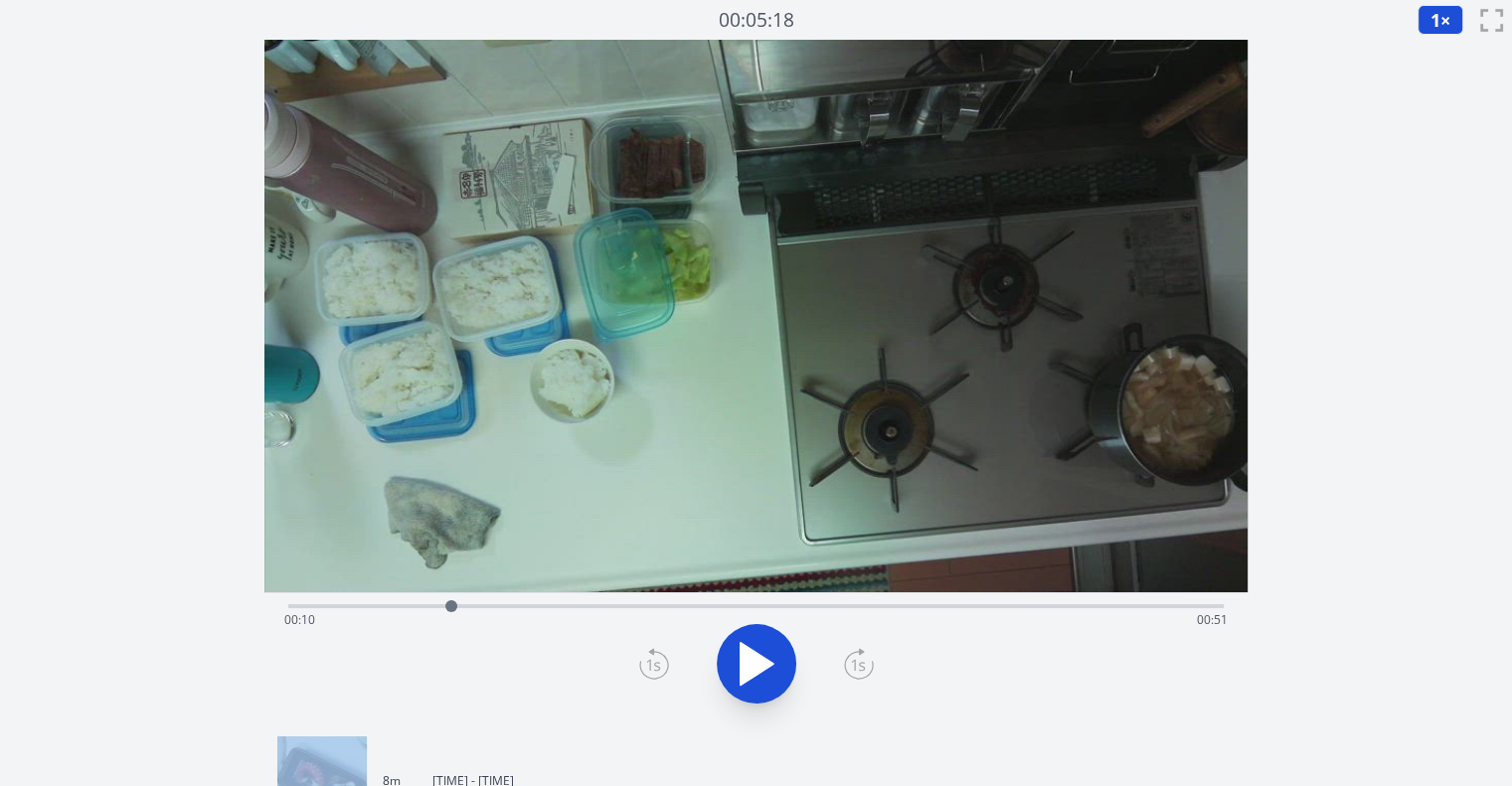 click 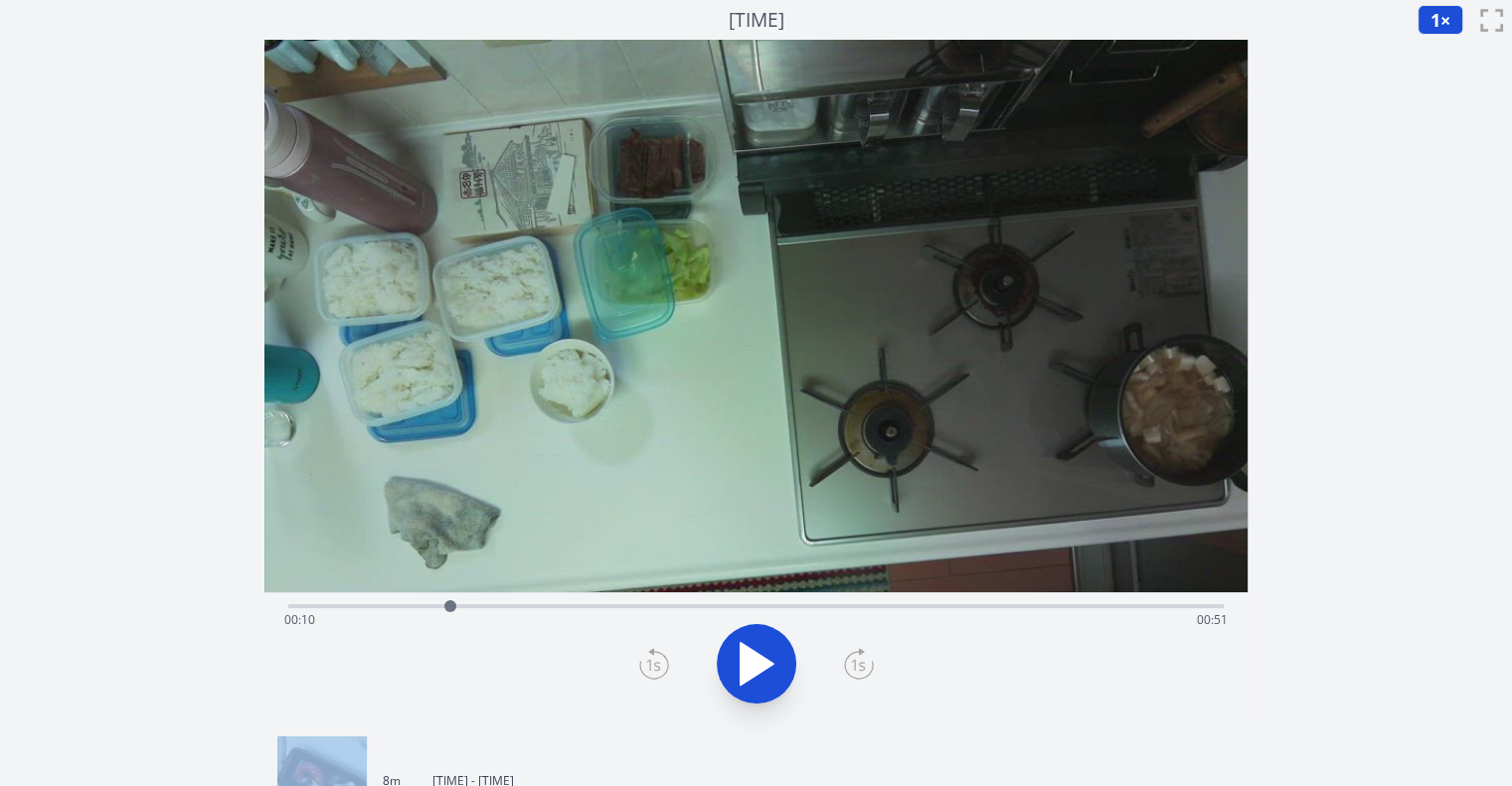 click 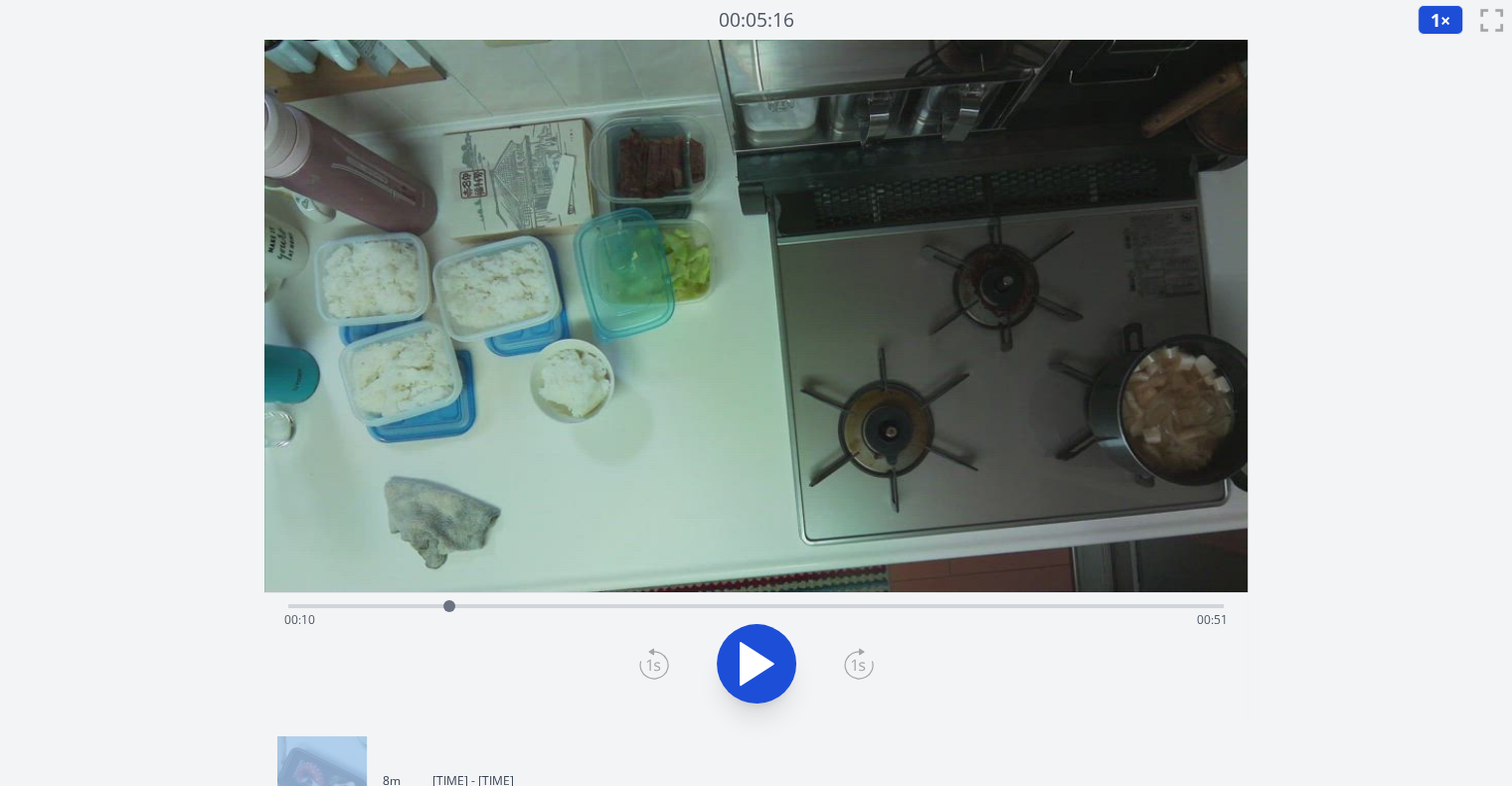 click 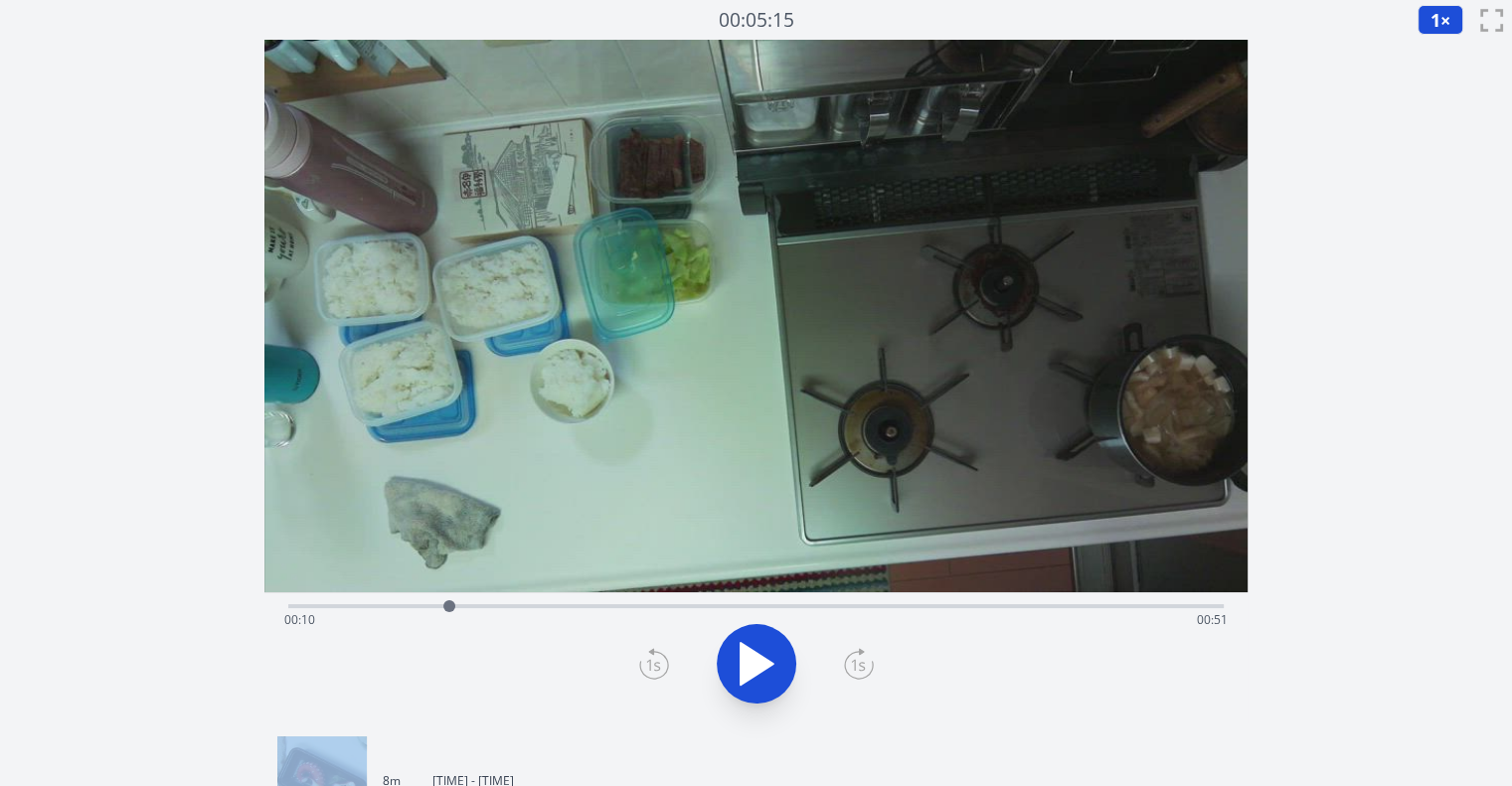 click 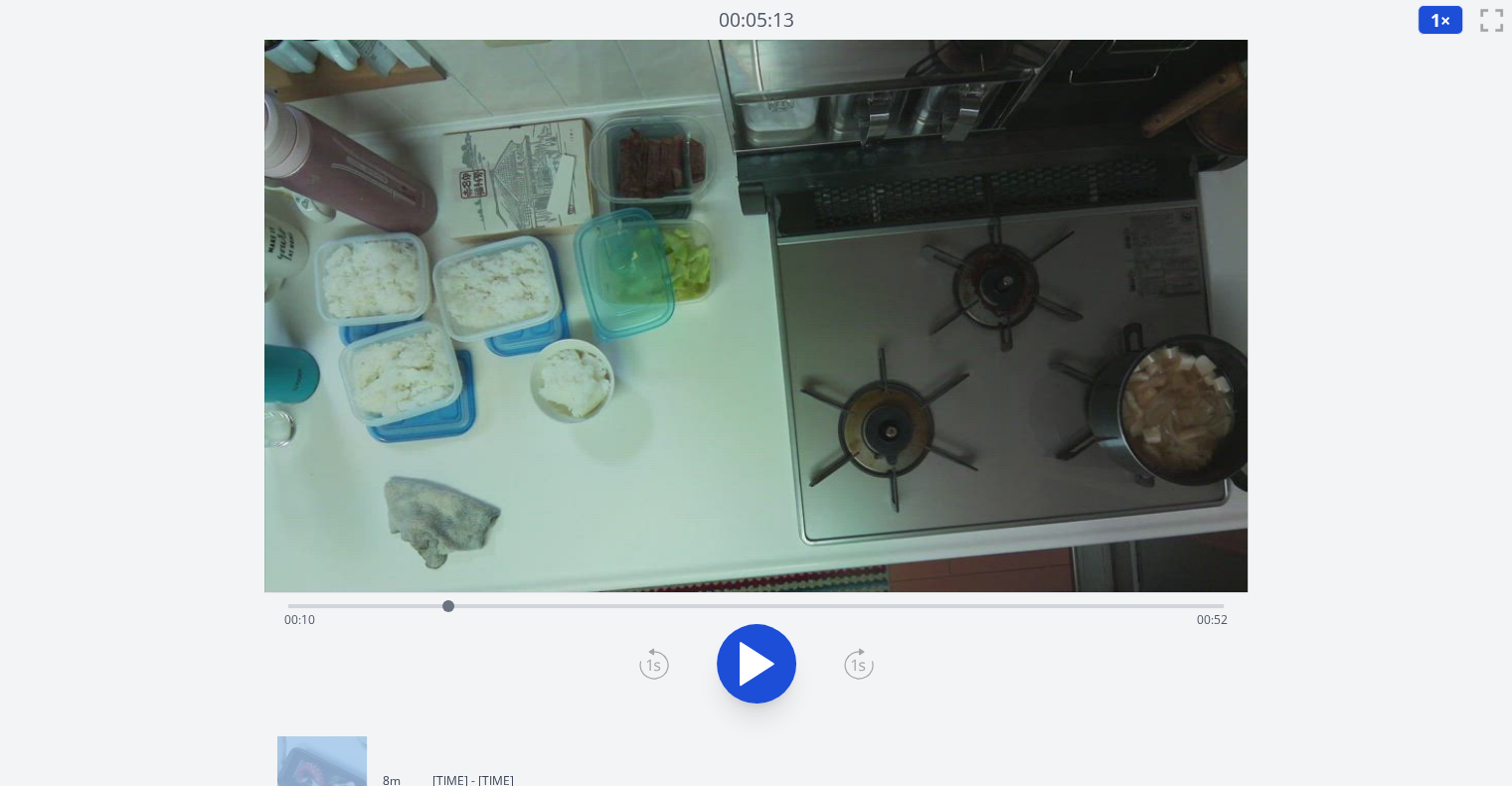 click 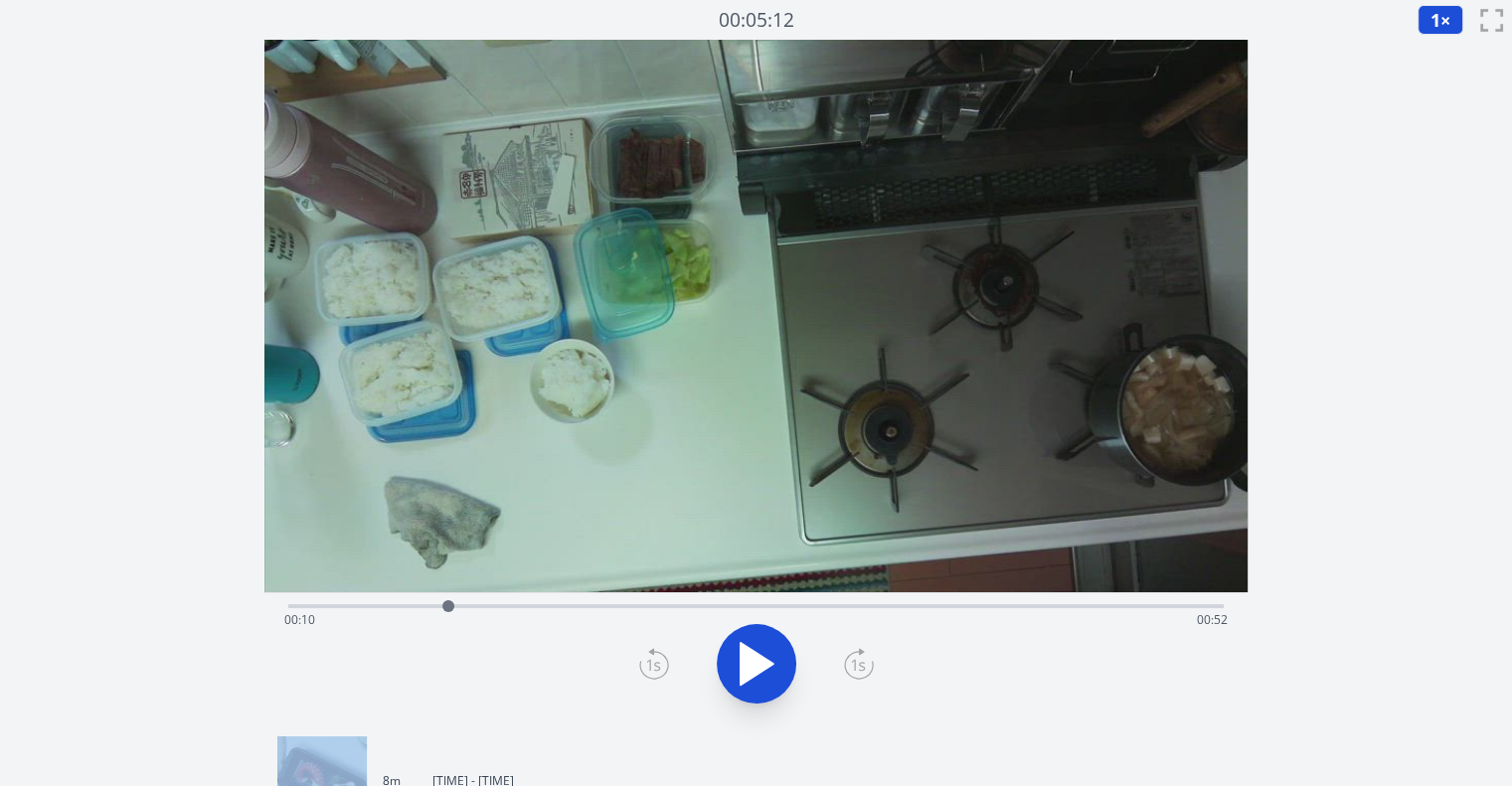 click at bounding box center [756, 664] 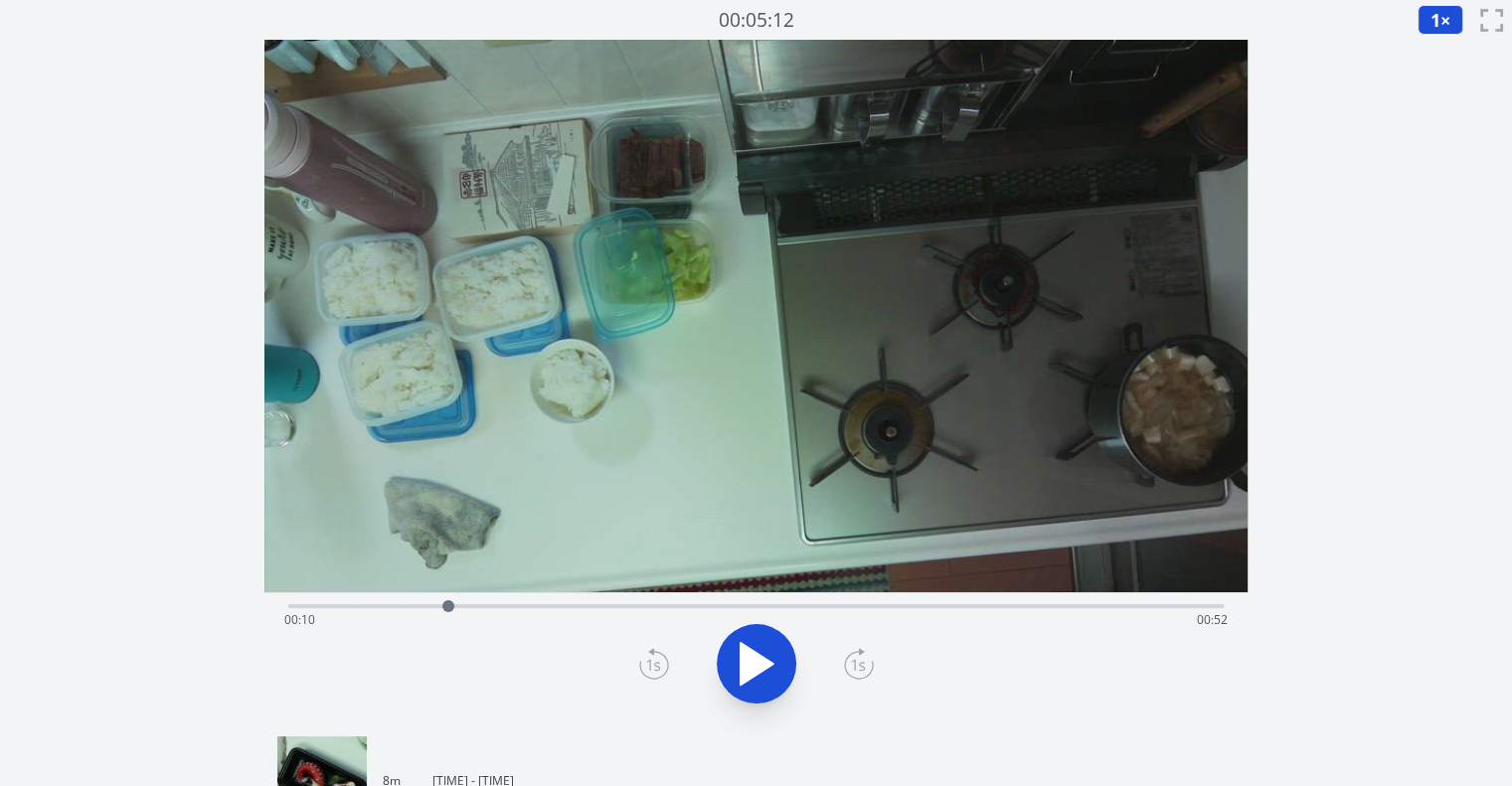 click at bounding box center (756, 664) 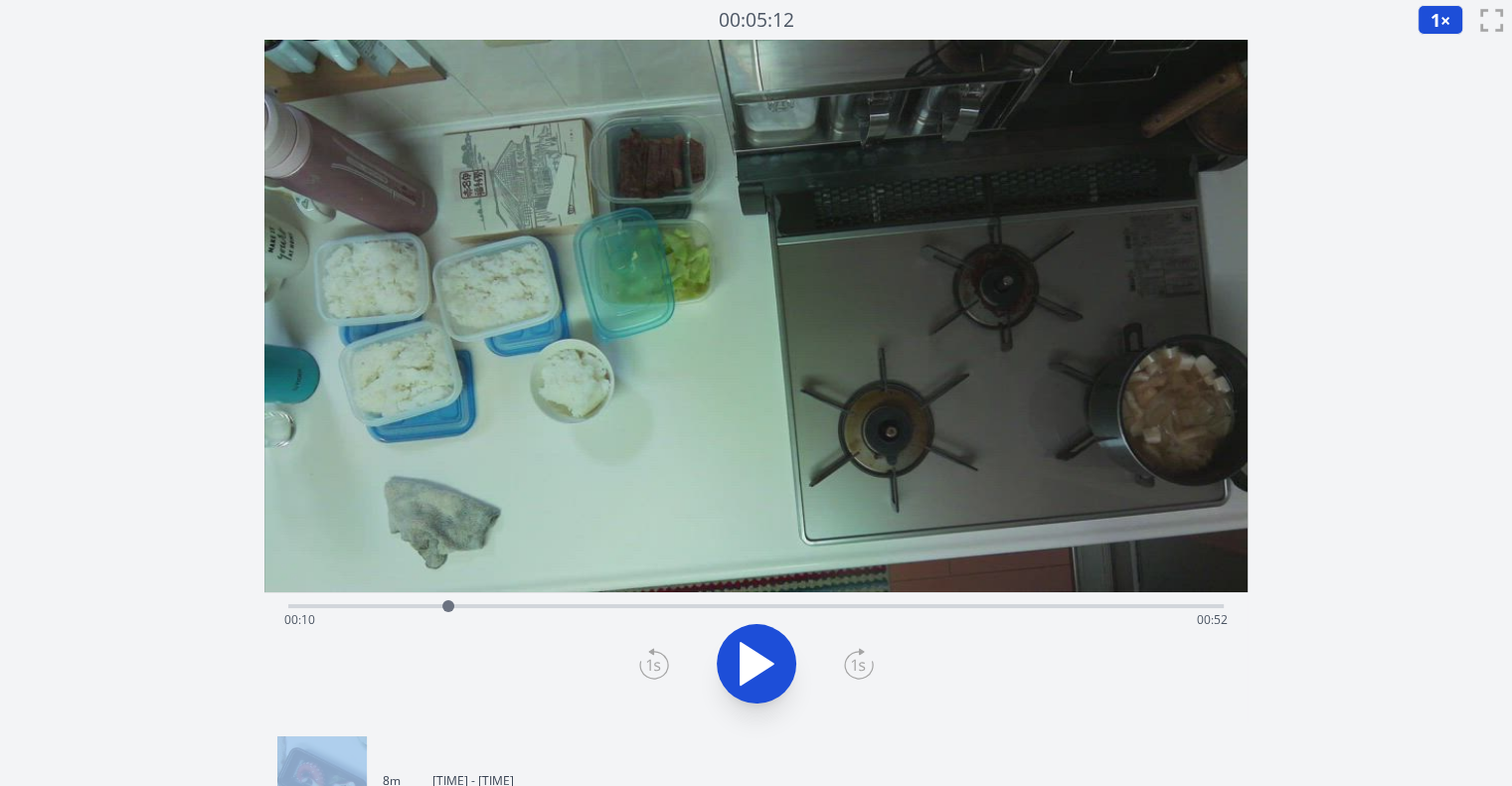 click 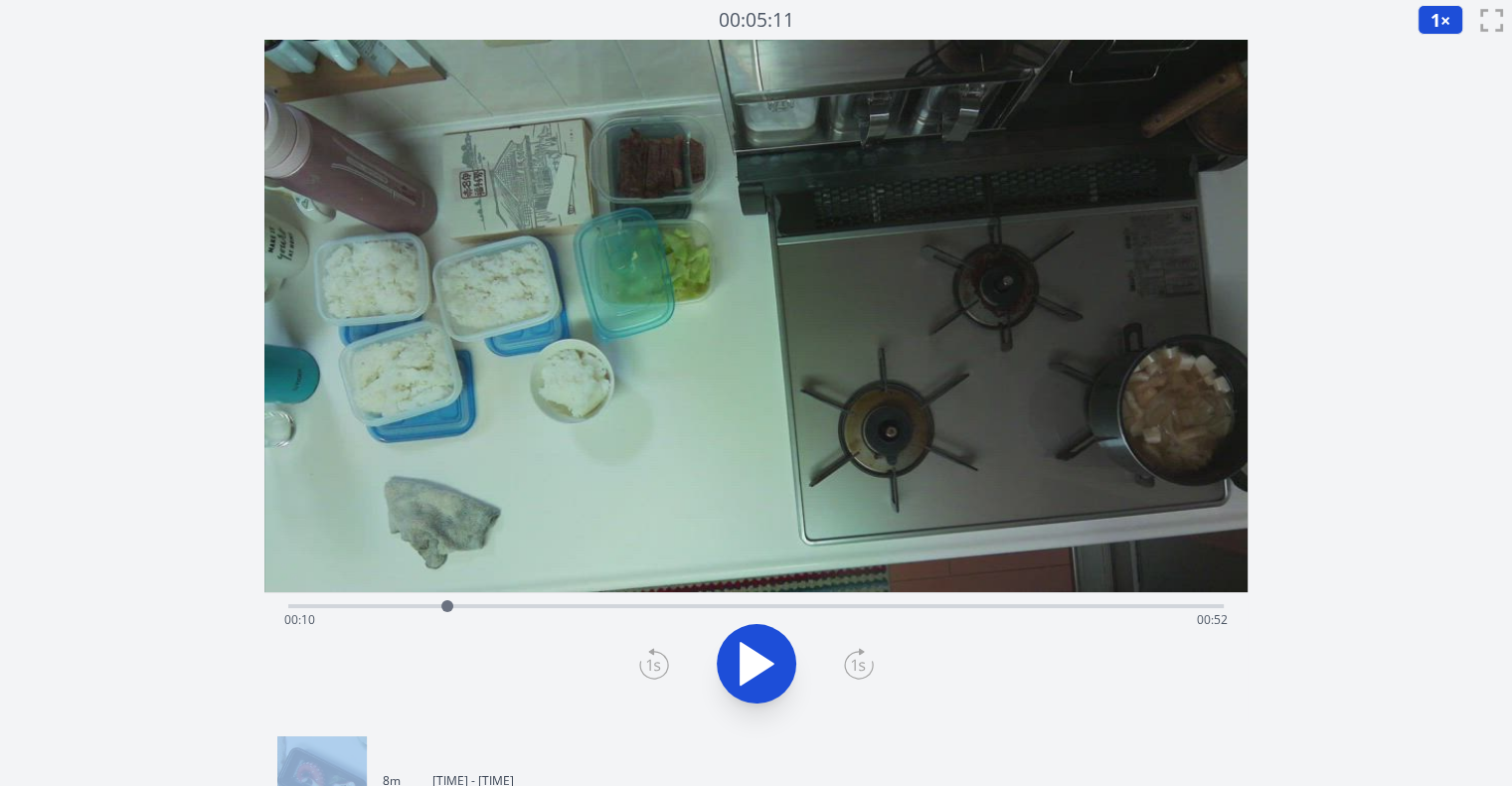 click 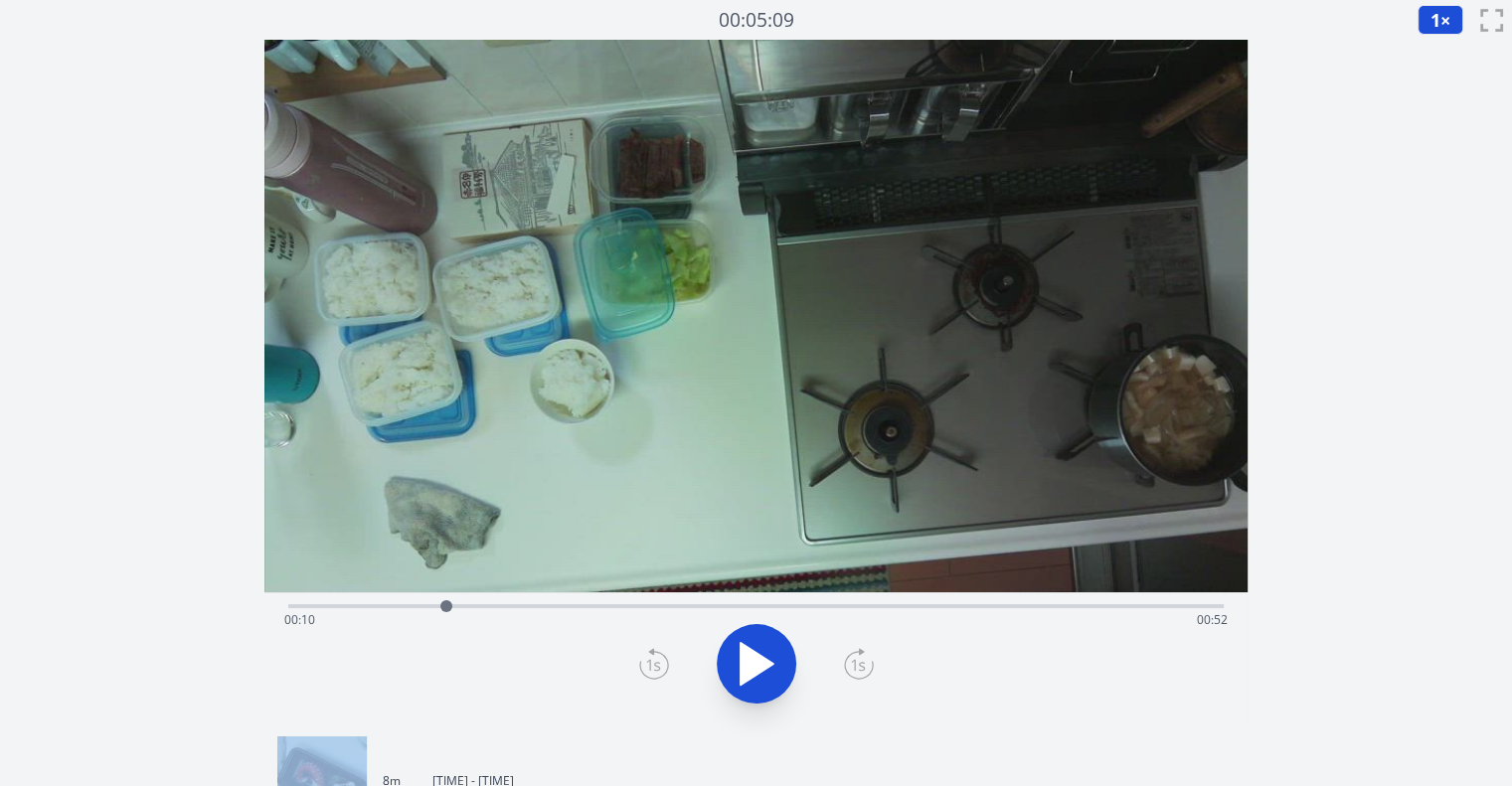 click 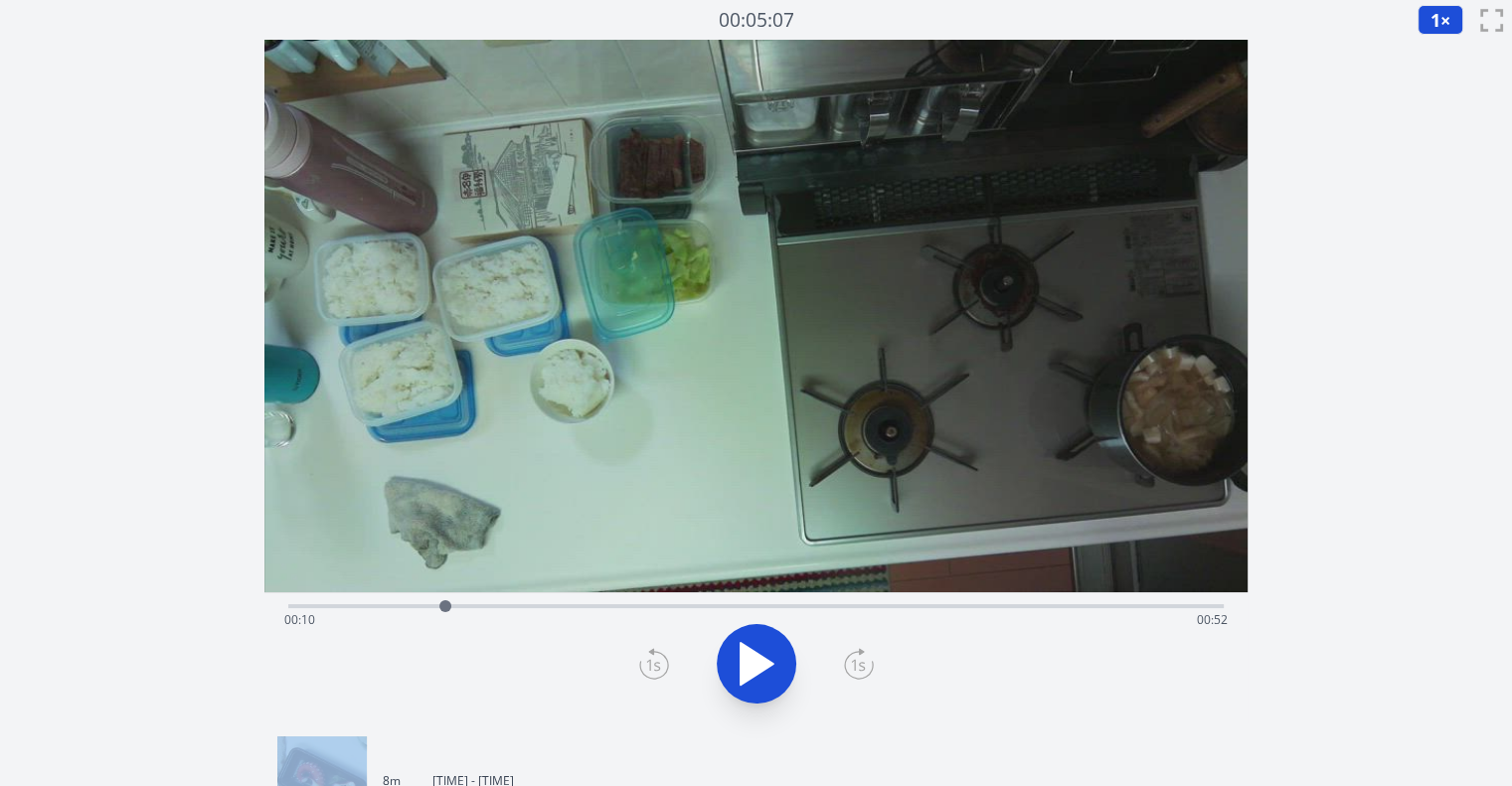 click 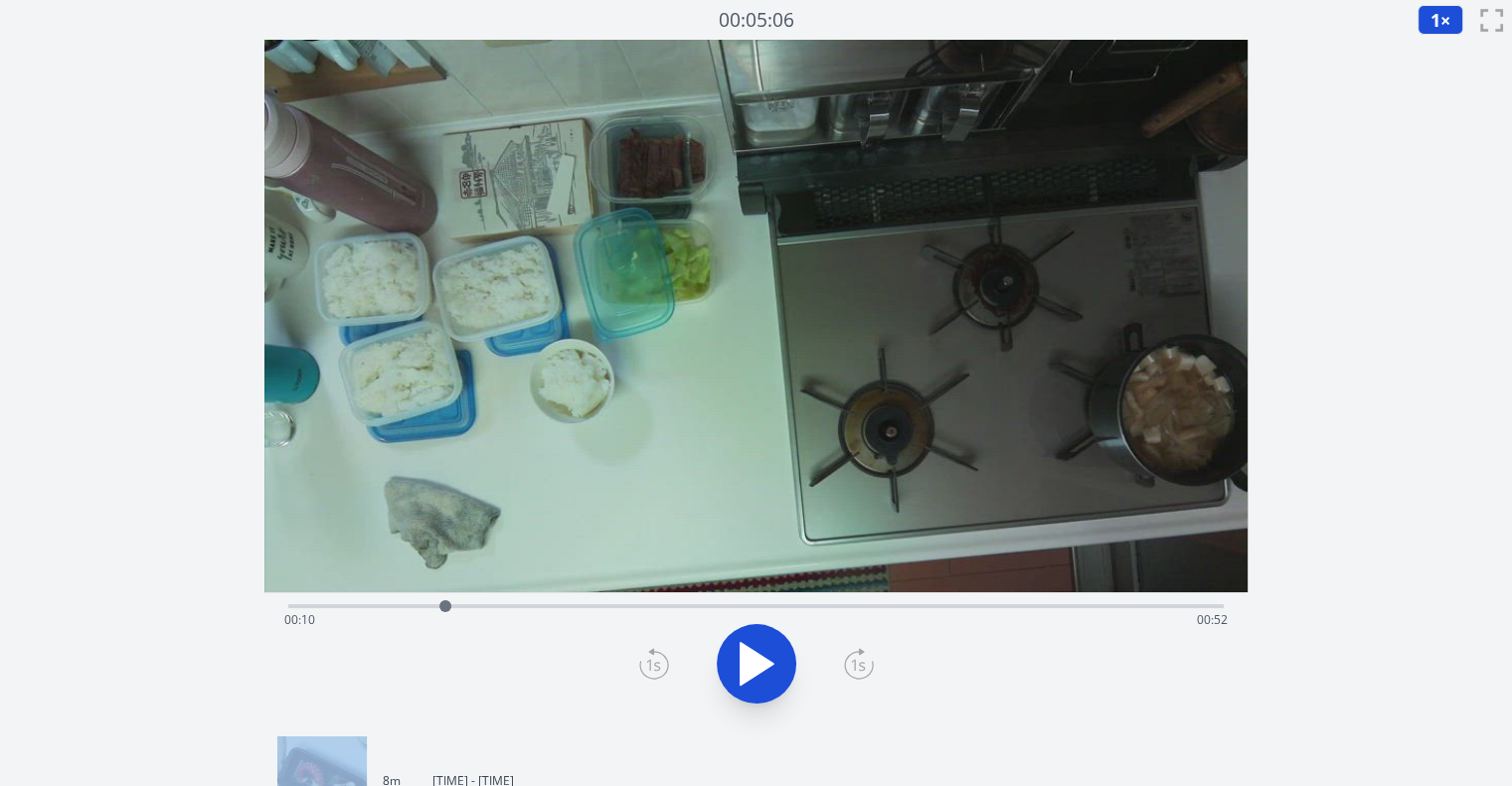 click 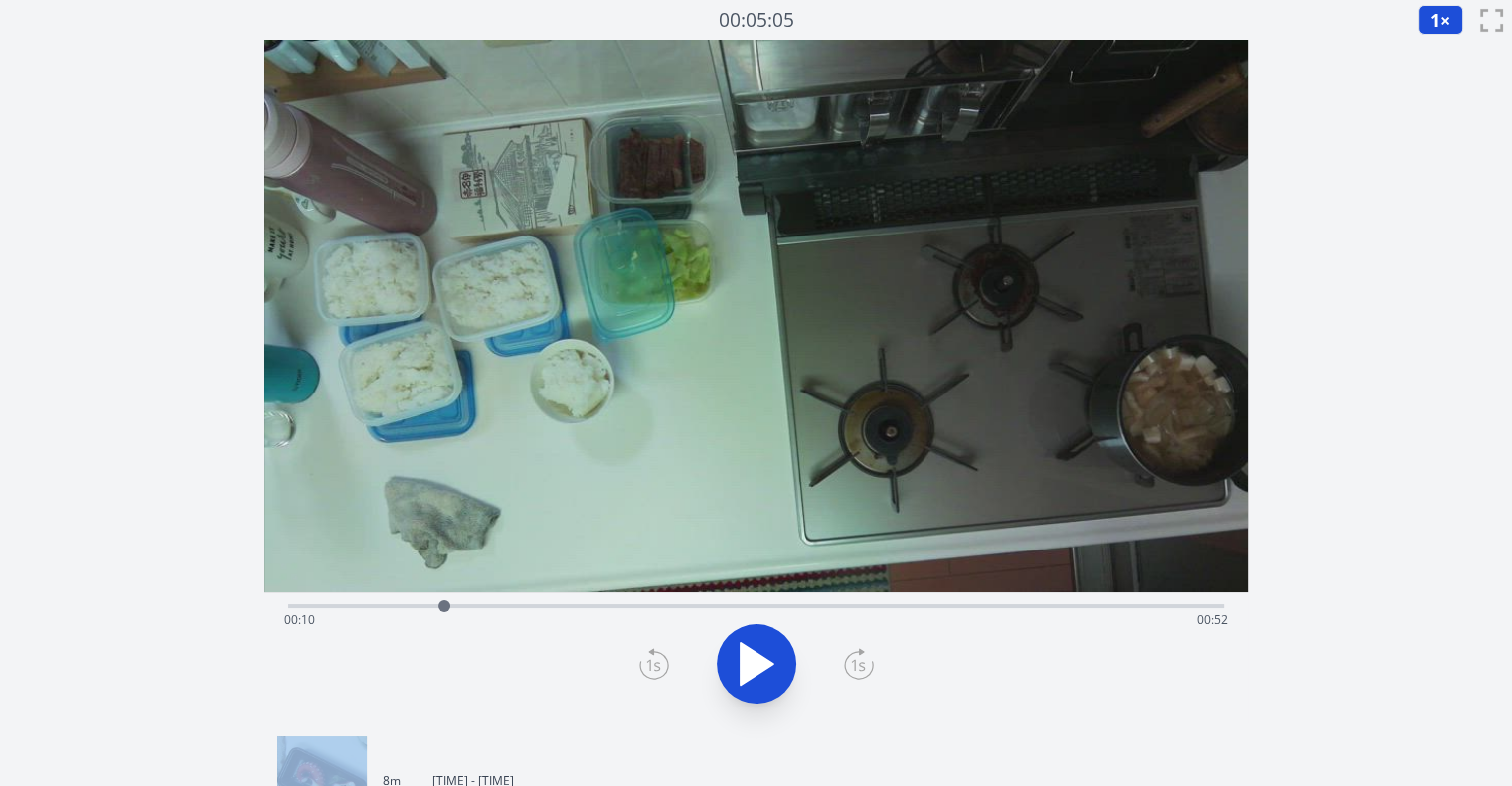 click 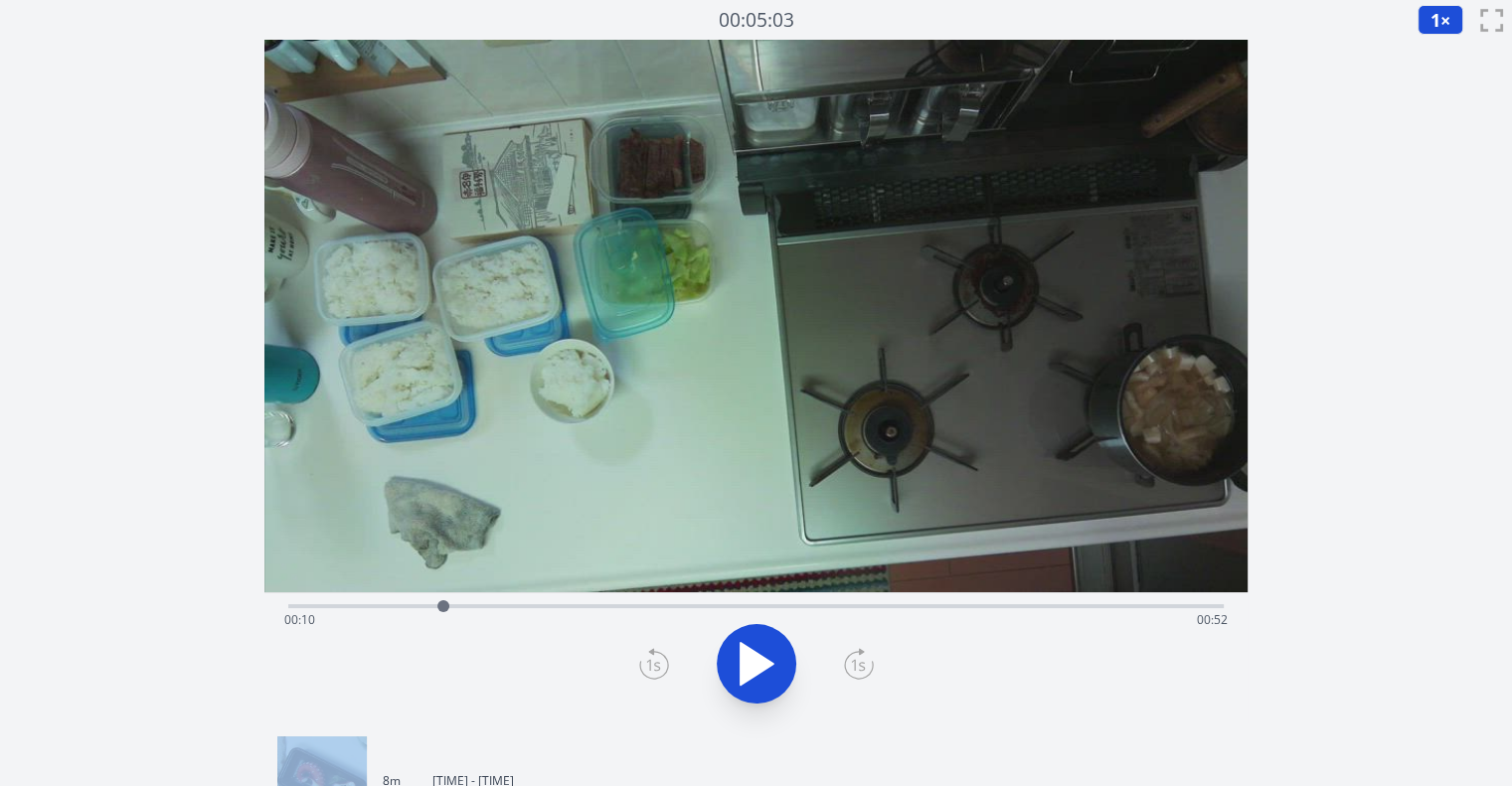 click 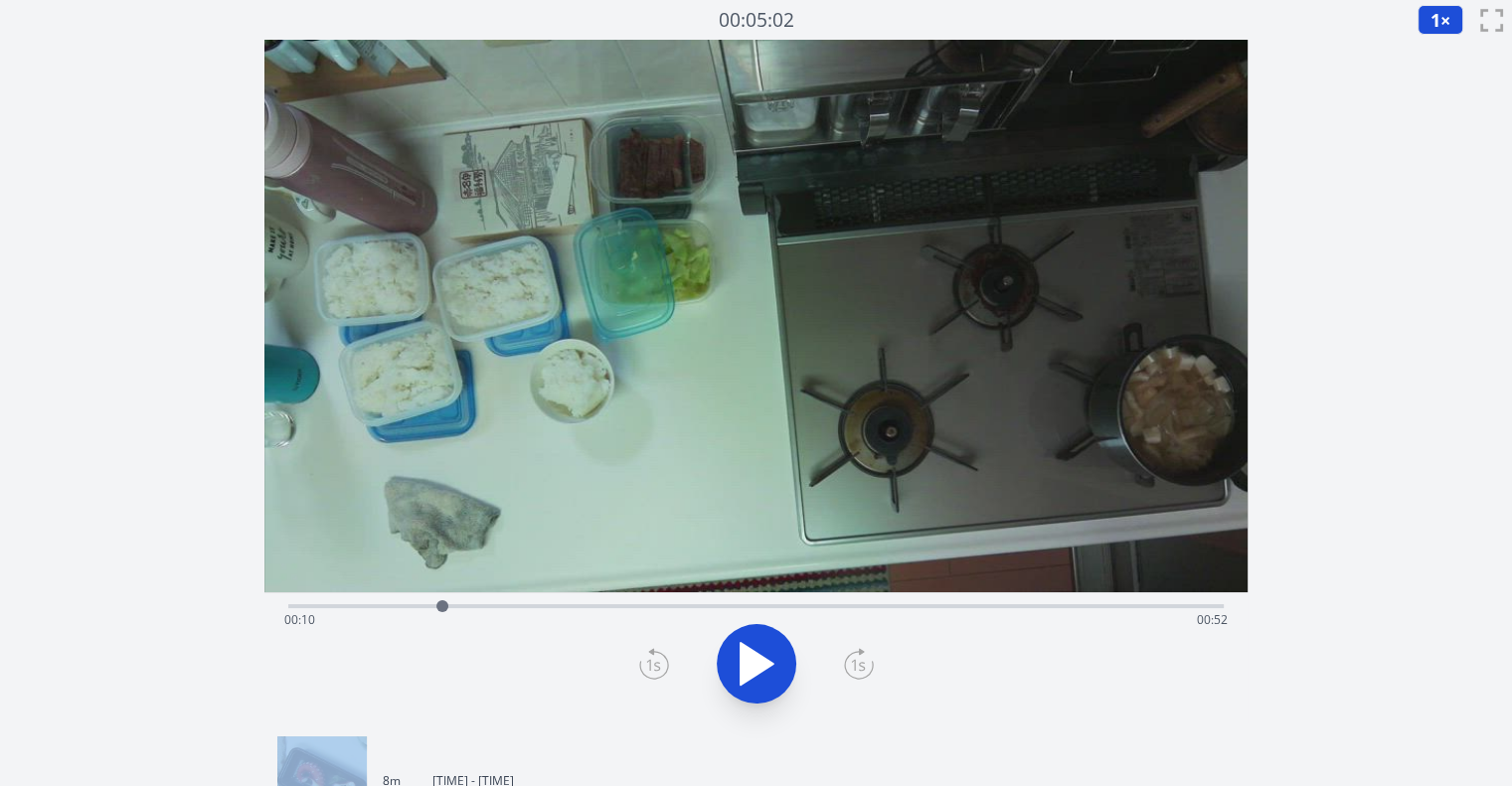 click 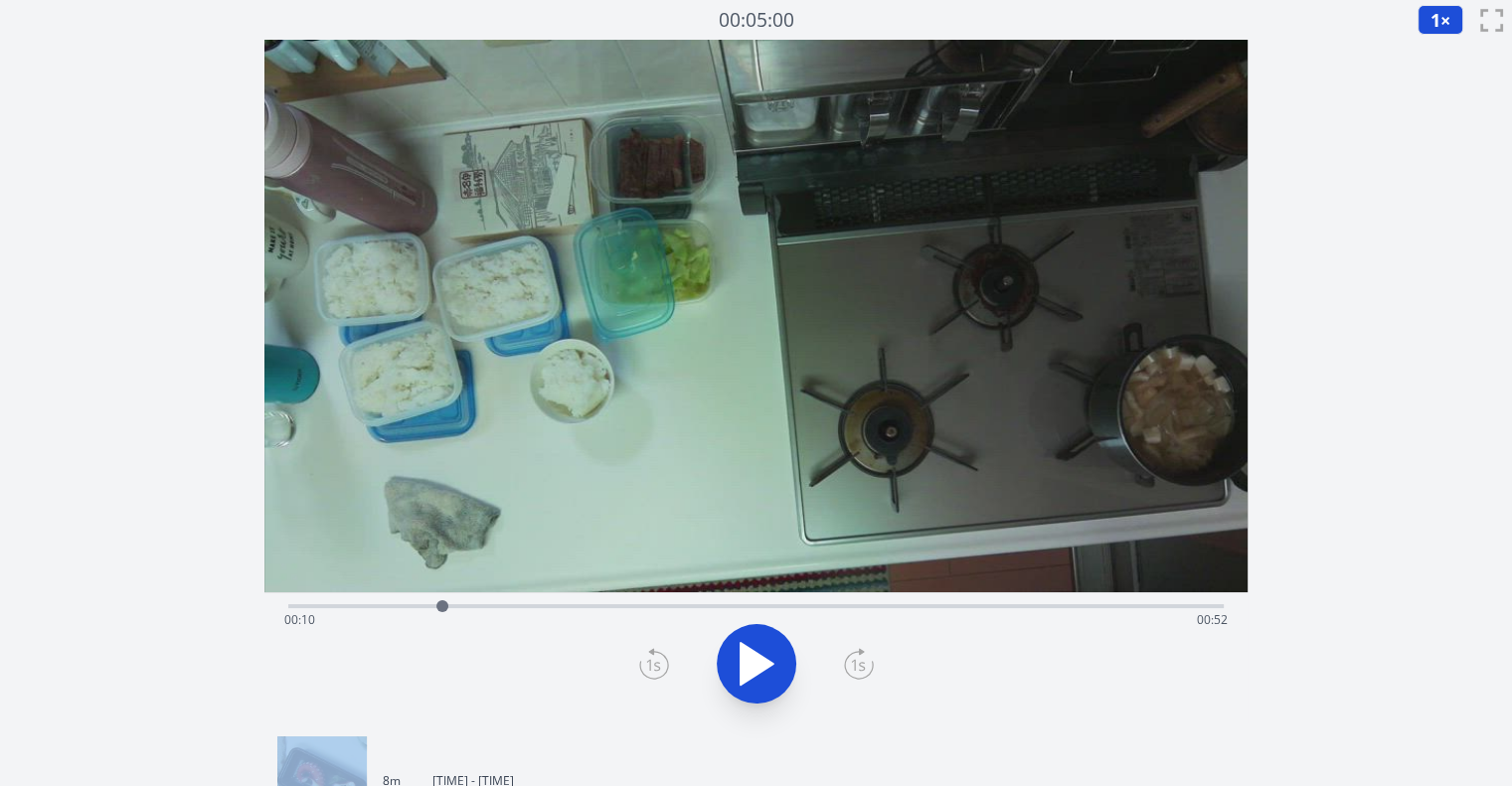 click 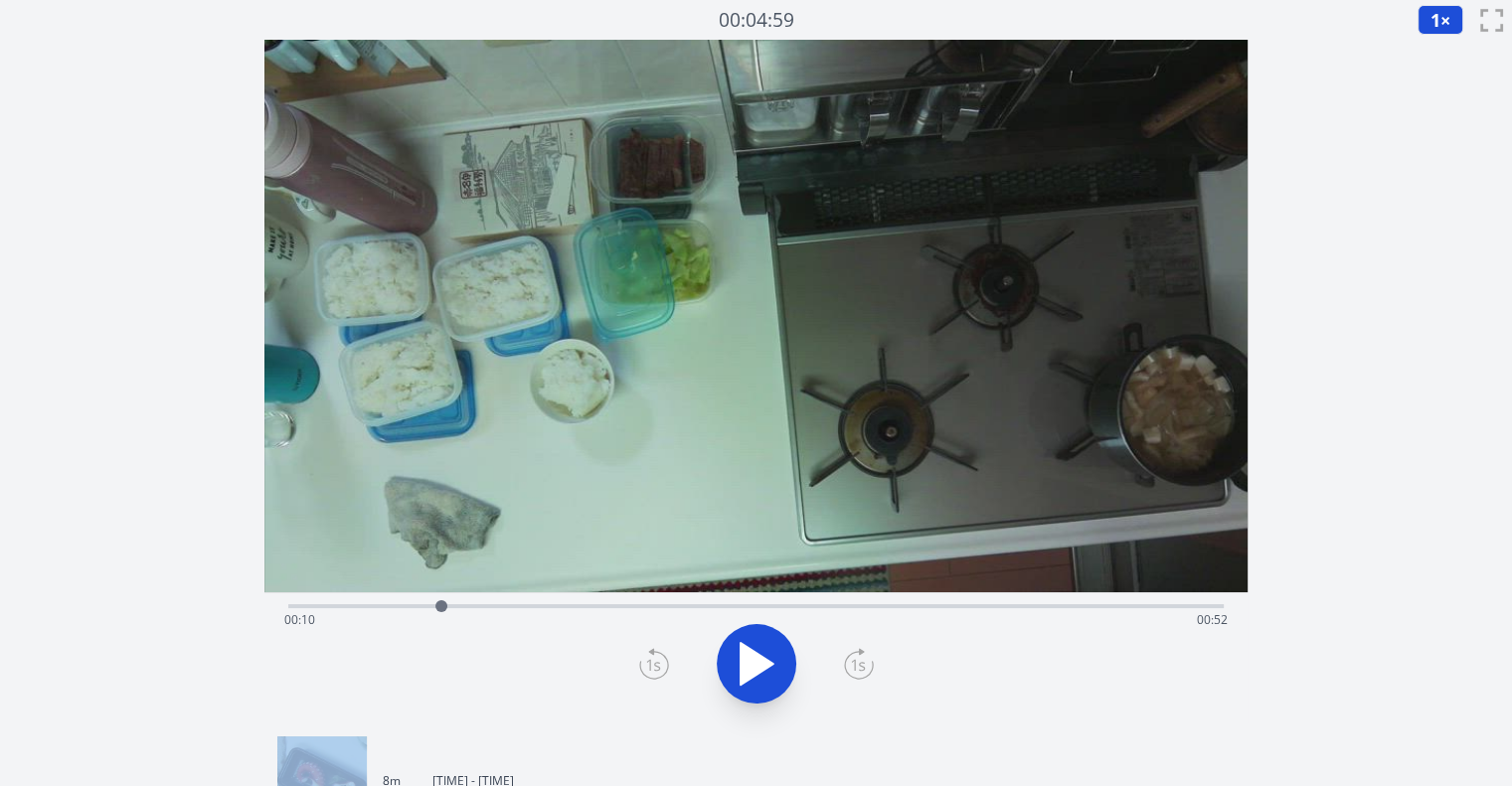click 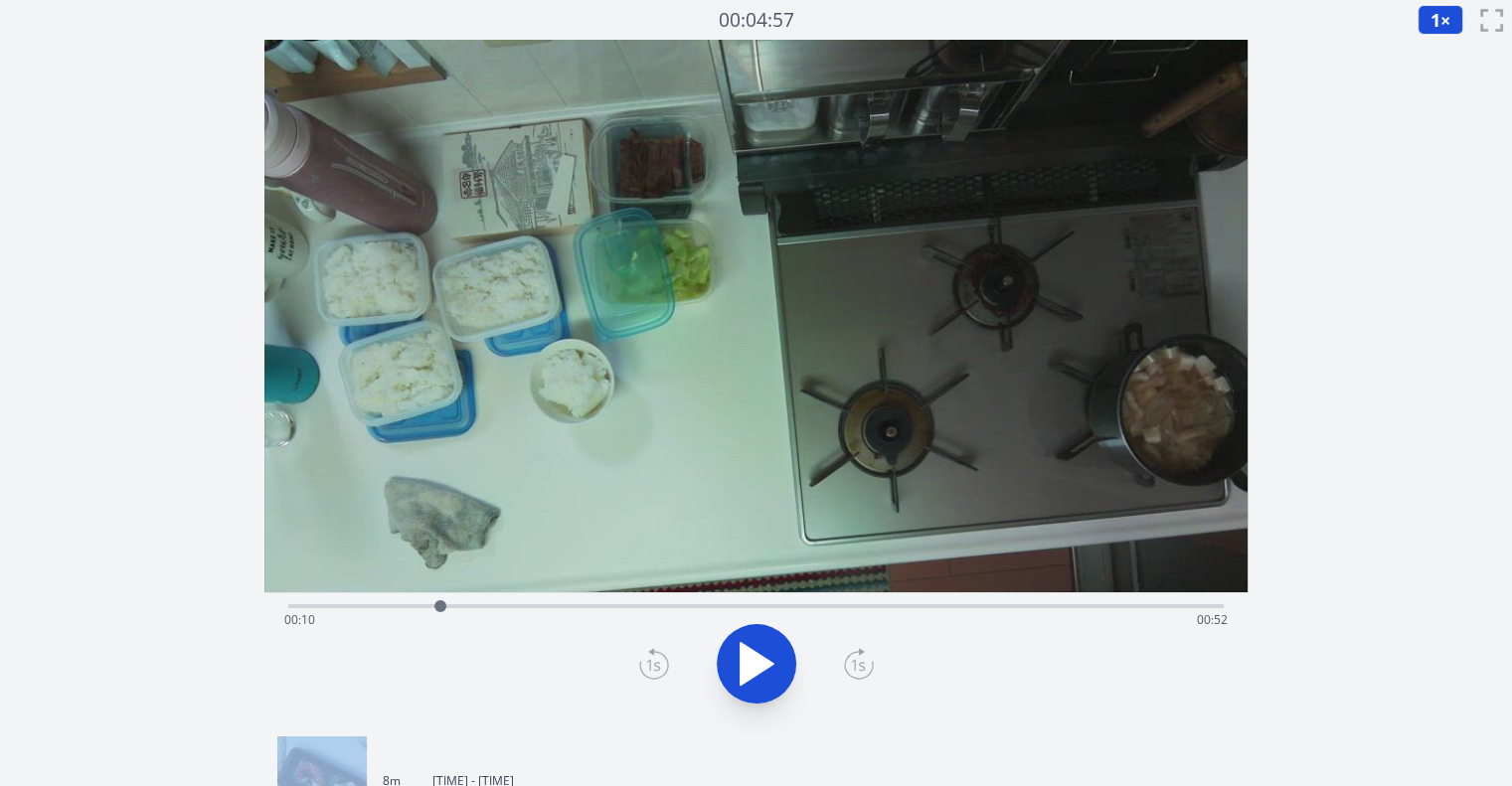 click 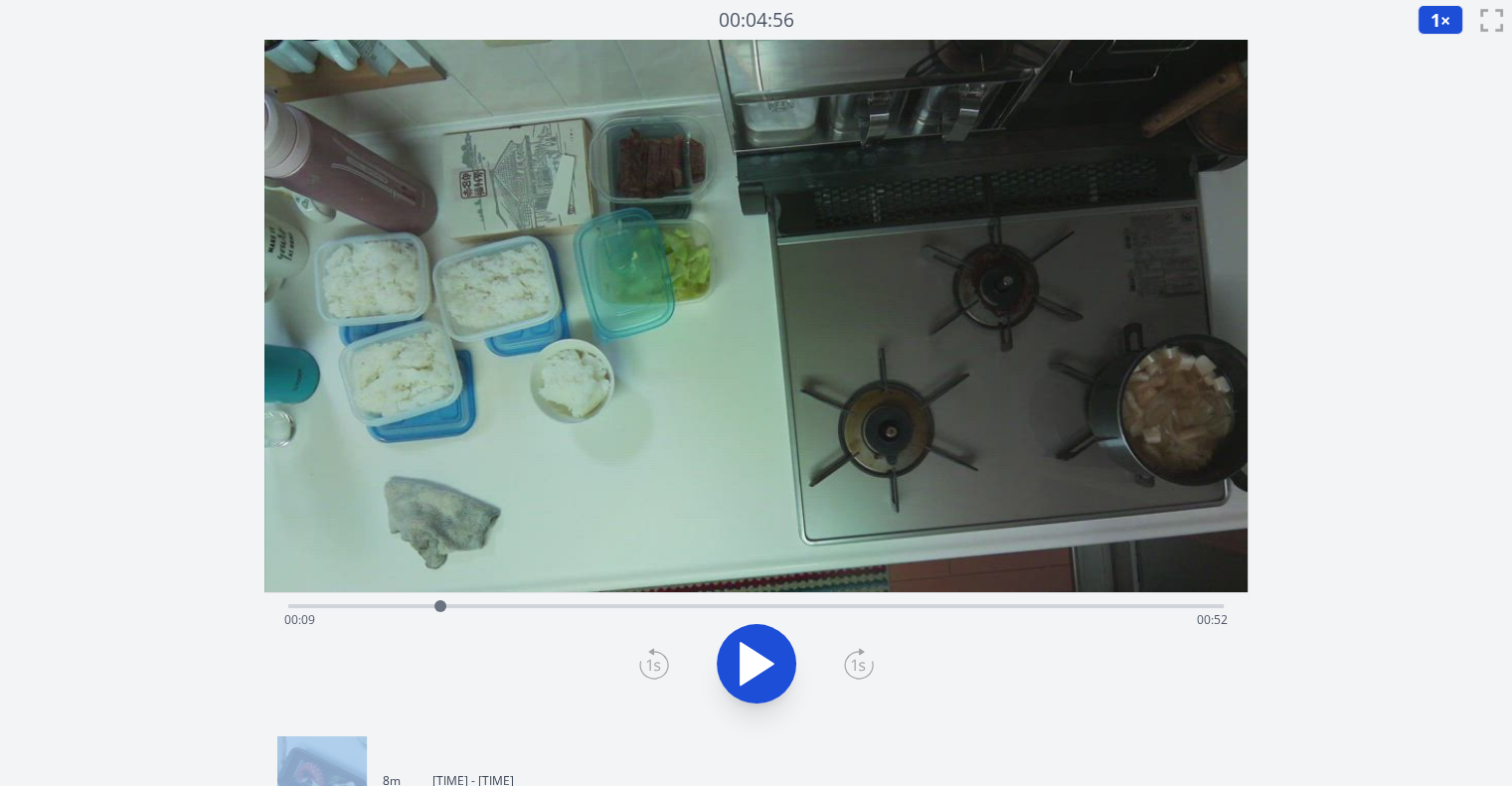 click 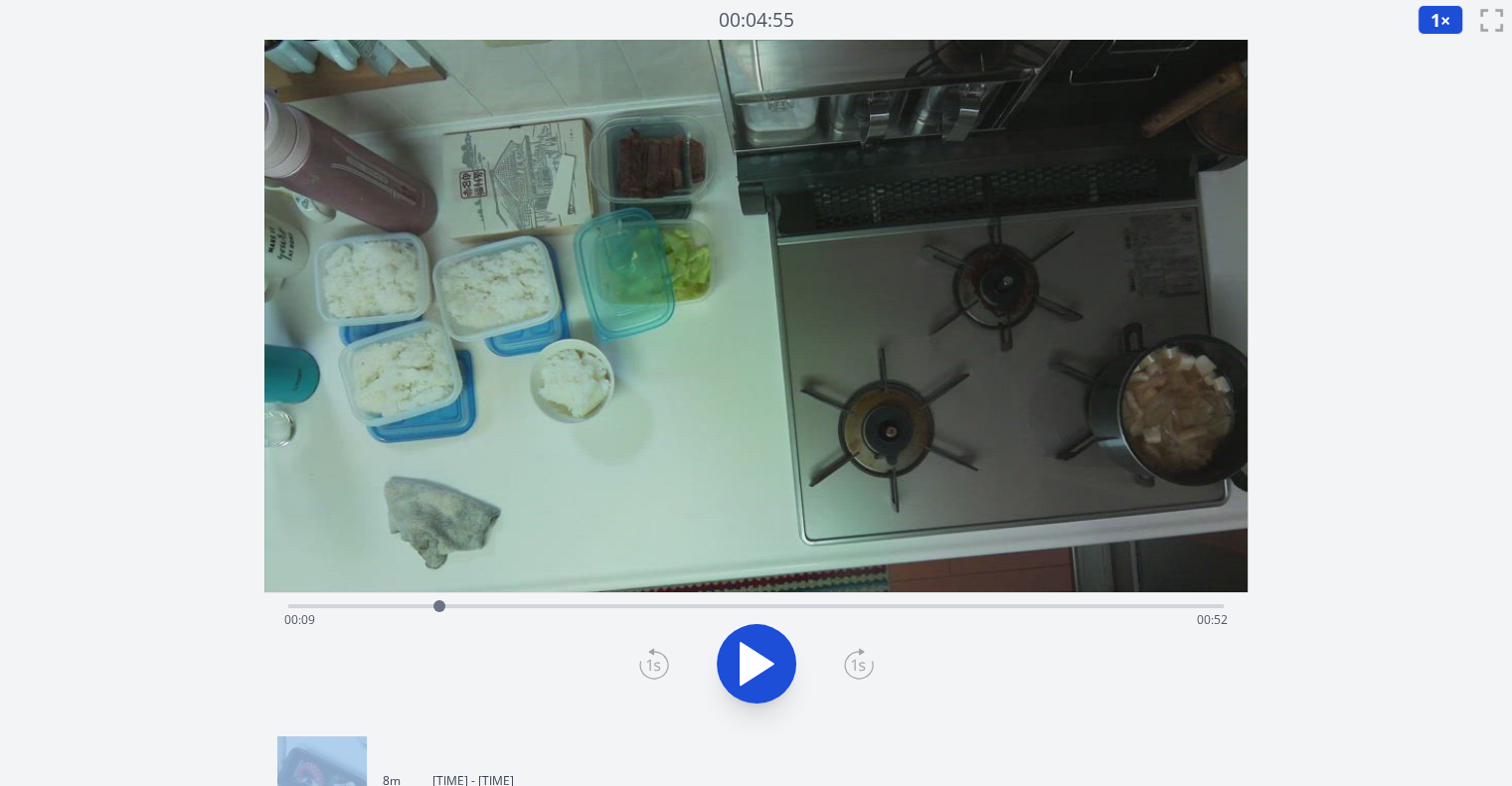 click 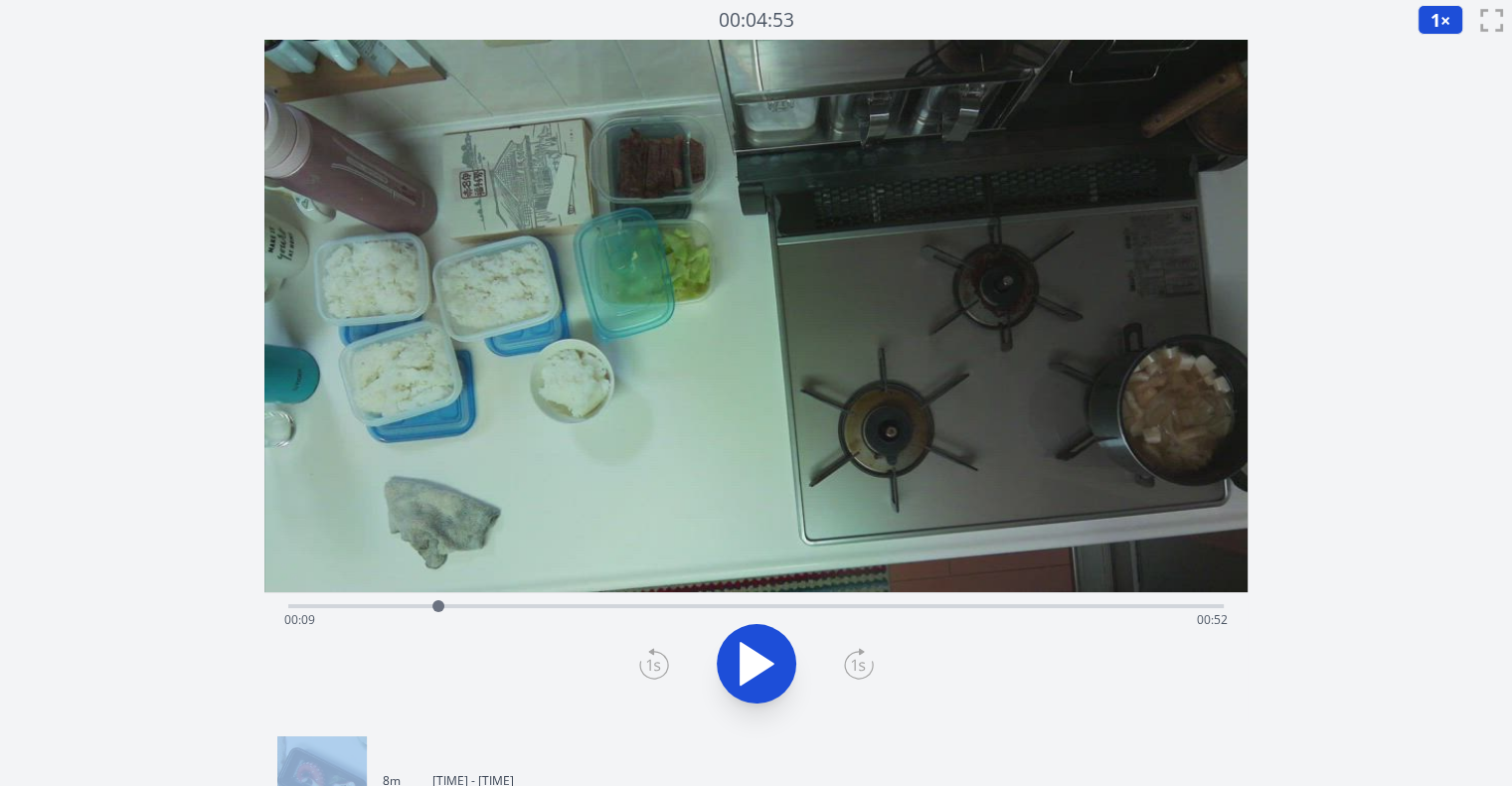 click 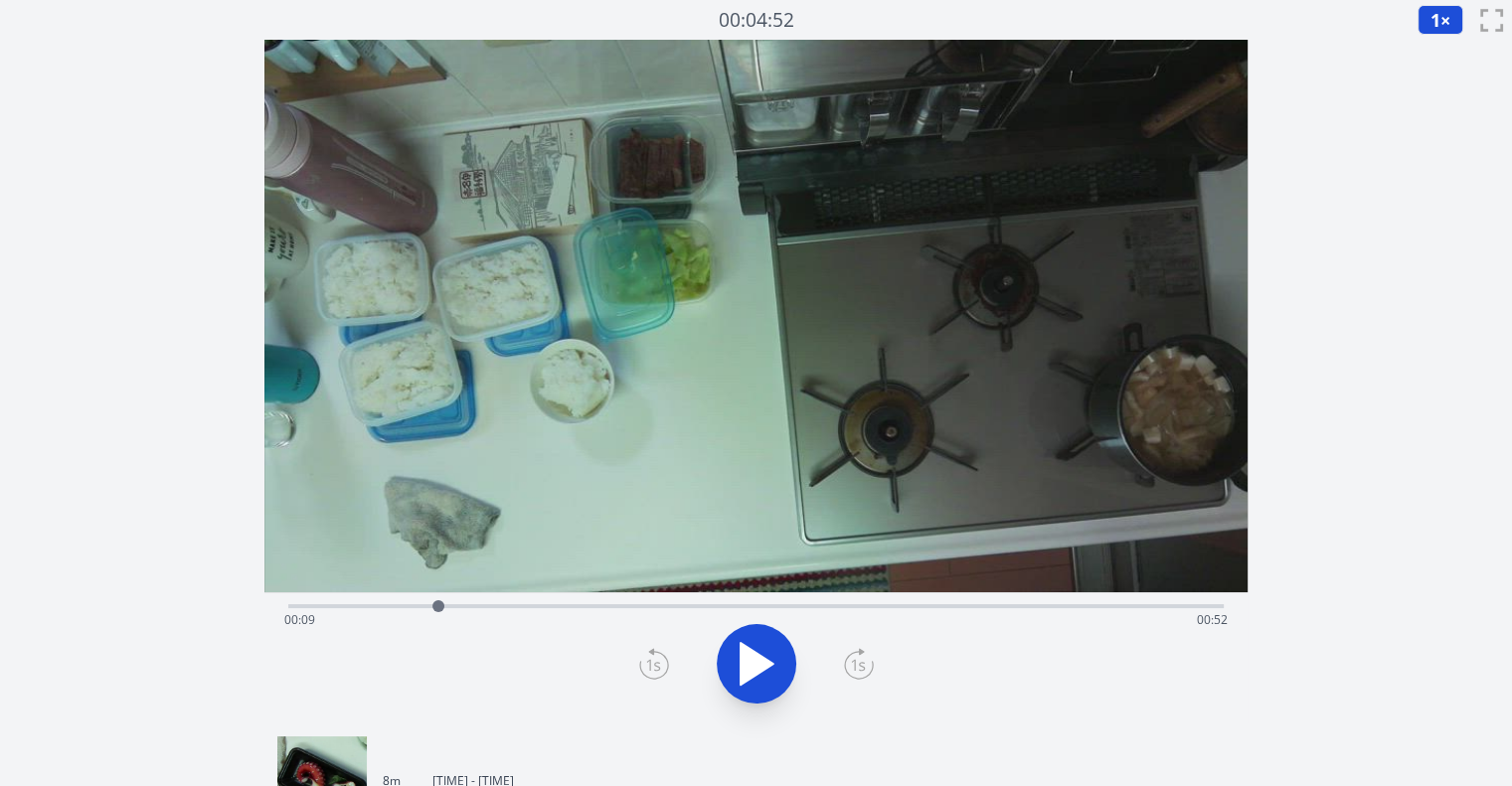 click 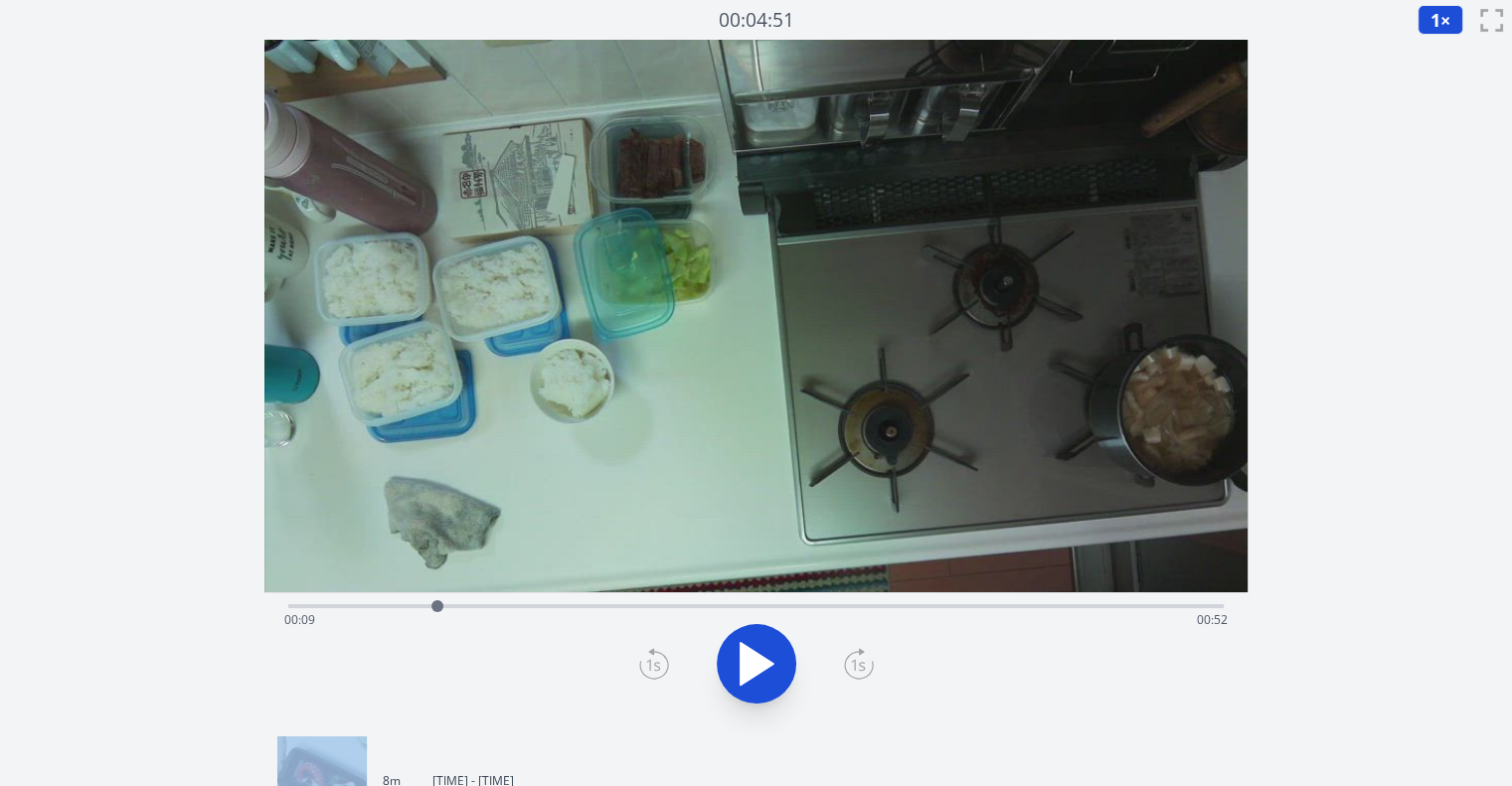 click 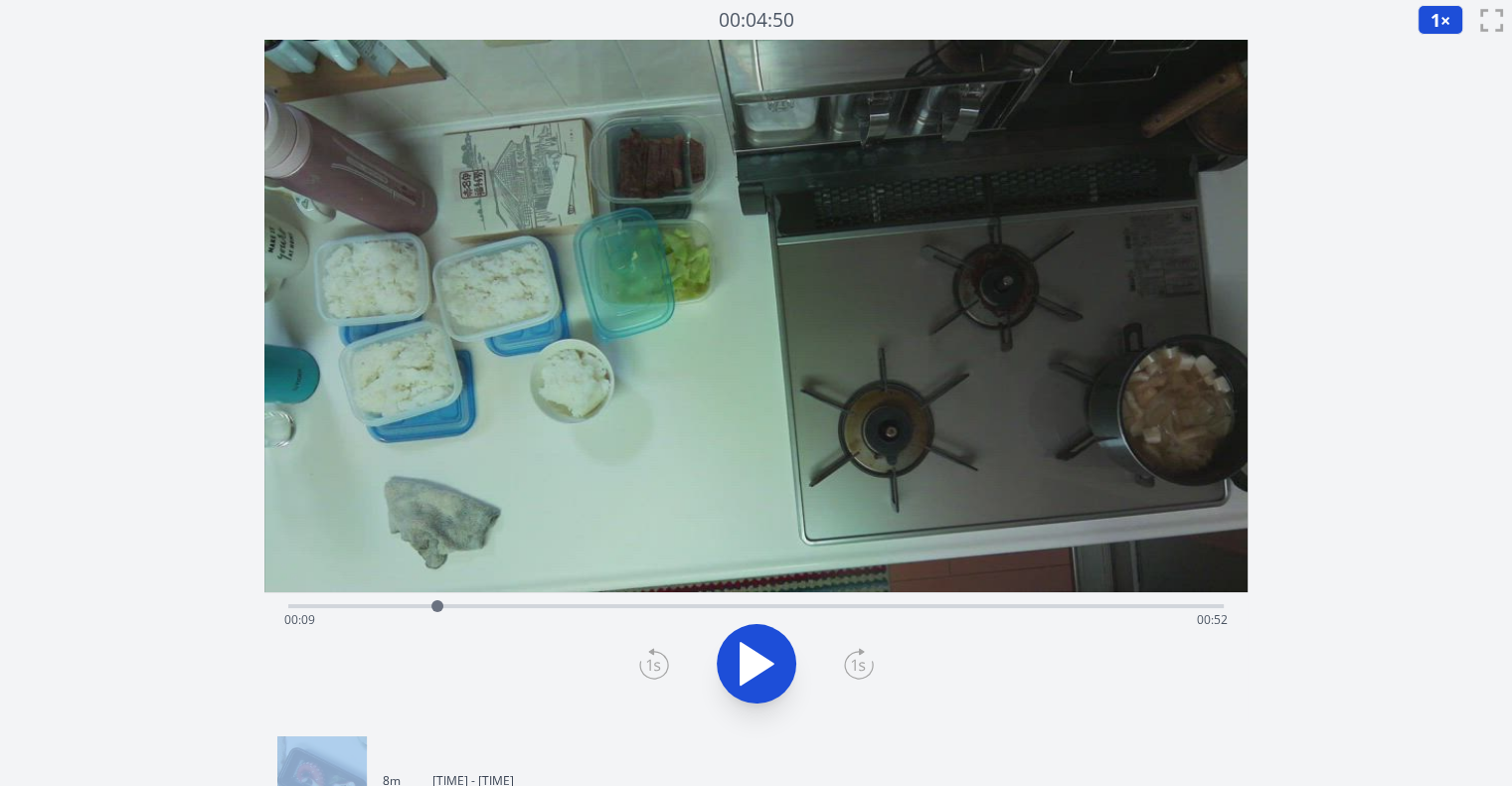 click 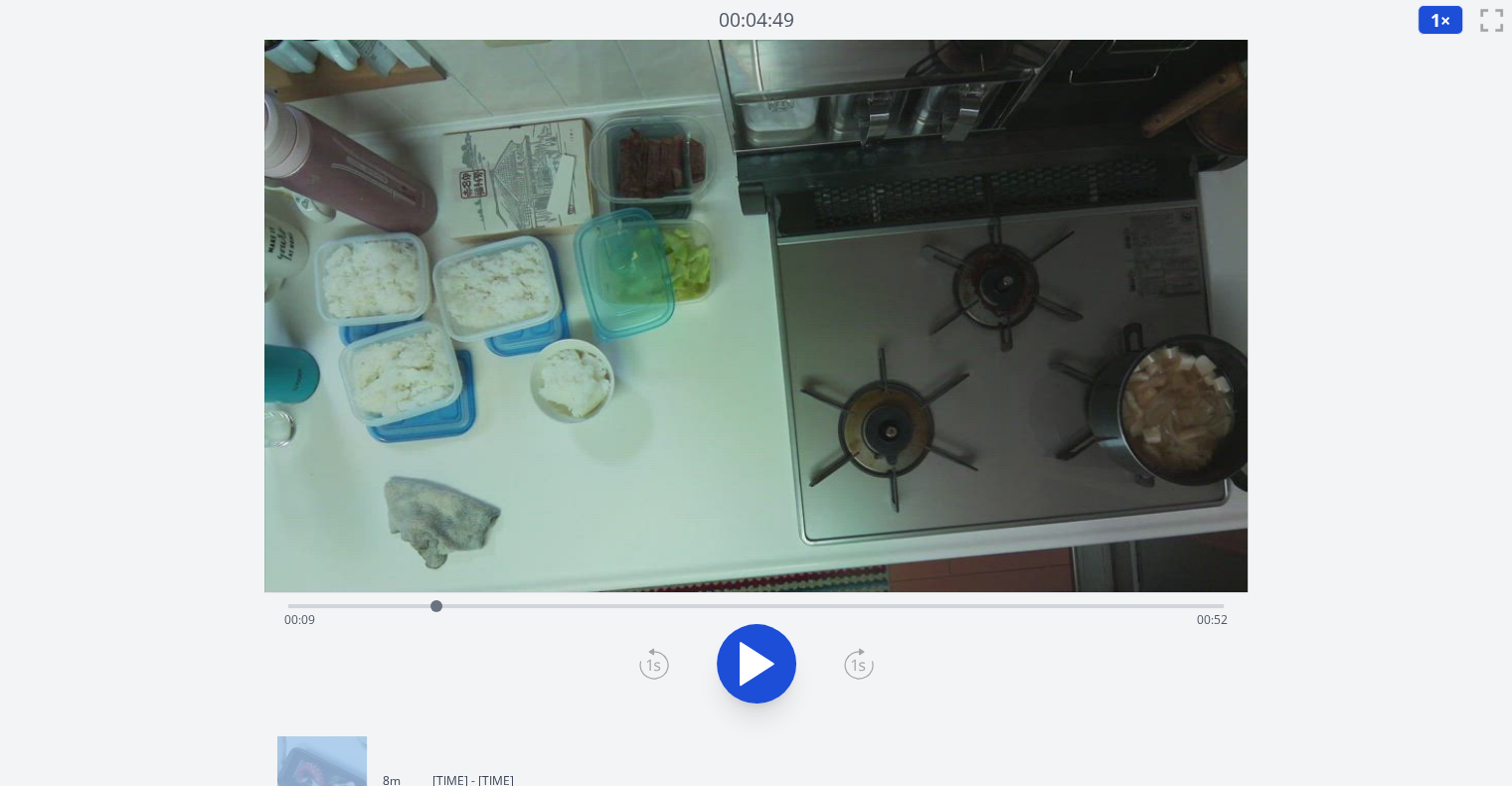 click 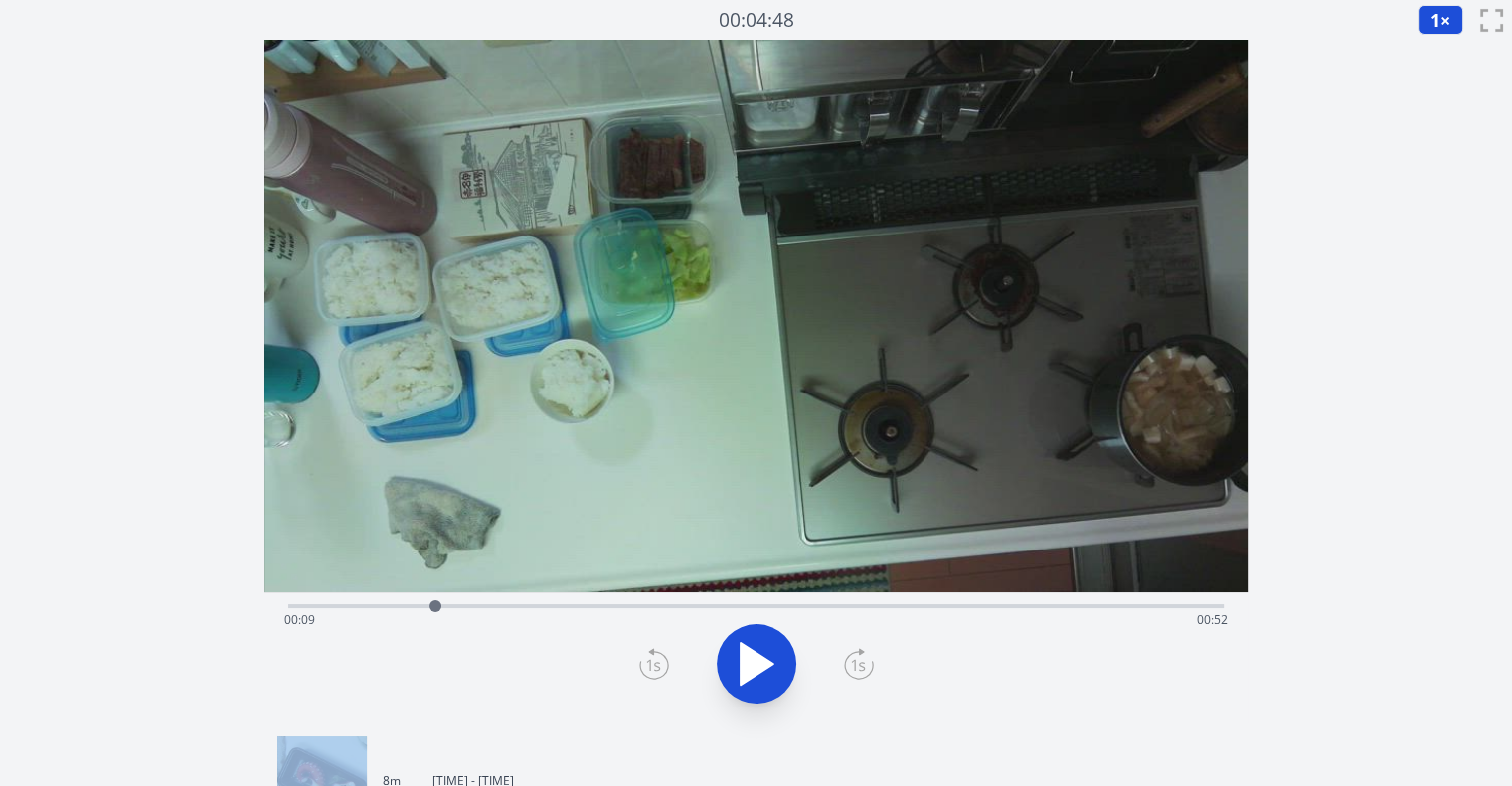 click 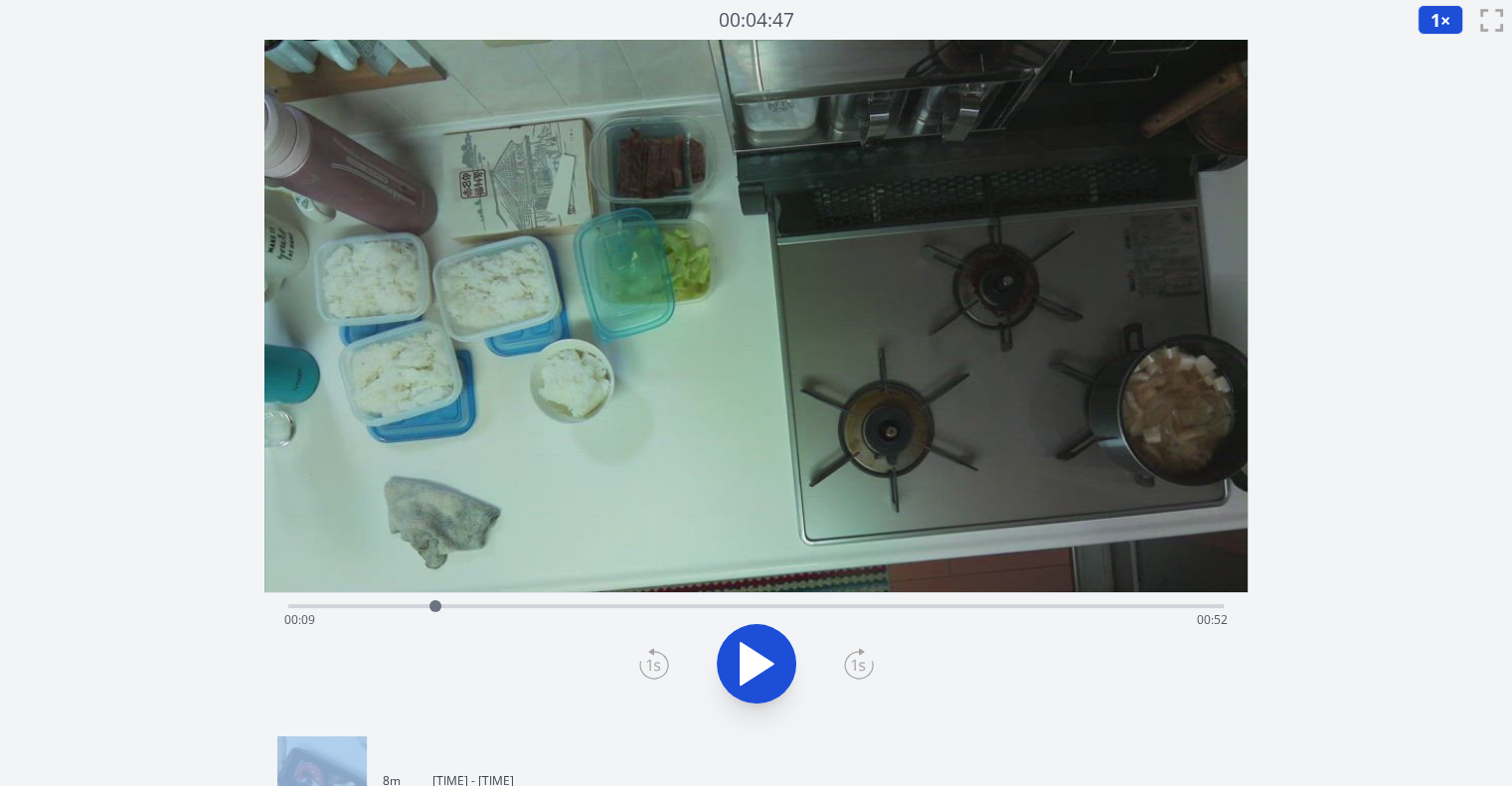 click 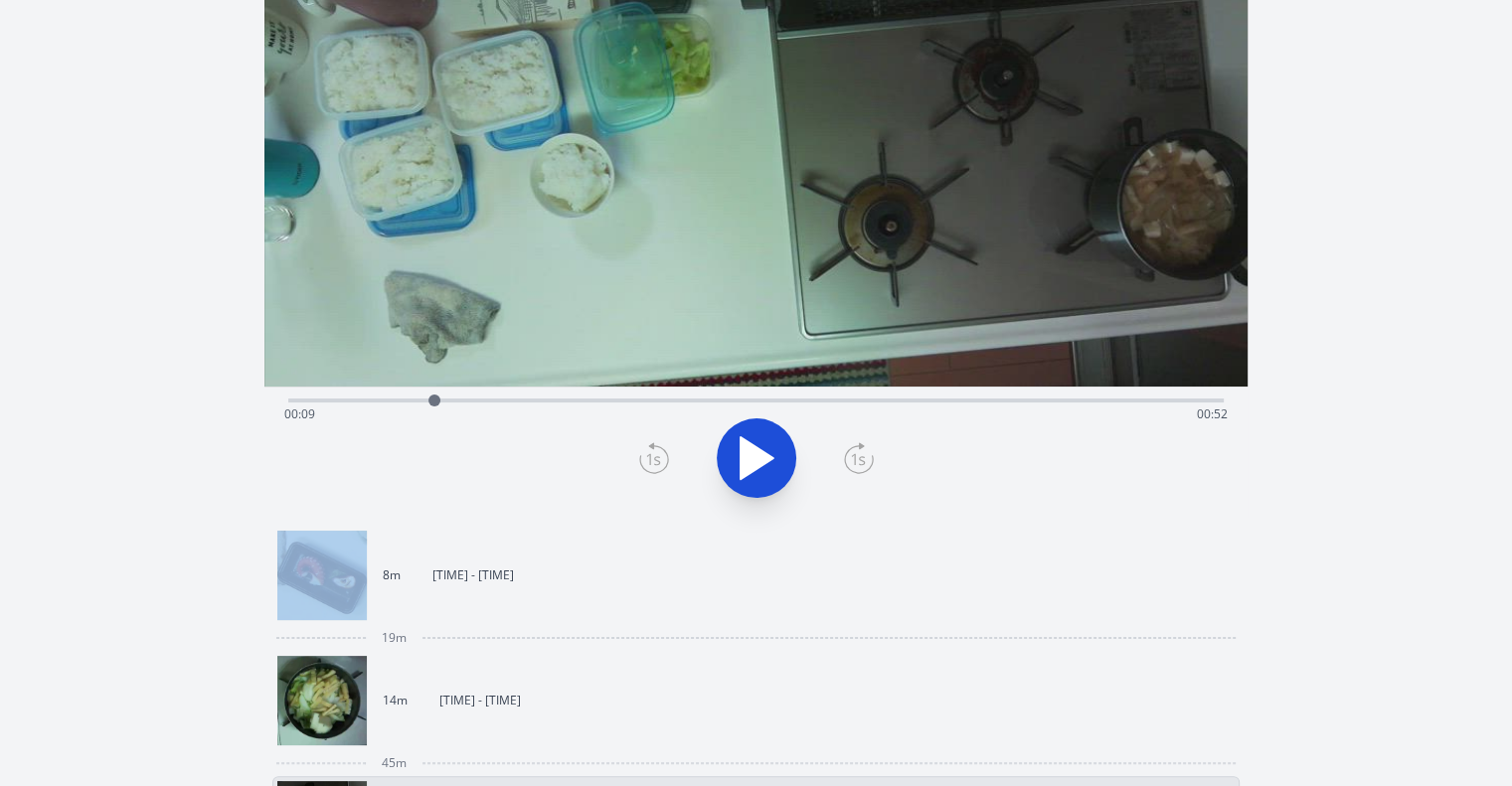 scroll, scrollTop: 0, scrollLeft: 0, axis: both 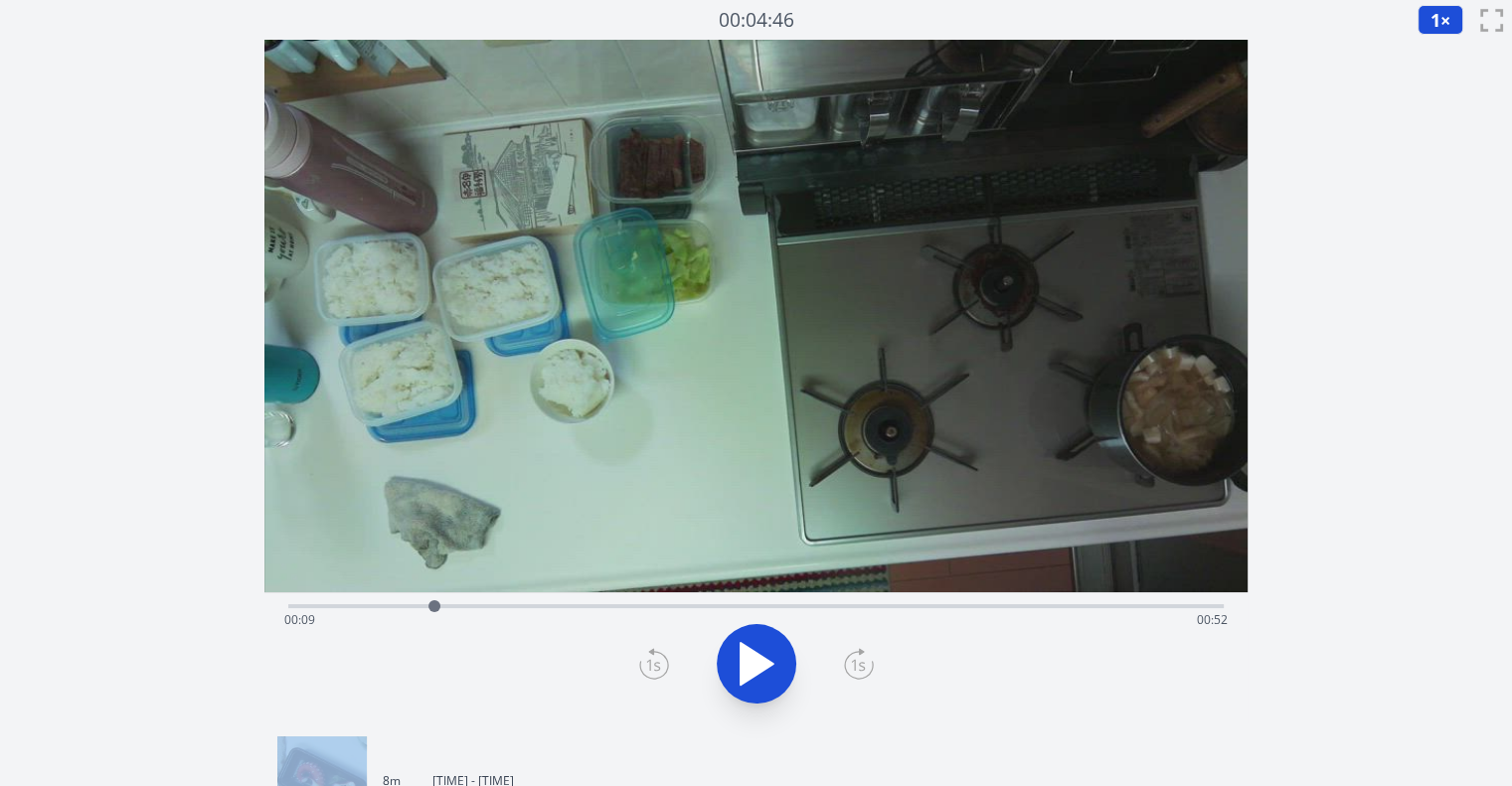 drag, startPoint x: 864, startPoint y: 659, endPoint x: 758, endPoint y: 647, distance: 106.677083 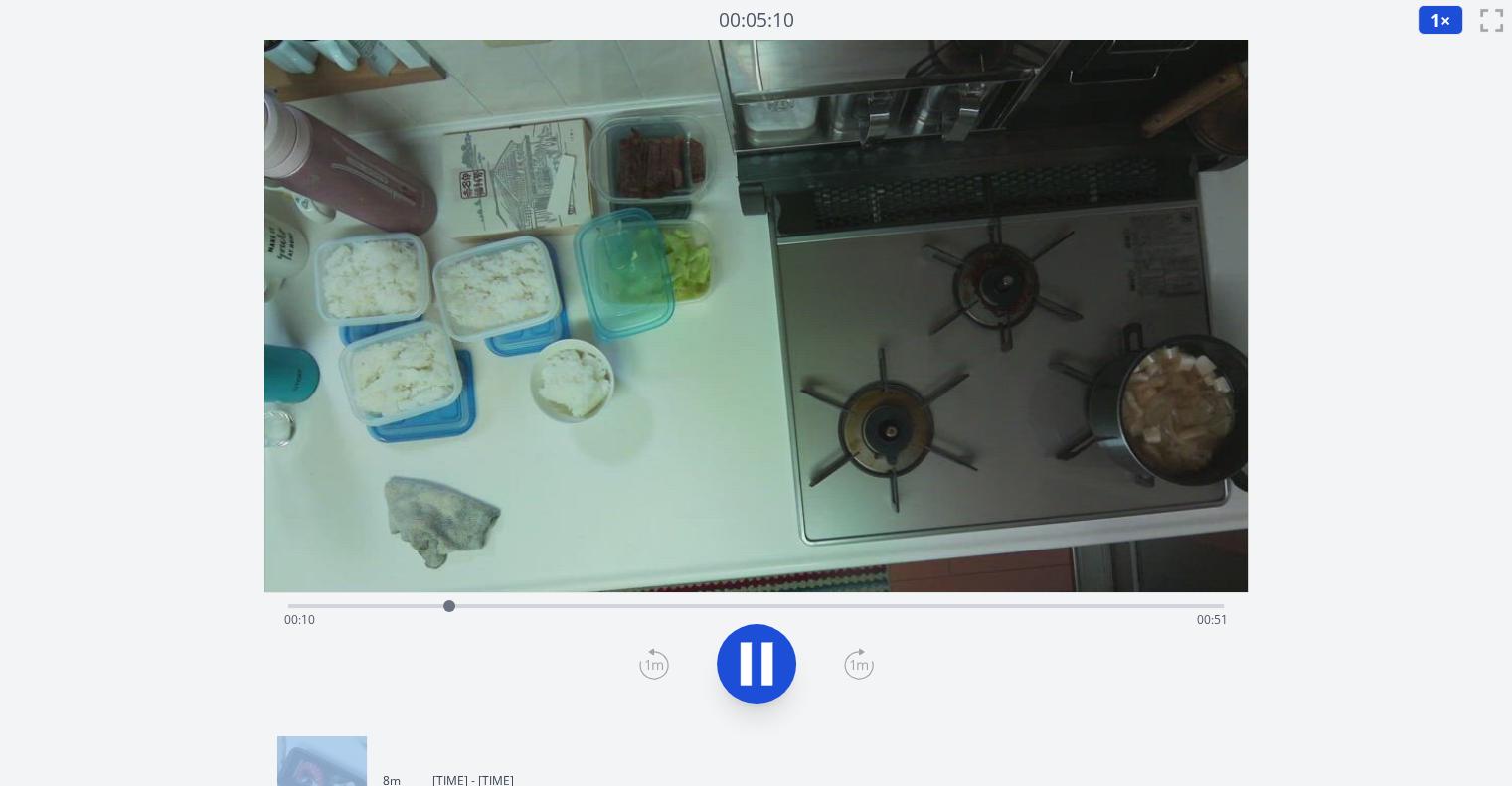click 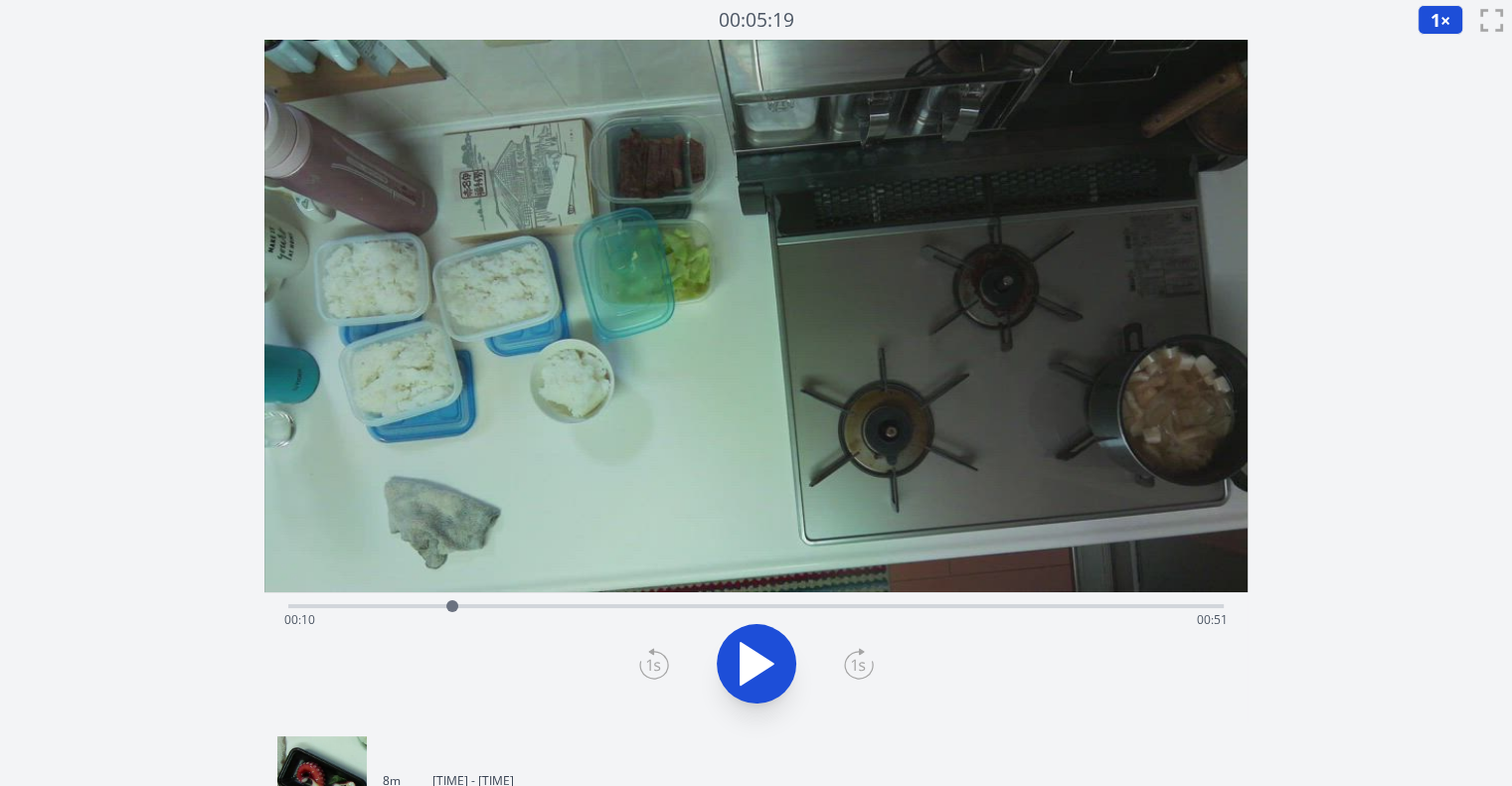 click 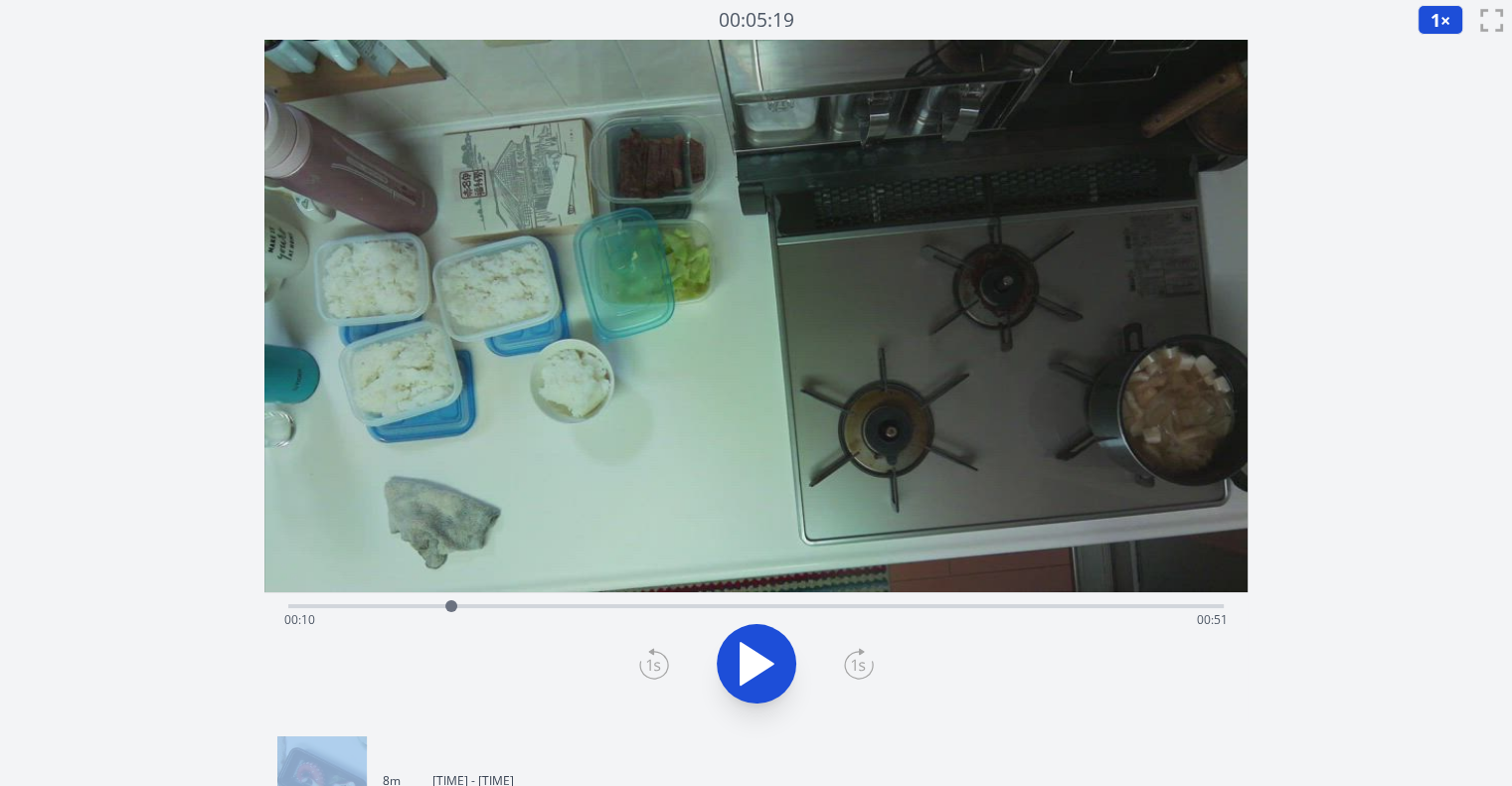 click 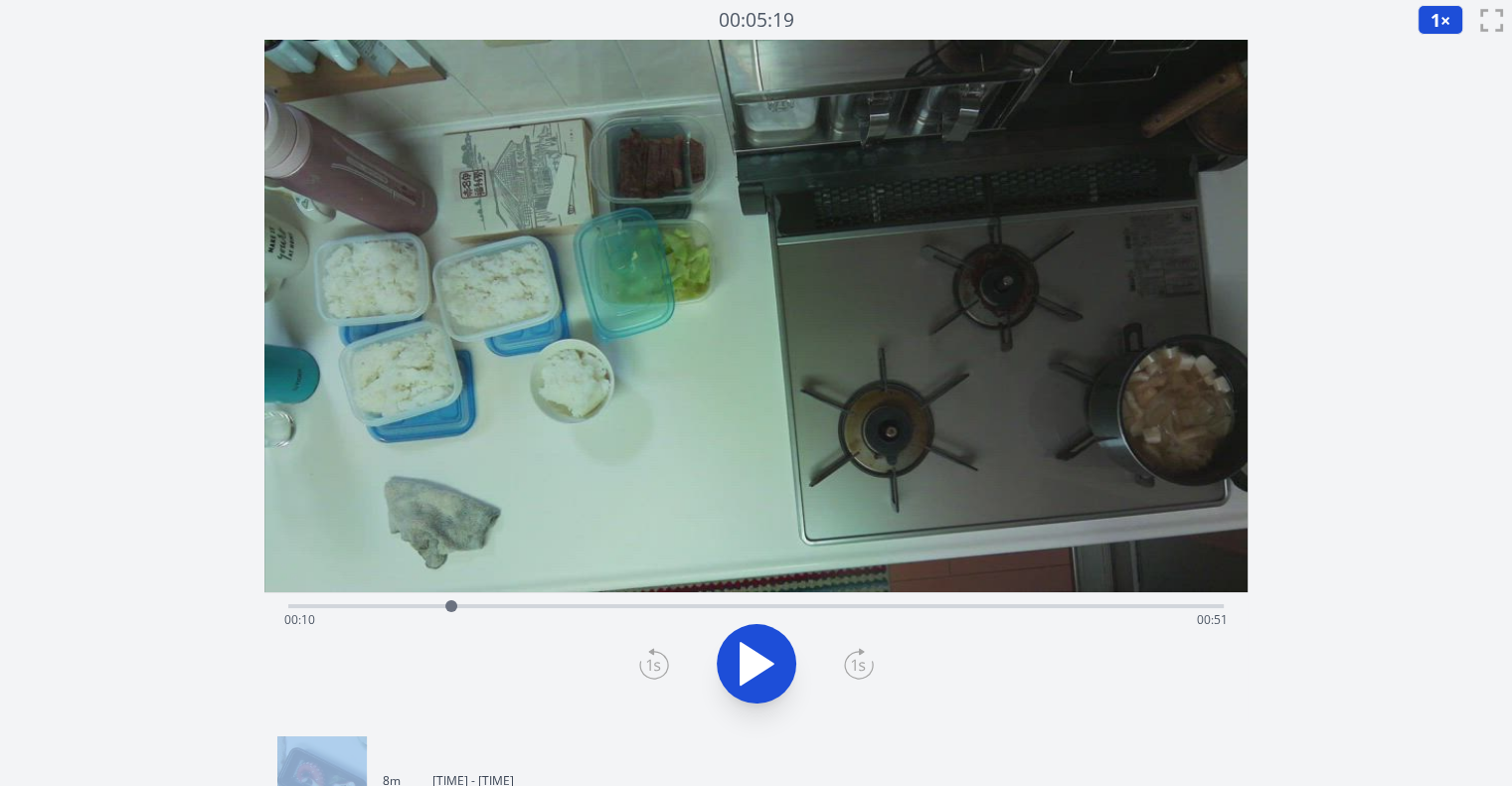 click 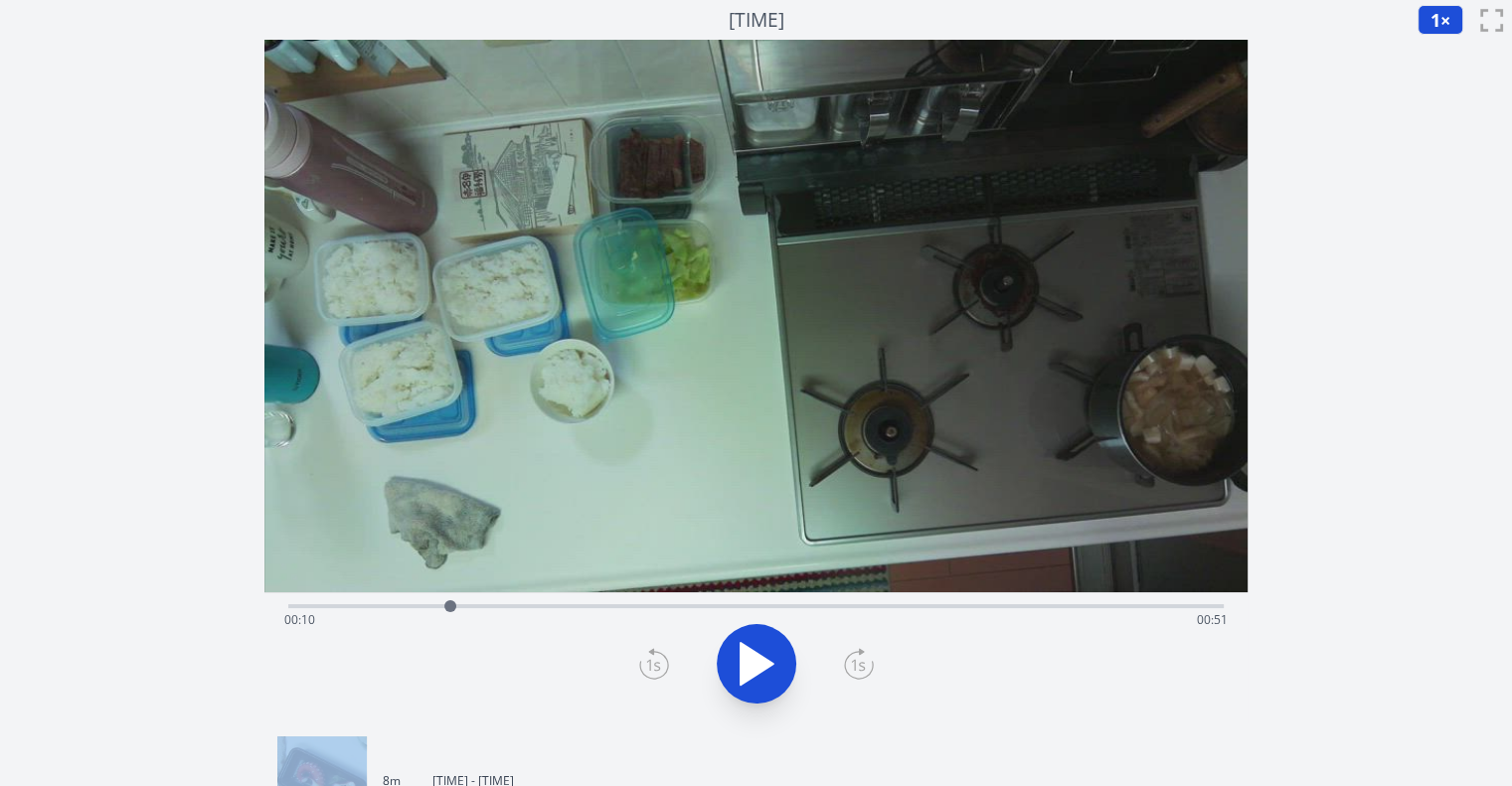 click 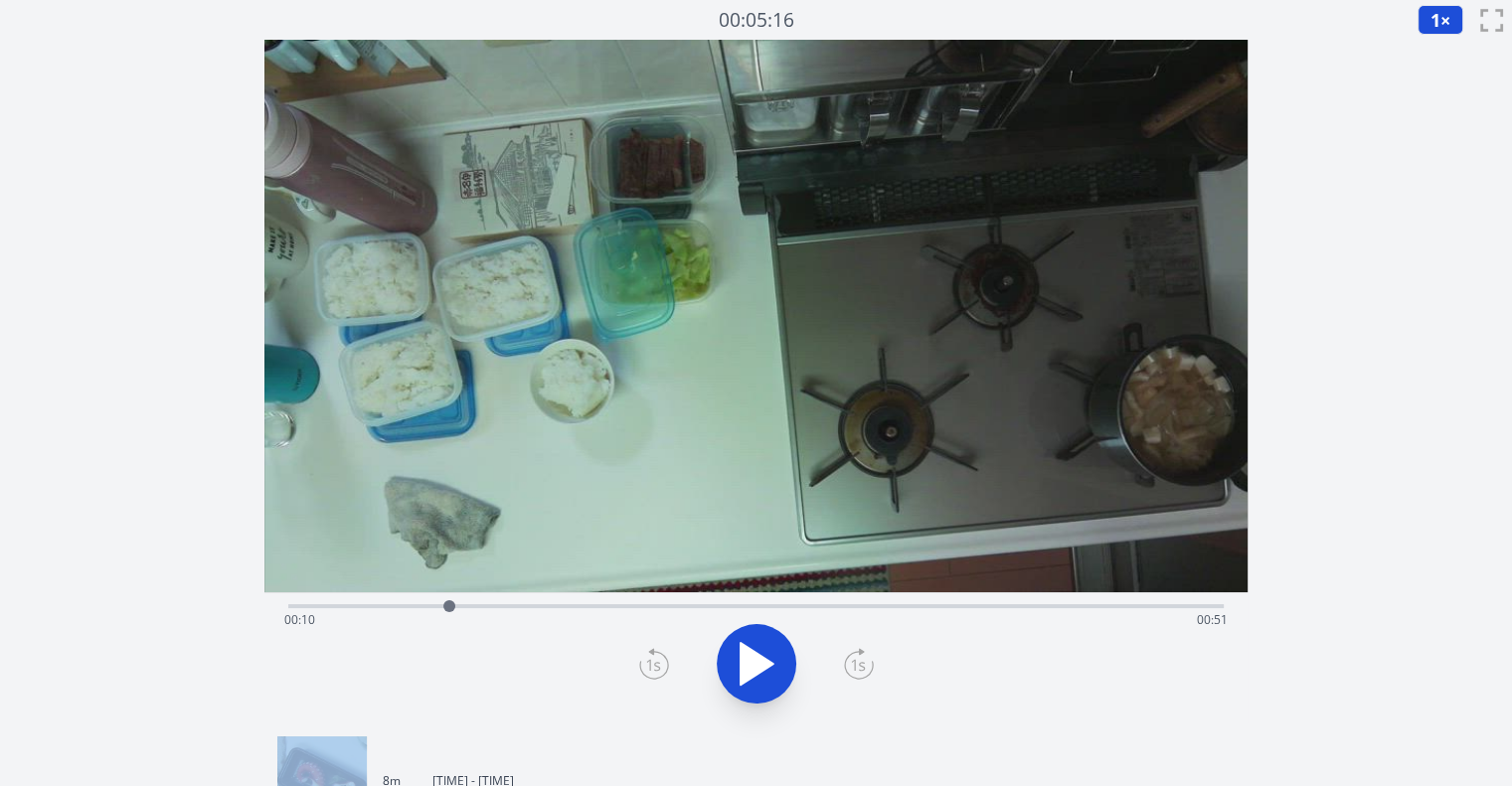 click 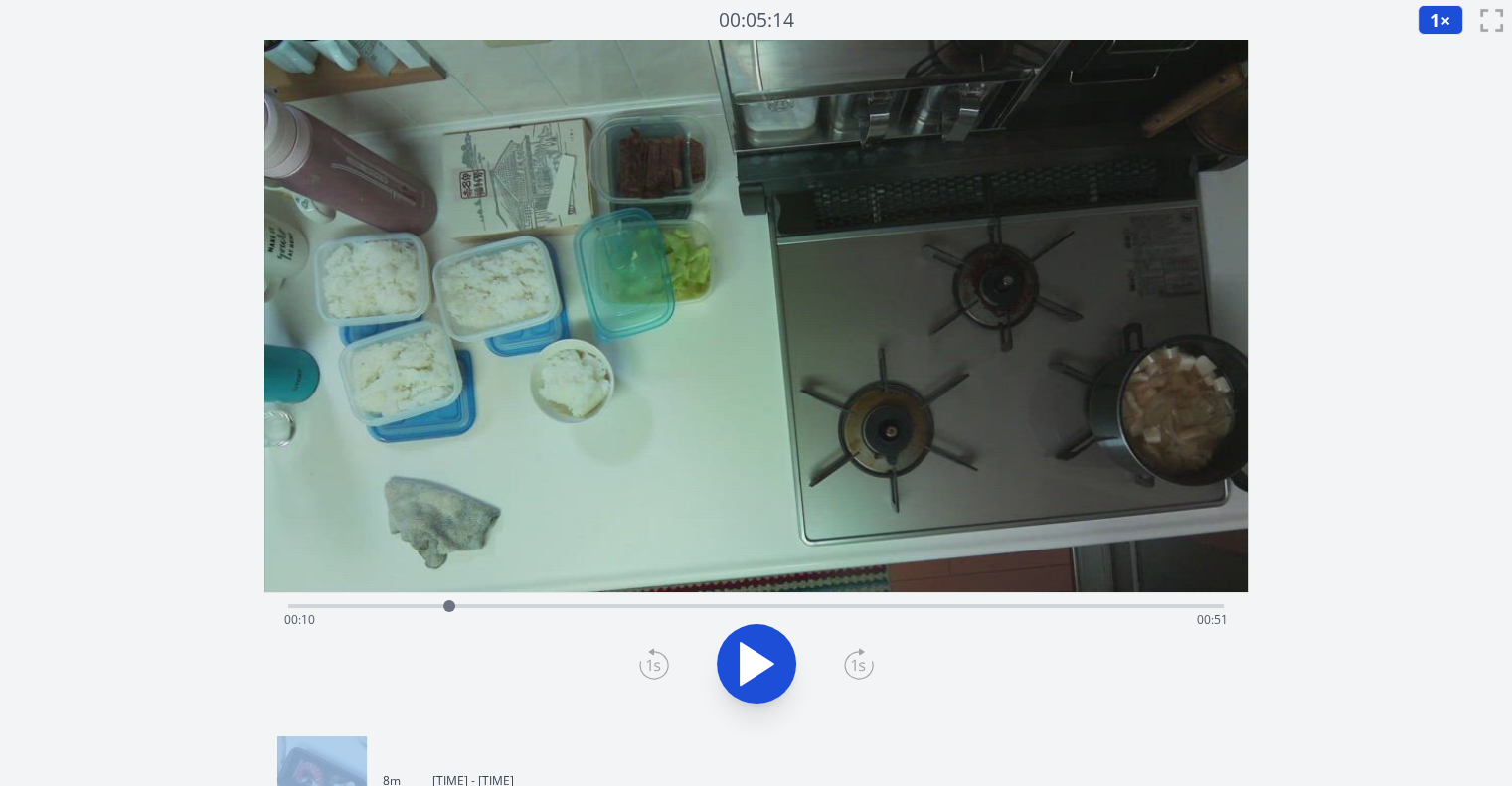 click 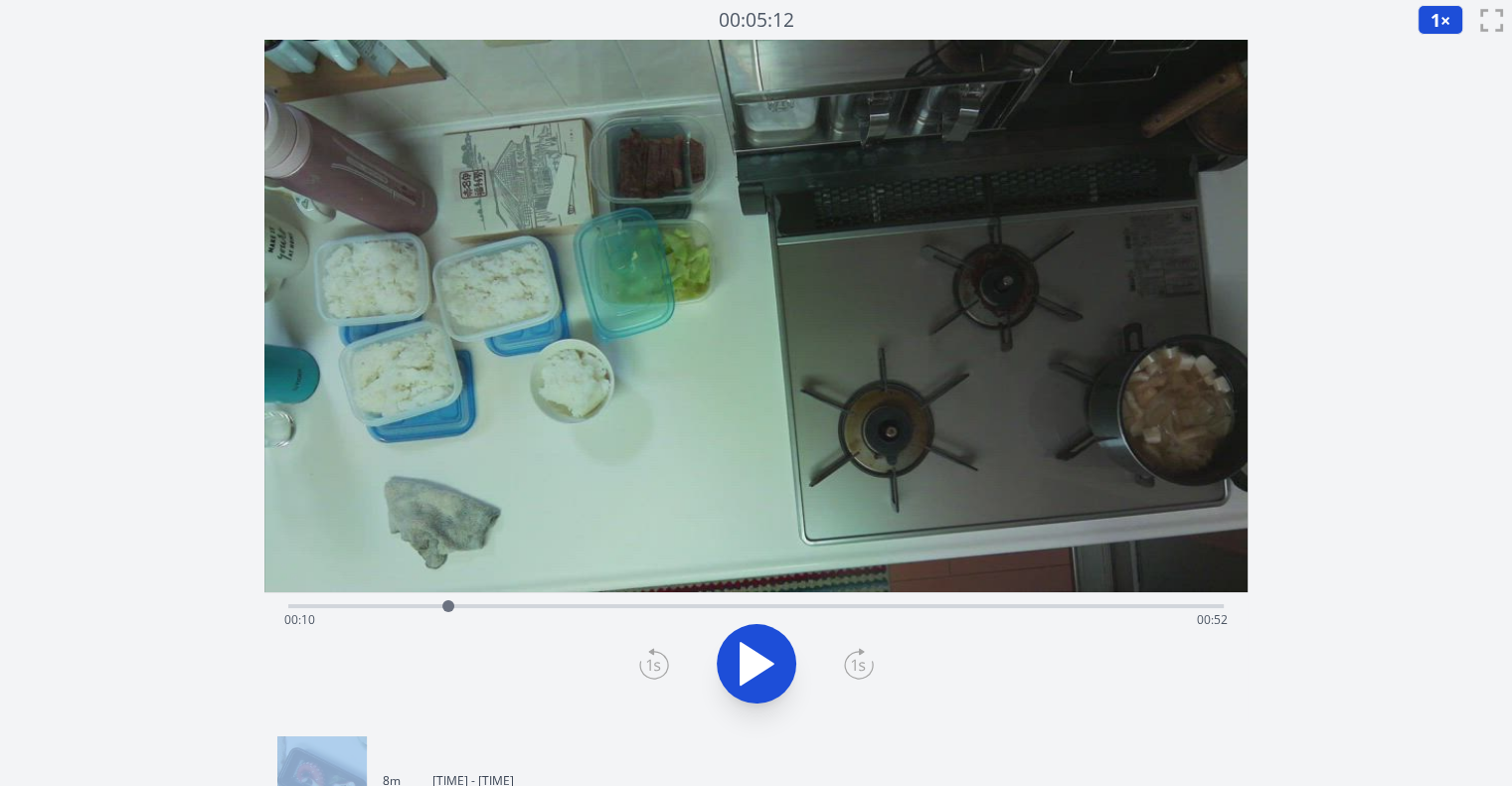 click 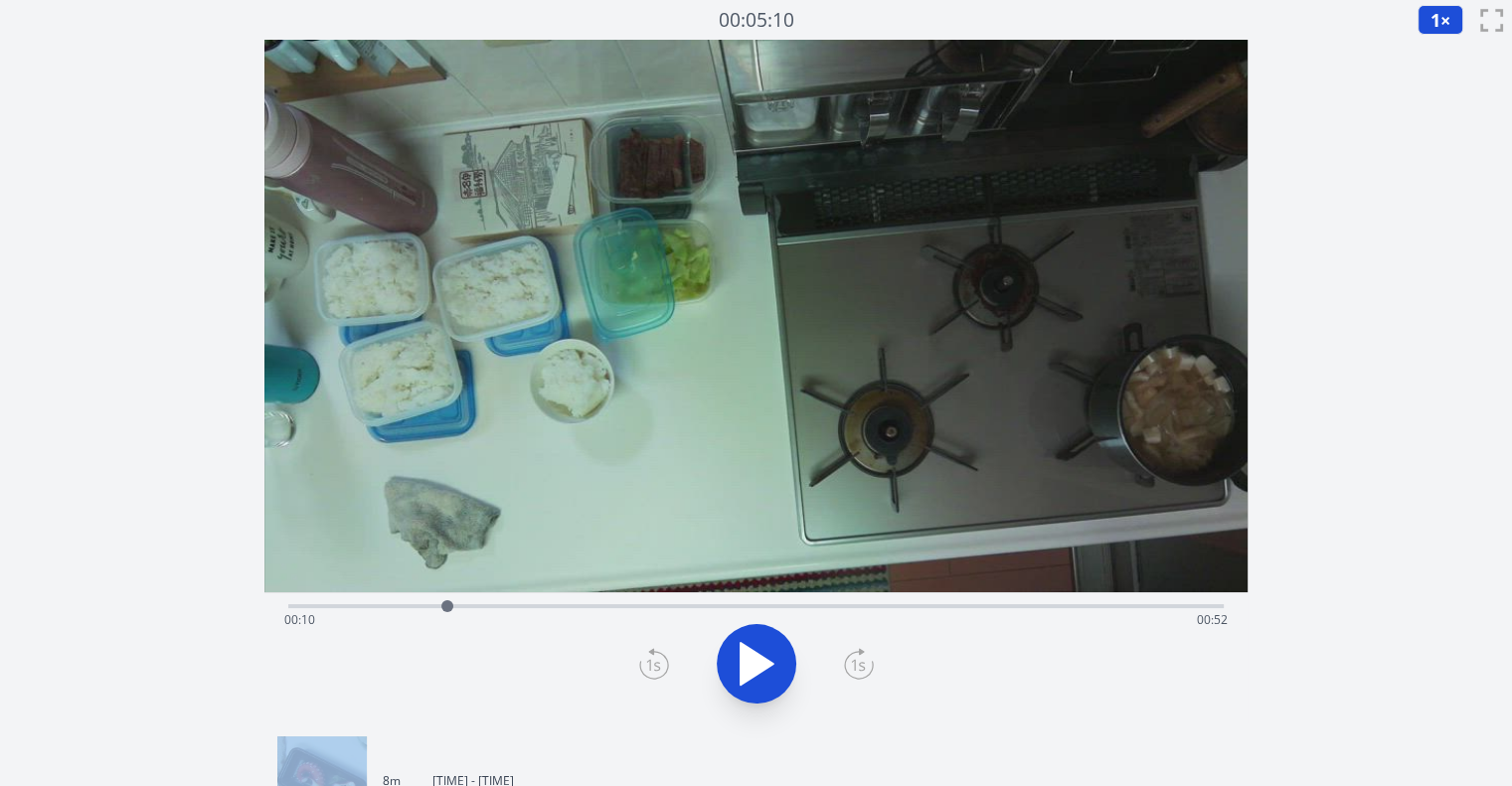 drag, startPoint x: 665, startPoint y: 656, endPoint x: 636, endPoint y: 667, distance: 31.016125 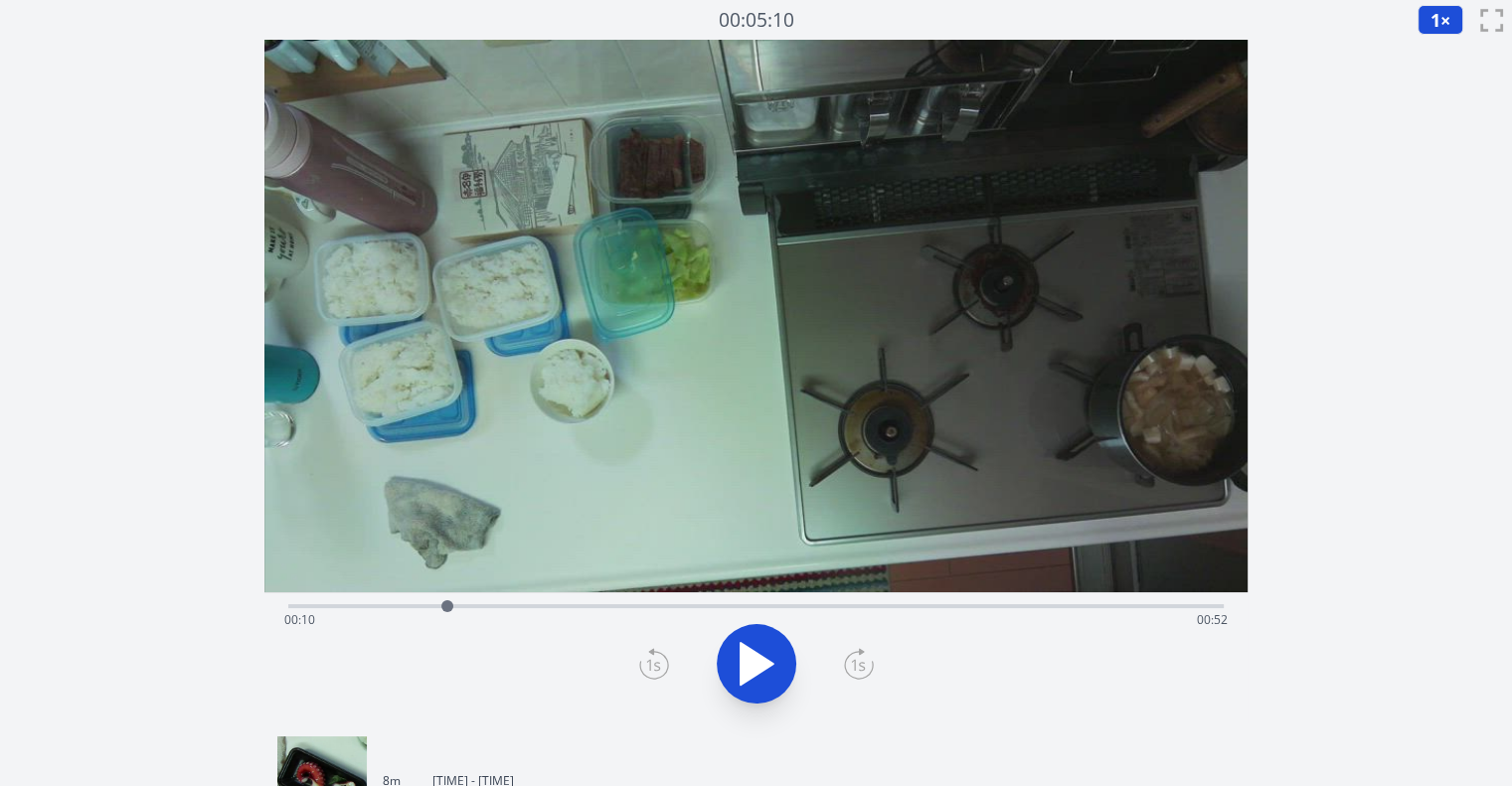click at bounding box center (756, 664) 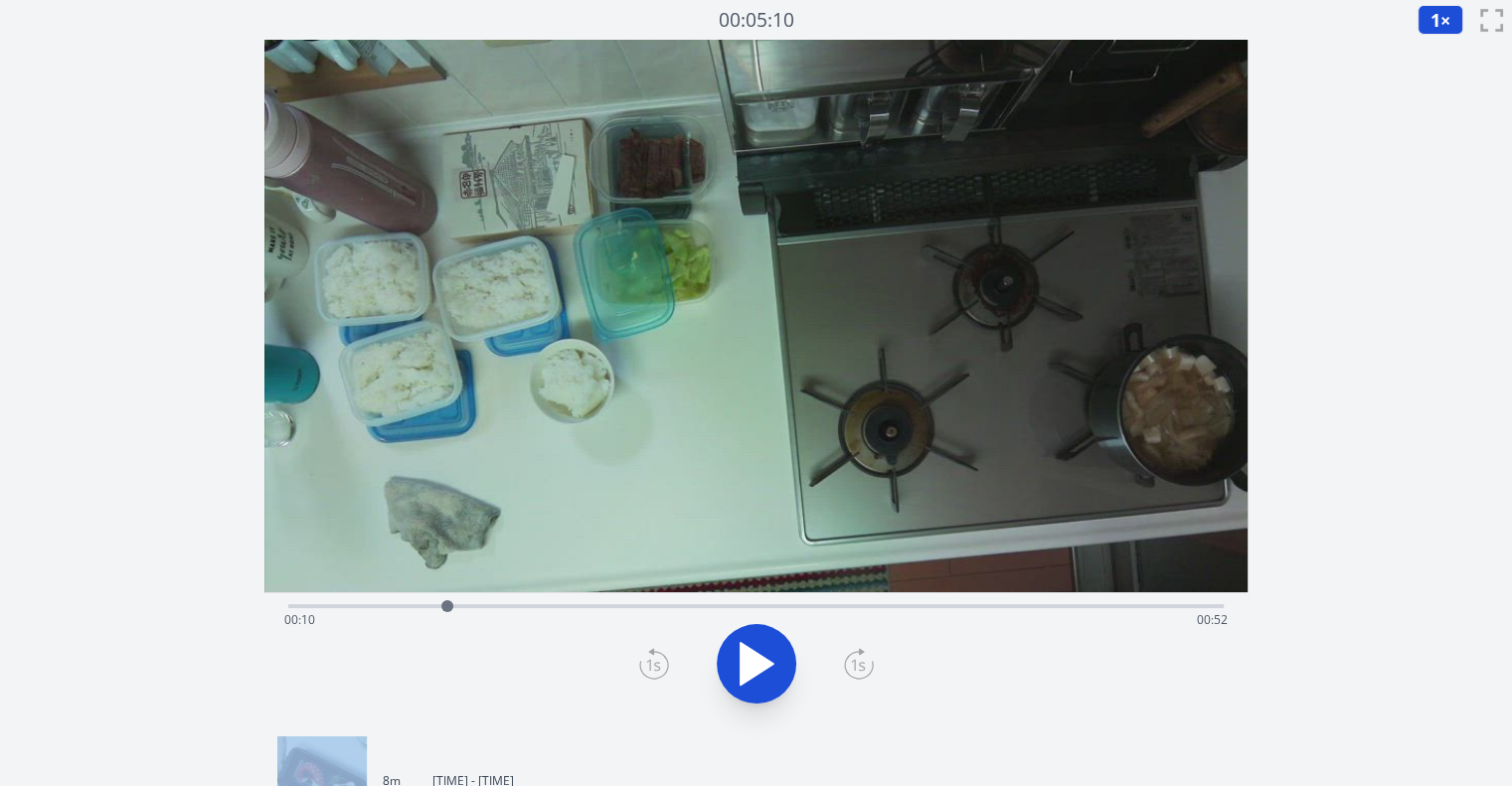 click at bounding box center (756, 664) 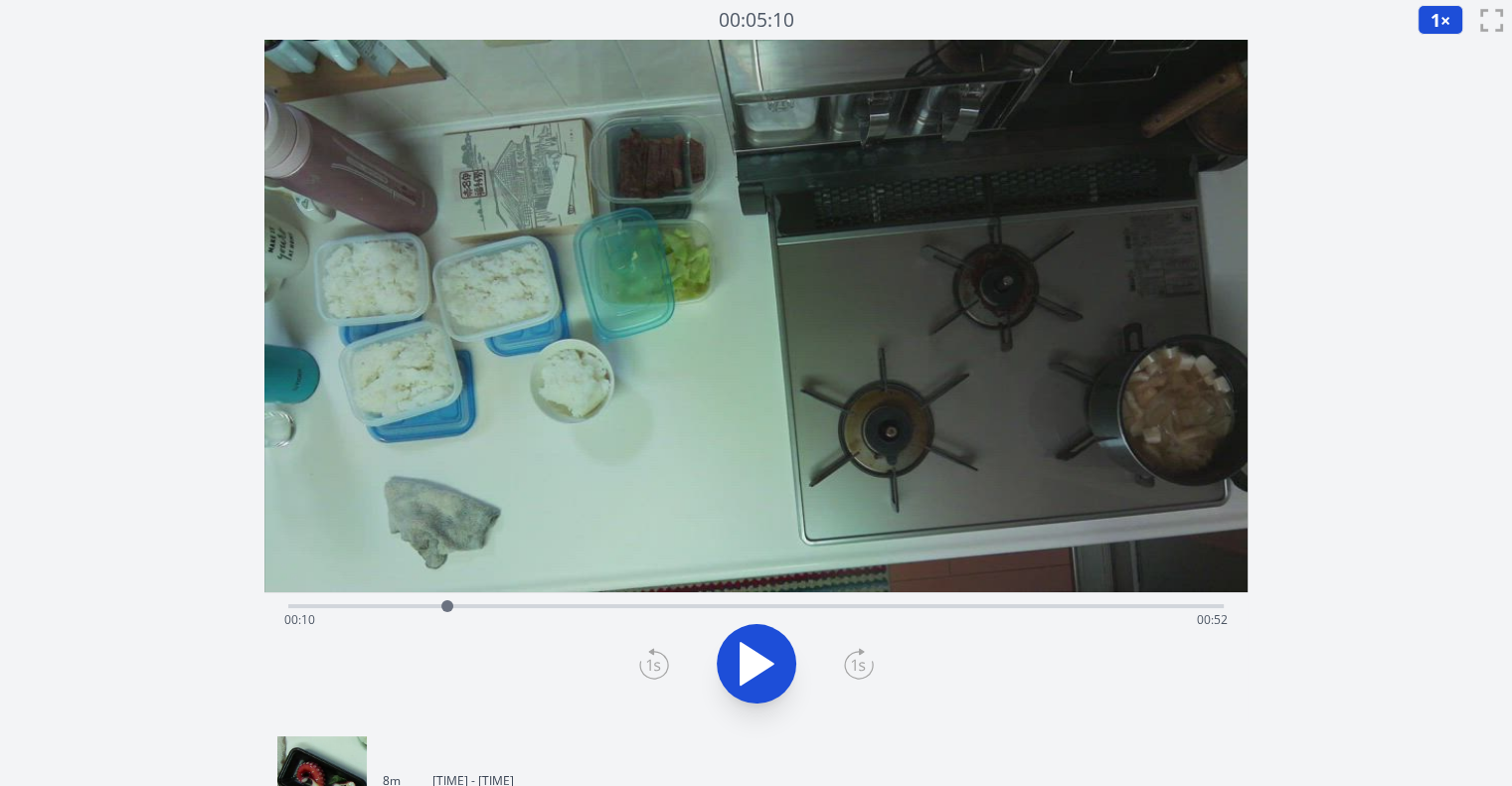 click 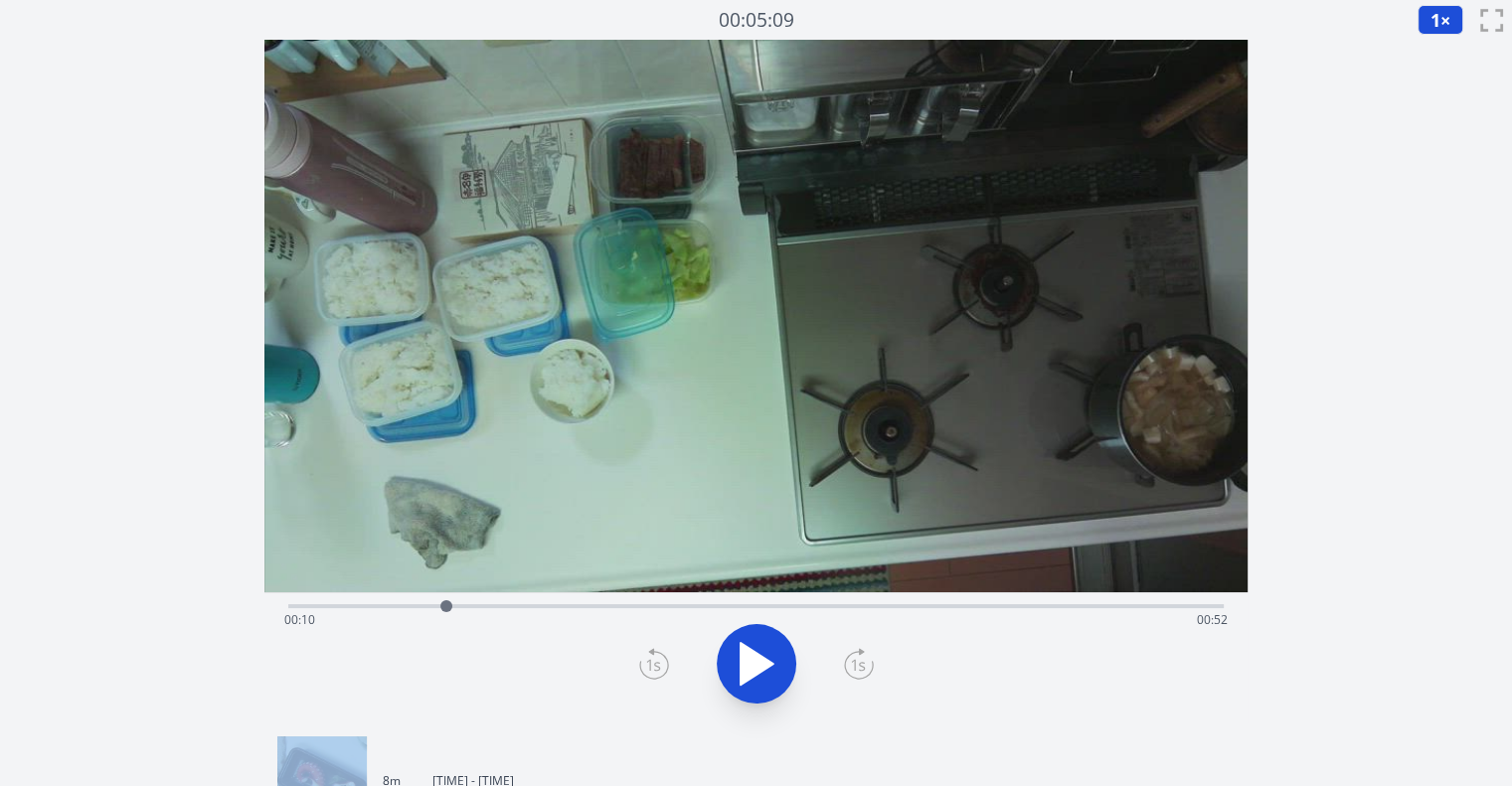 click 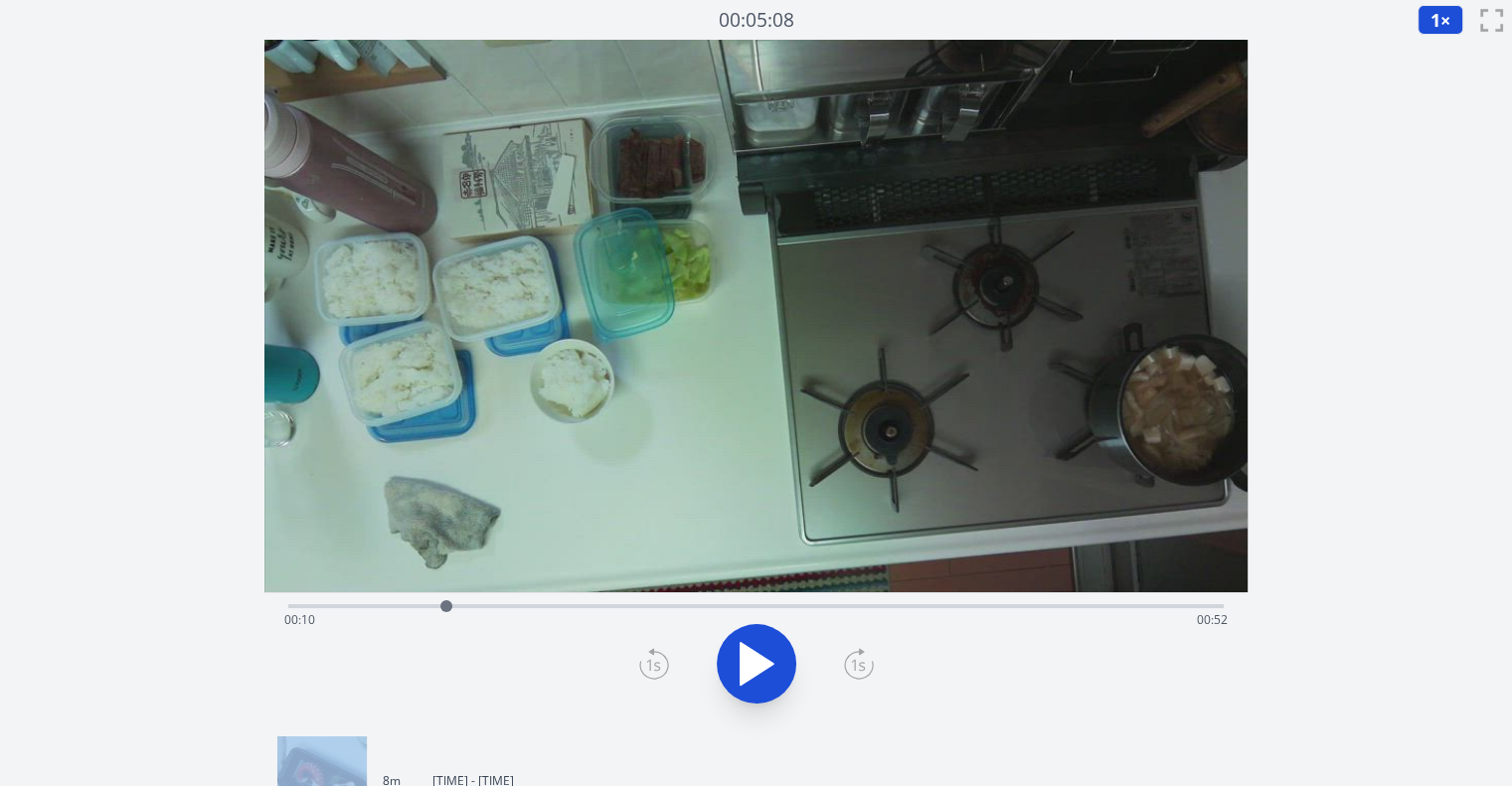 click 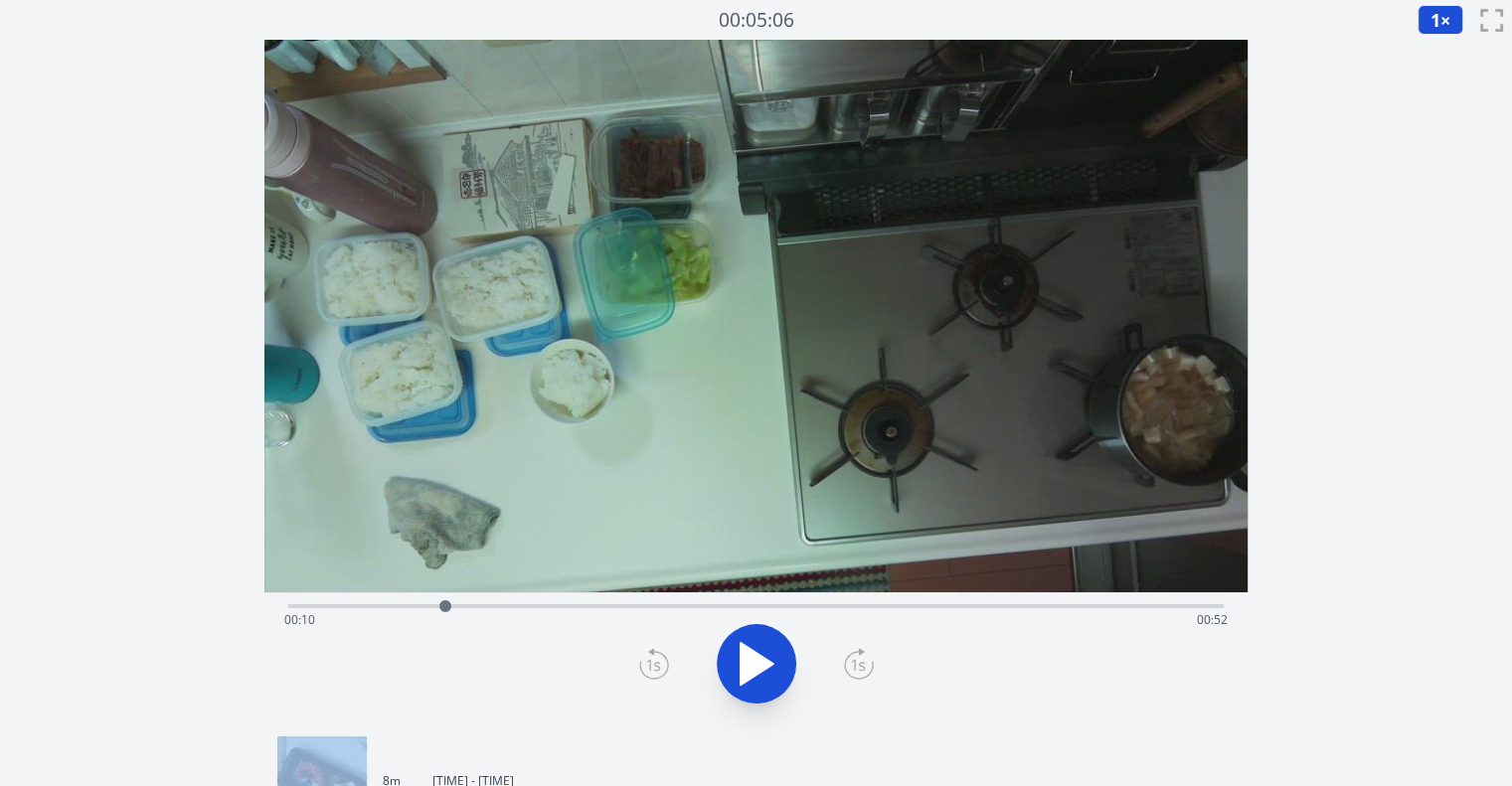 click 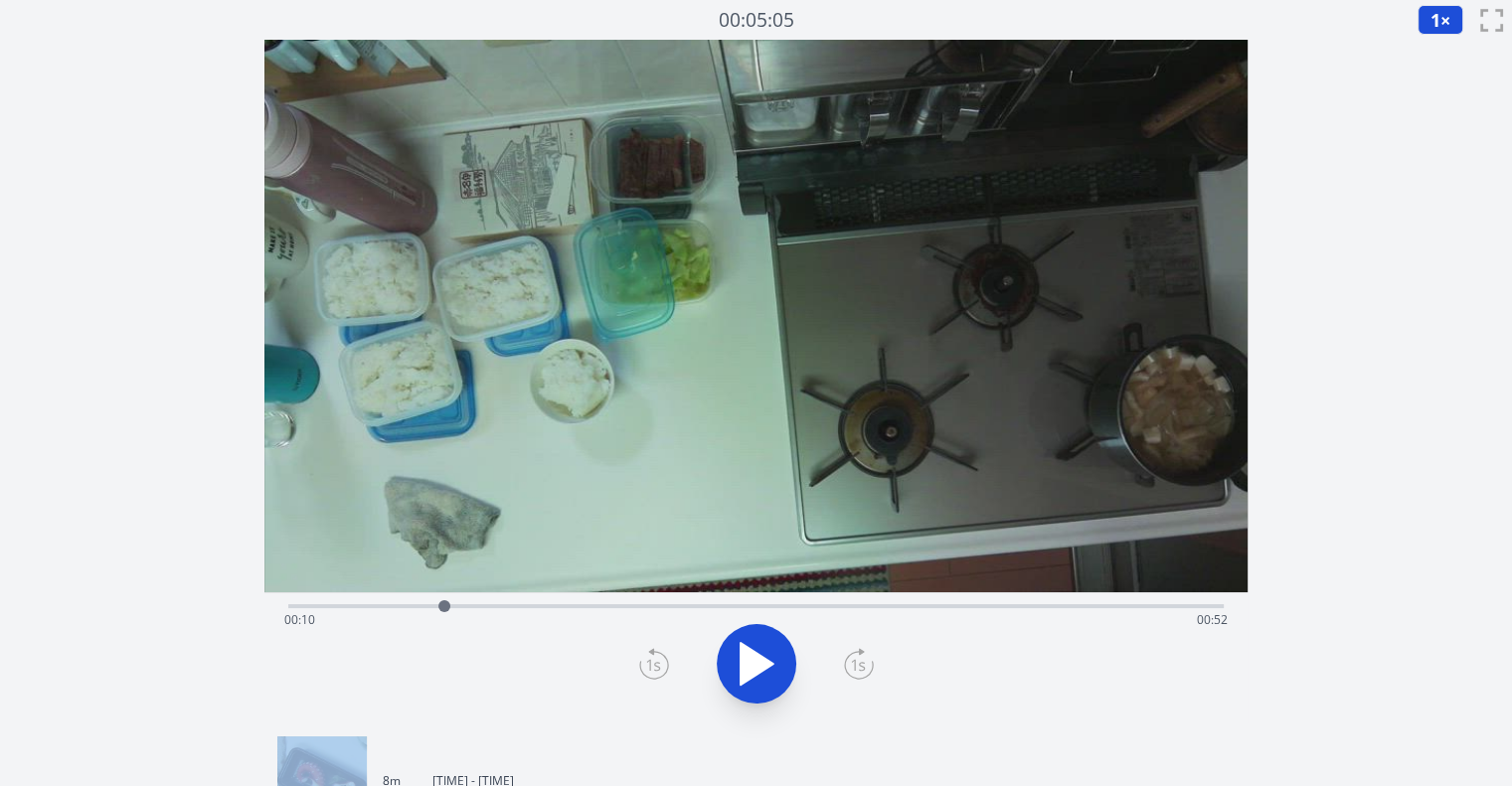 click 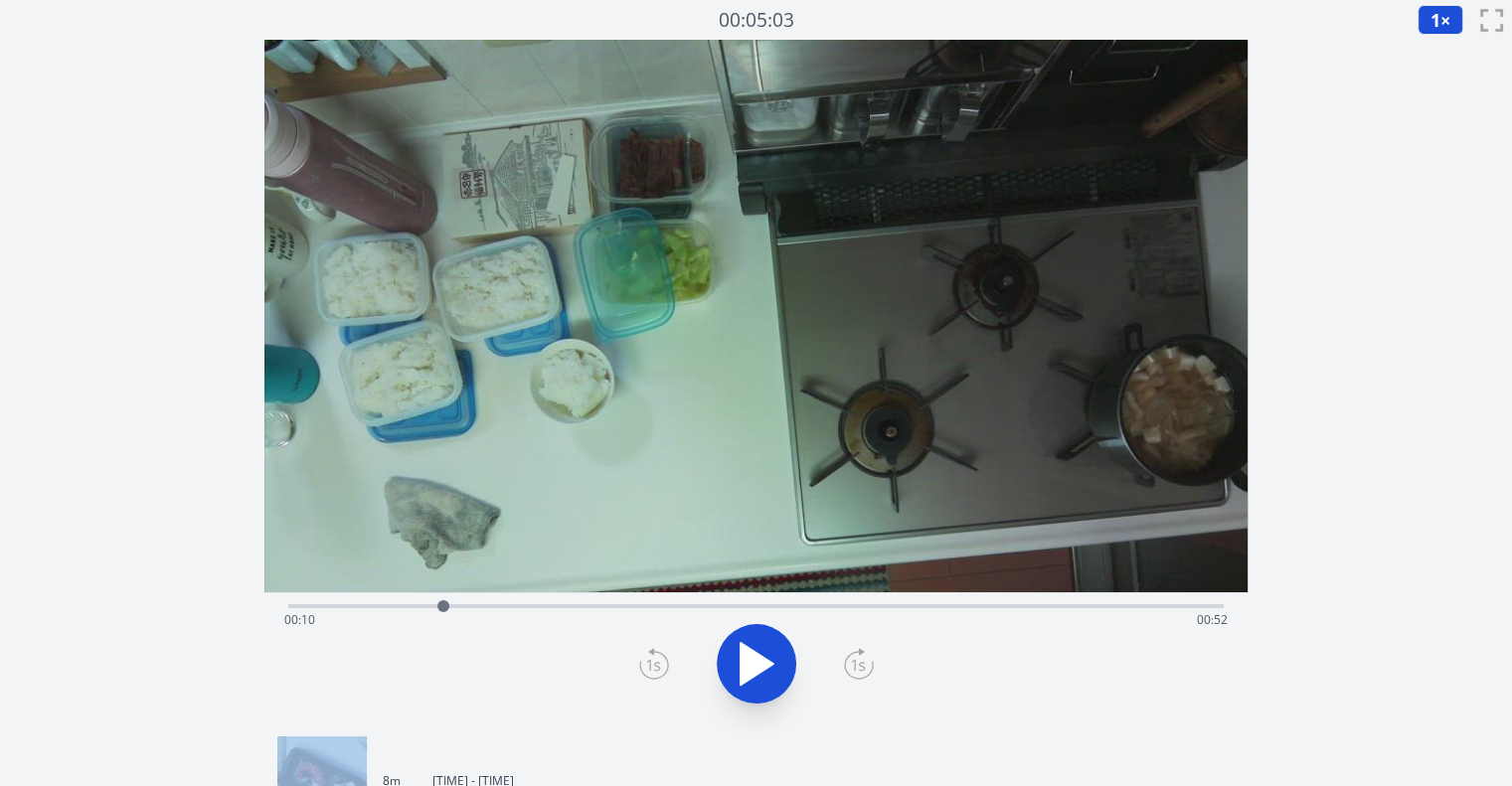 click 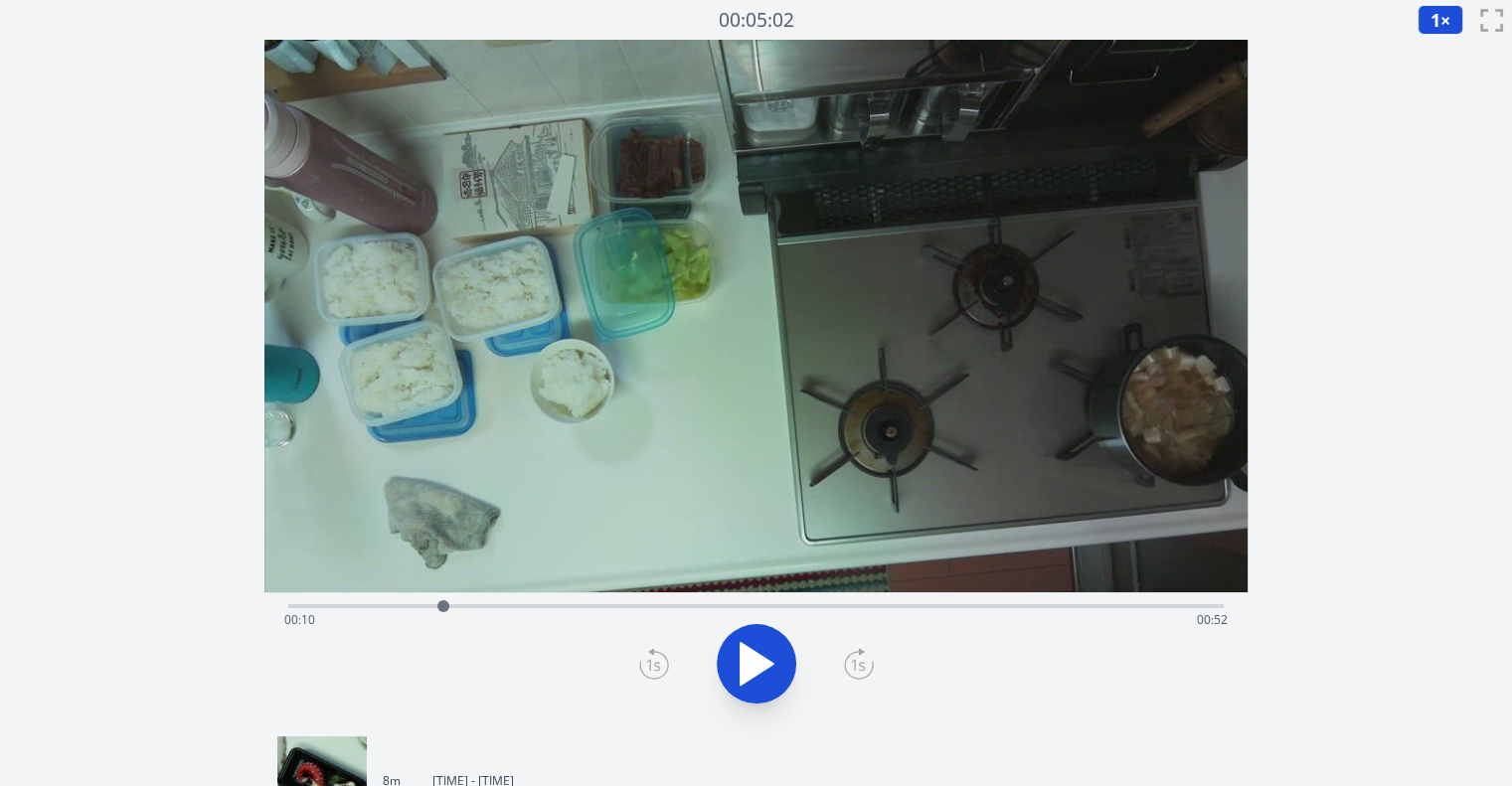 click 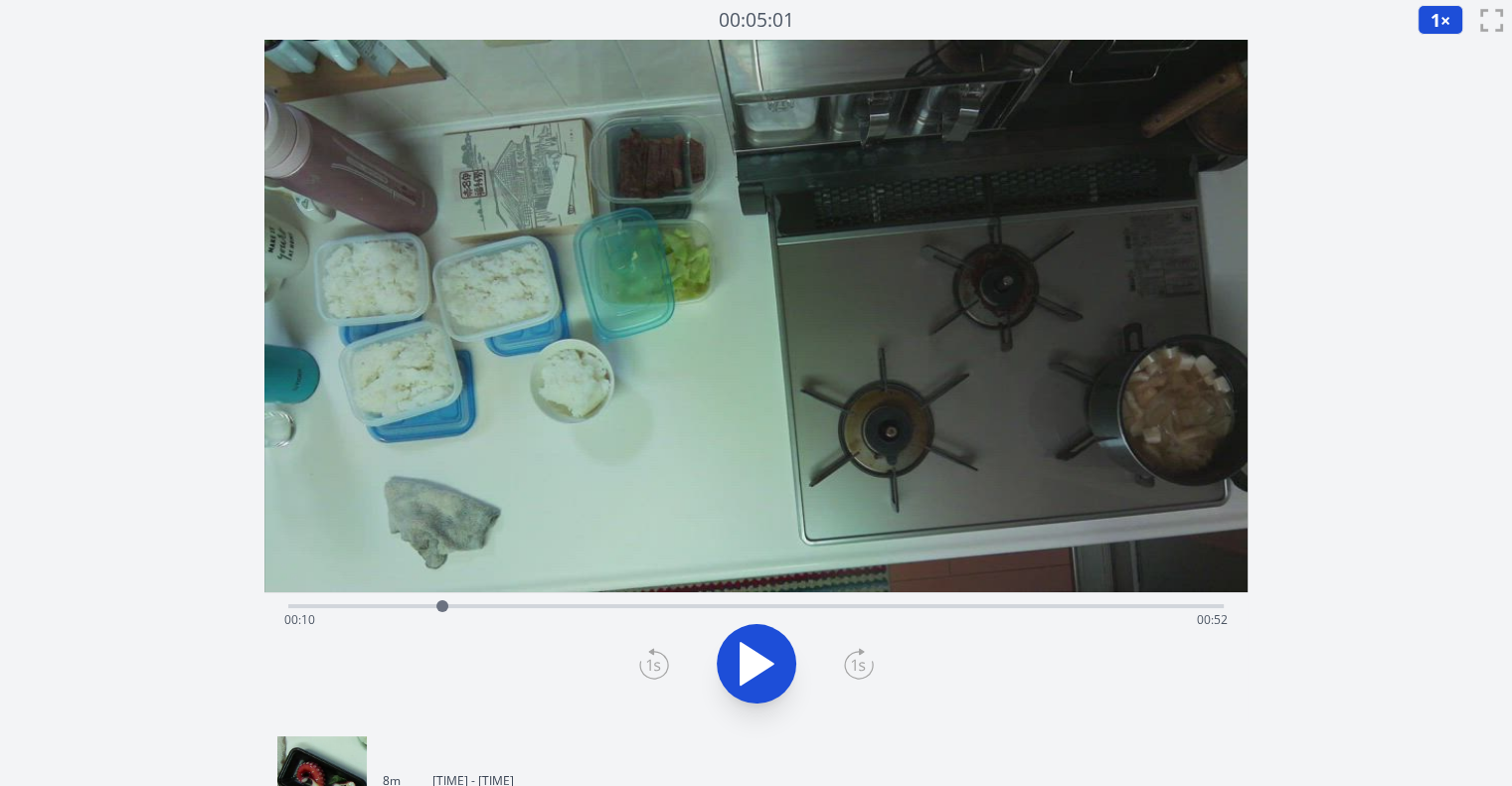 click 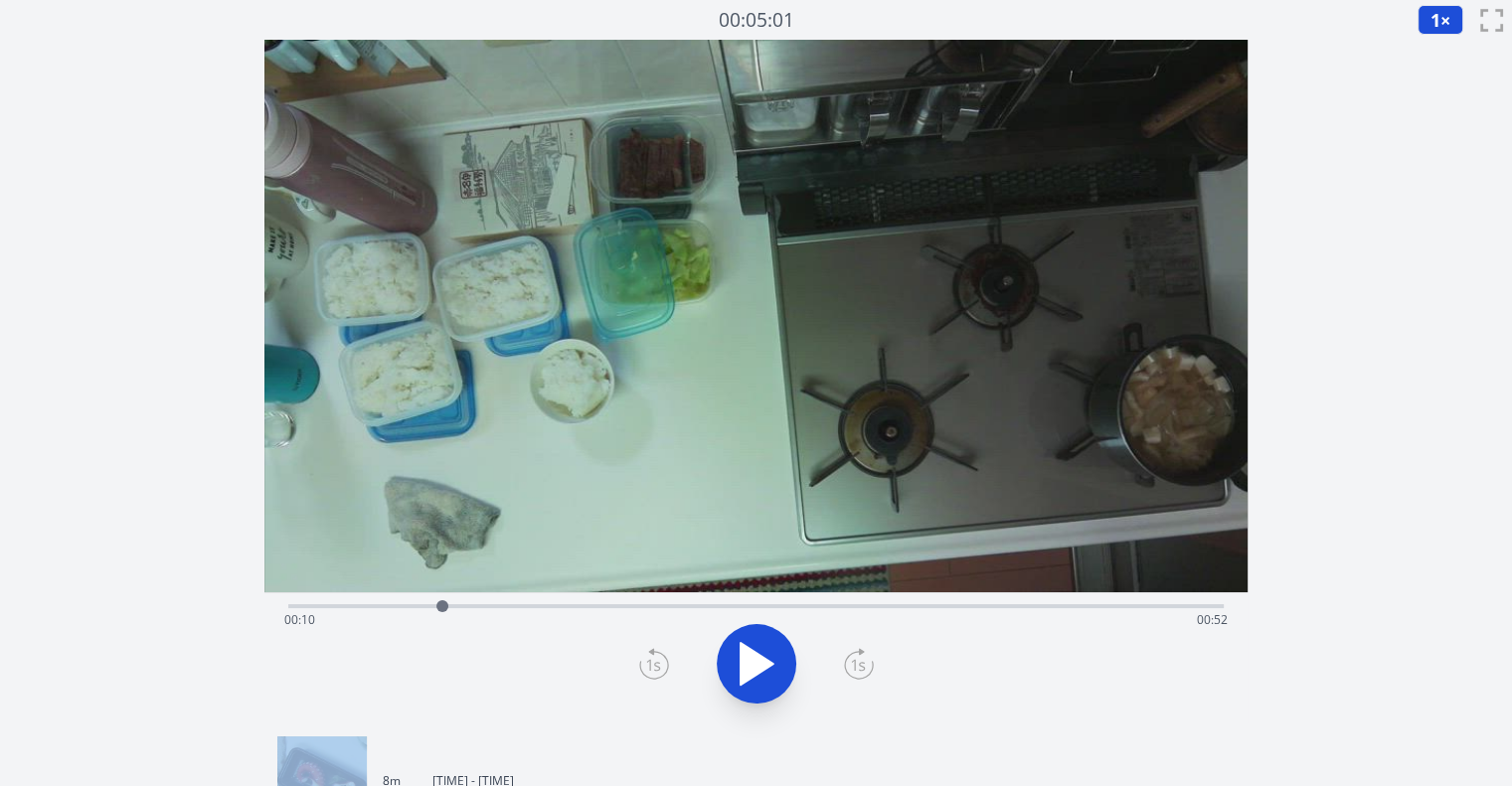 click 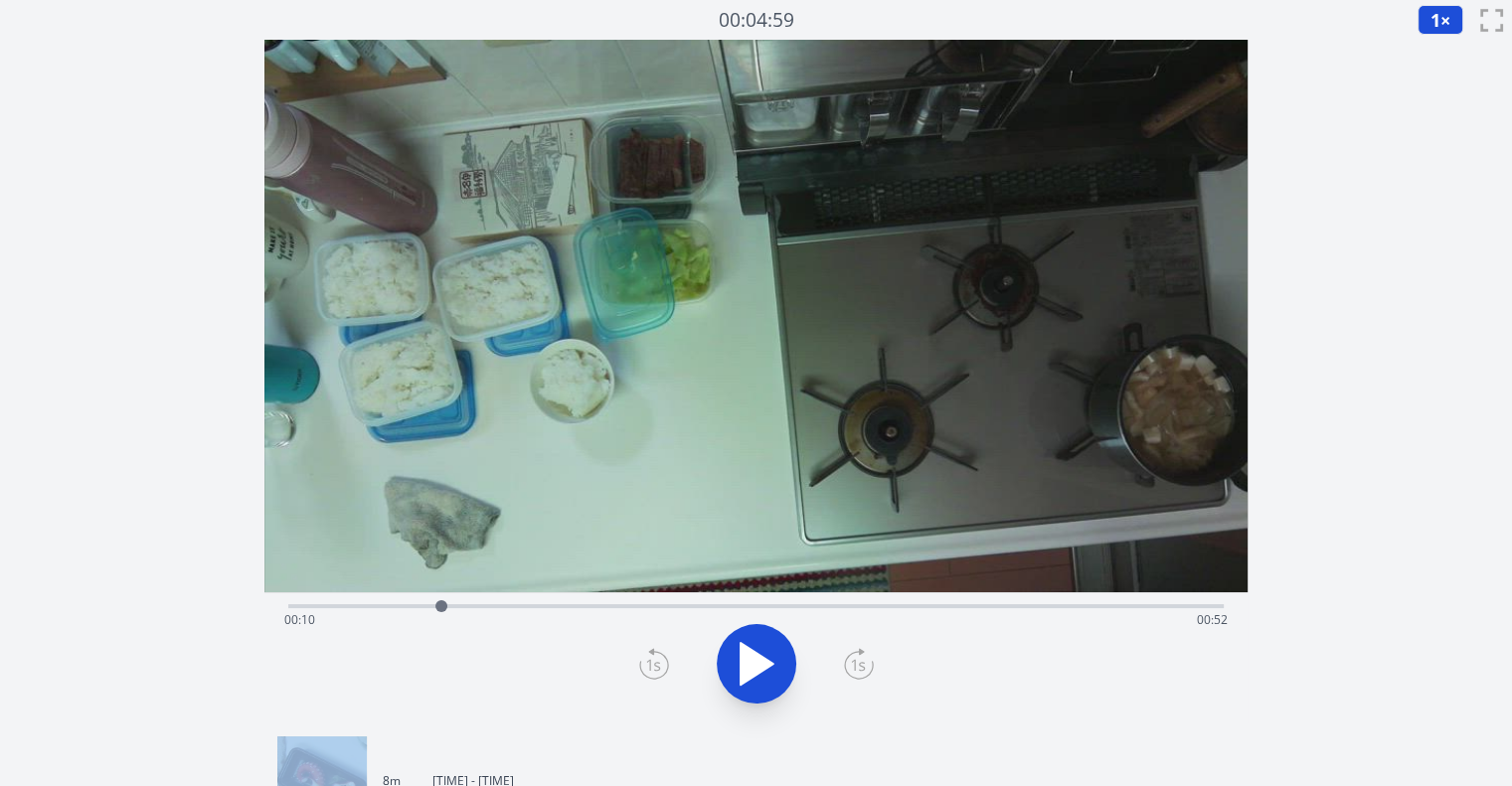 click 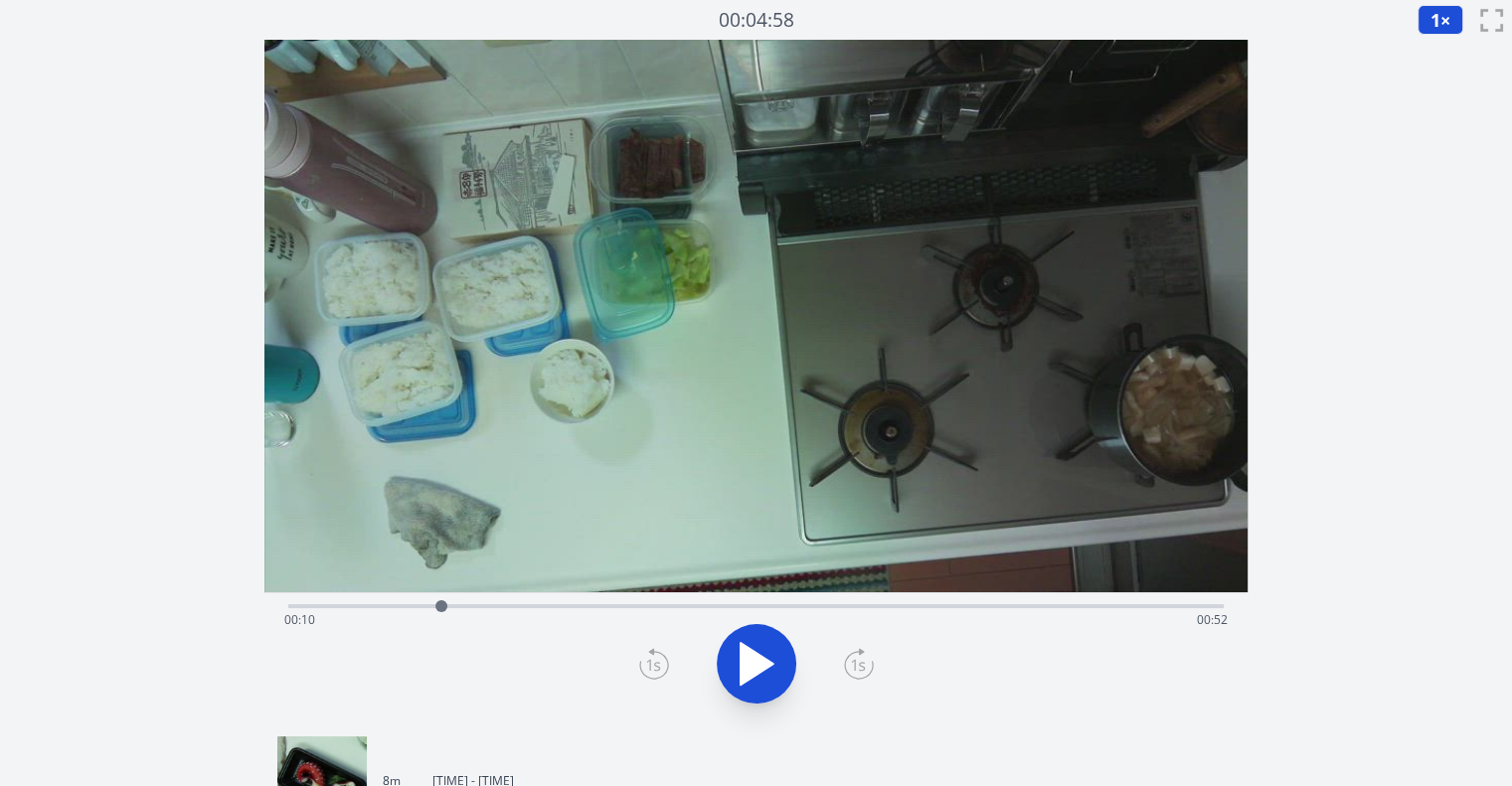 click 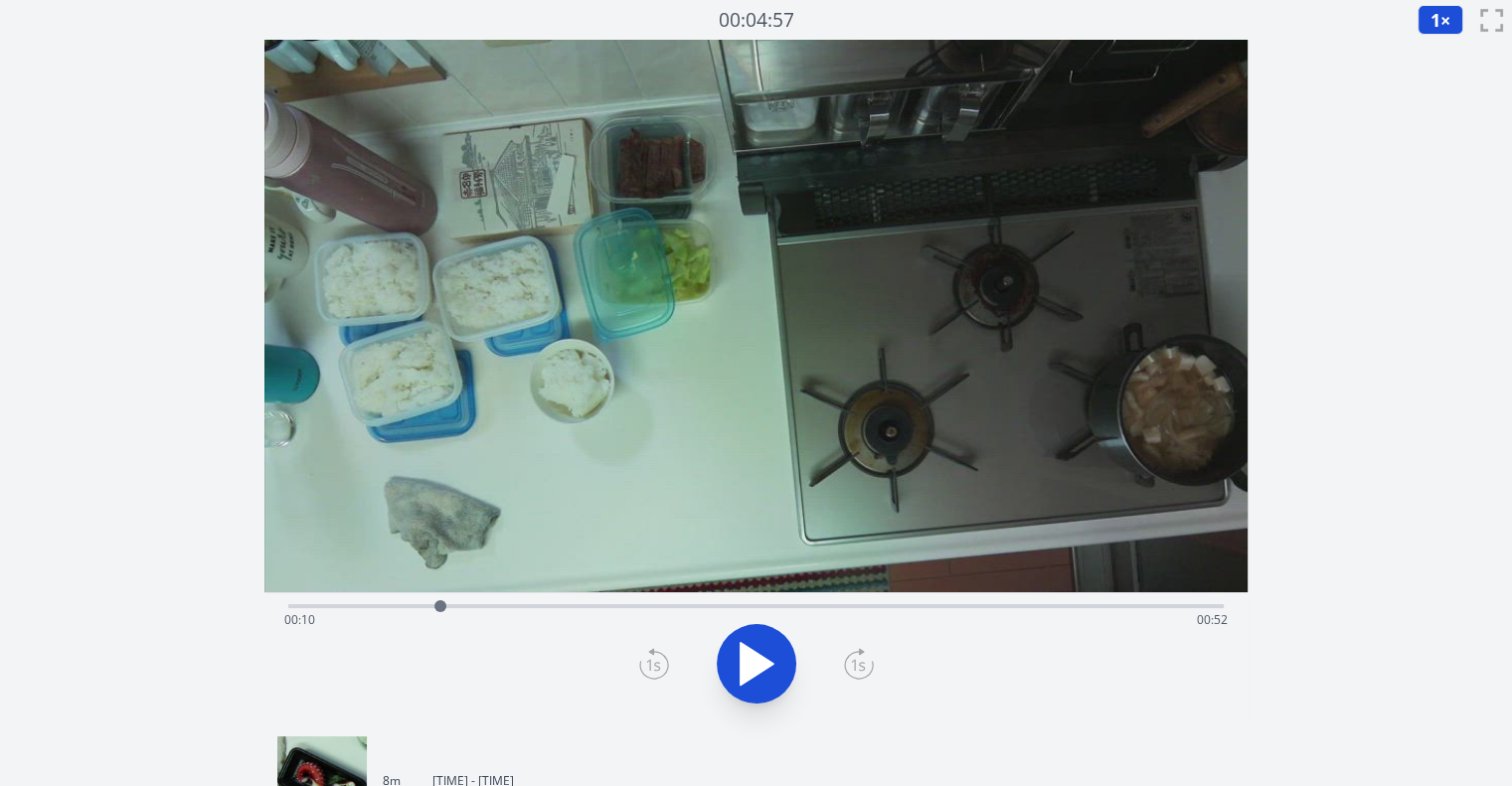 click 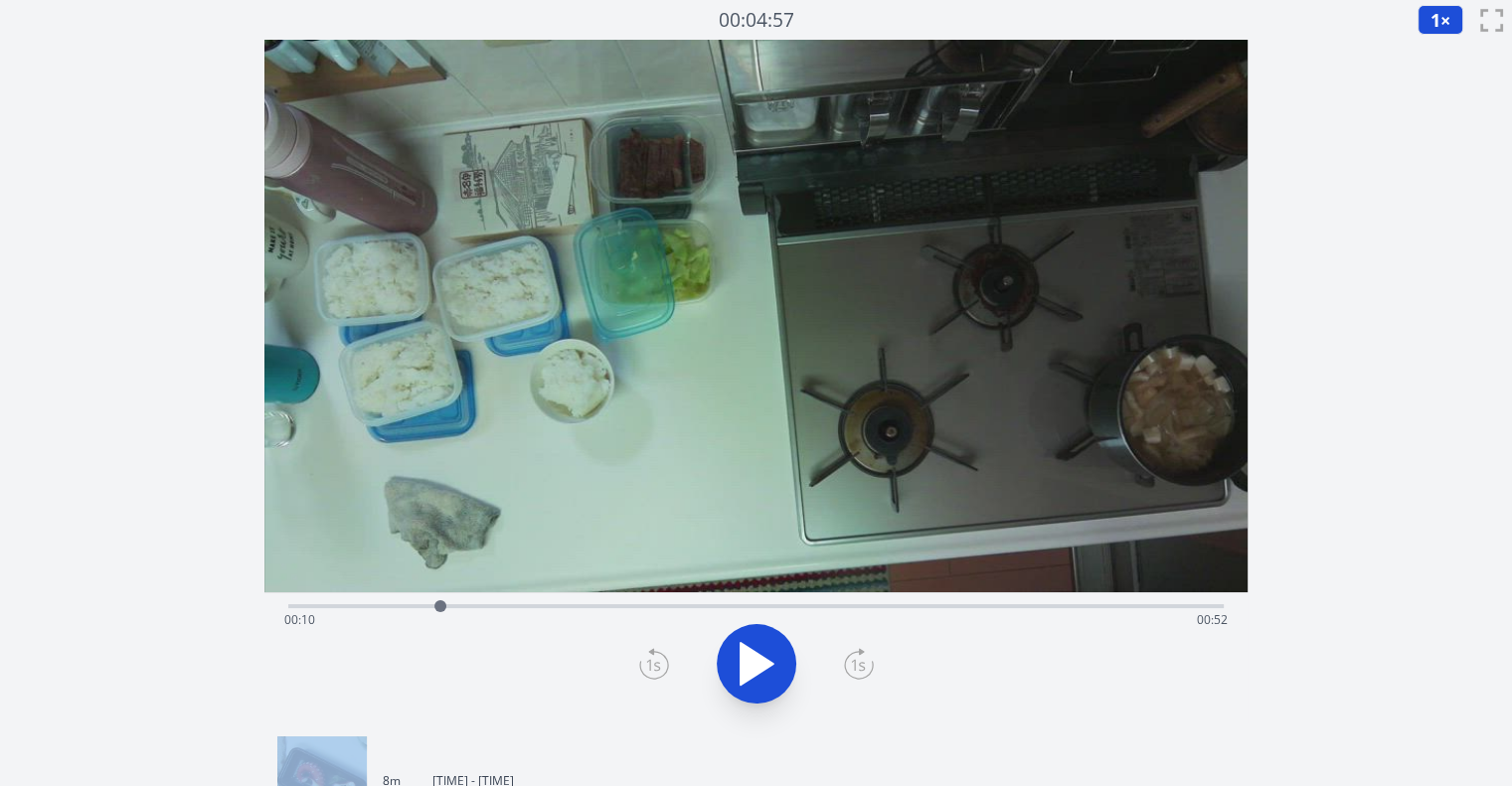 click 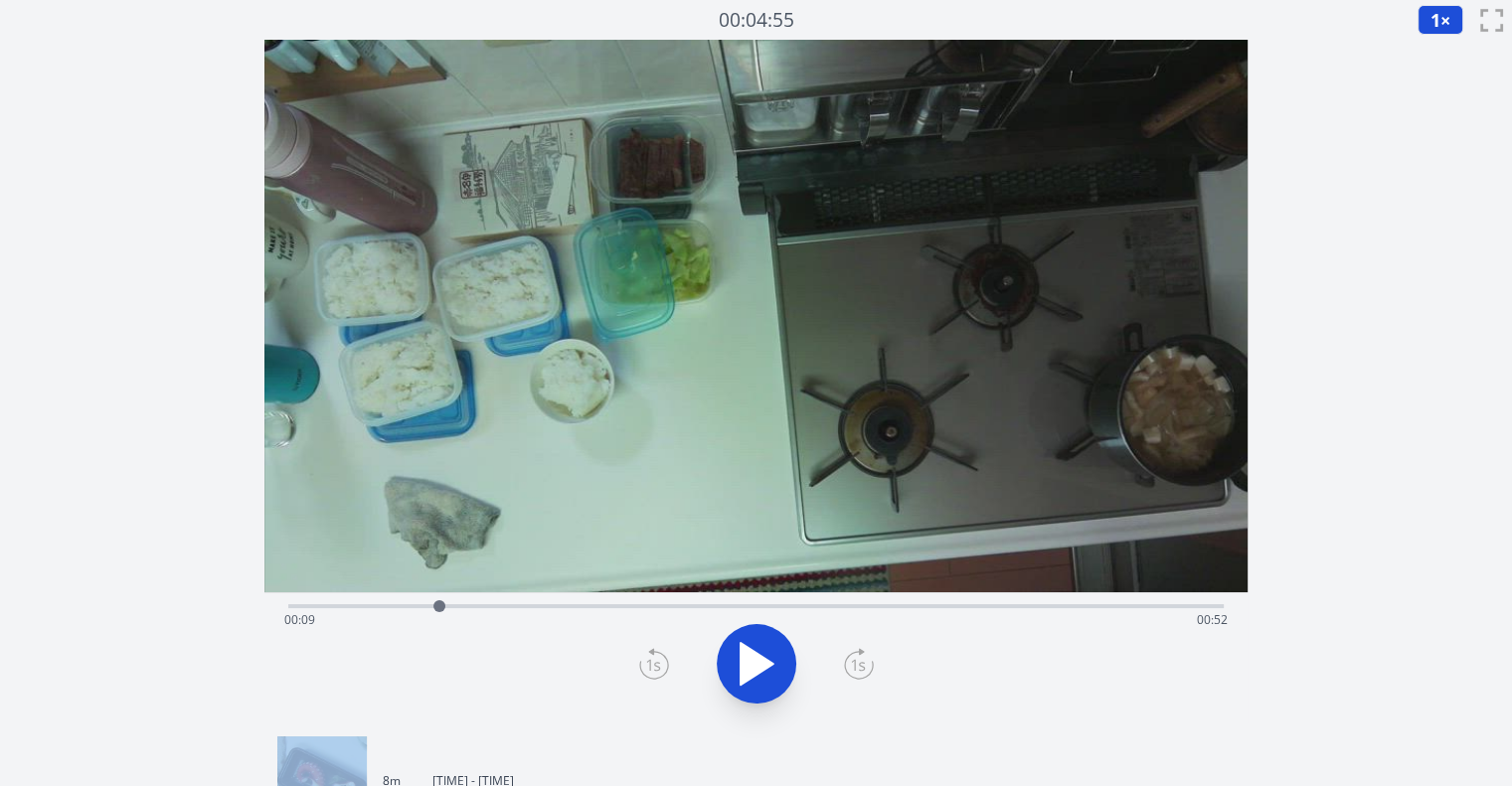 click at bounding box center (756, 664) 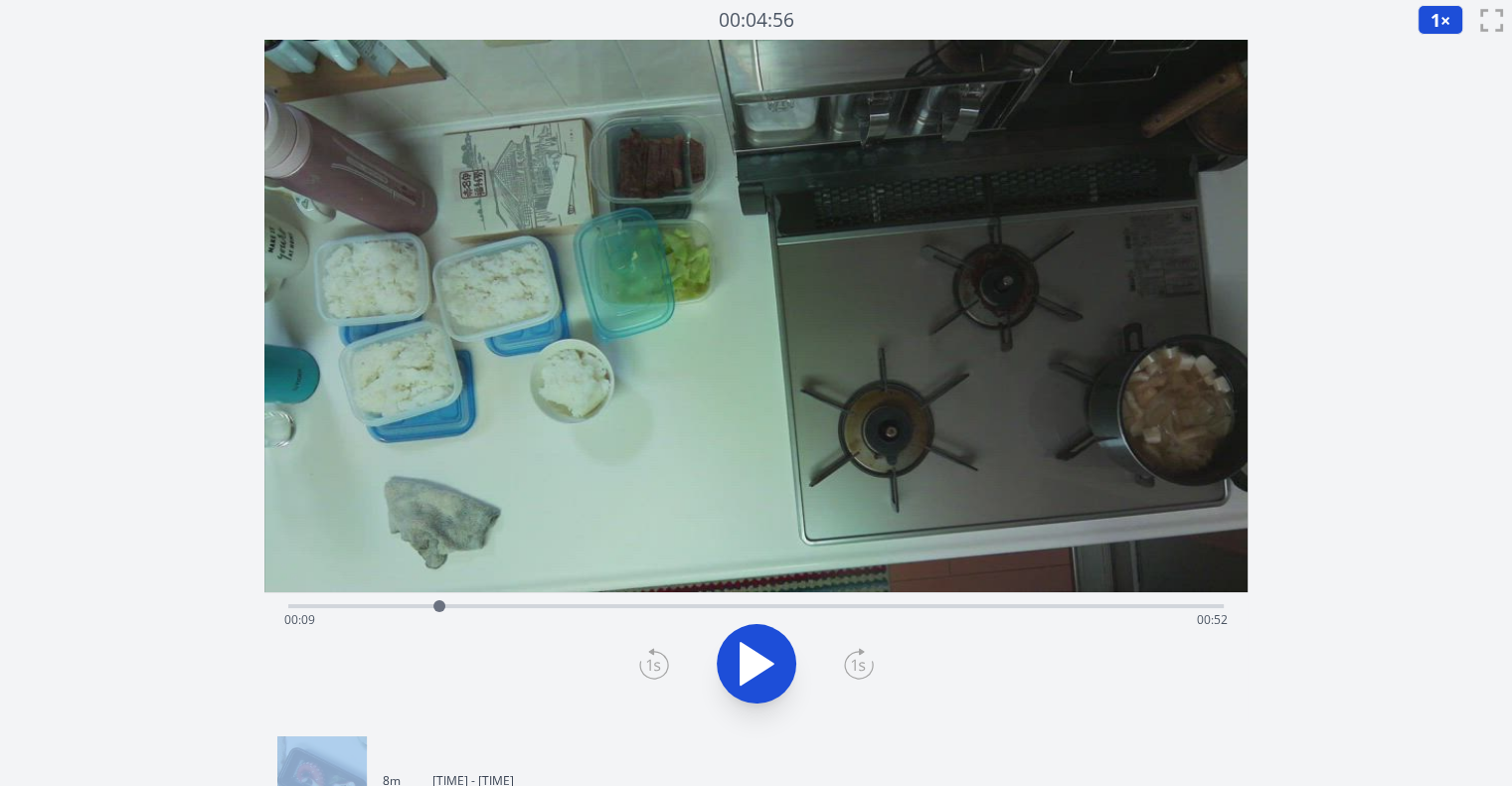 click 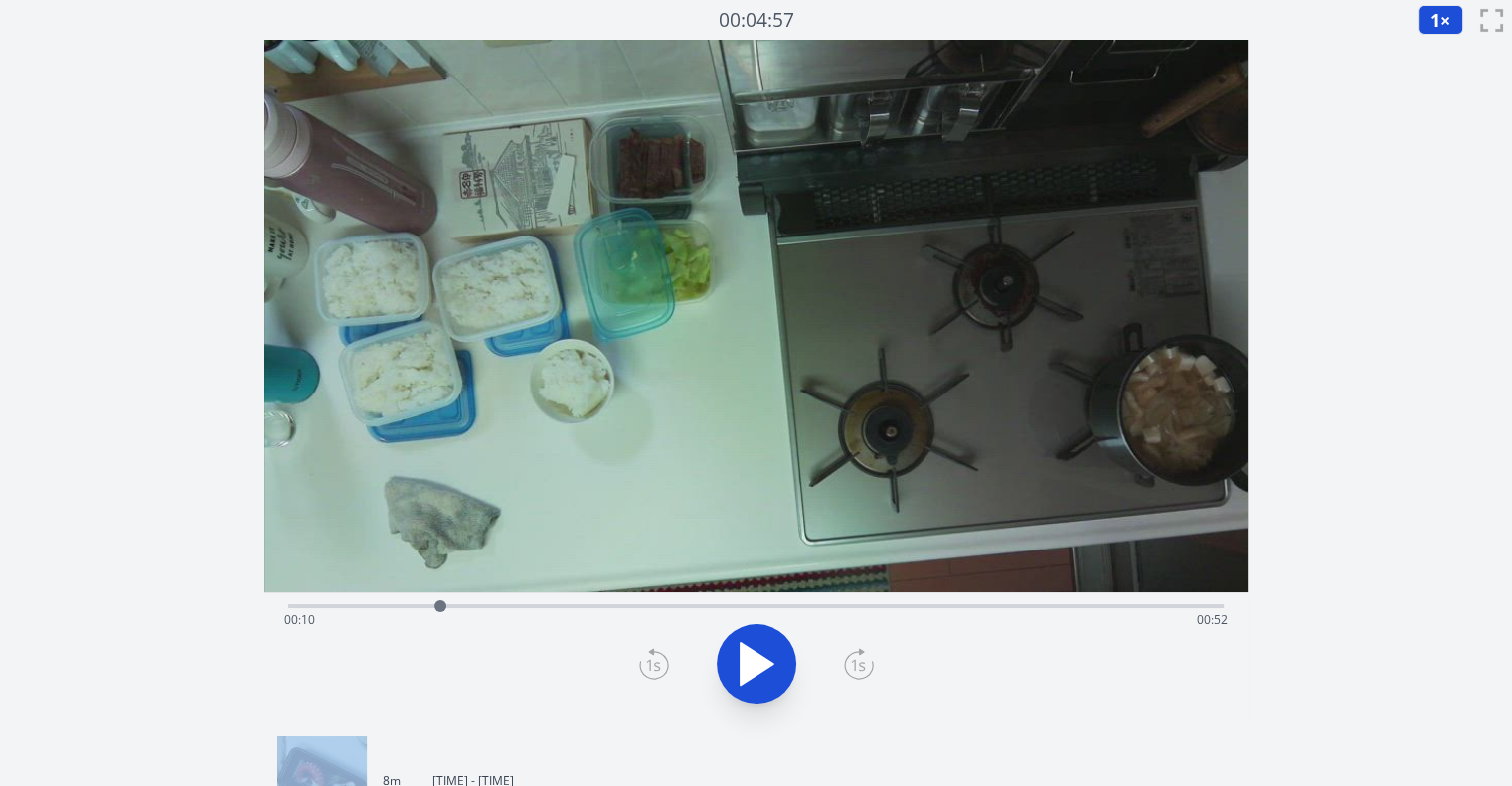 click 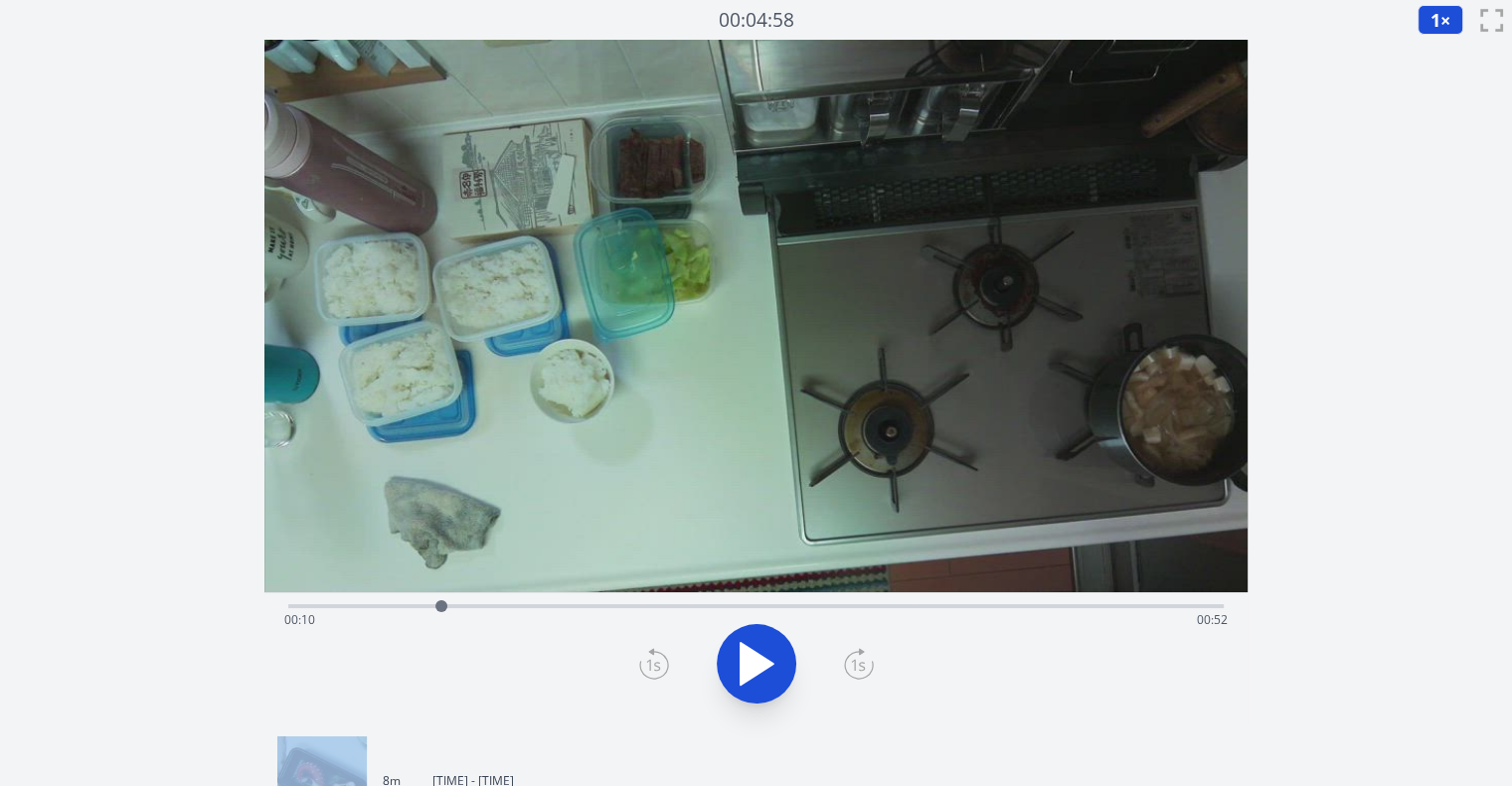 click 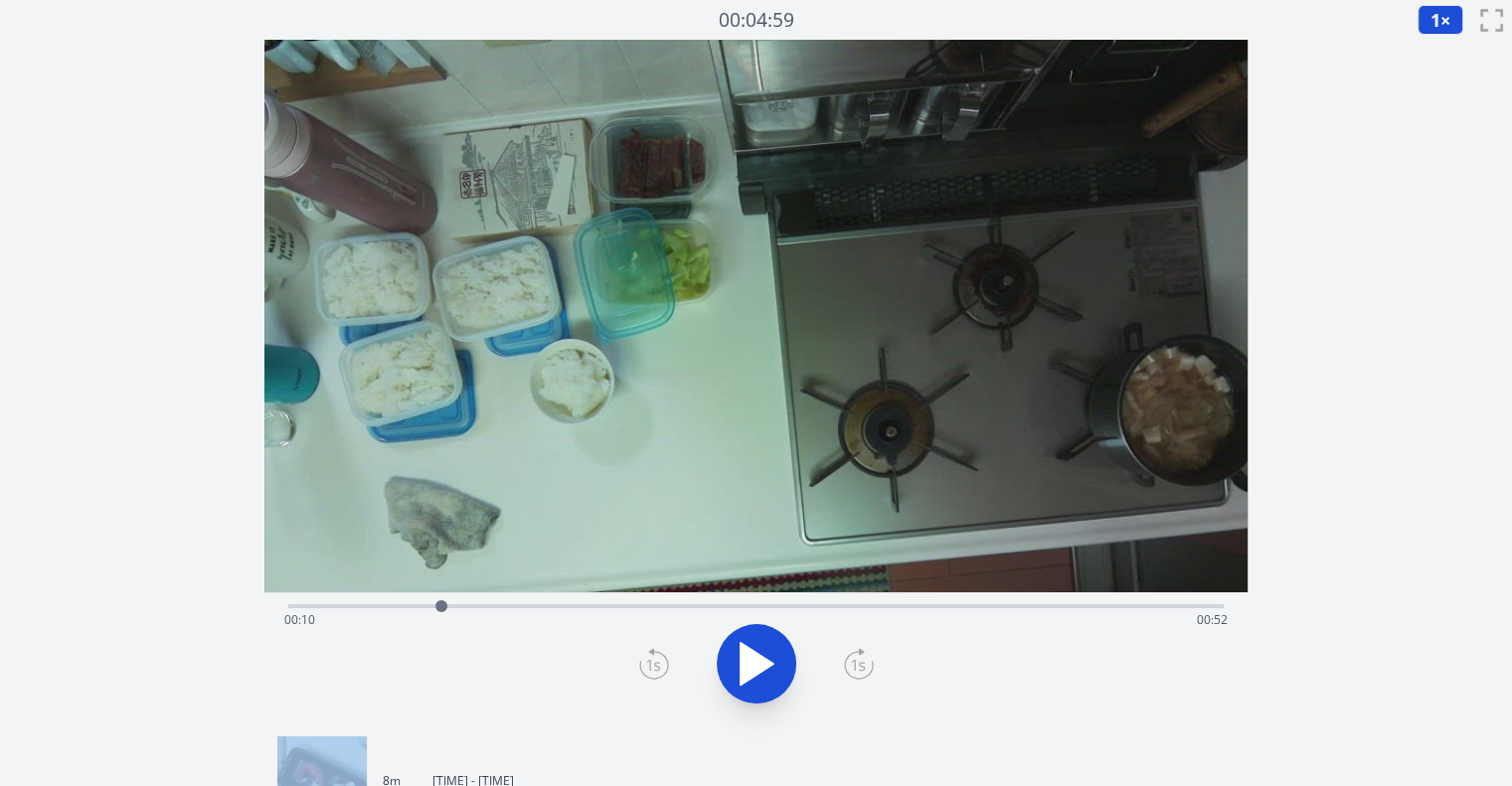 click 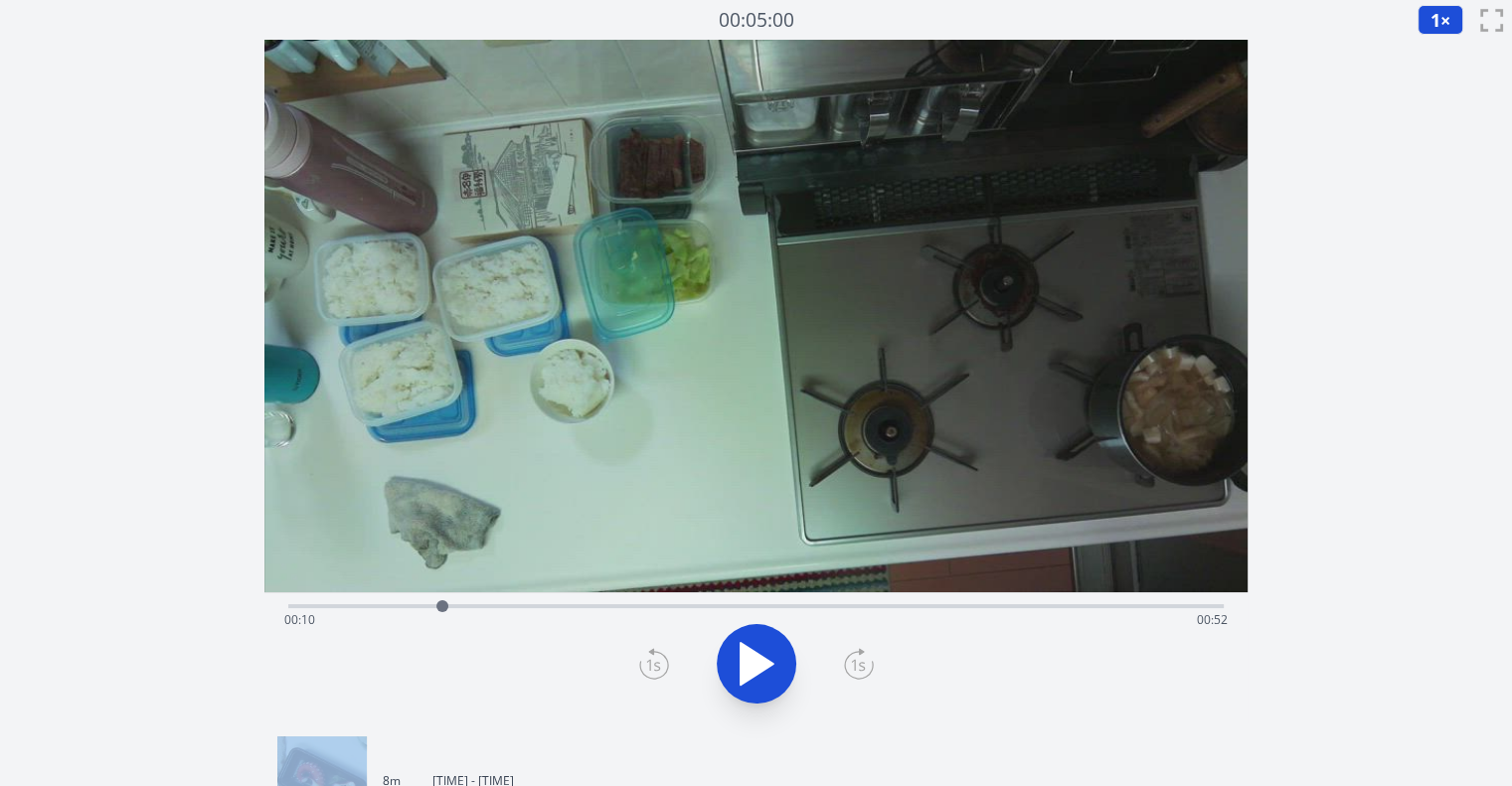 click 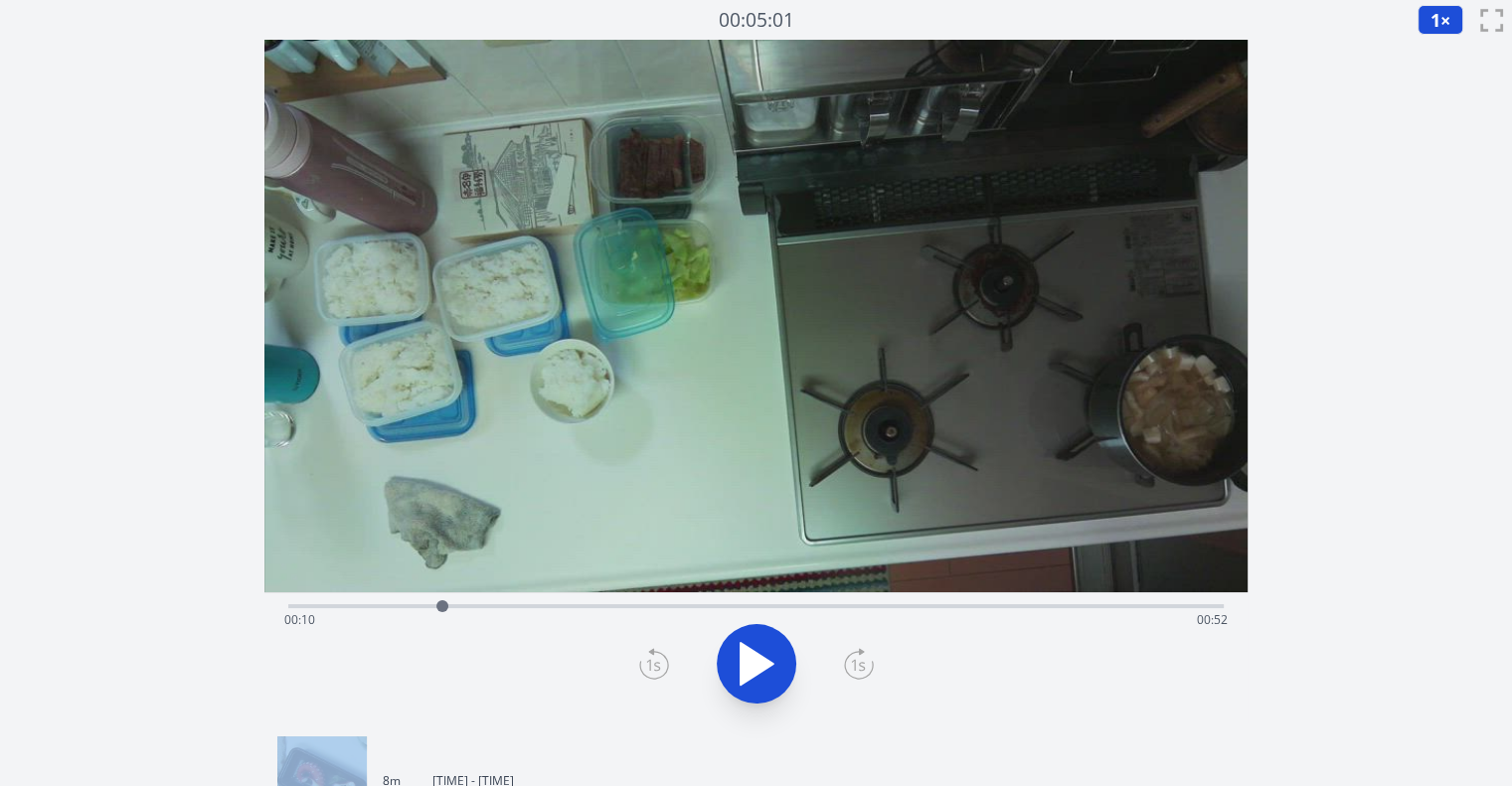 click 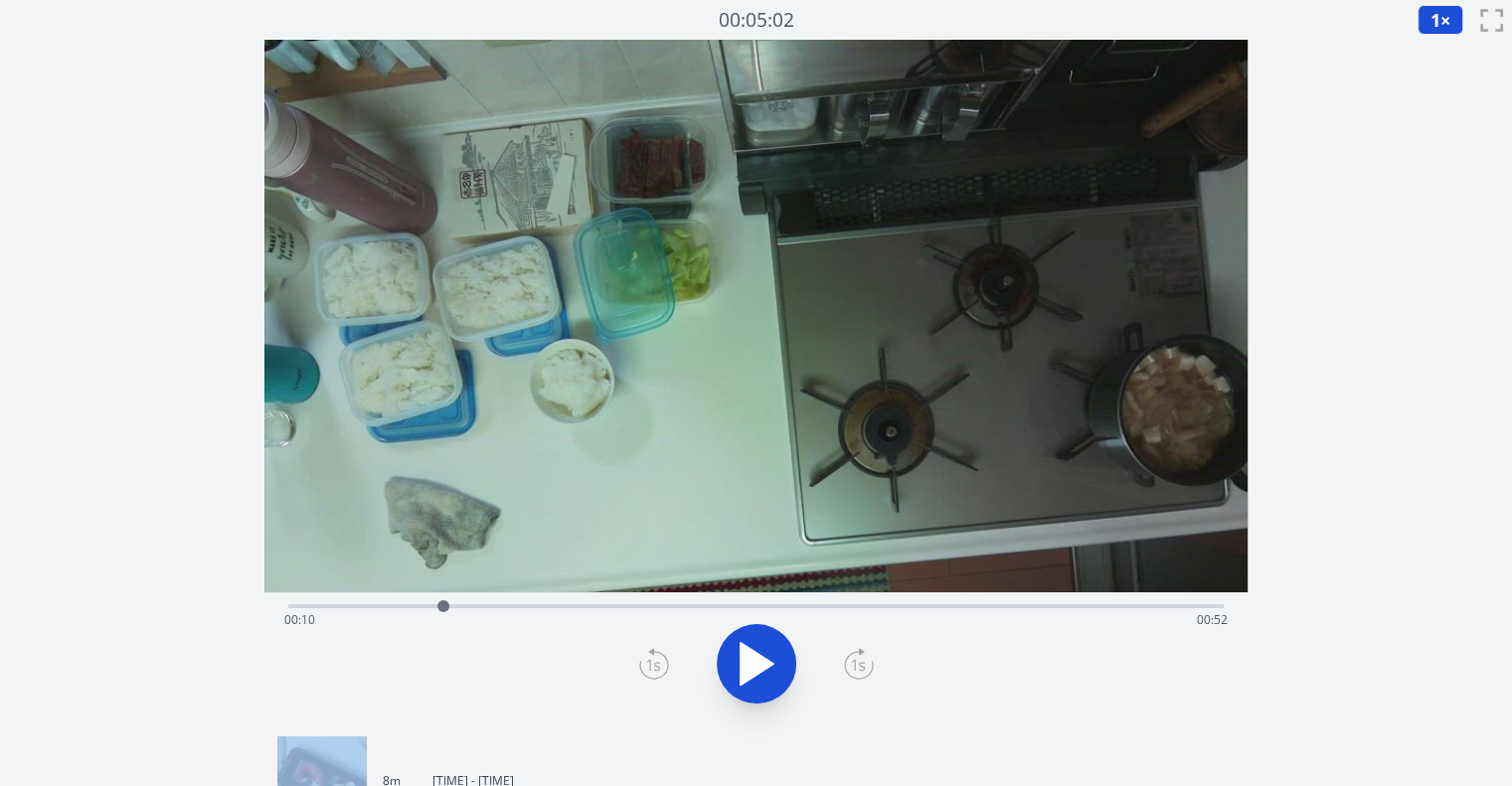 click 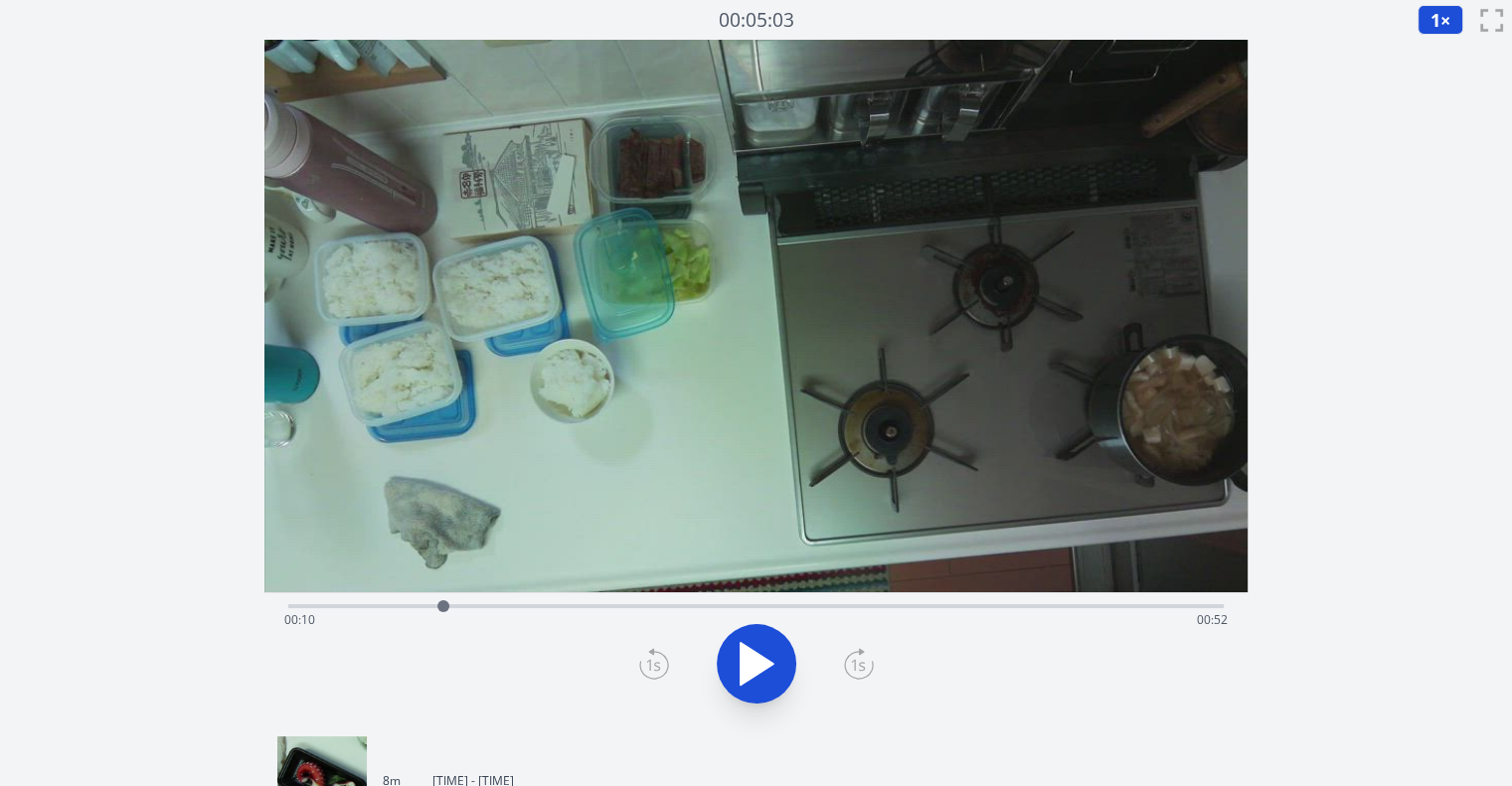 click 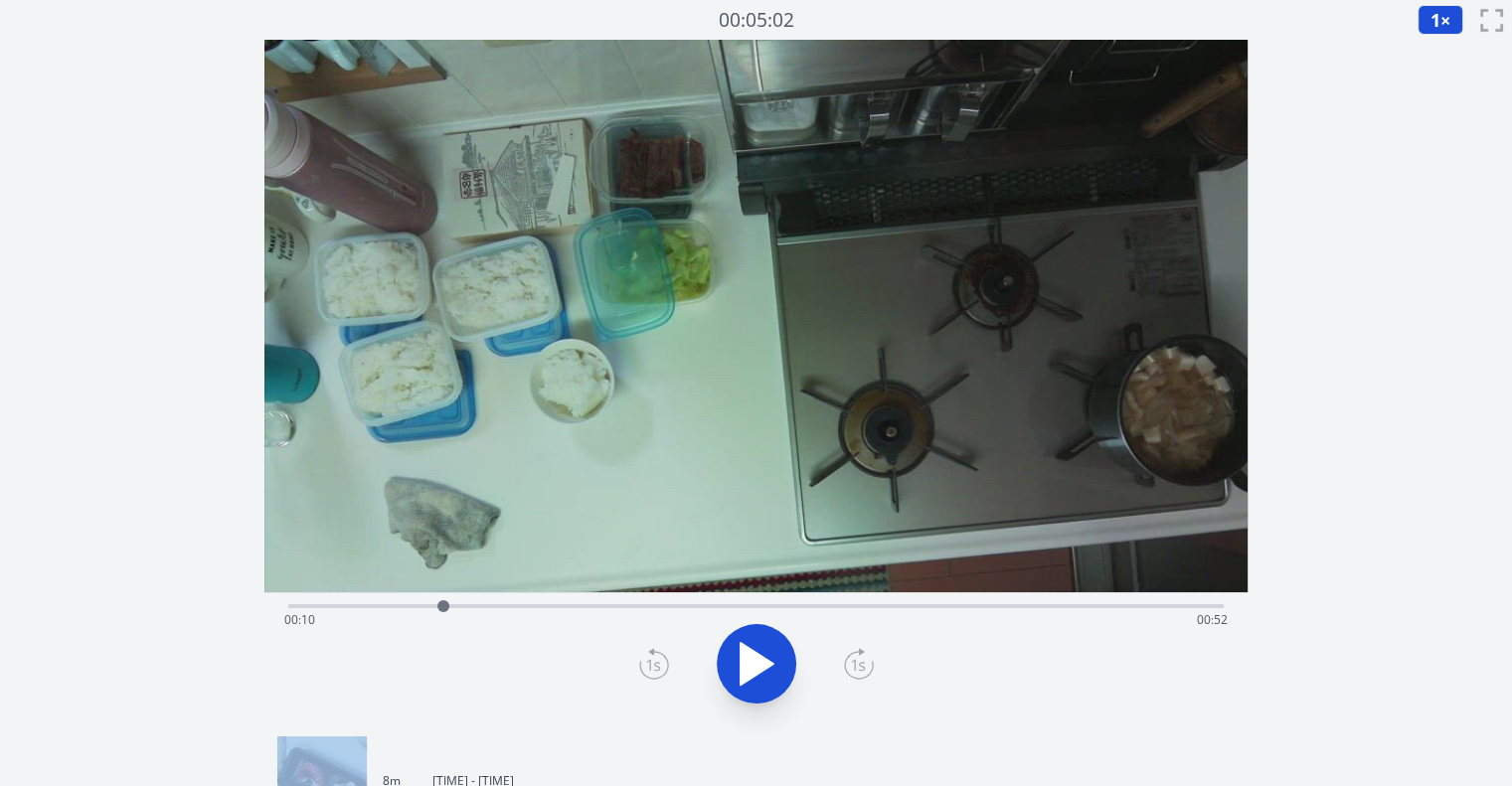 click 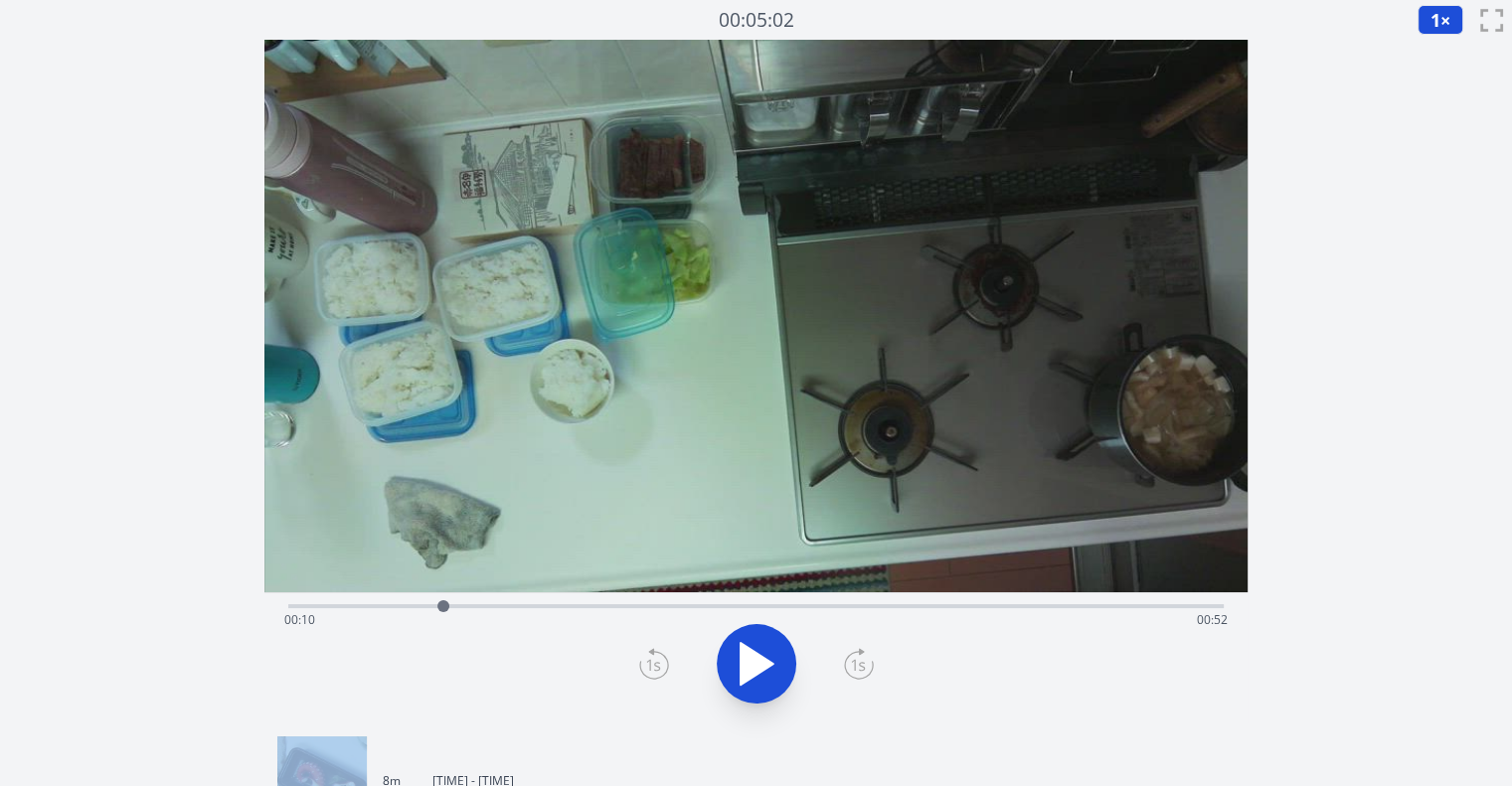 click 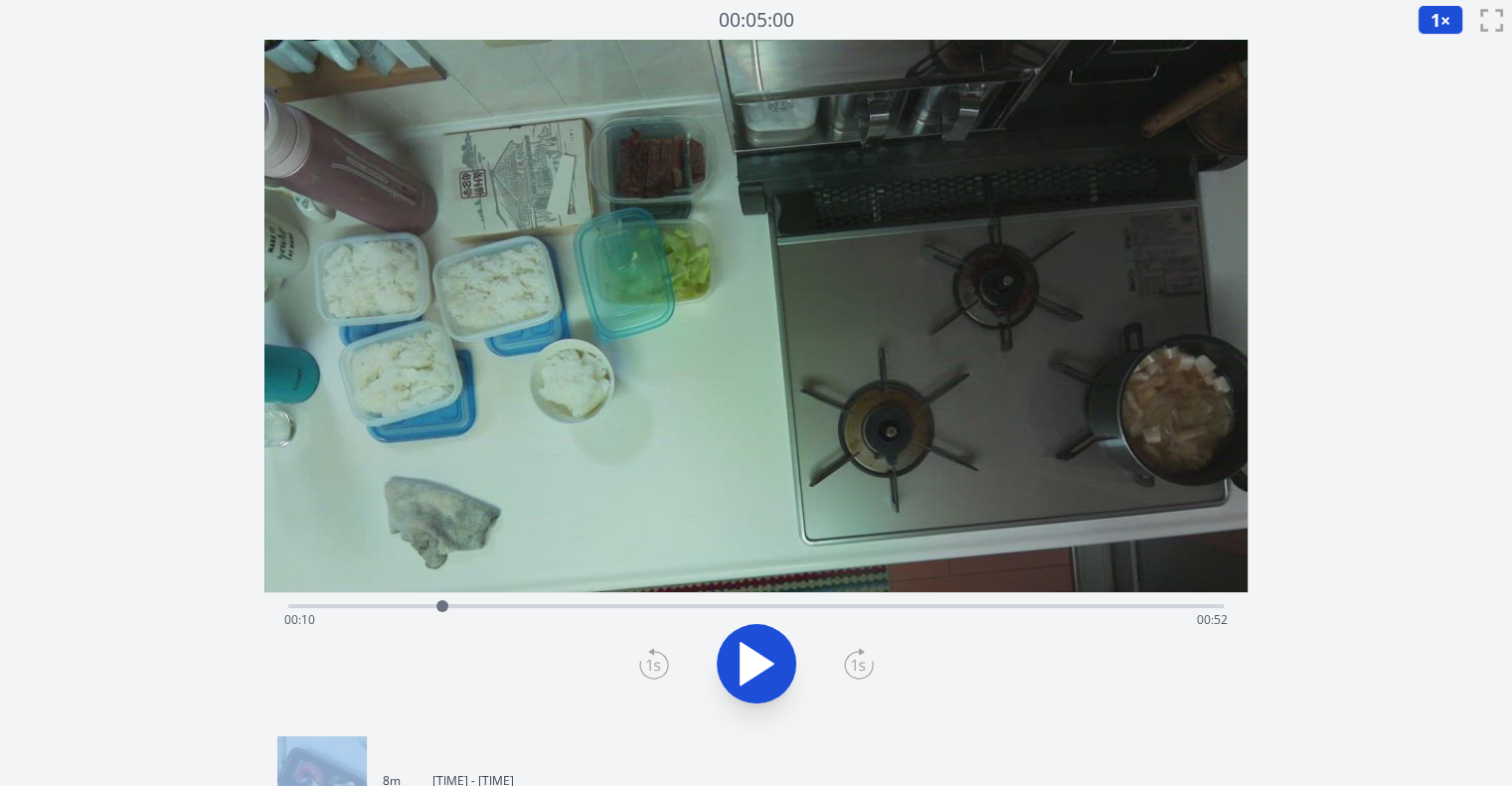 click 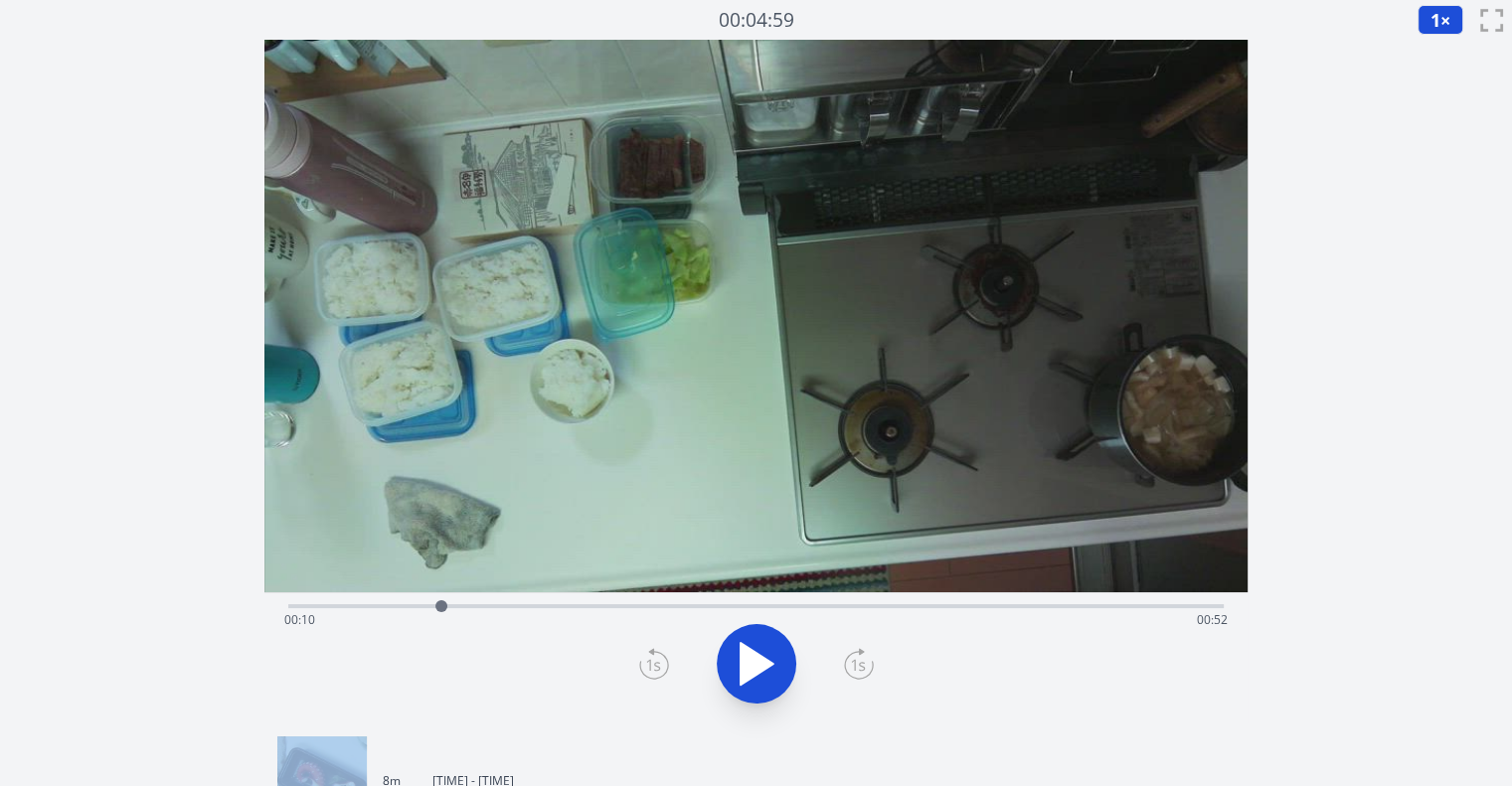 click 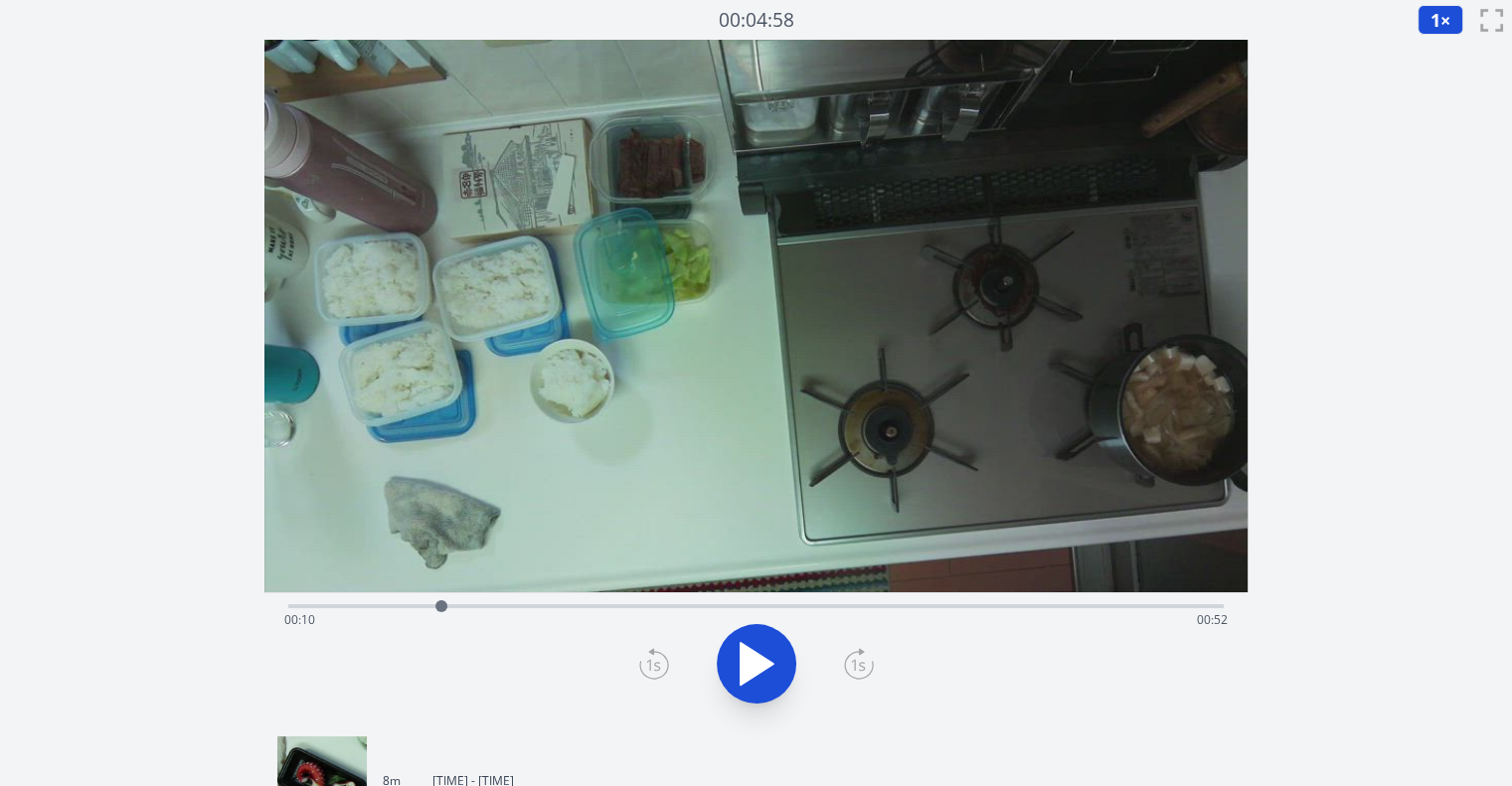click 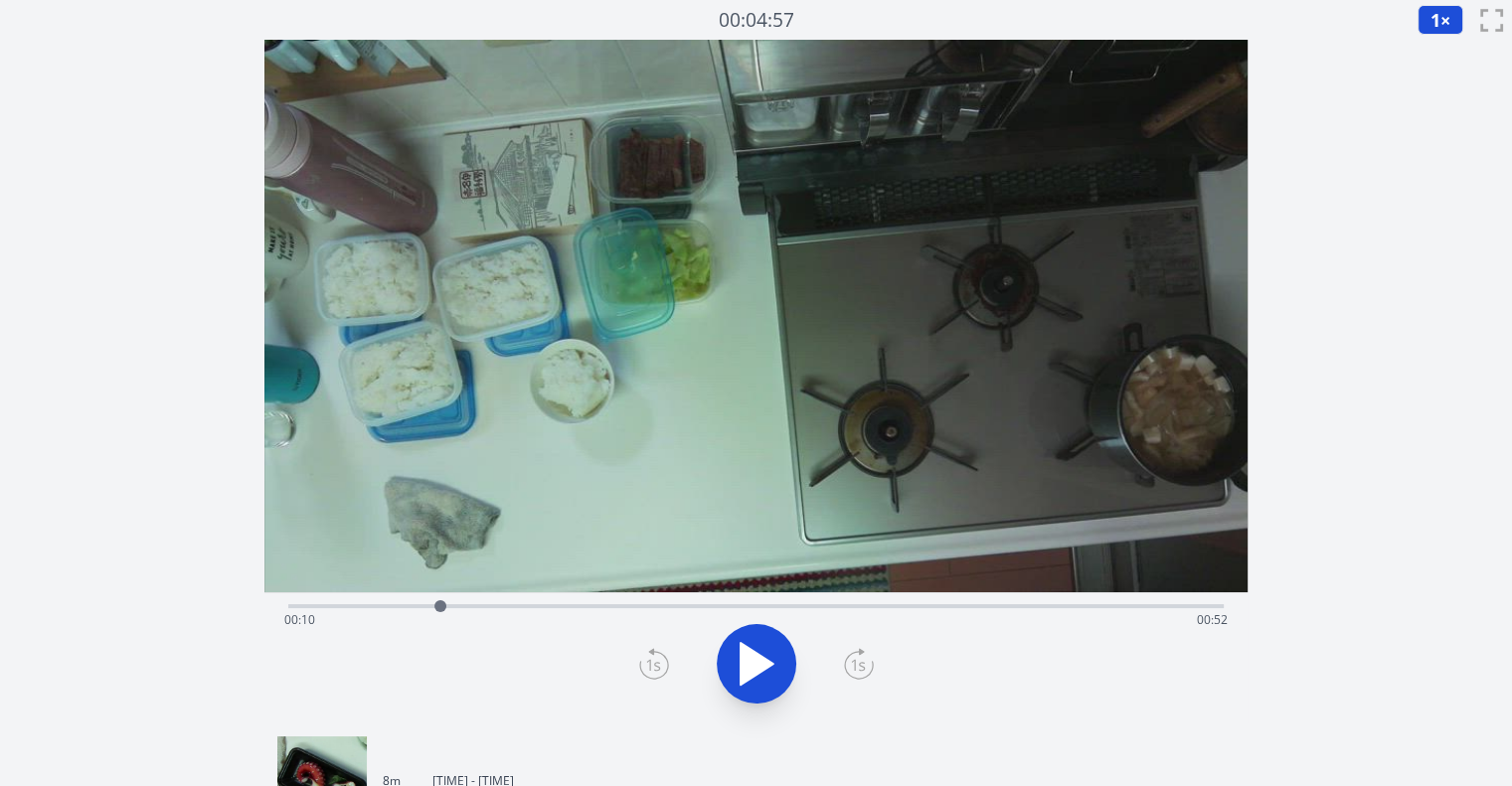 click 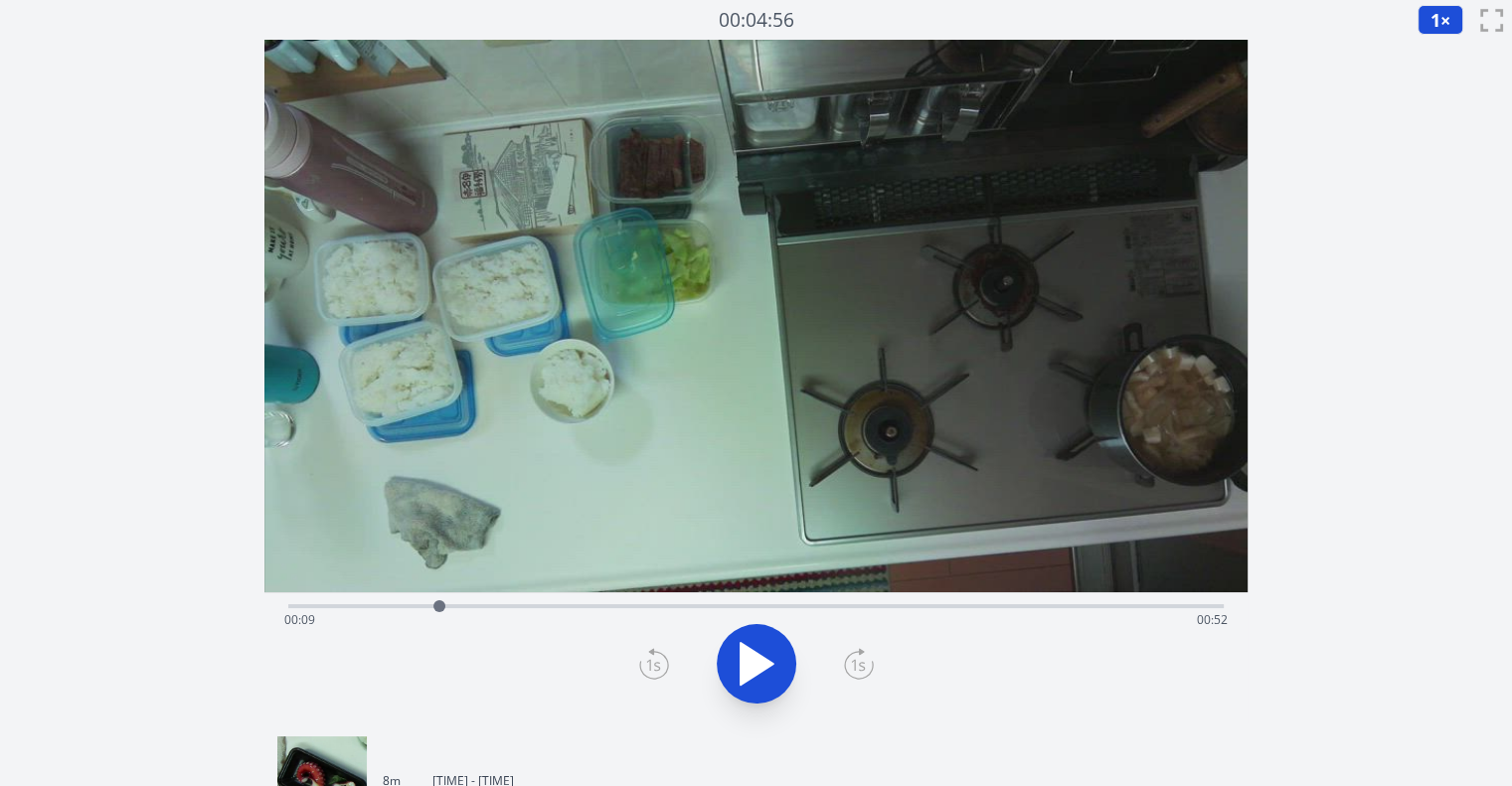 click 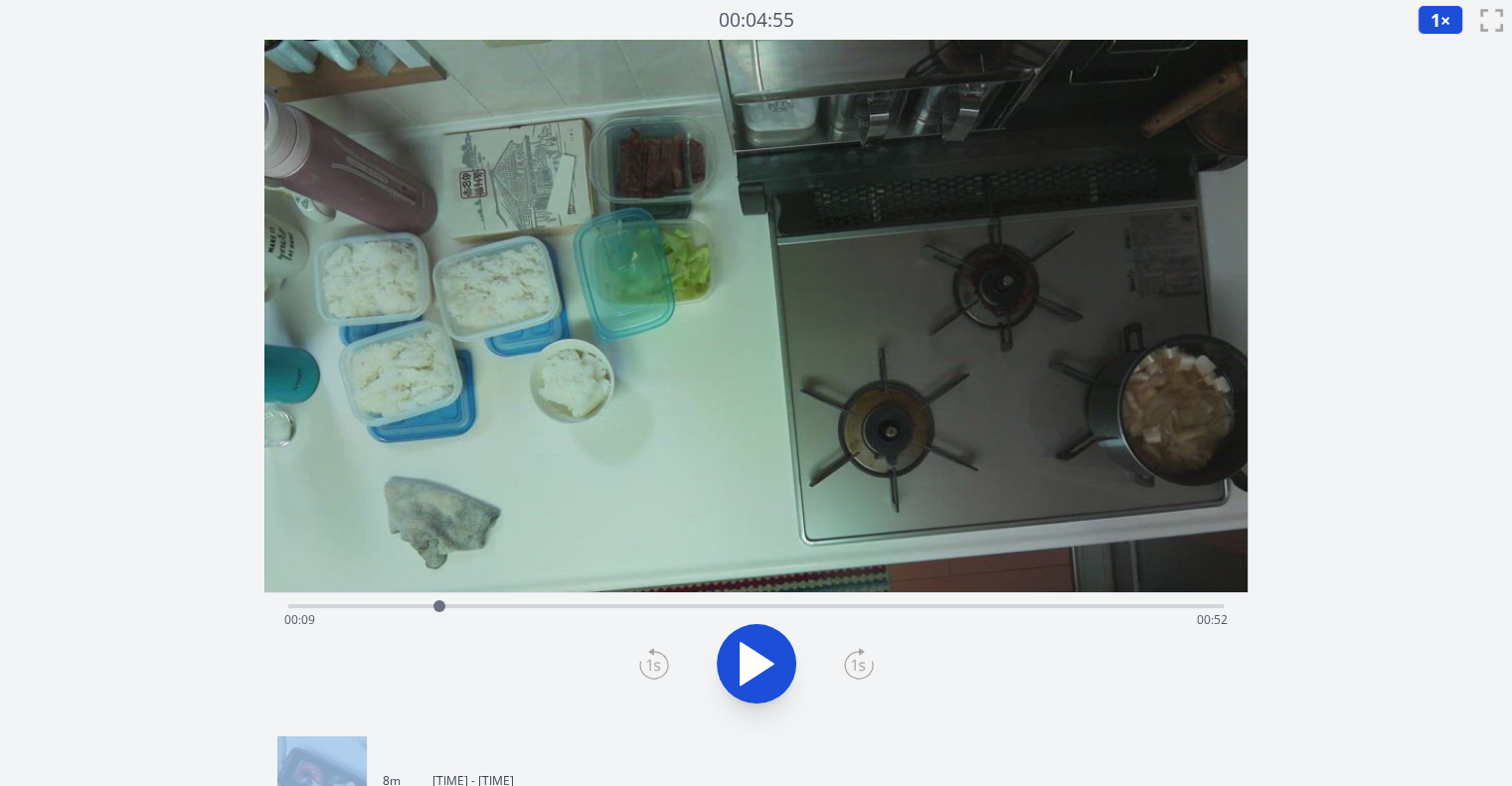 click 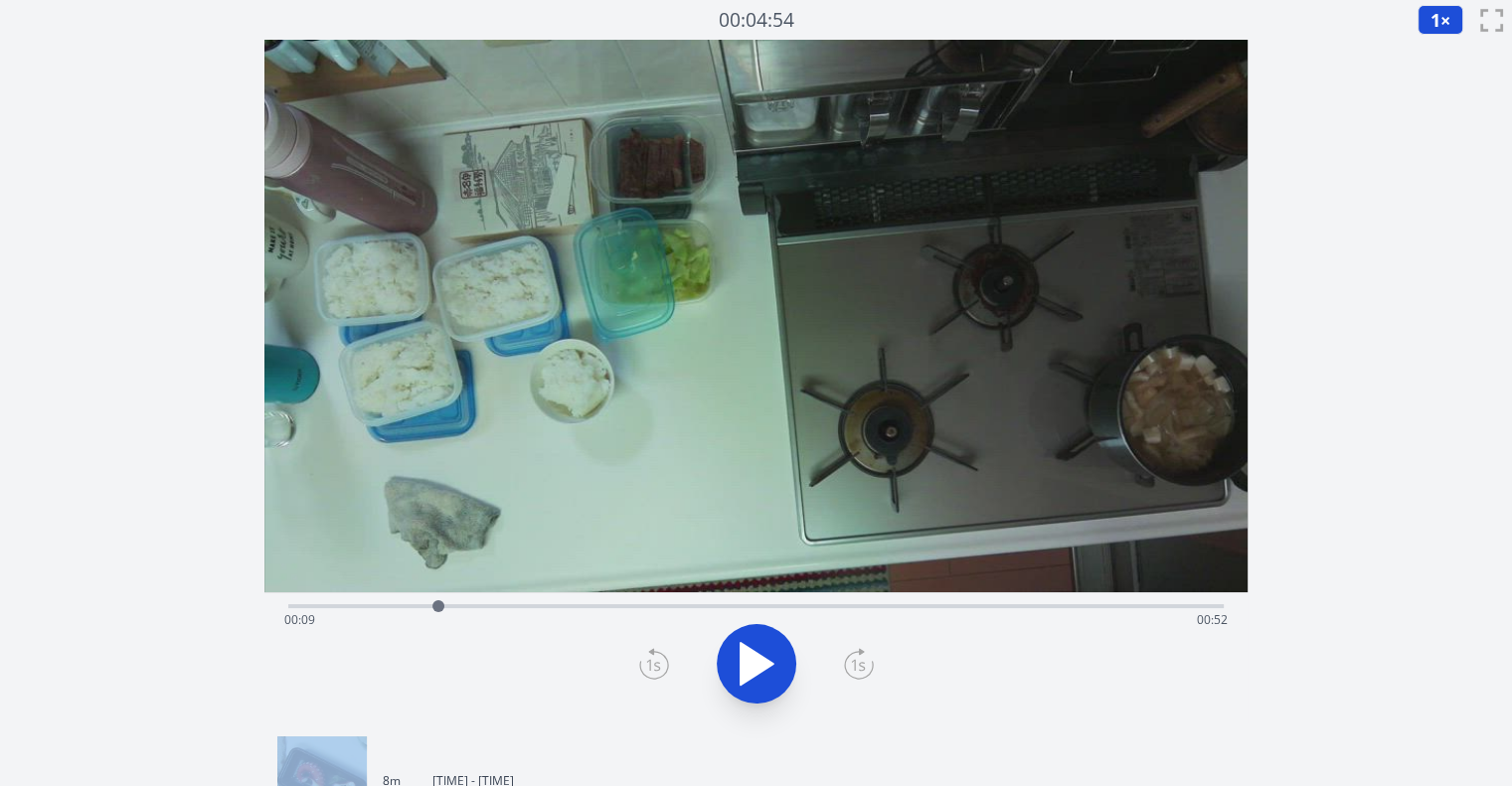 click 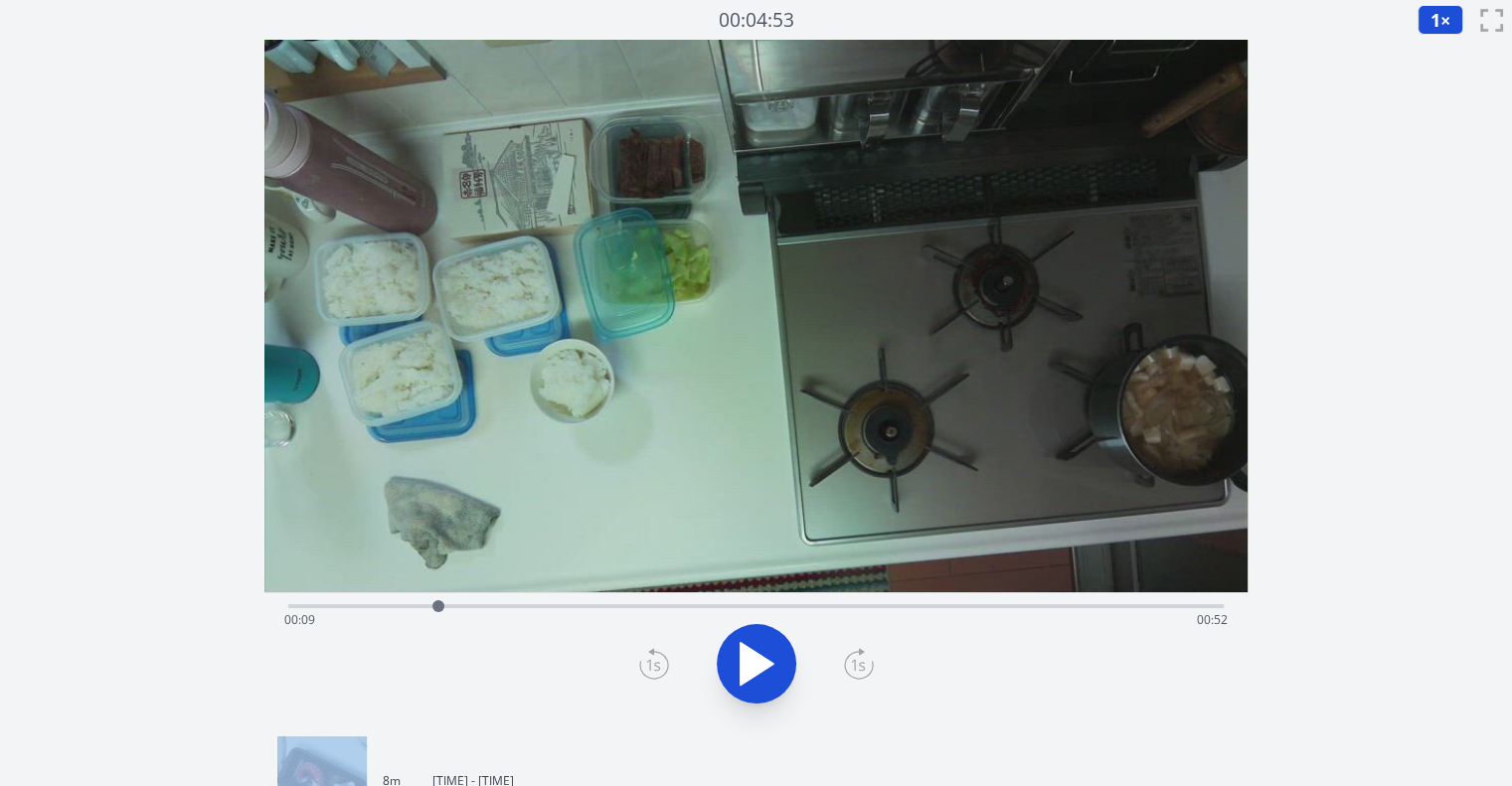 click 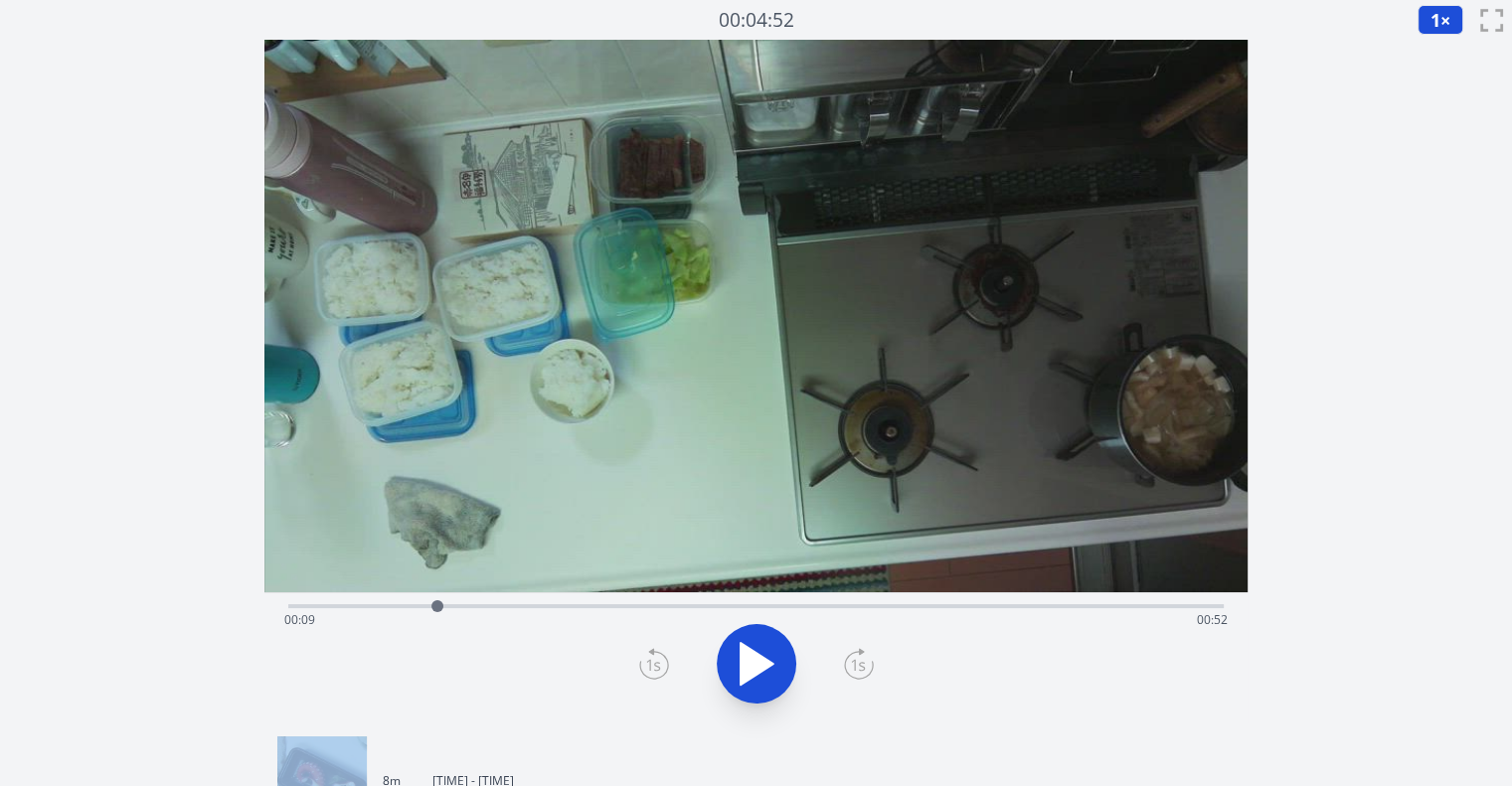 click 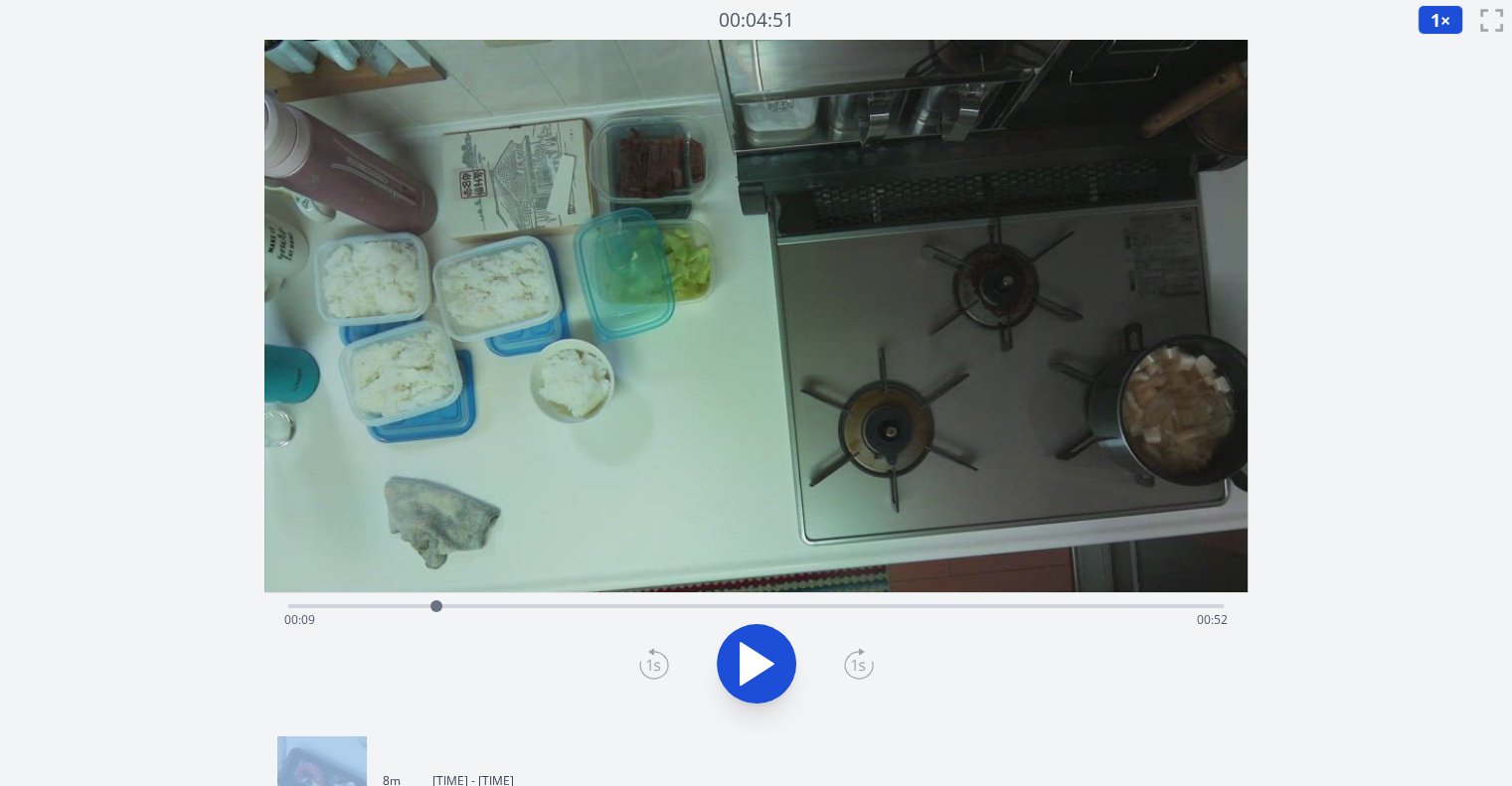 click 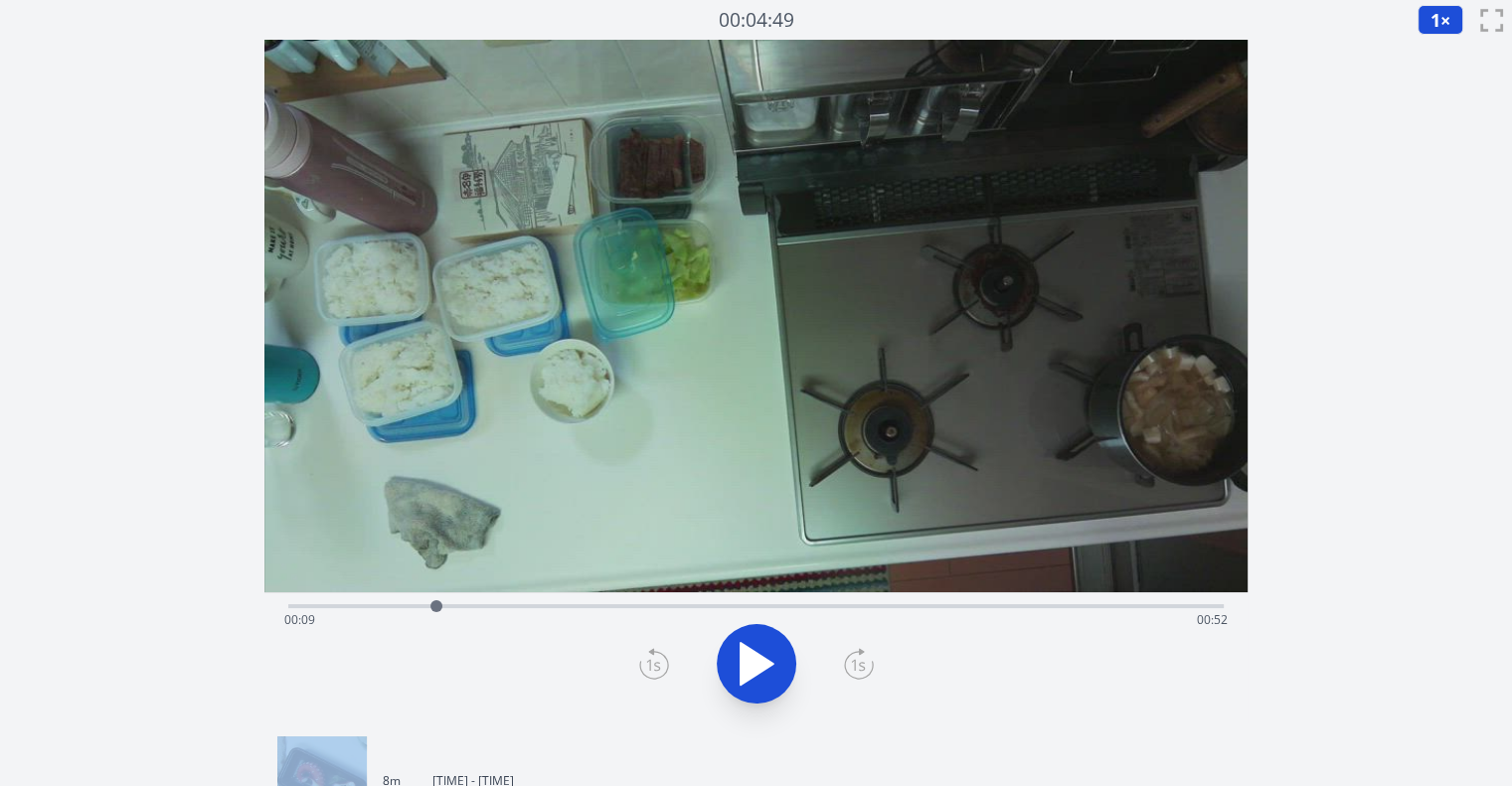 click 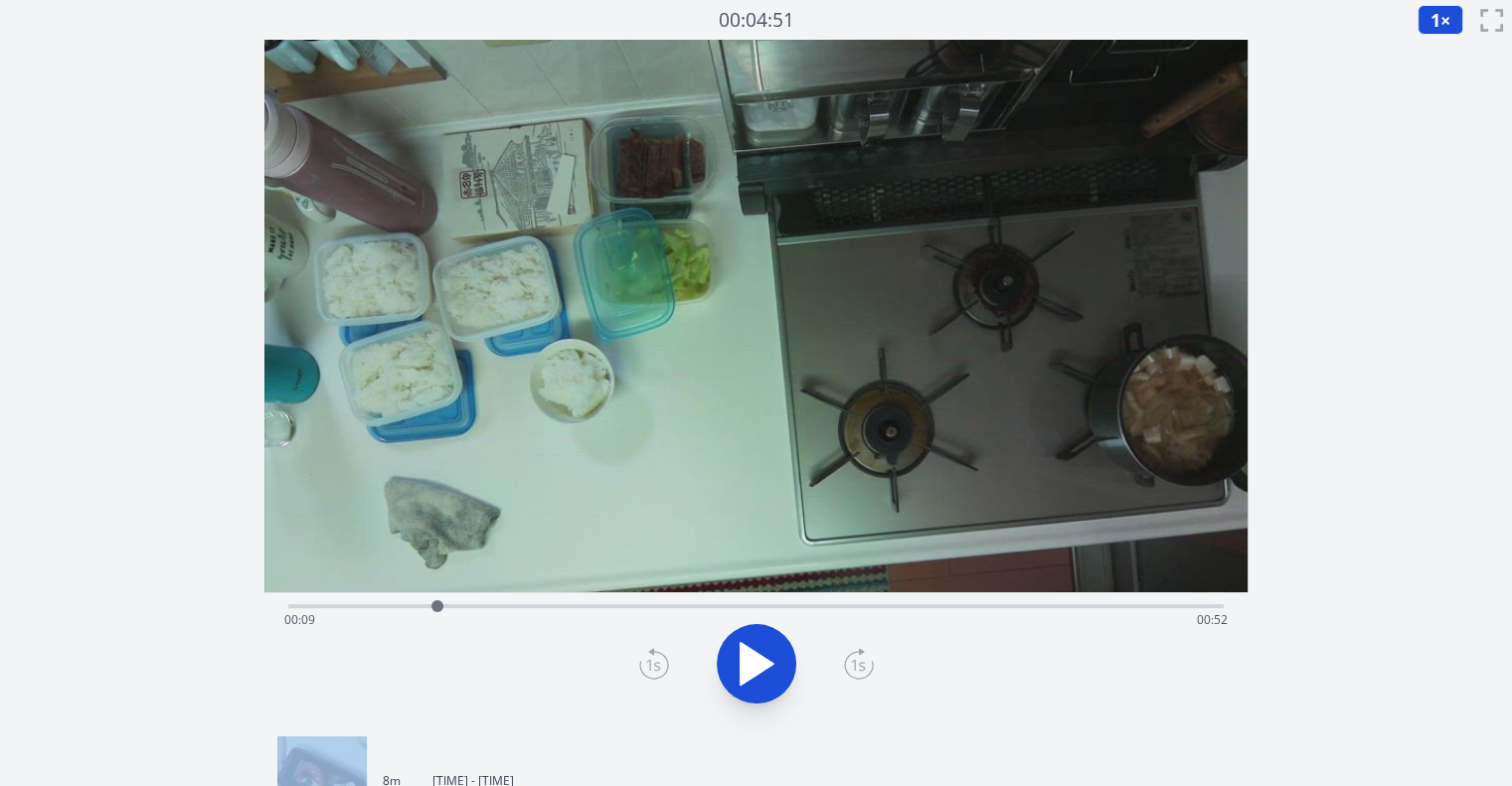 click 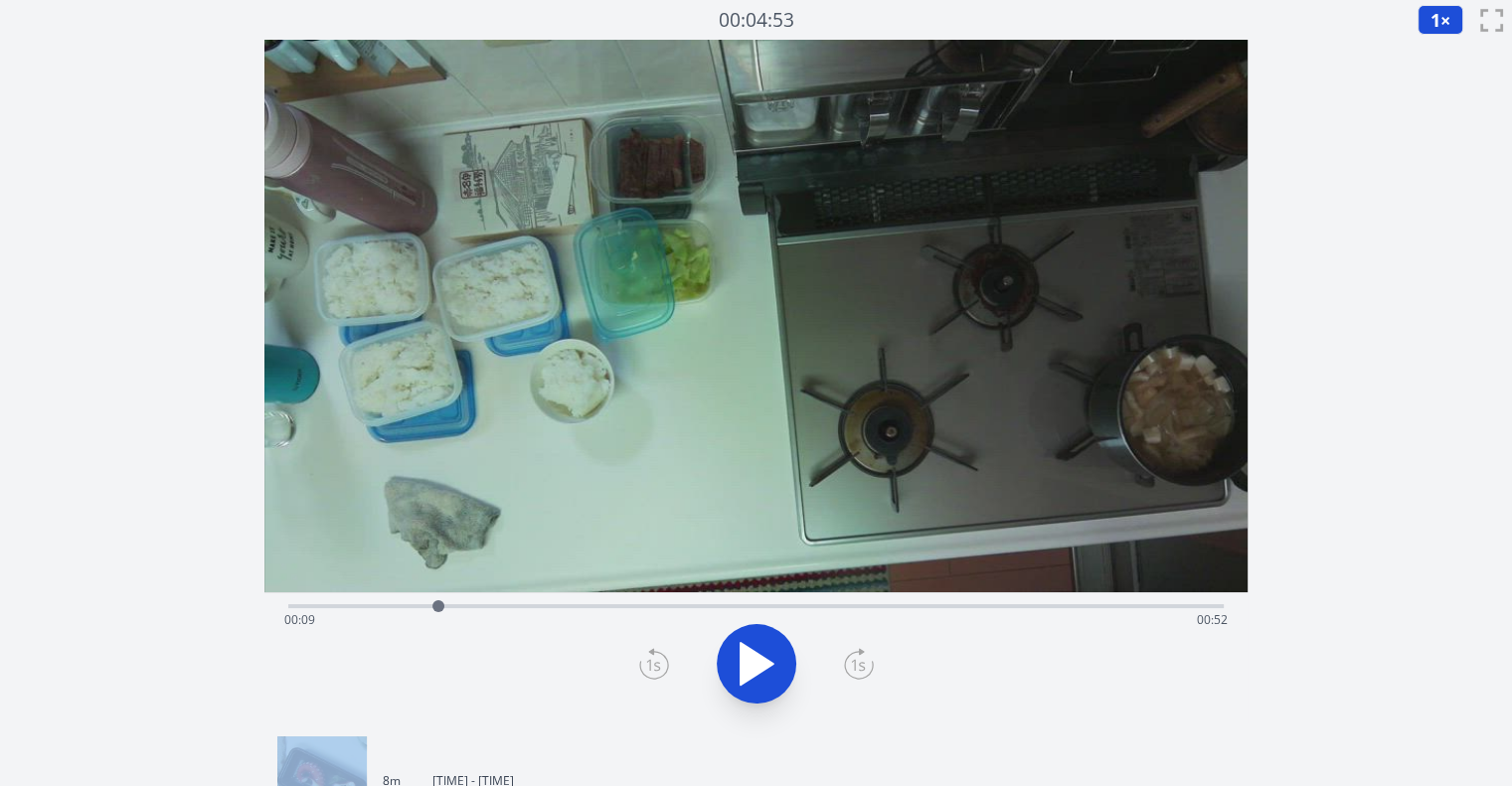 click 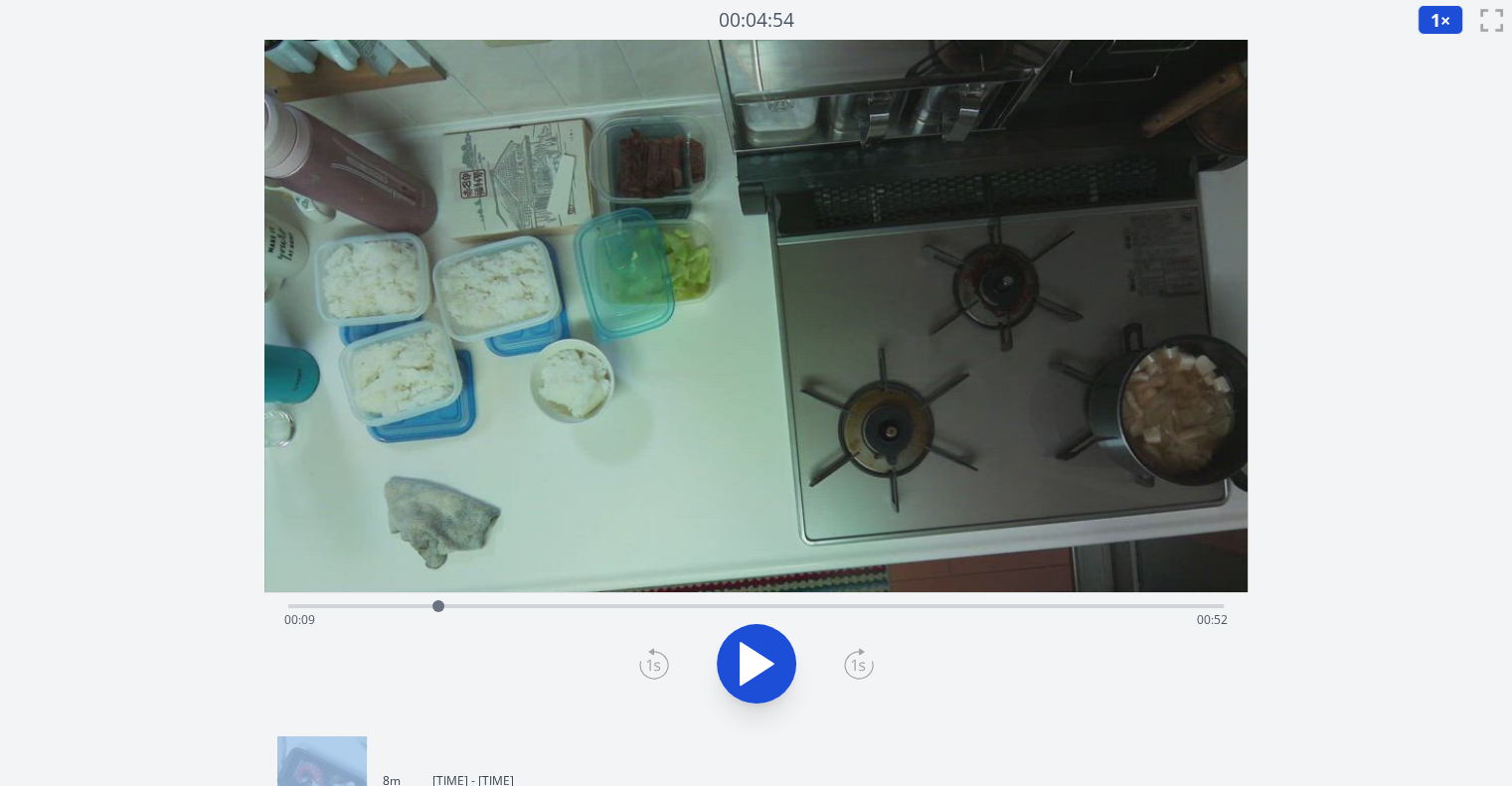 click 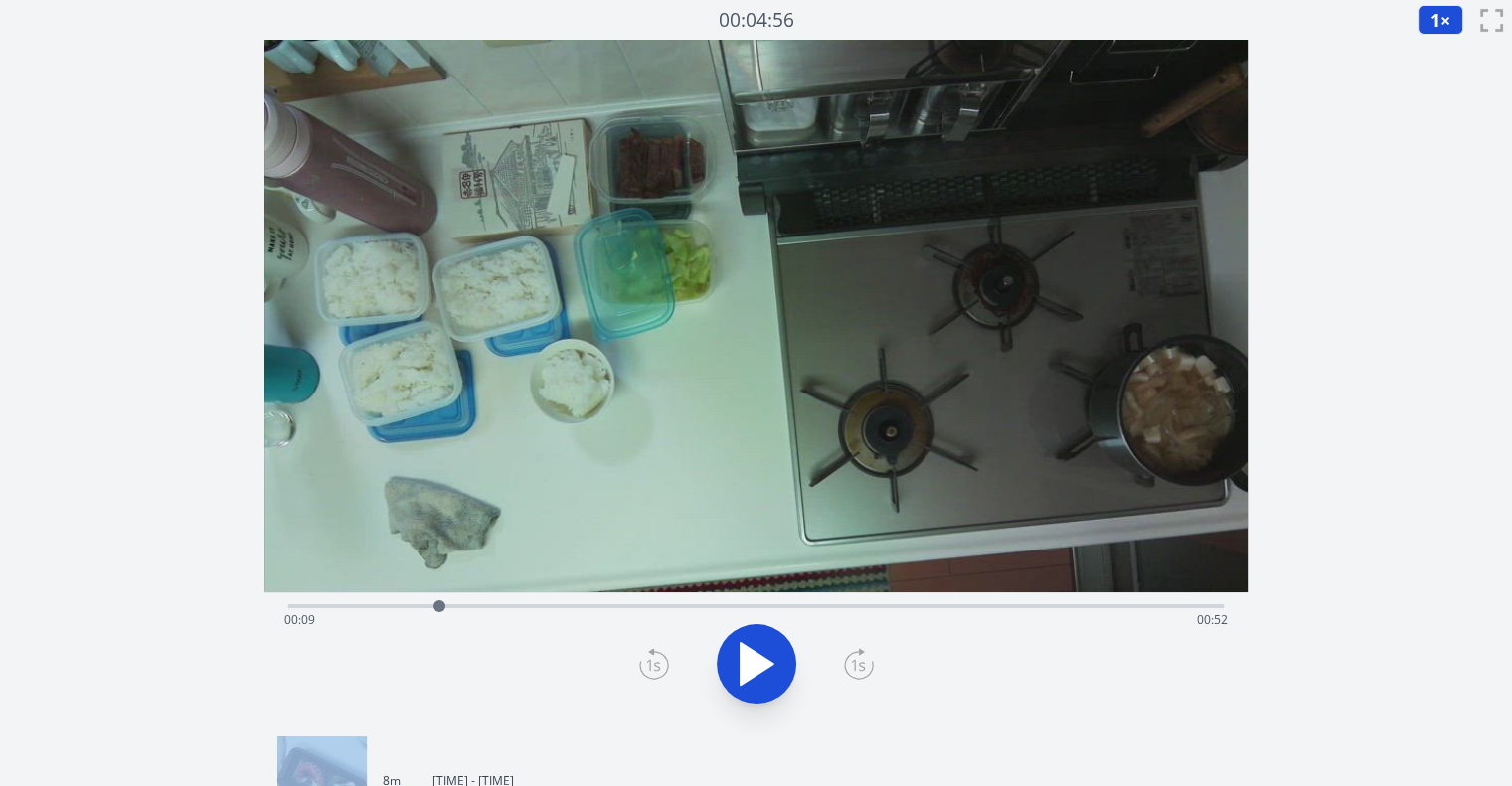 click 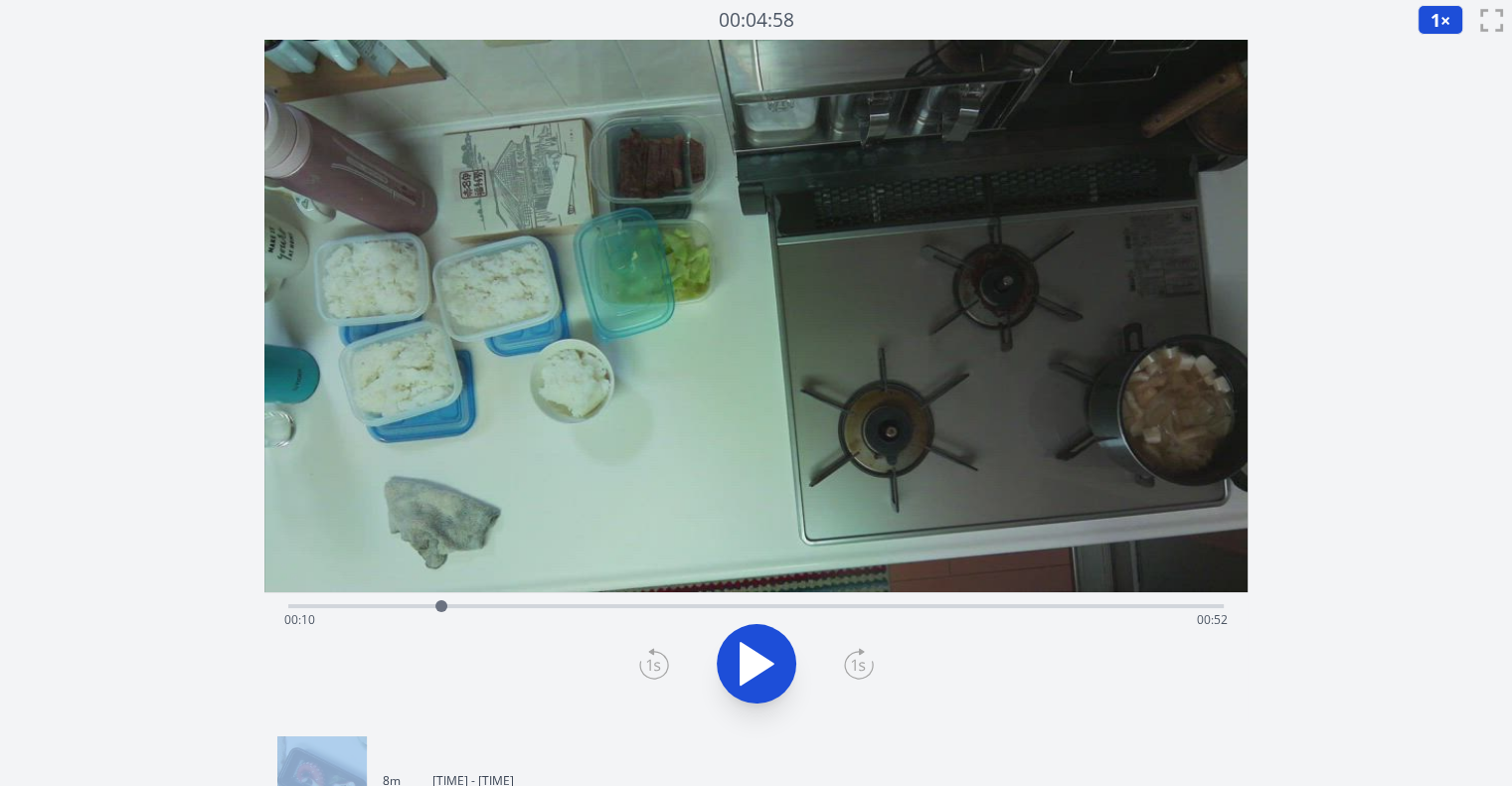 click 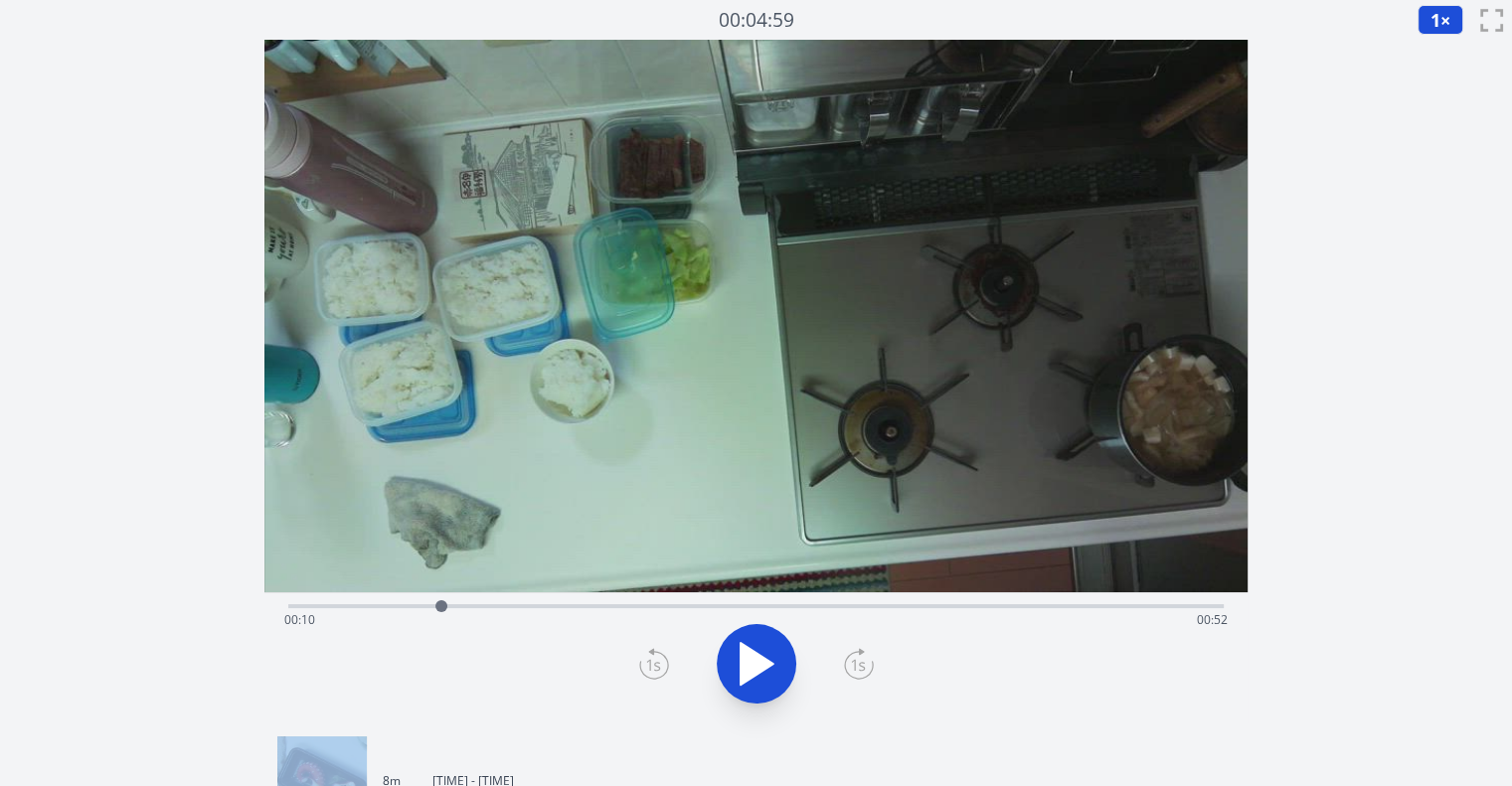 click 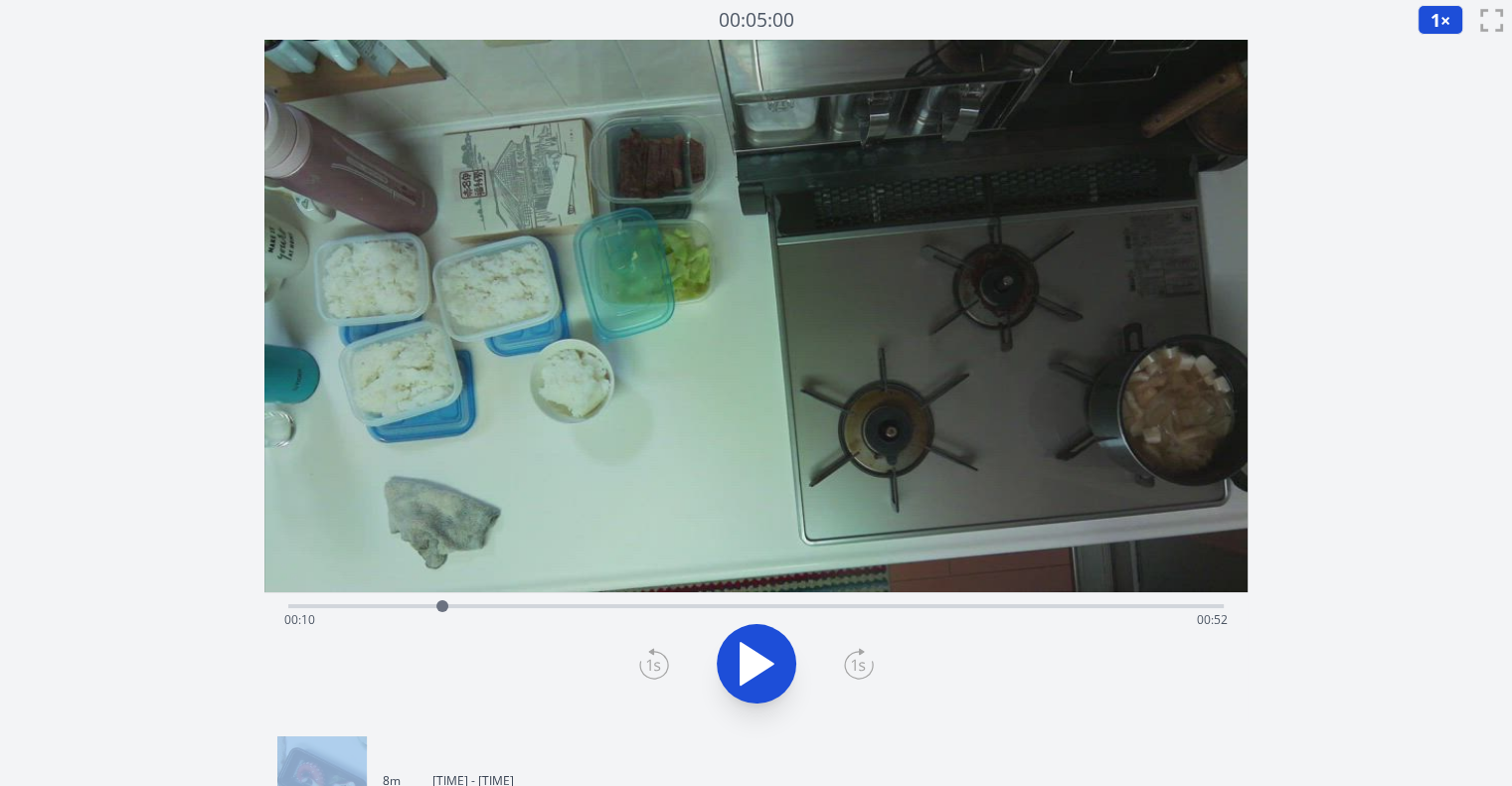 click 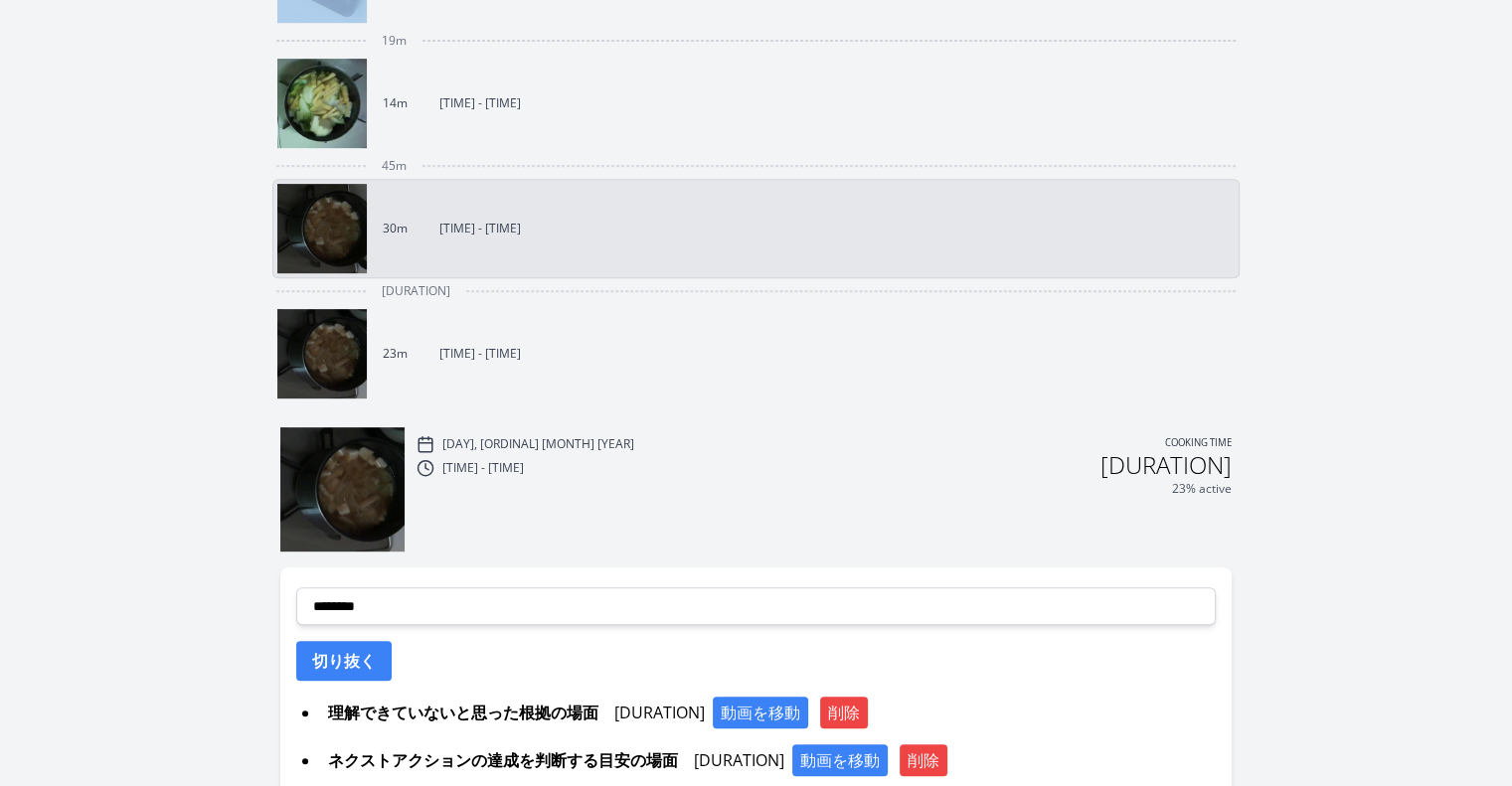 scroll, scrollTop: 882, scrollLeft: 0, axis: vertical 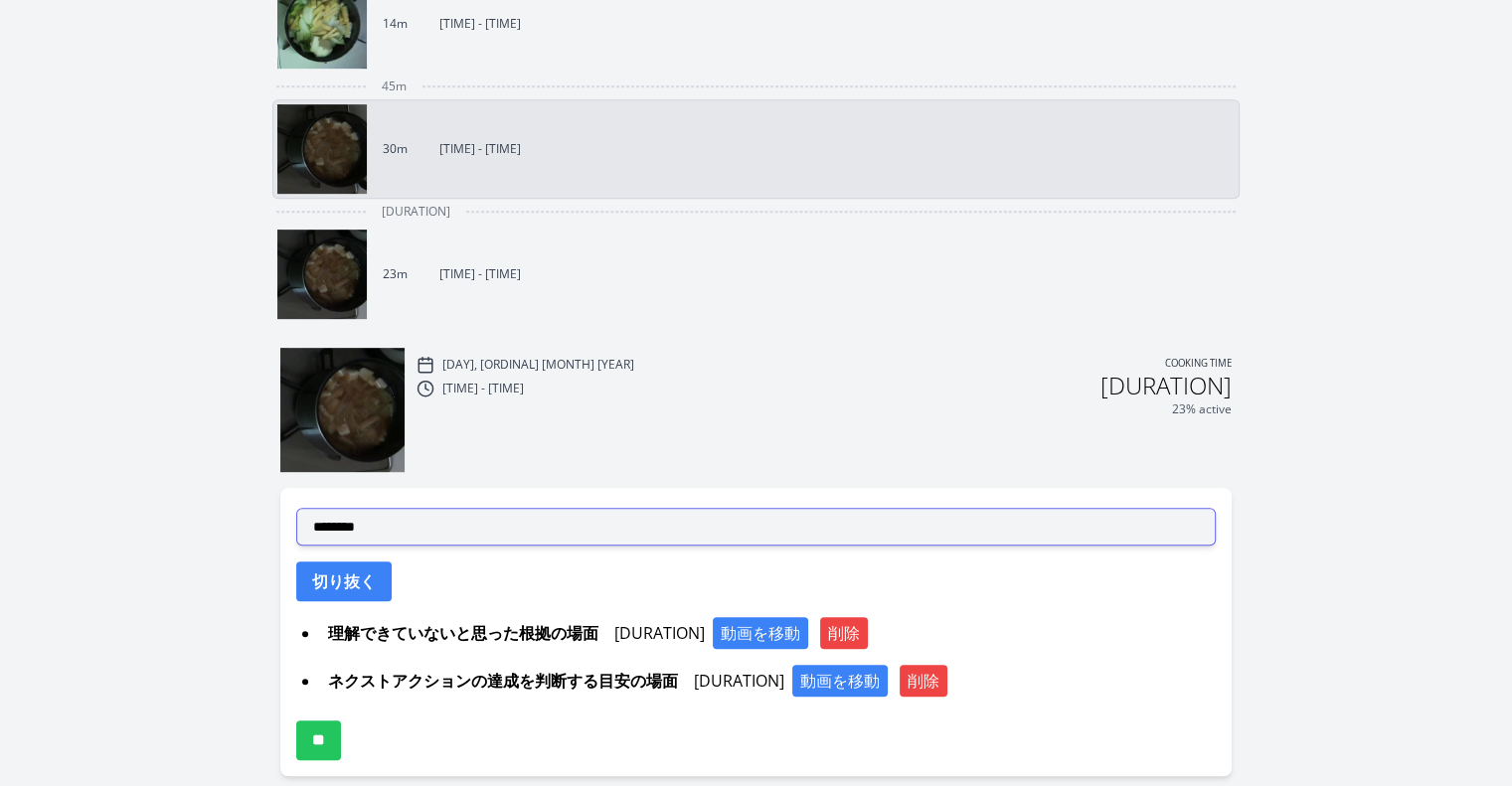 click on "**********" at bounding box center (756, 527) 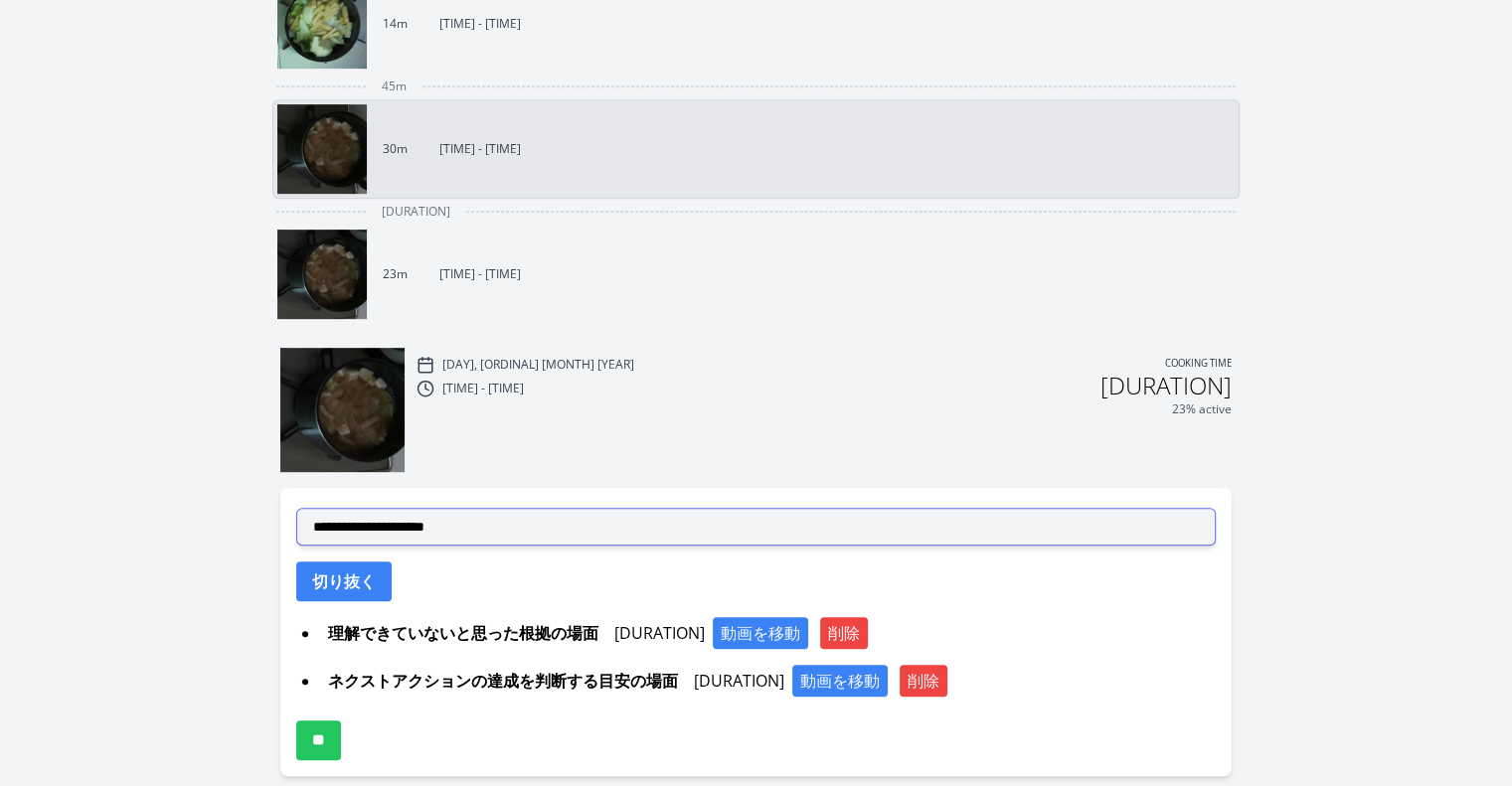 click on "**********" at bounding box center [756, 527] 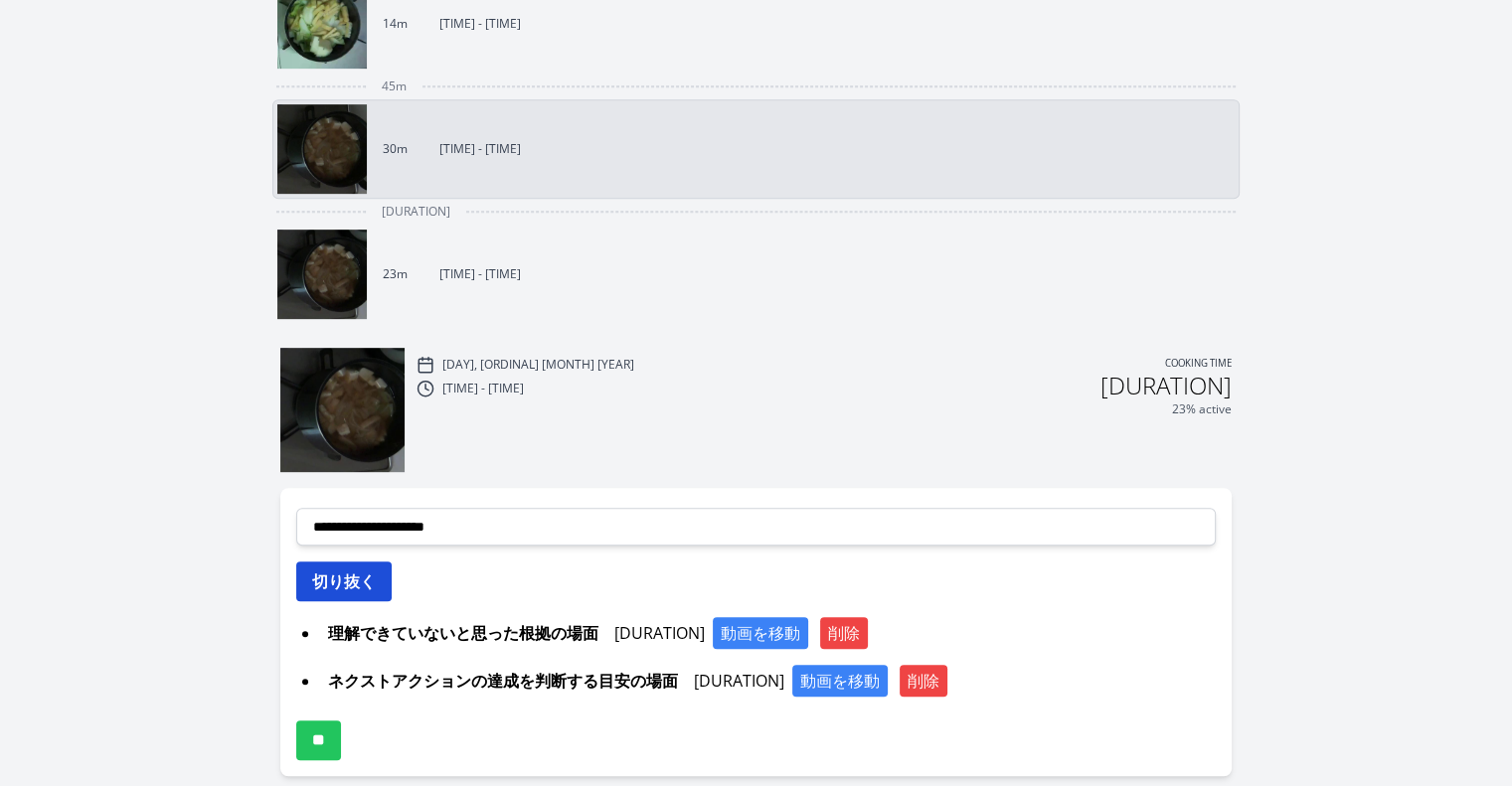 click on "切り抜く" at bounding box center (344, 581) 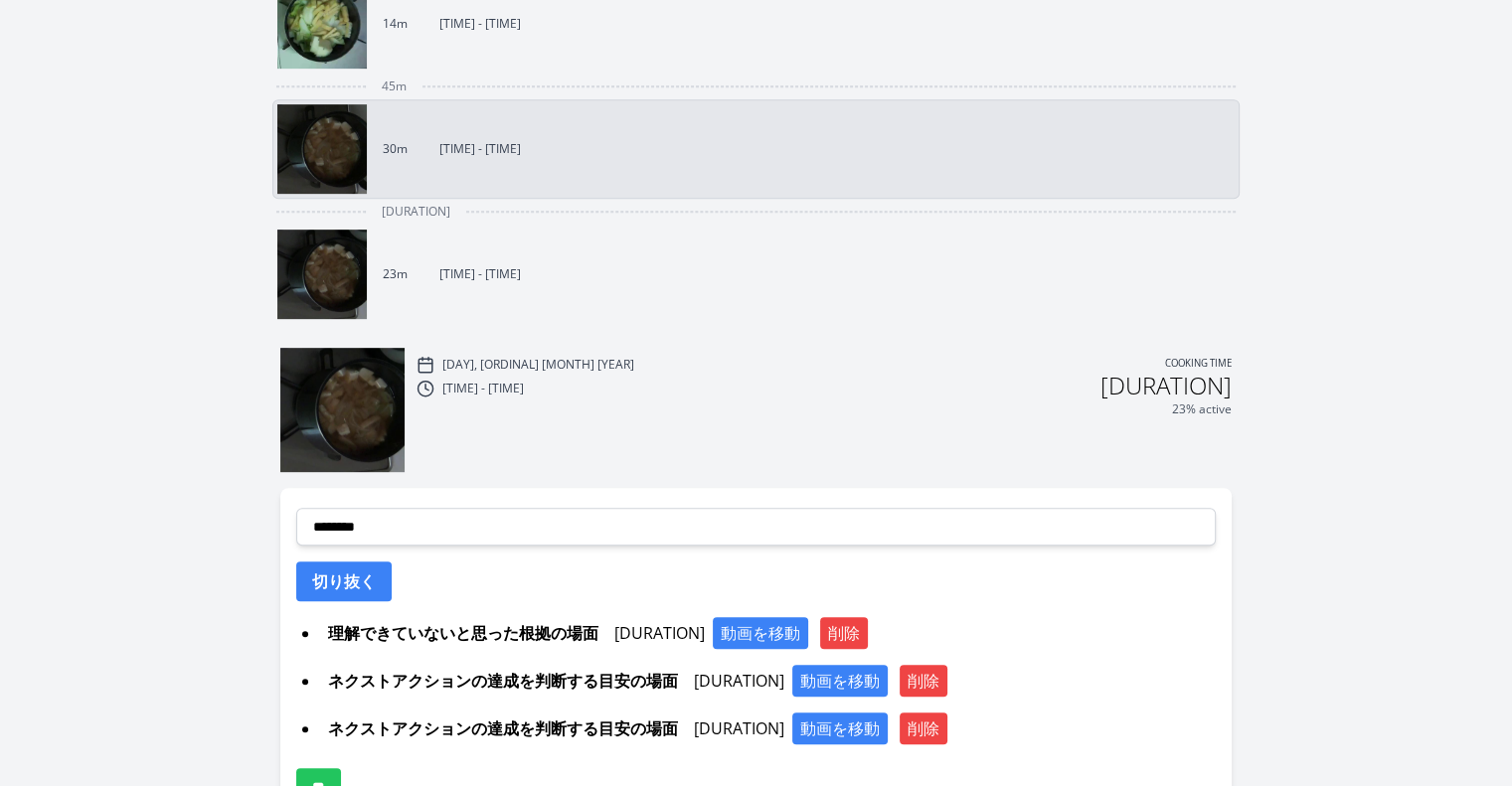 click on "**********" at bounding box center (756, 656) 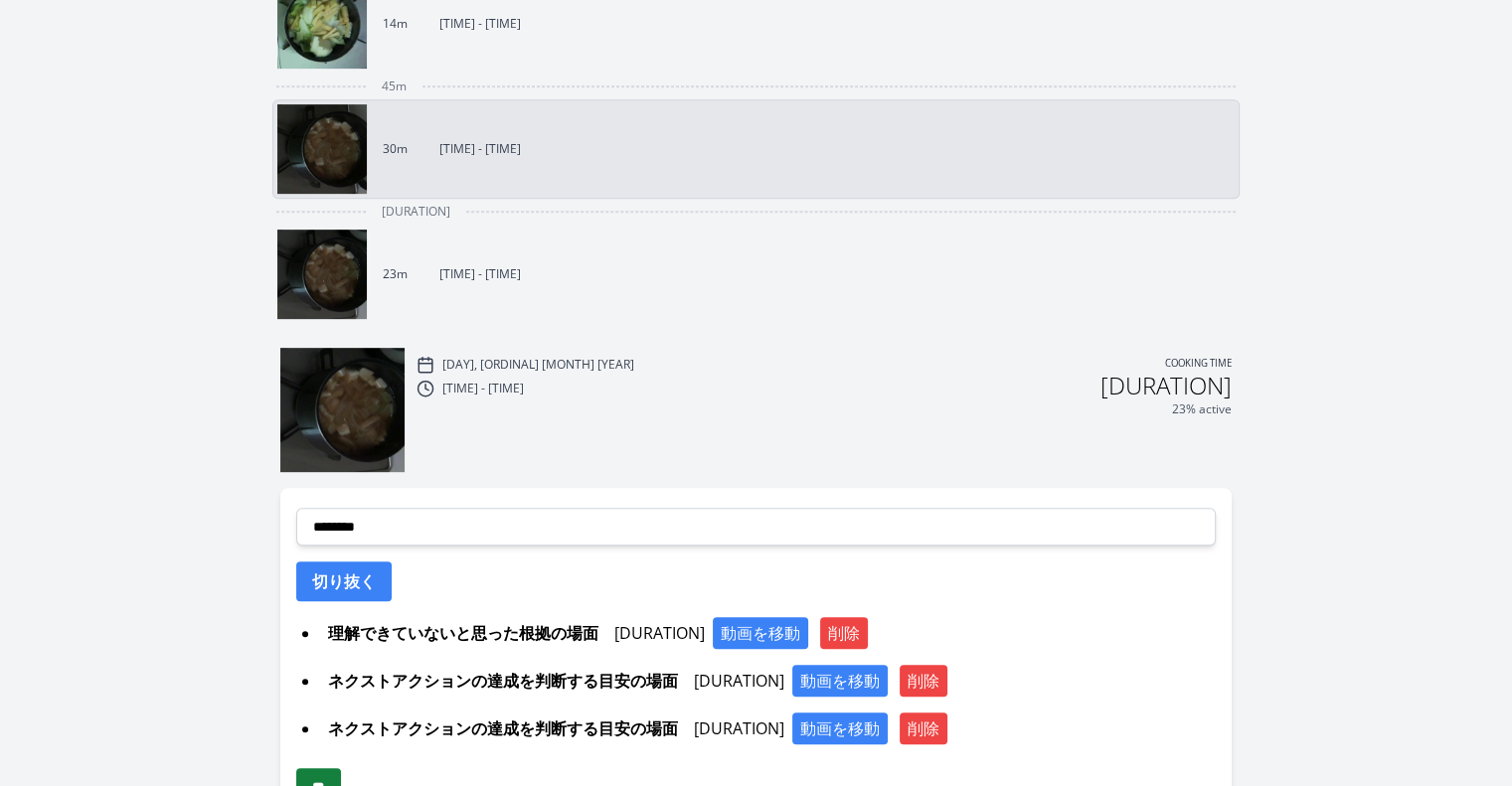 click on "**" at bounding box center (318, 788) 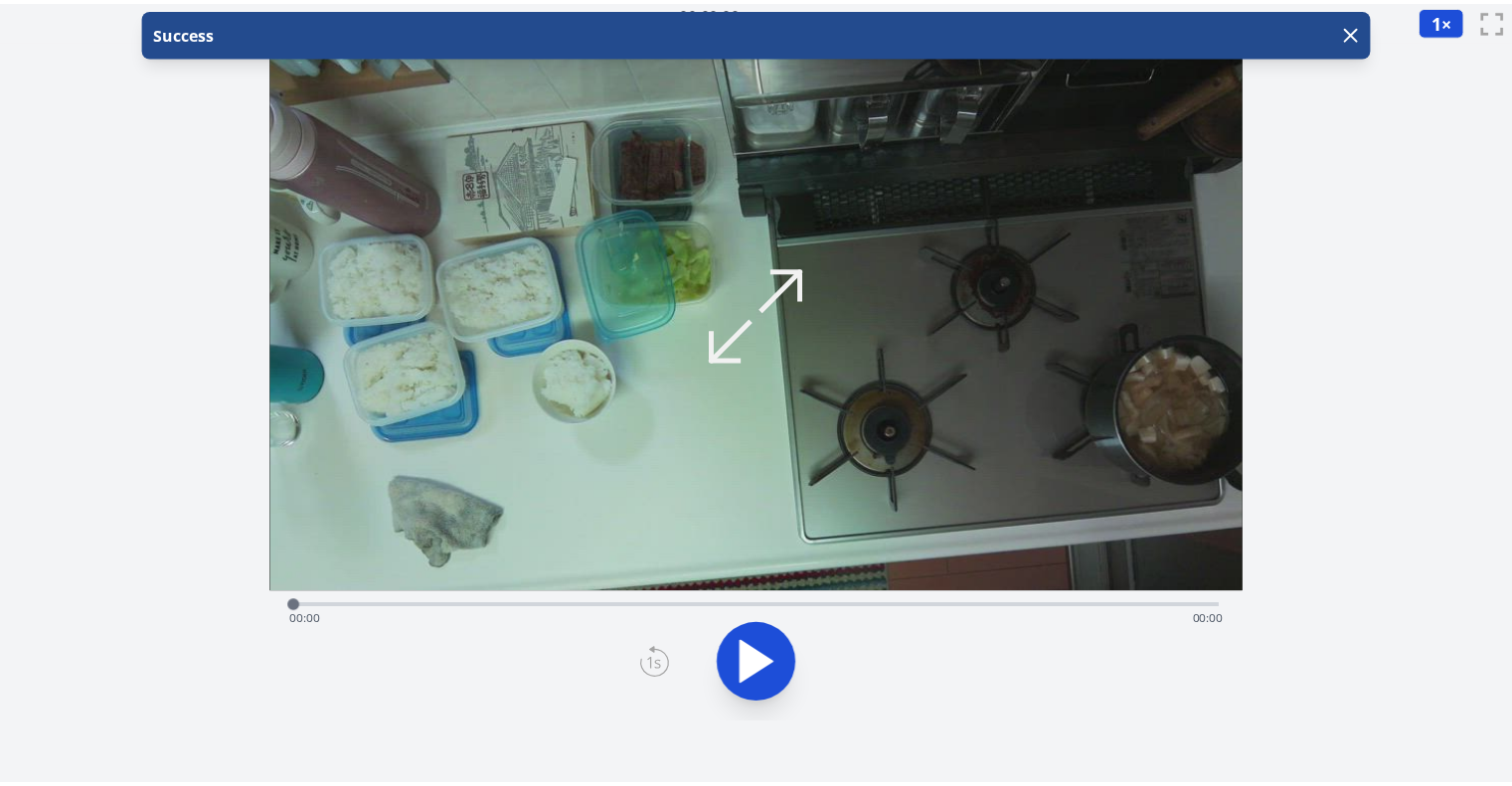 scroll, scrollTop: 0, scrollLeft: 0, axis: both 